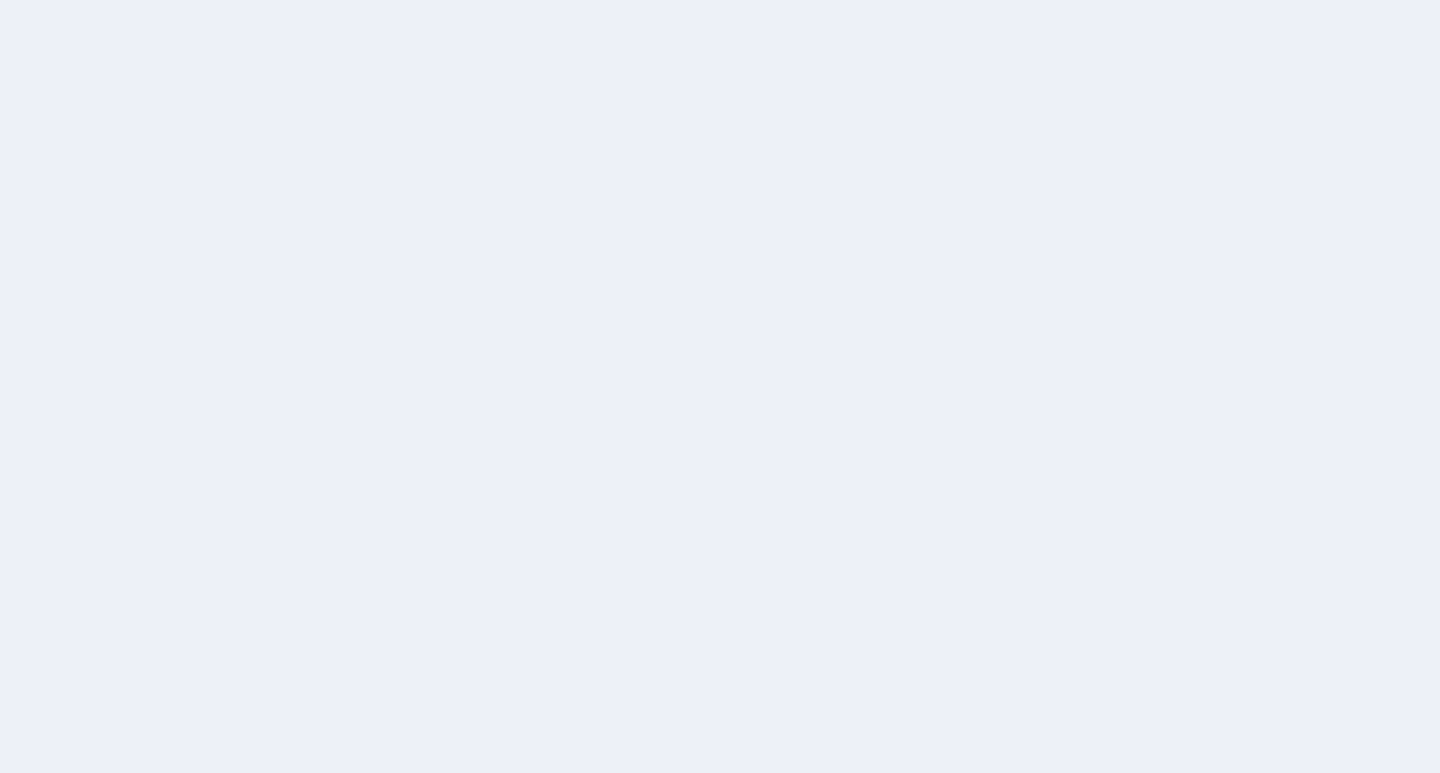 scroll, scrollTop: 0, scrollLeft: 0, axis: both 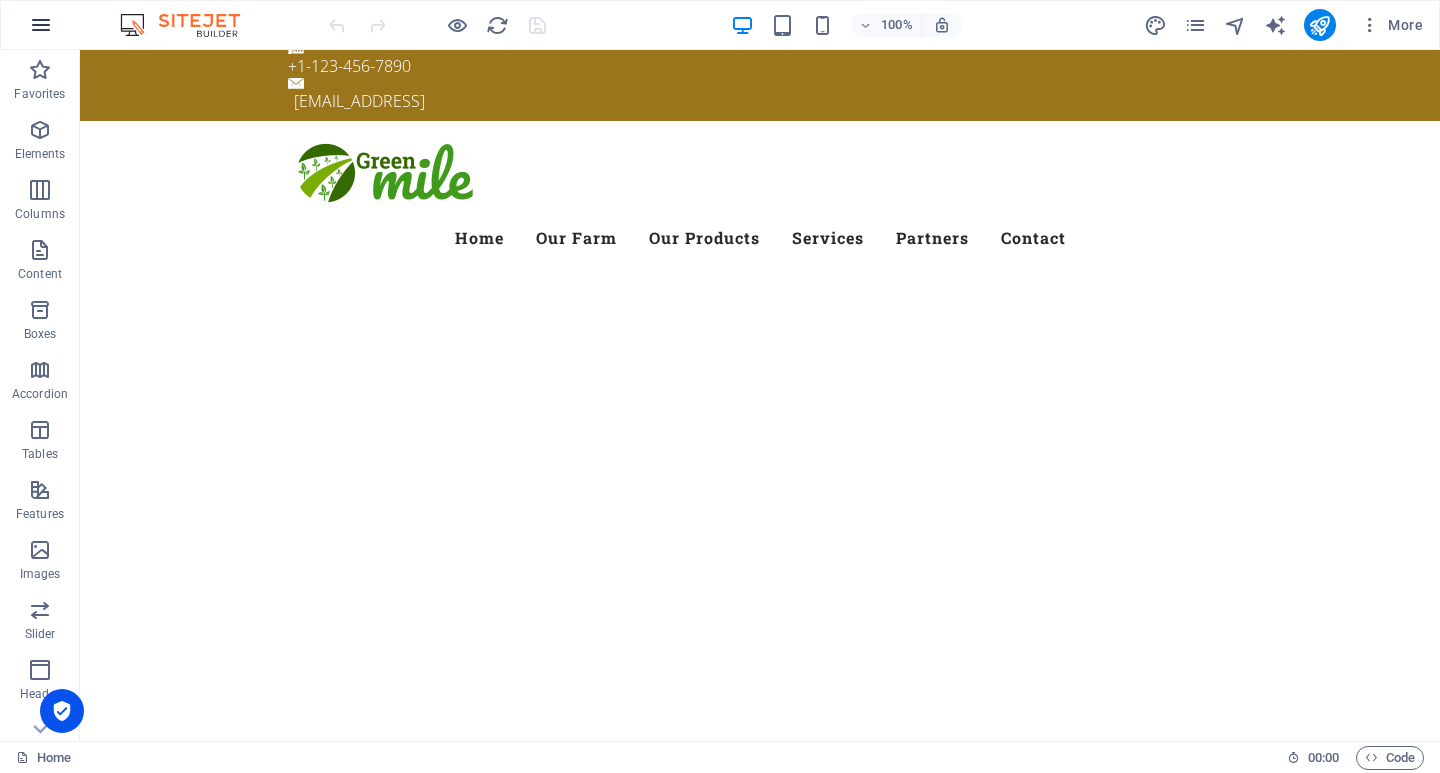 click at bounding box center [41, 25] 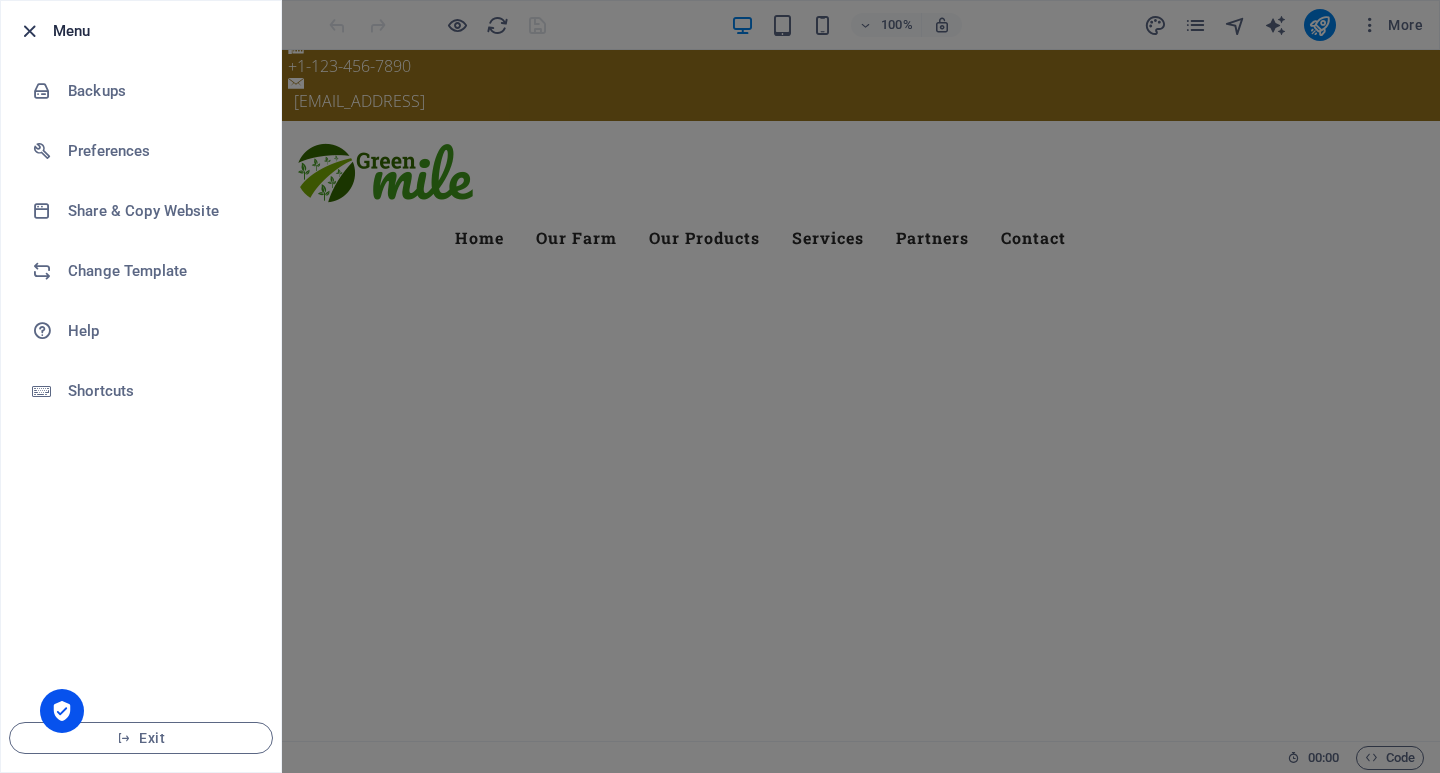 click at bounding box center [29, 31] 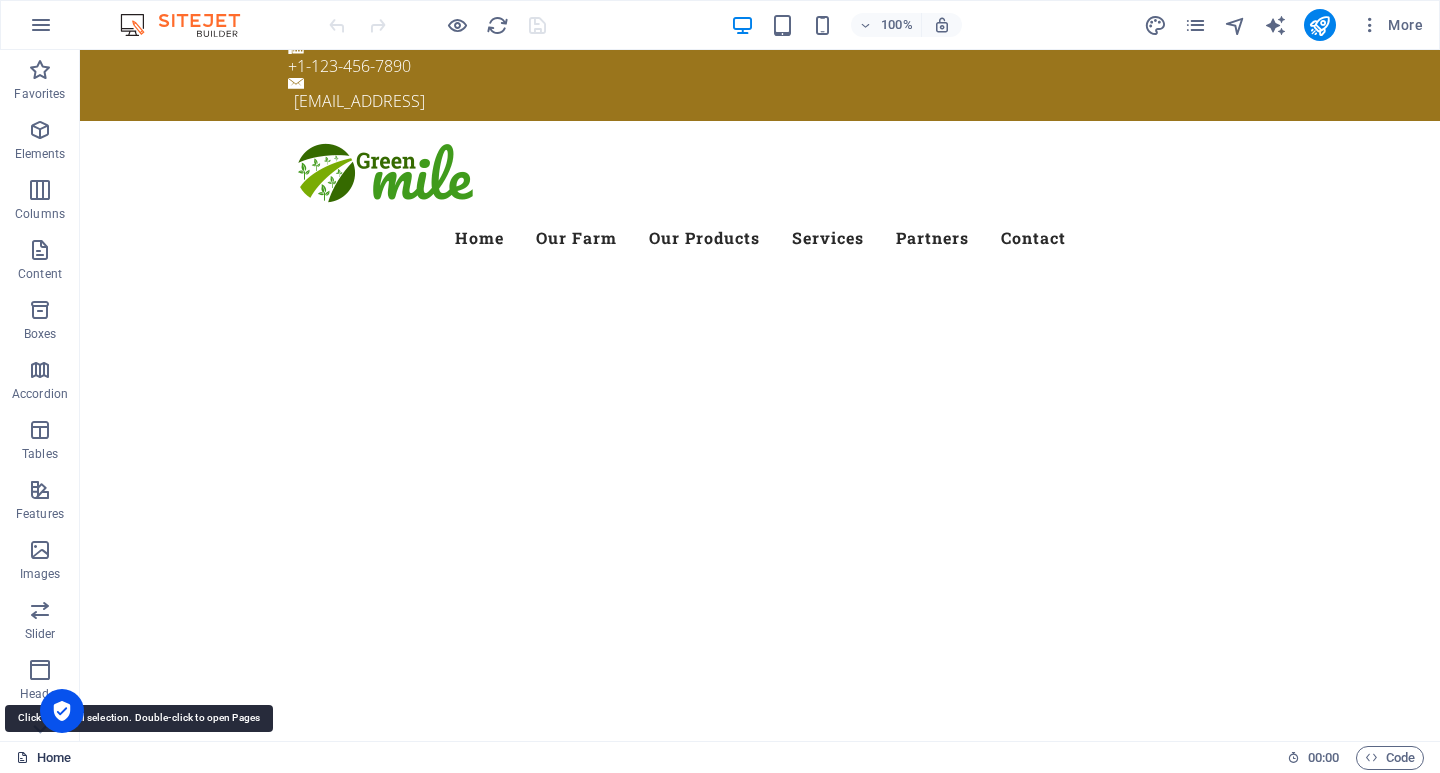 click at bounding box center [22, 757] 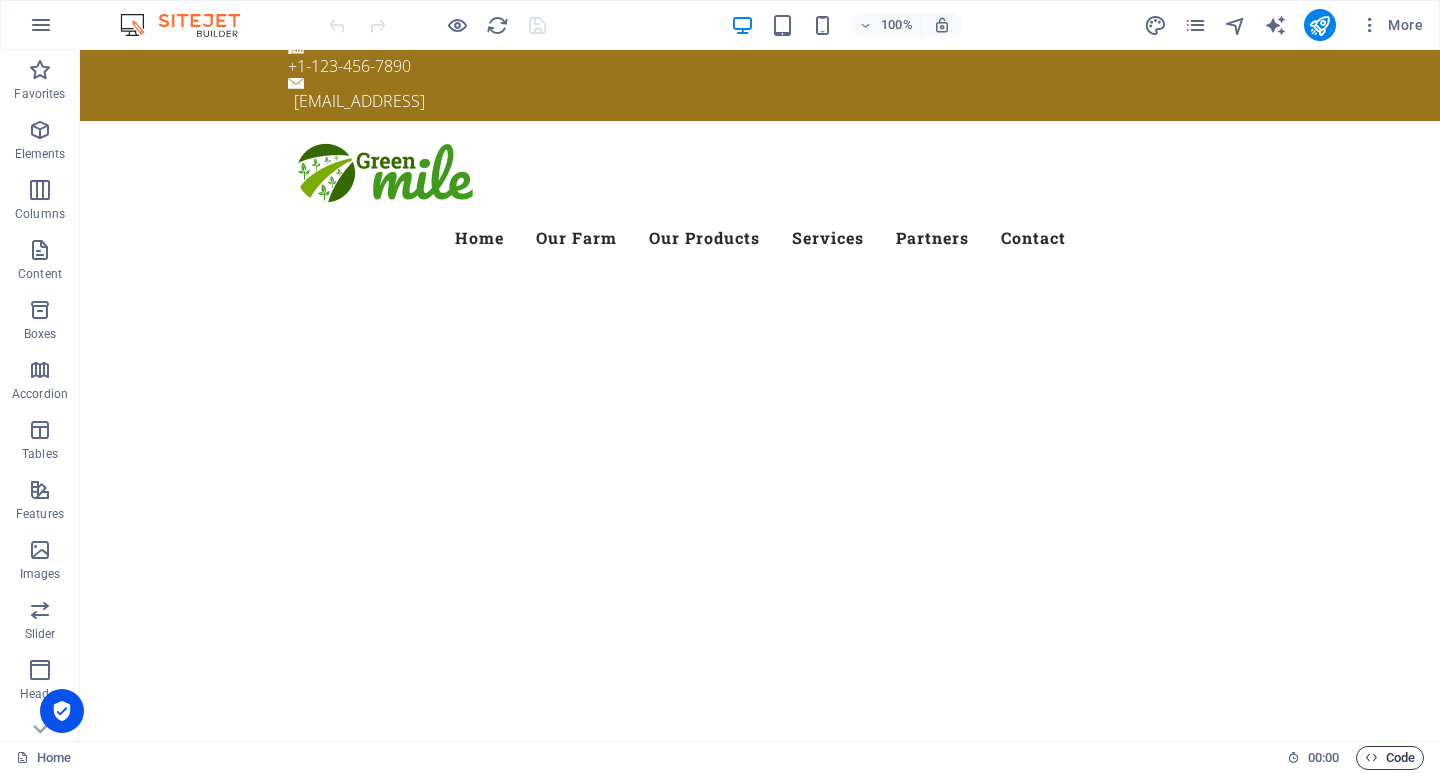 click on "Code" at bounding box center [1390, 758] 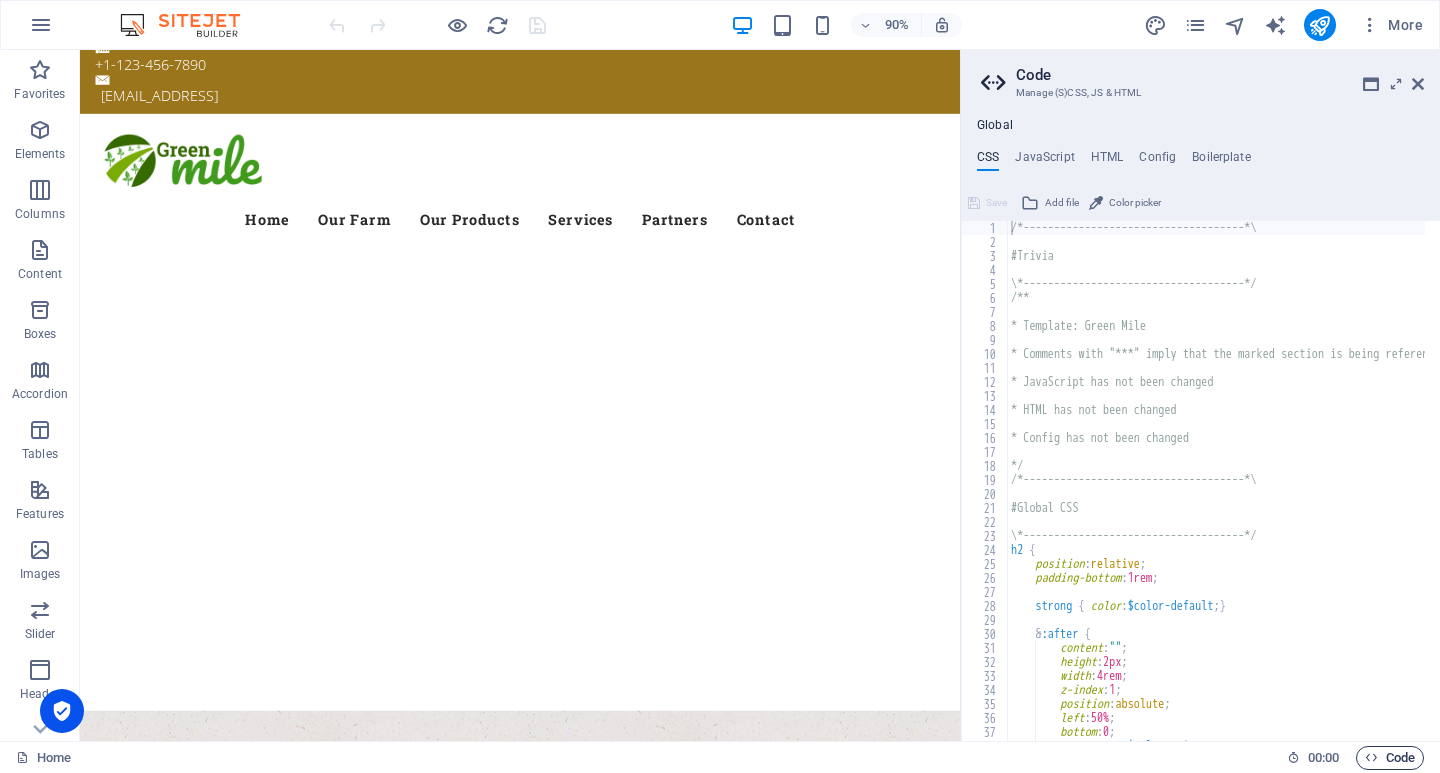 click on "Code" at bounding box center [1390, 758] 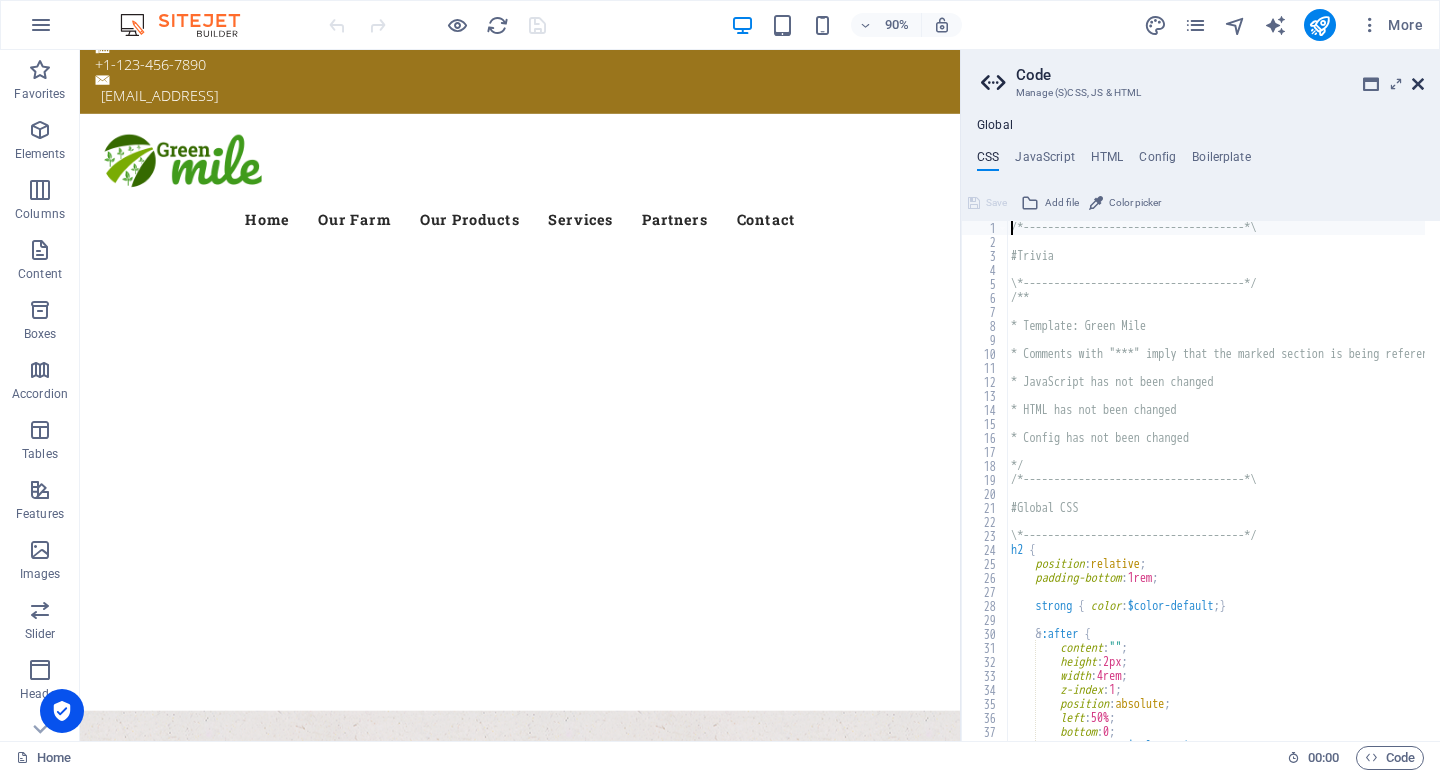 click at bounding box center [1418, 84] 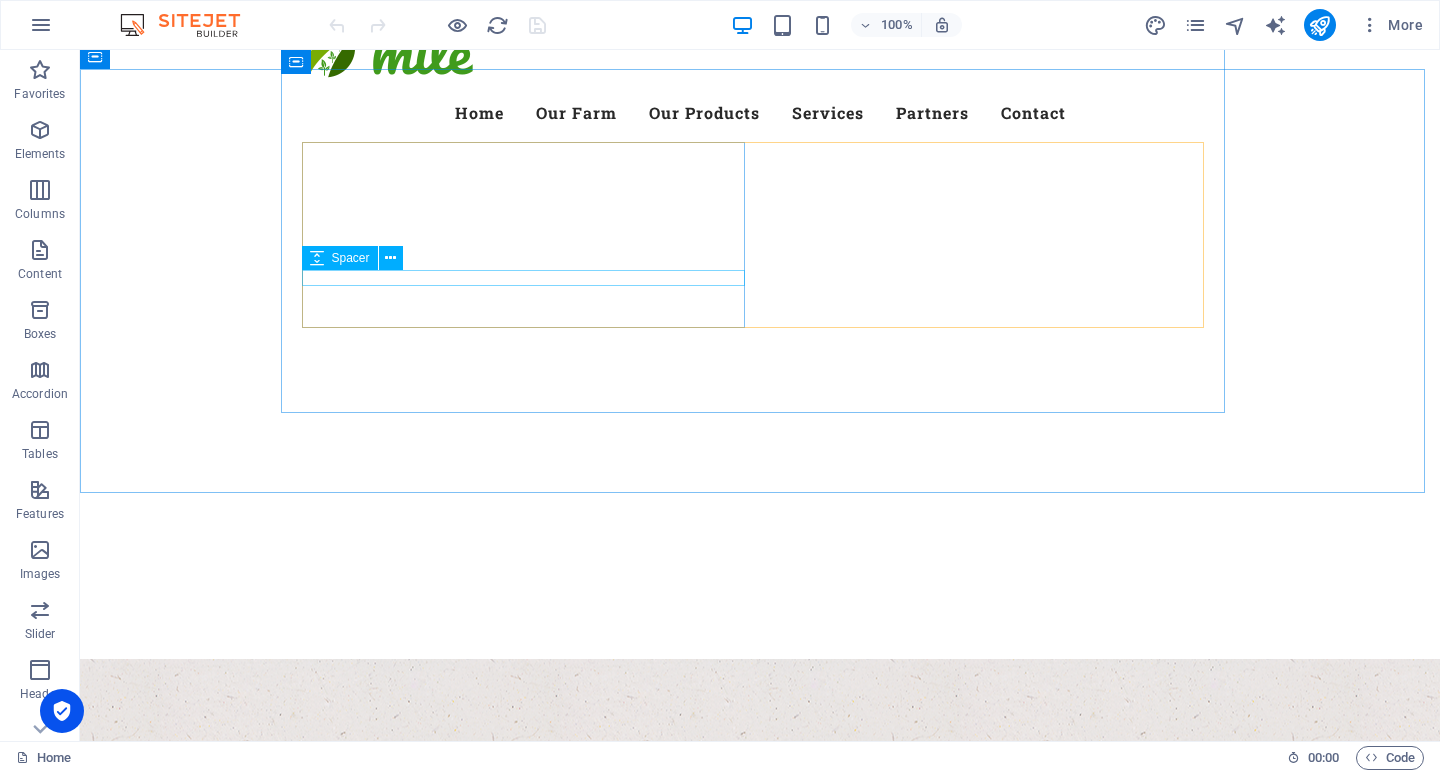 scroll, scrollTop: 0, scrollLeft: 0, axis: both 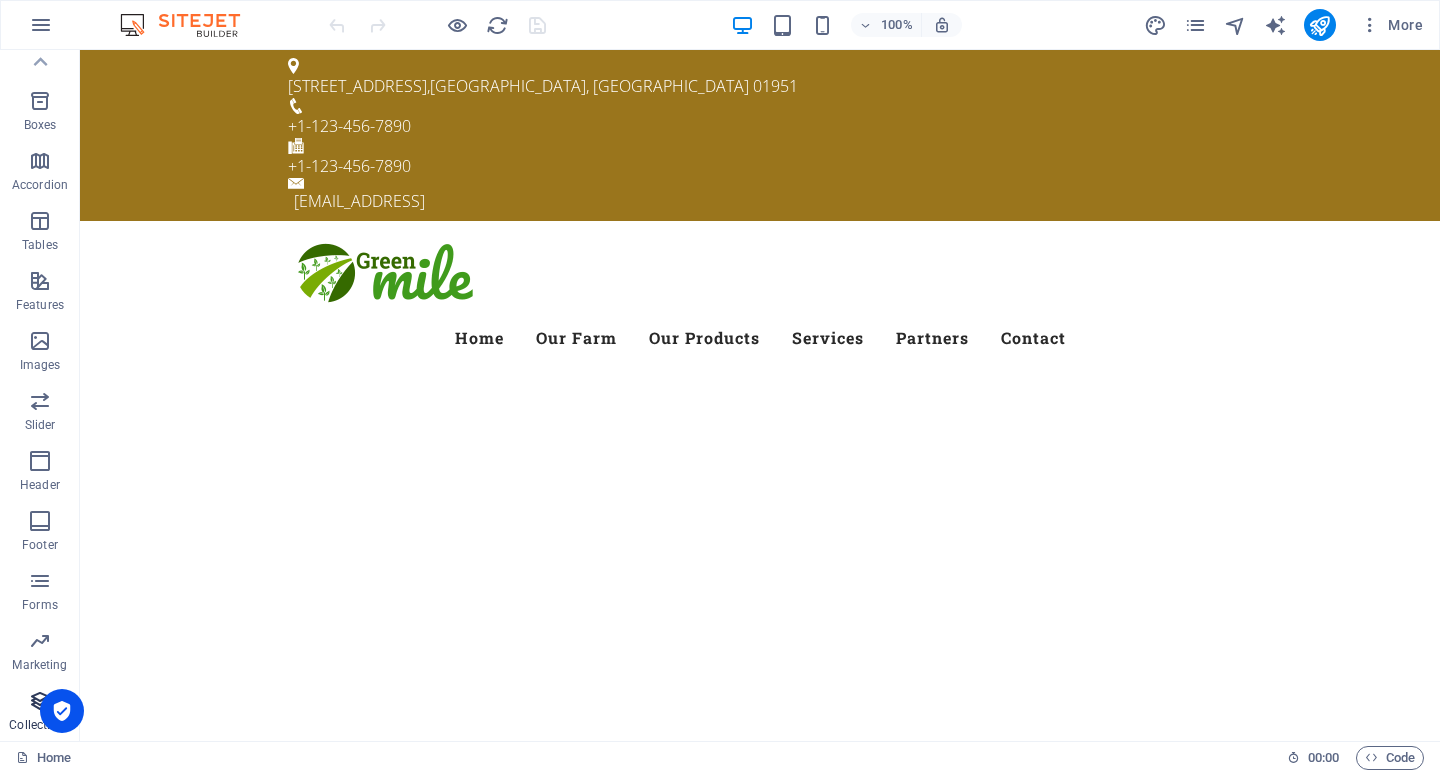click at bounding box center (40, 701) 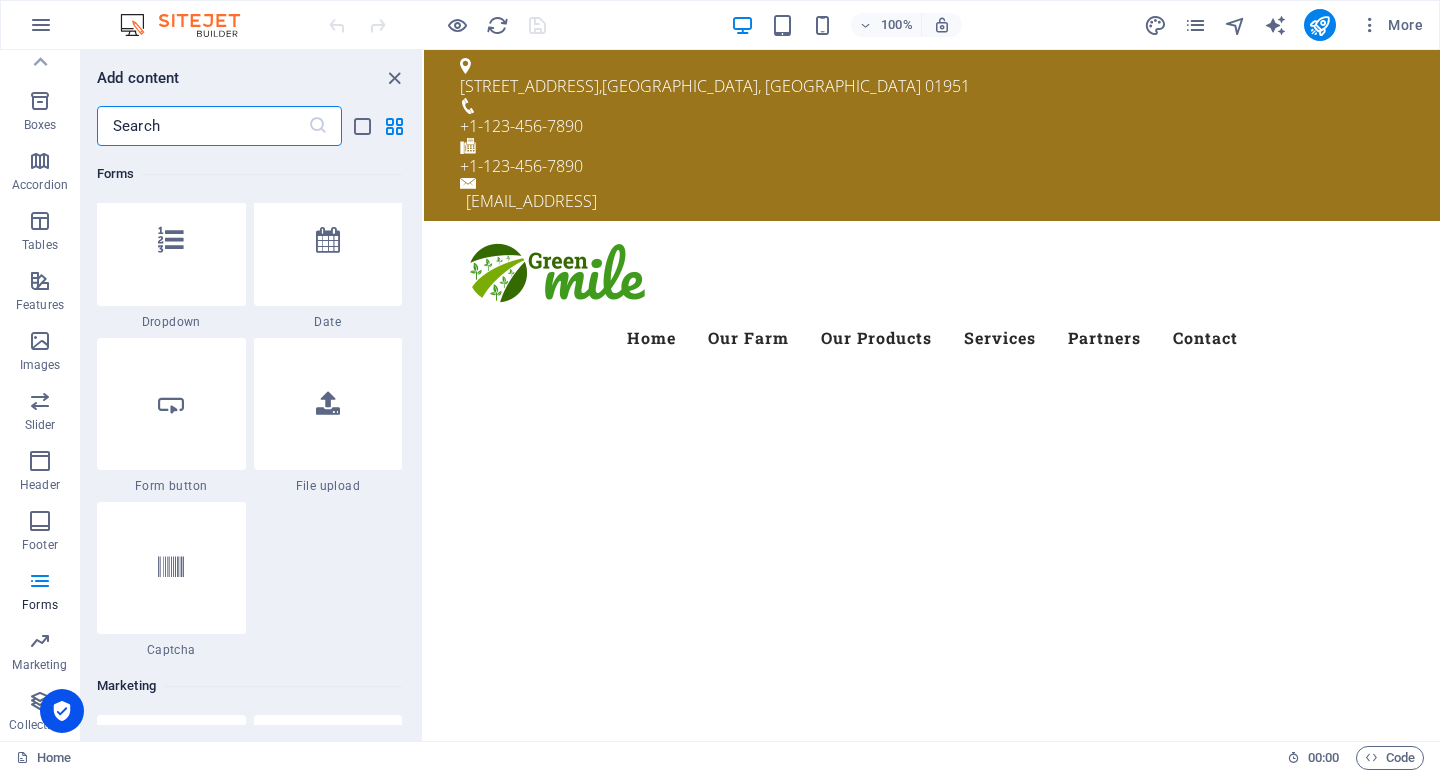 scroll, scrollTop: 15242, scrollLeft: 0, axis: vertical 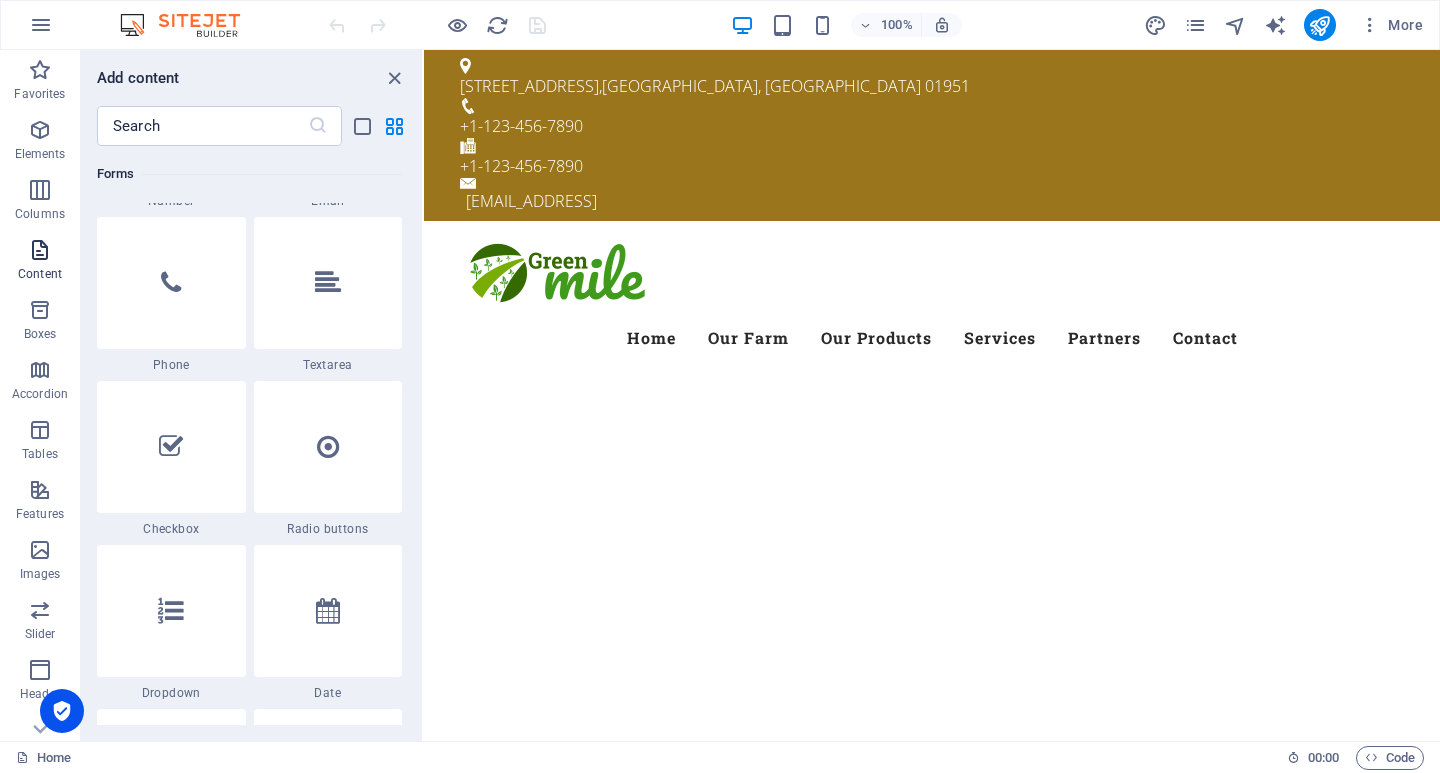 click at bounding box center [40, 250] 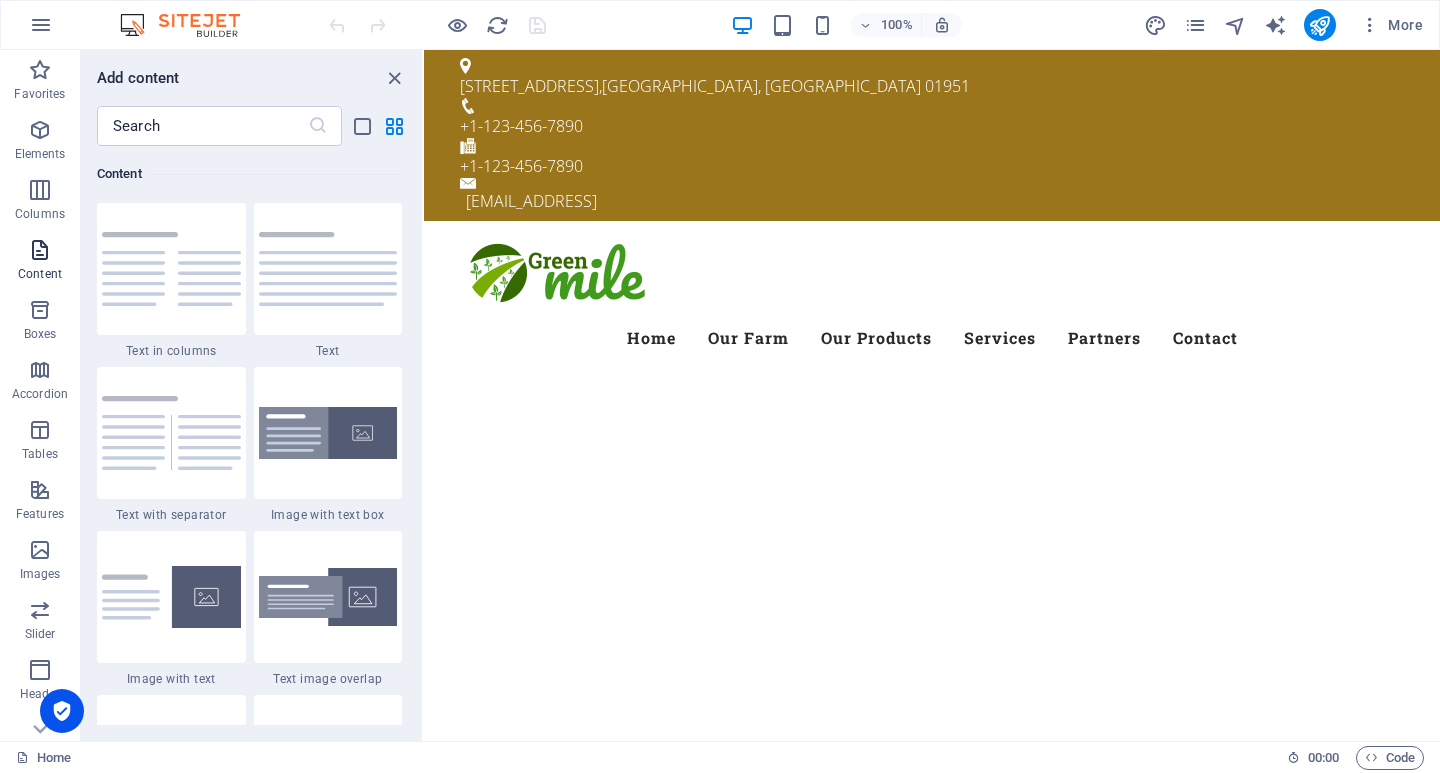 scroll, scrollTop: 3499, scrollLeft: 0, axis: vertical 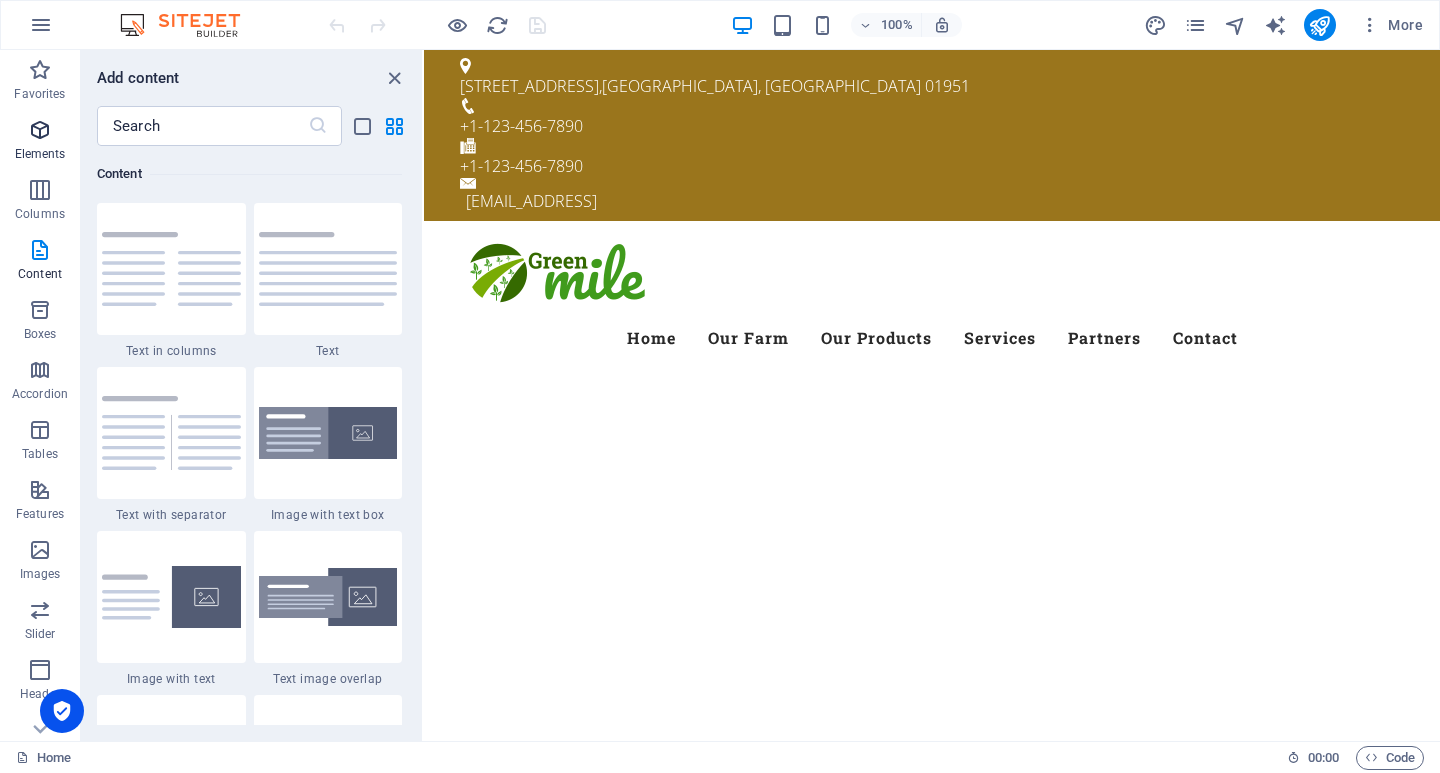 click at bounding box center (40, 130) 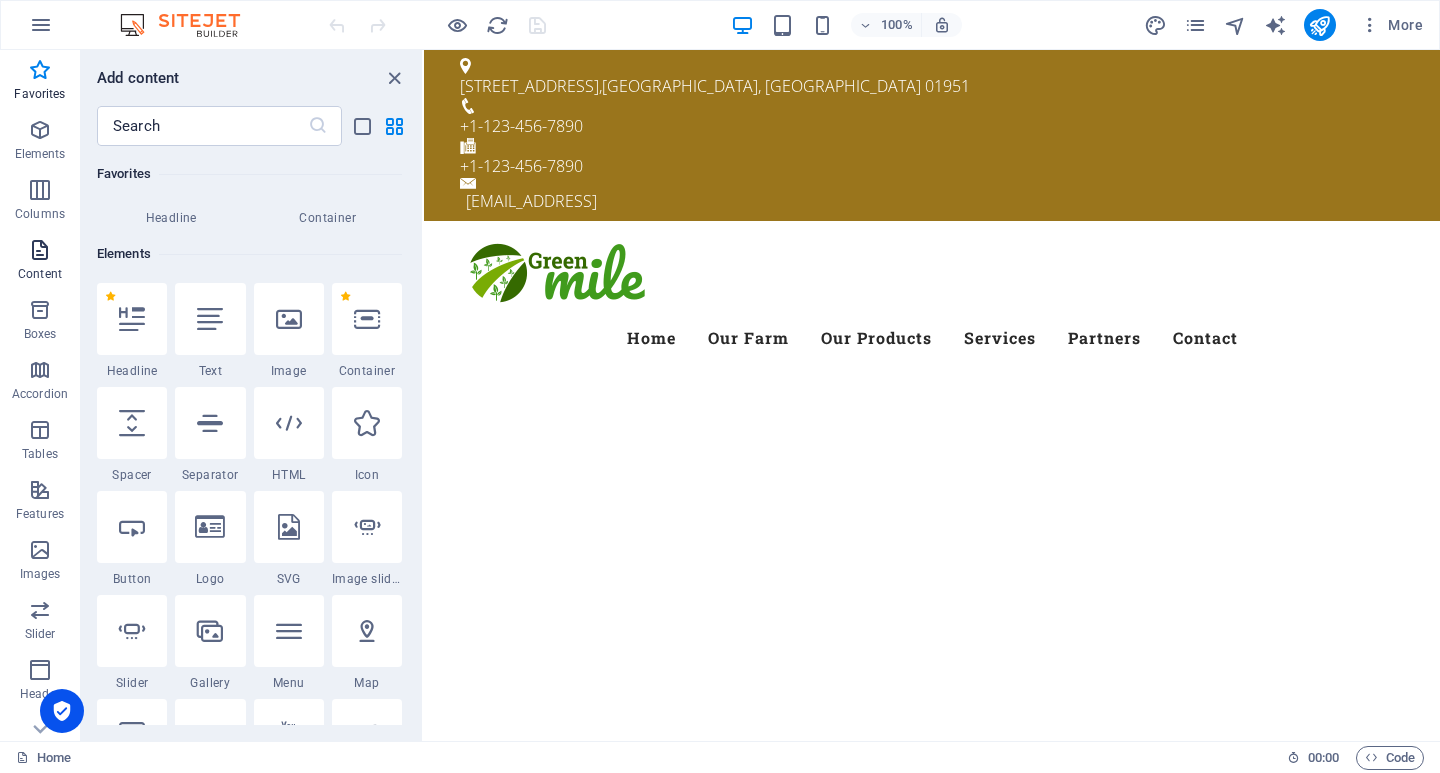 scroll, scrollTop: 0, scrollLeft: 0, axis: both 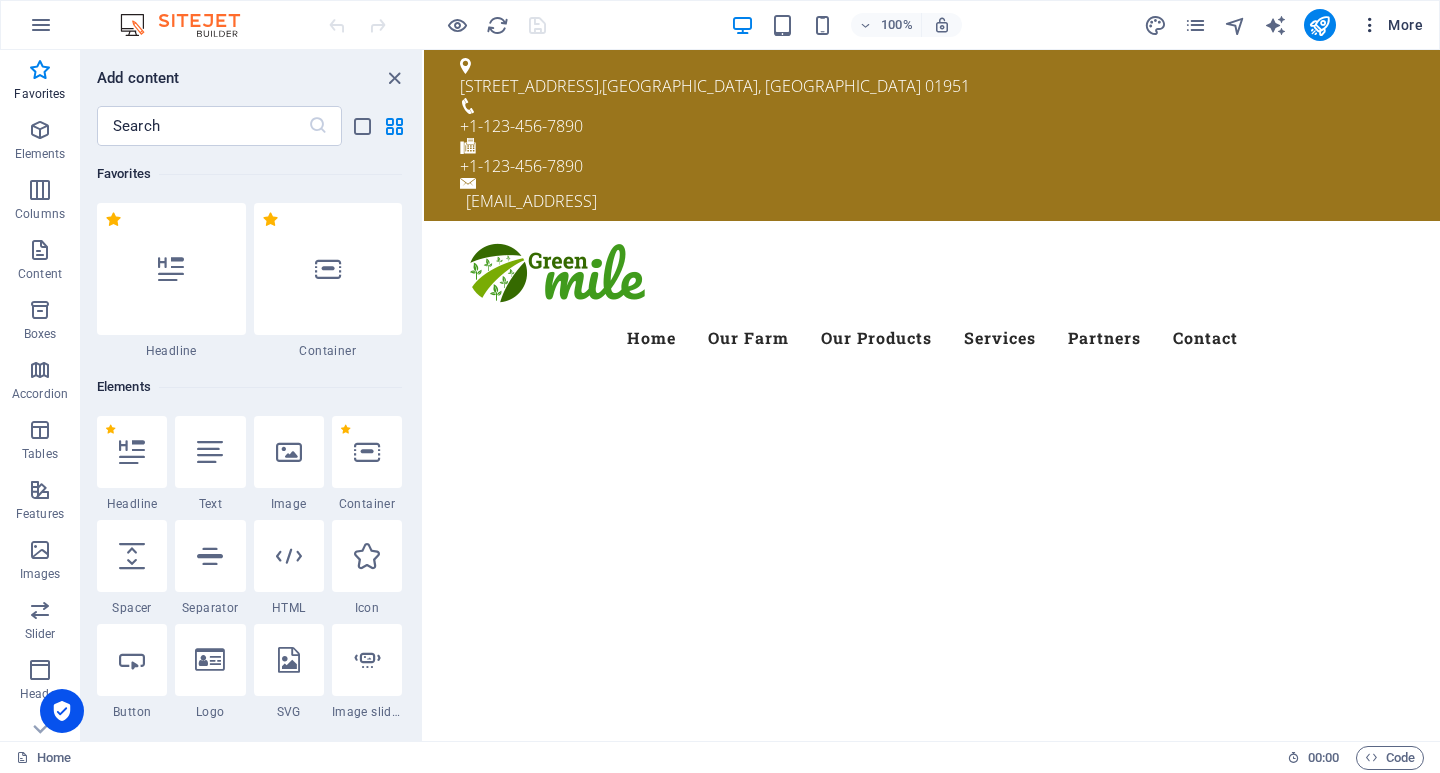 click on "More" at bounding box center (1391, 25) 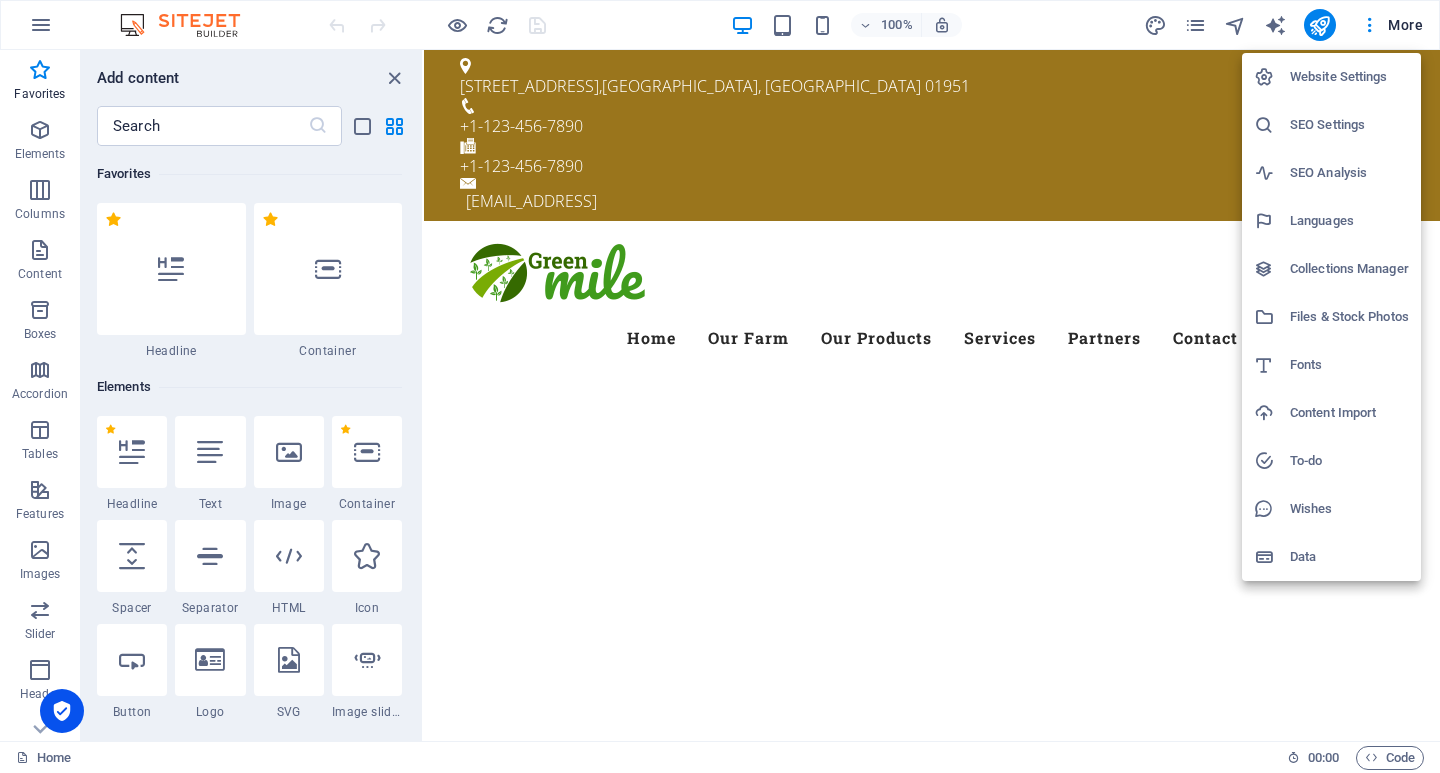 click at bounding box center (720, 386) 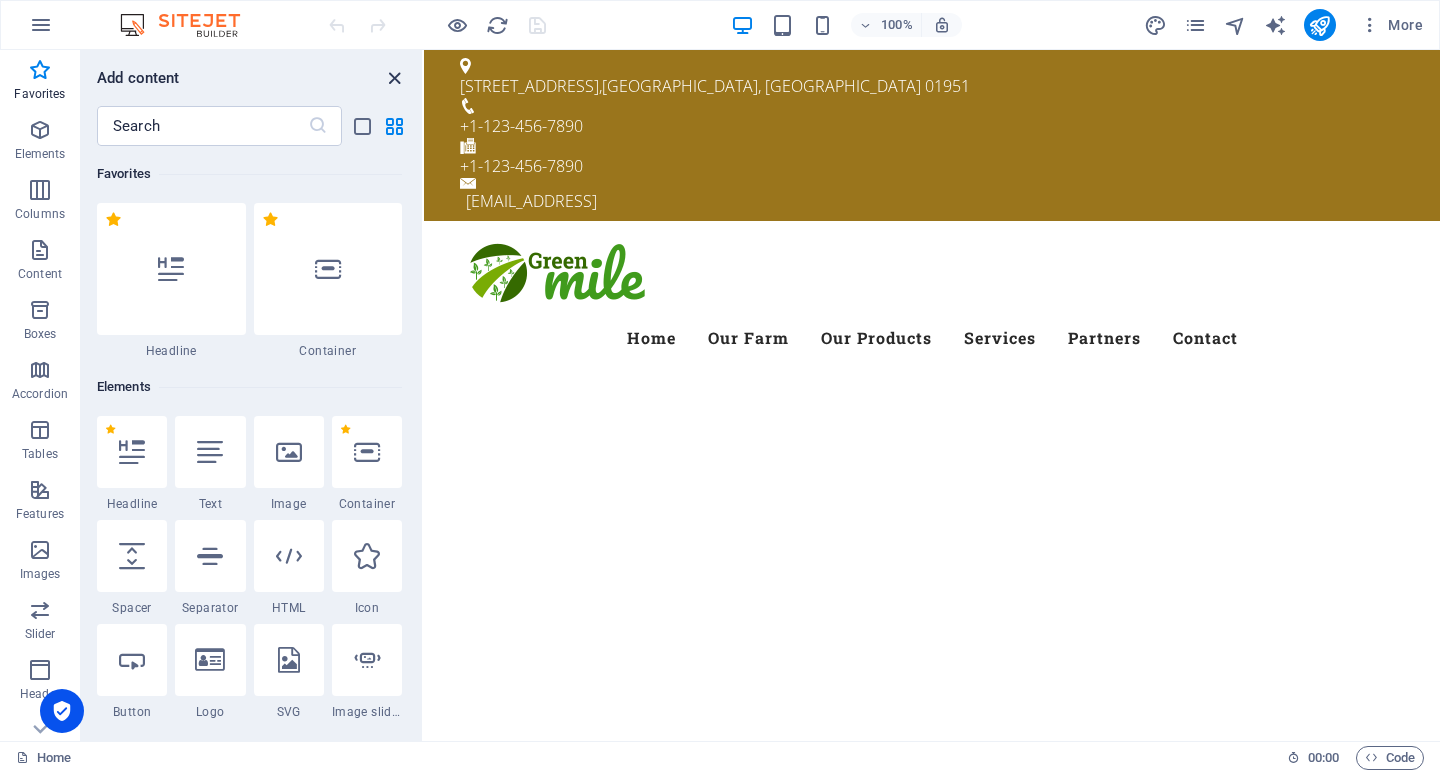 click at bounding box center (394, 78) 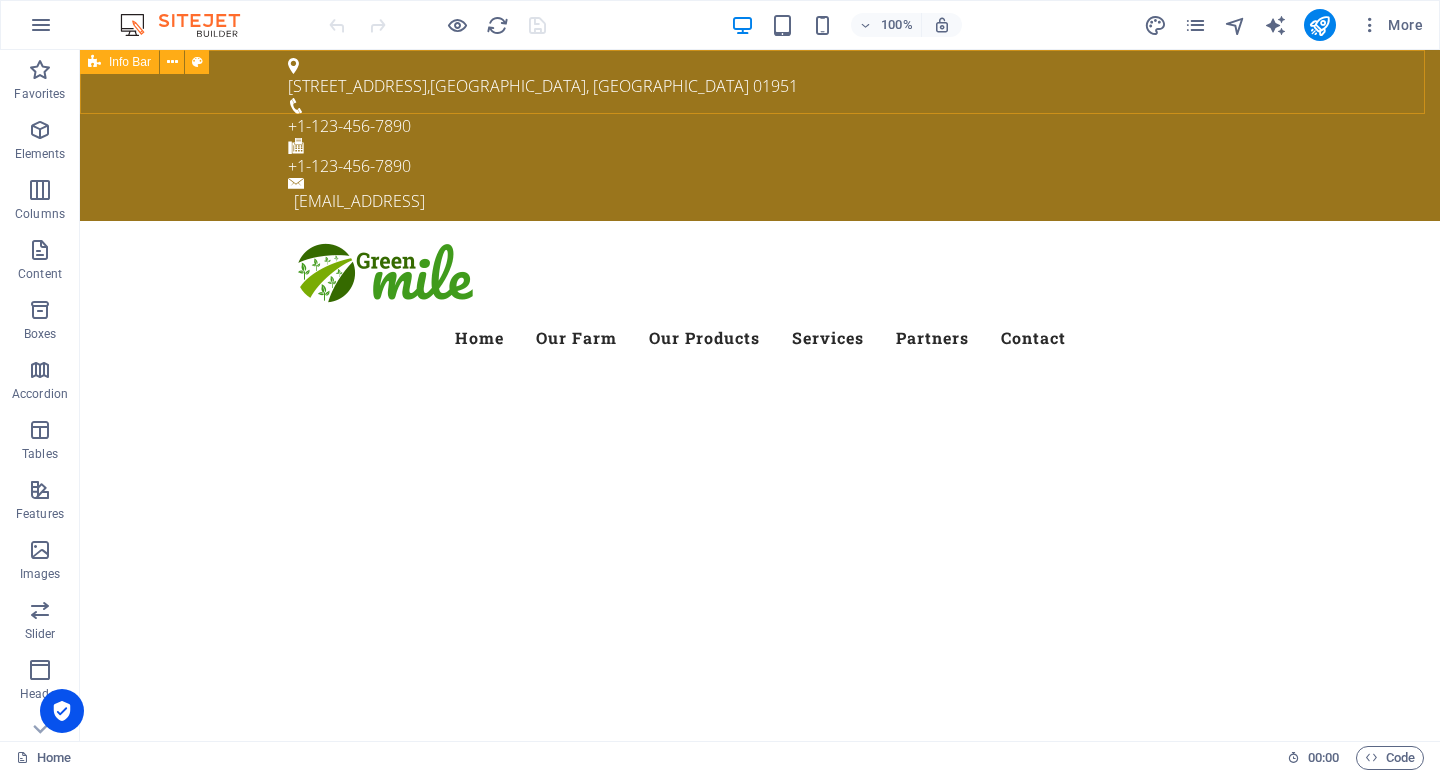 click at bounding box center [94, 62] 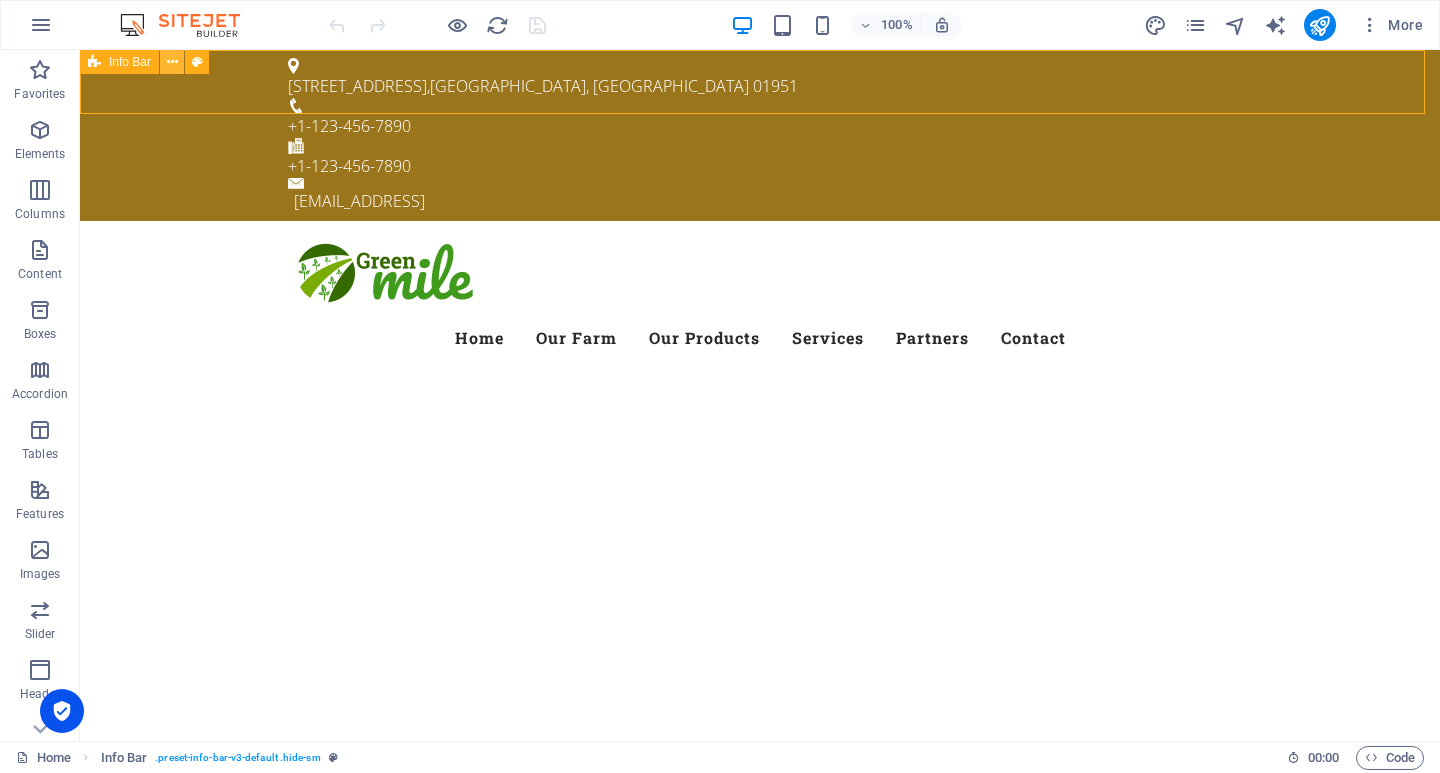 click at bounding box center (172, 62) 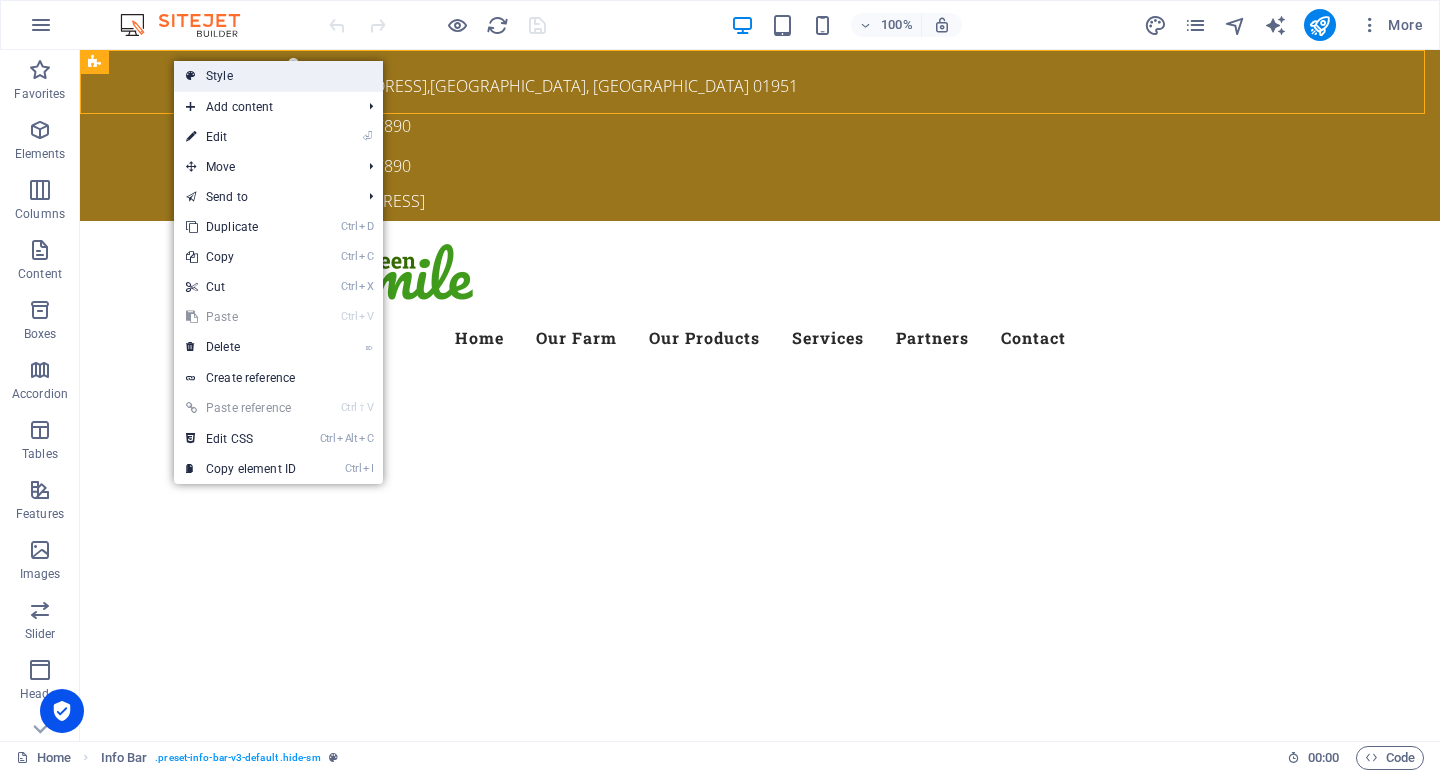 click on "Style" at bounding box center [278, 76] 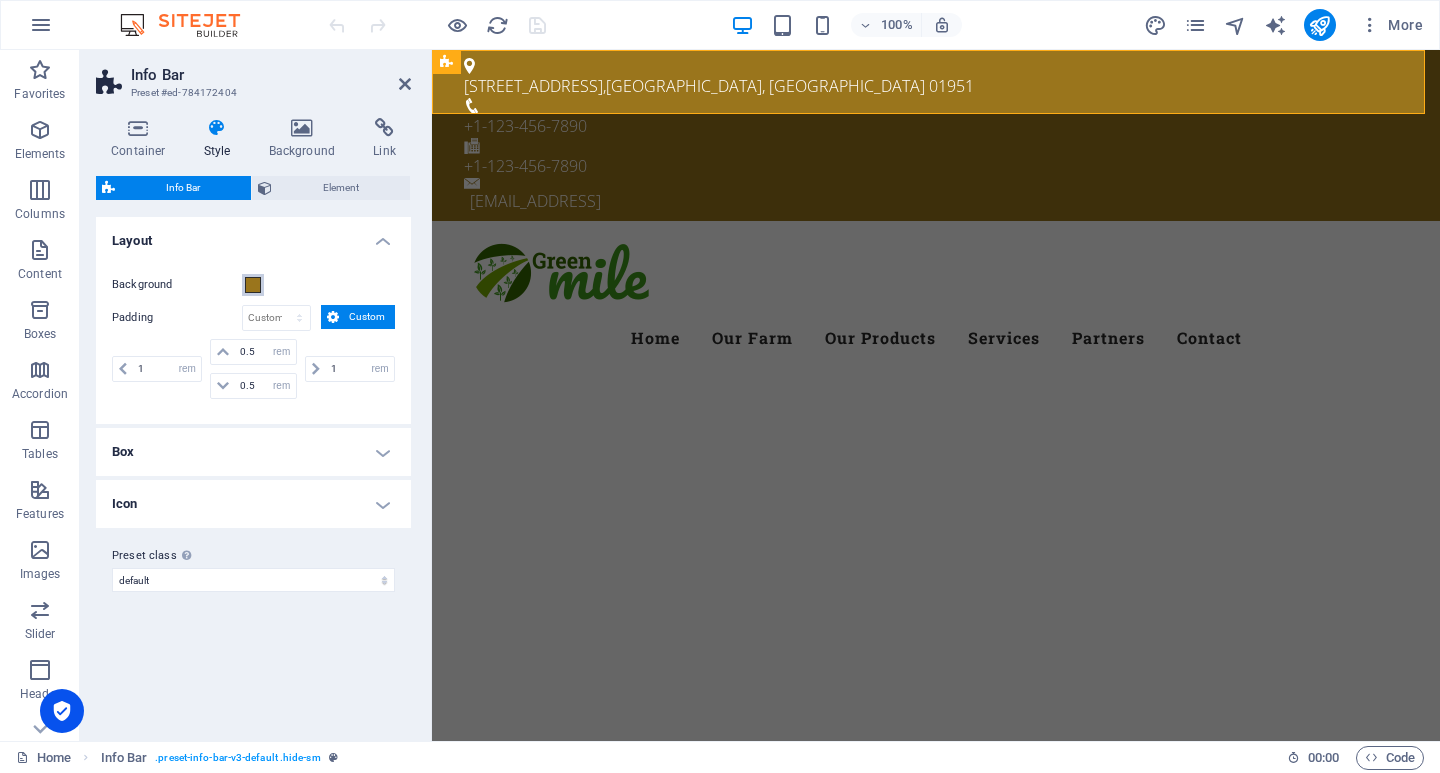 click at bounding box center [253, 285] 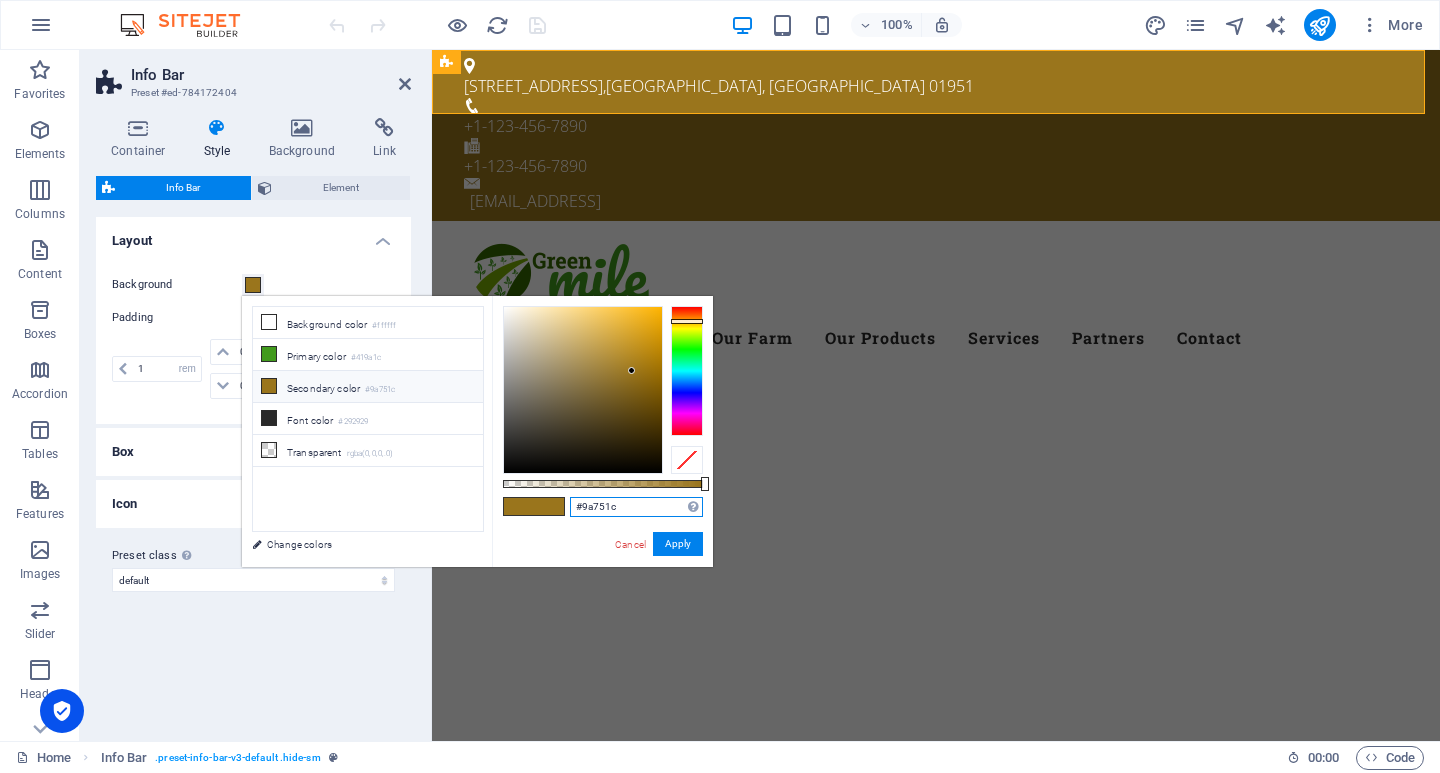 click on "#9a751c" at bounding box center (636, 507) 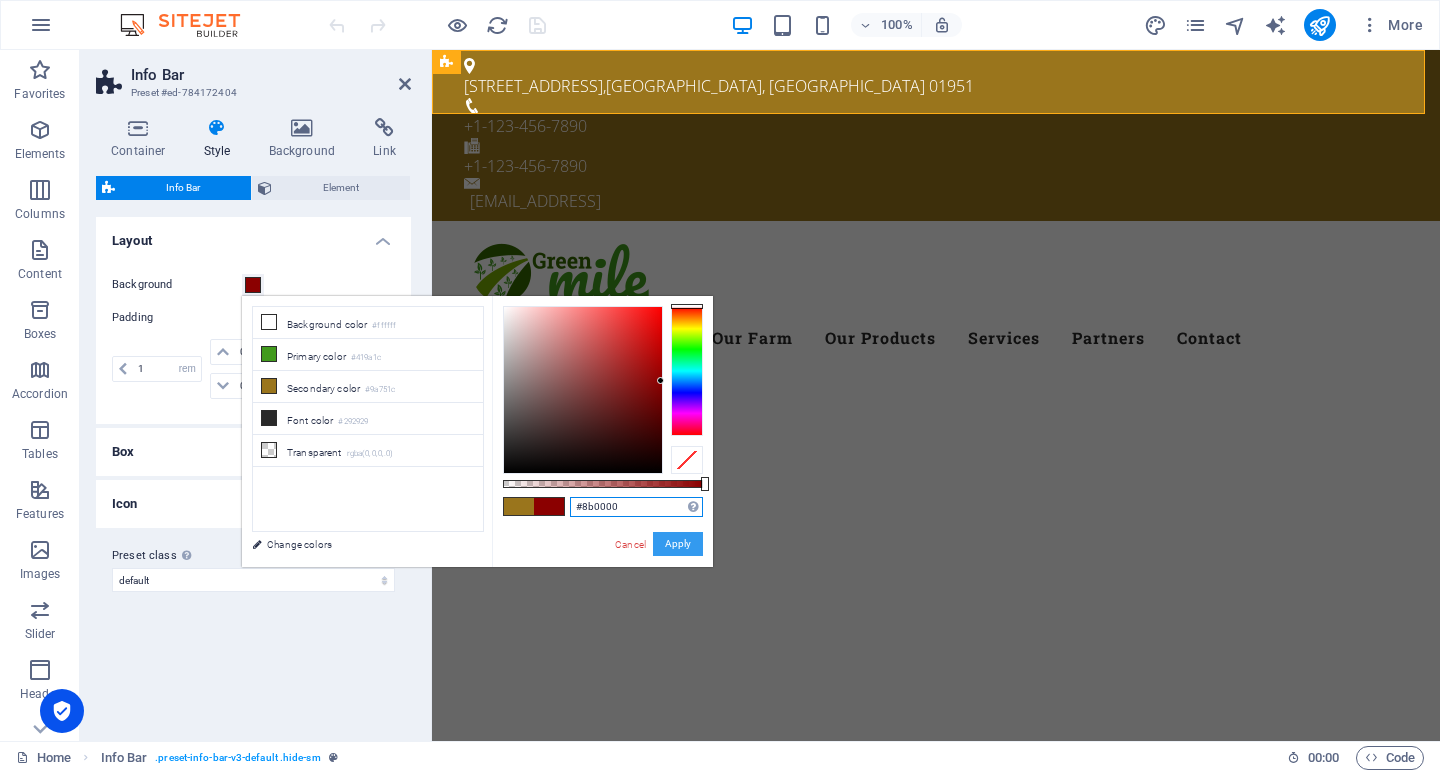 type on "#8b0000" 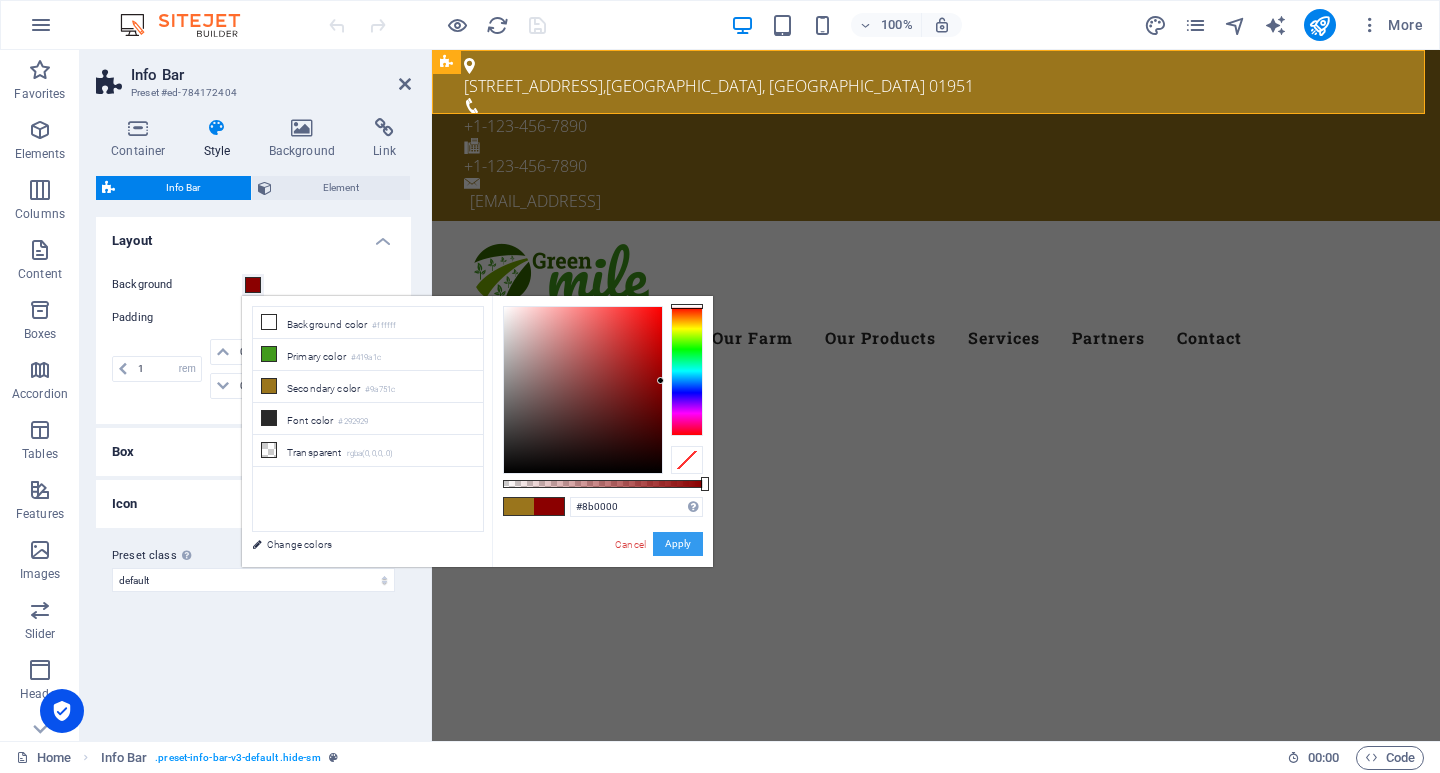 click on "Apply" at bounding box center [678, 544] 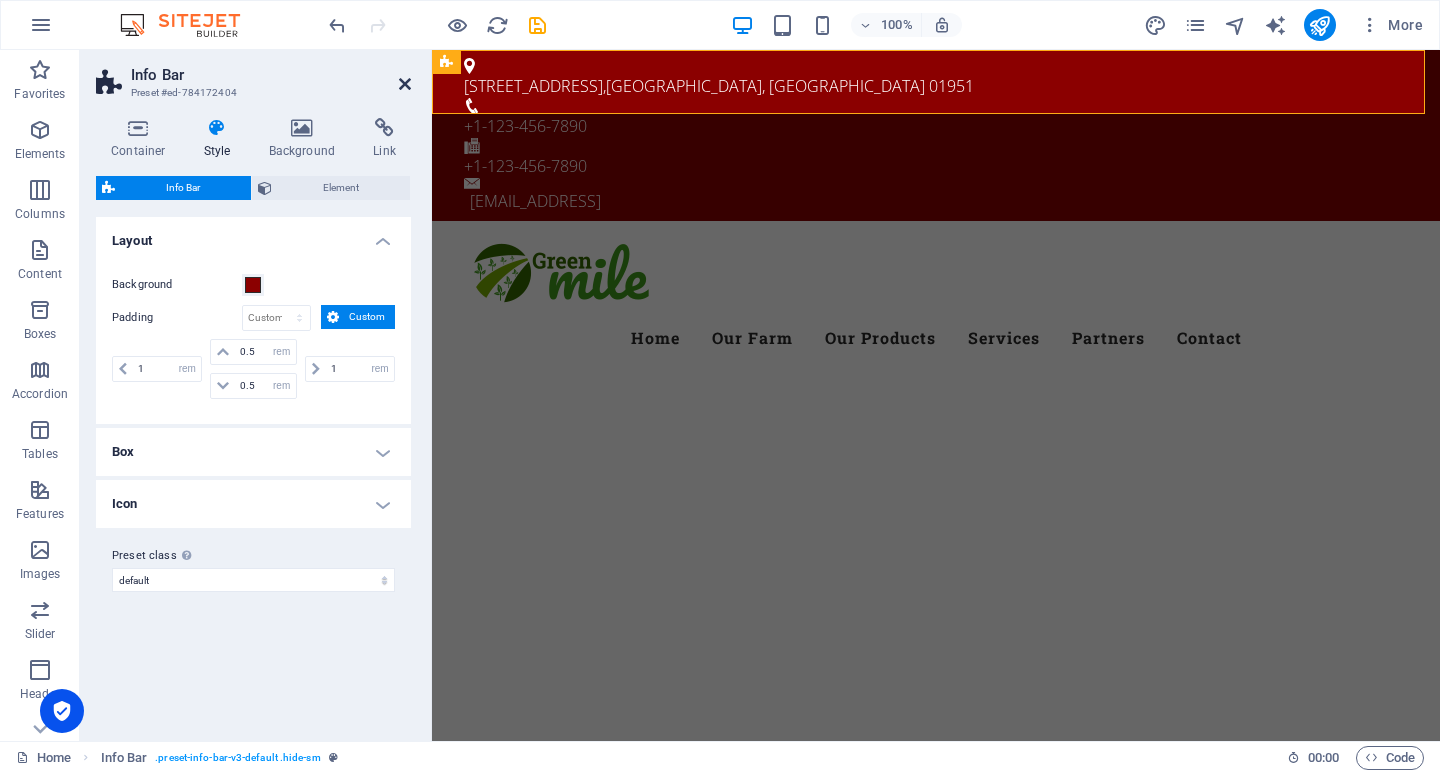 click at bounding box center [405, 84] 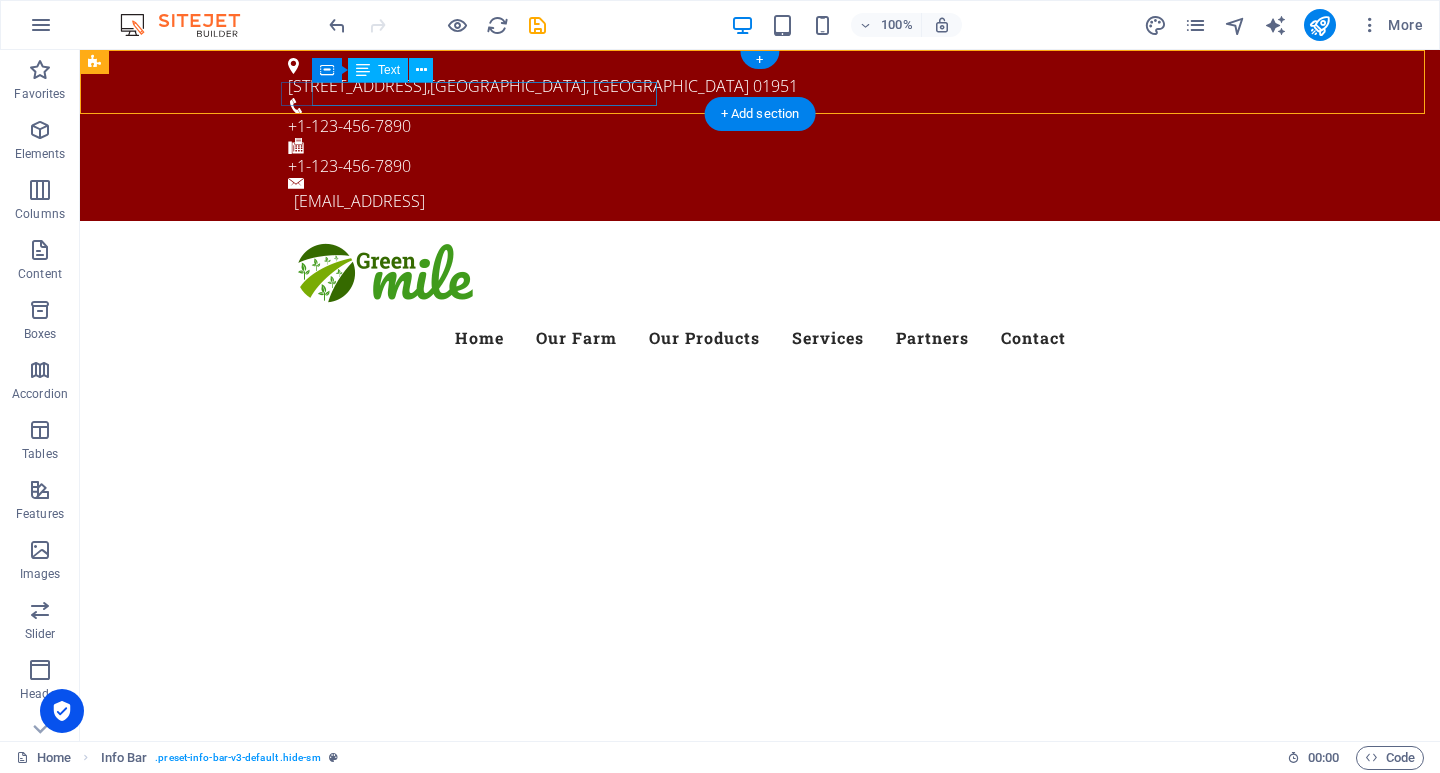 click on "[EMAIL_ADDRESS]" at bounding box center [763, 201] 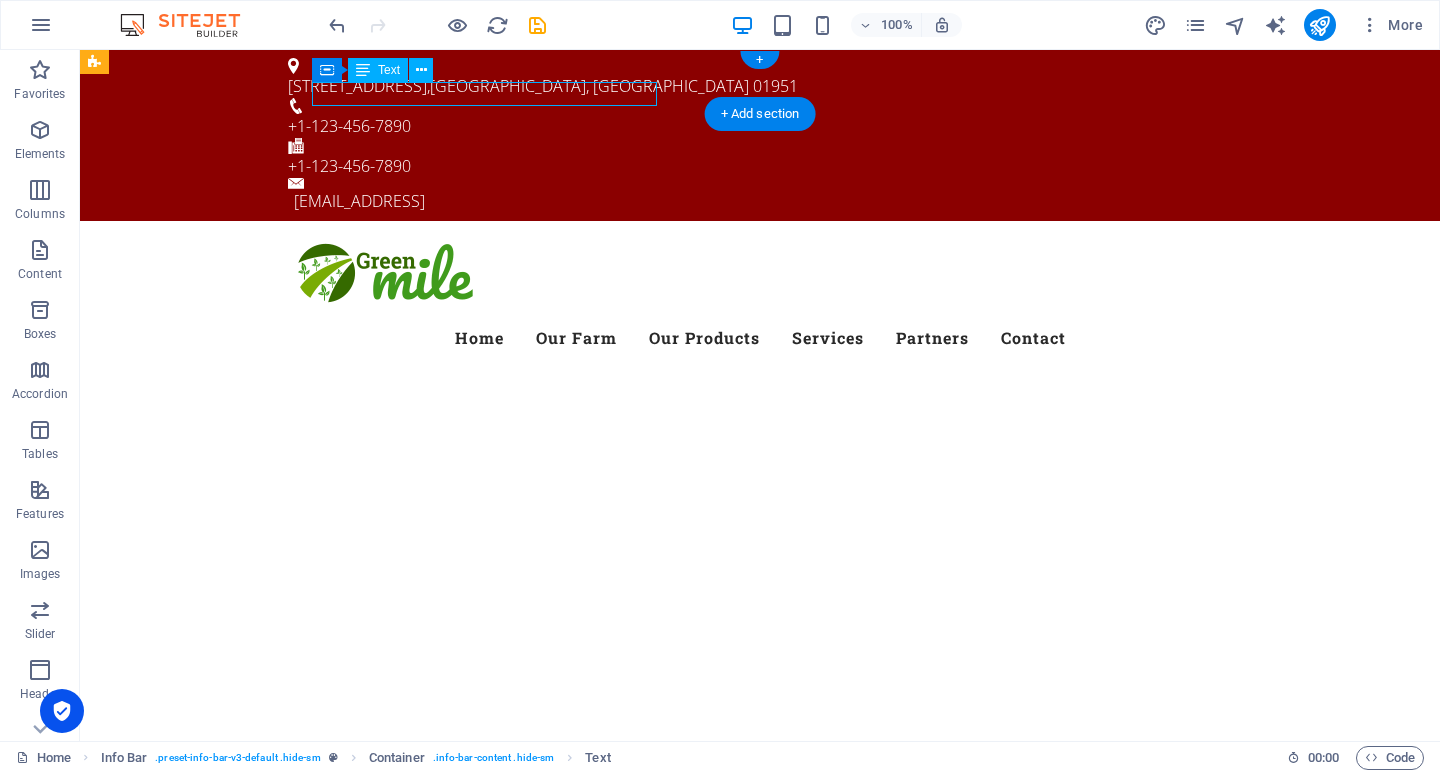 click on "[EMAIL_ADDRESS]" at bounding box center (763, 201) 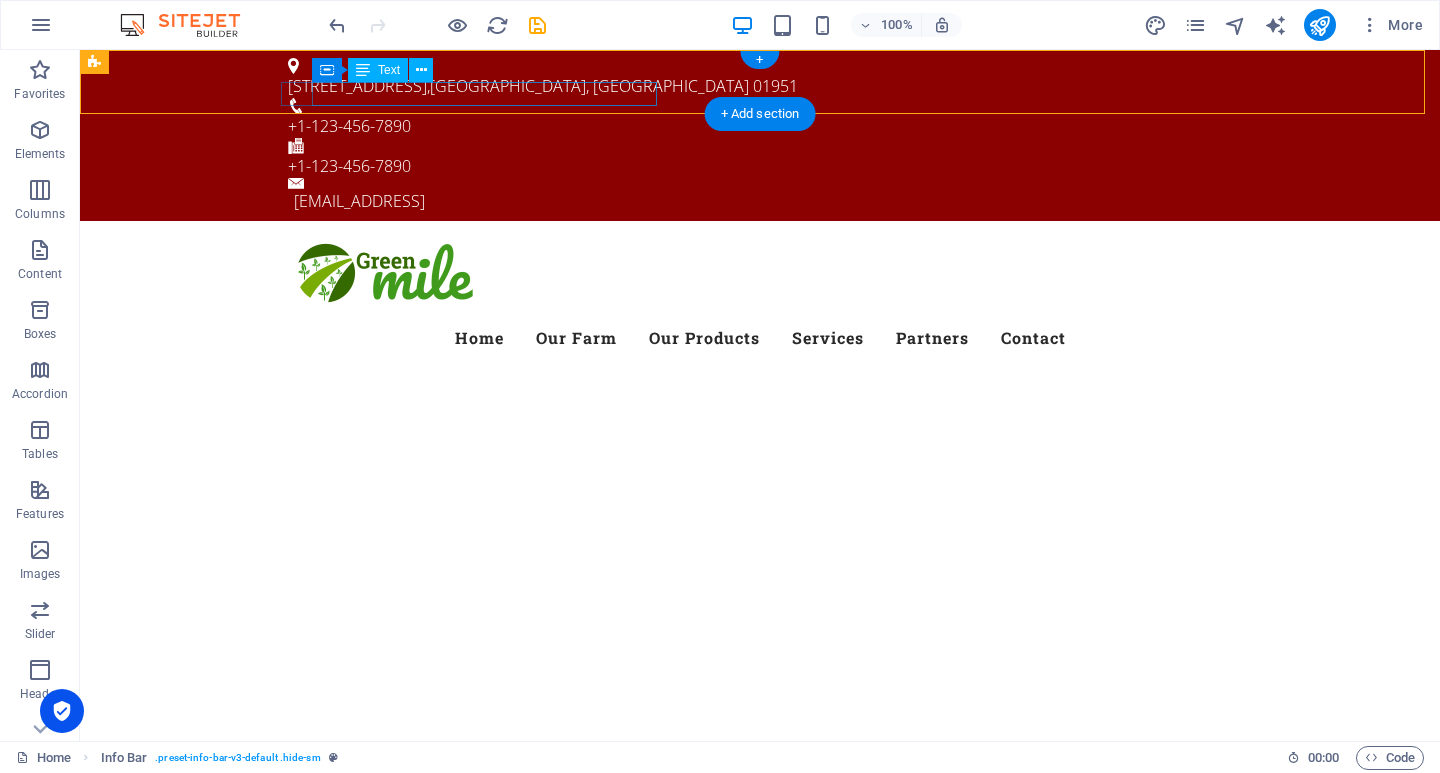 click on "[EMAIL_ADDRESS]" at bounding box center (763, 201) 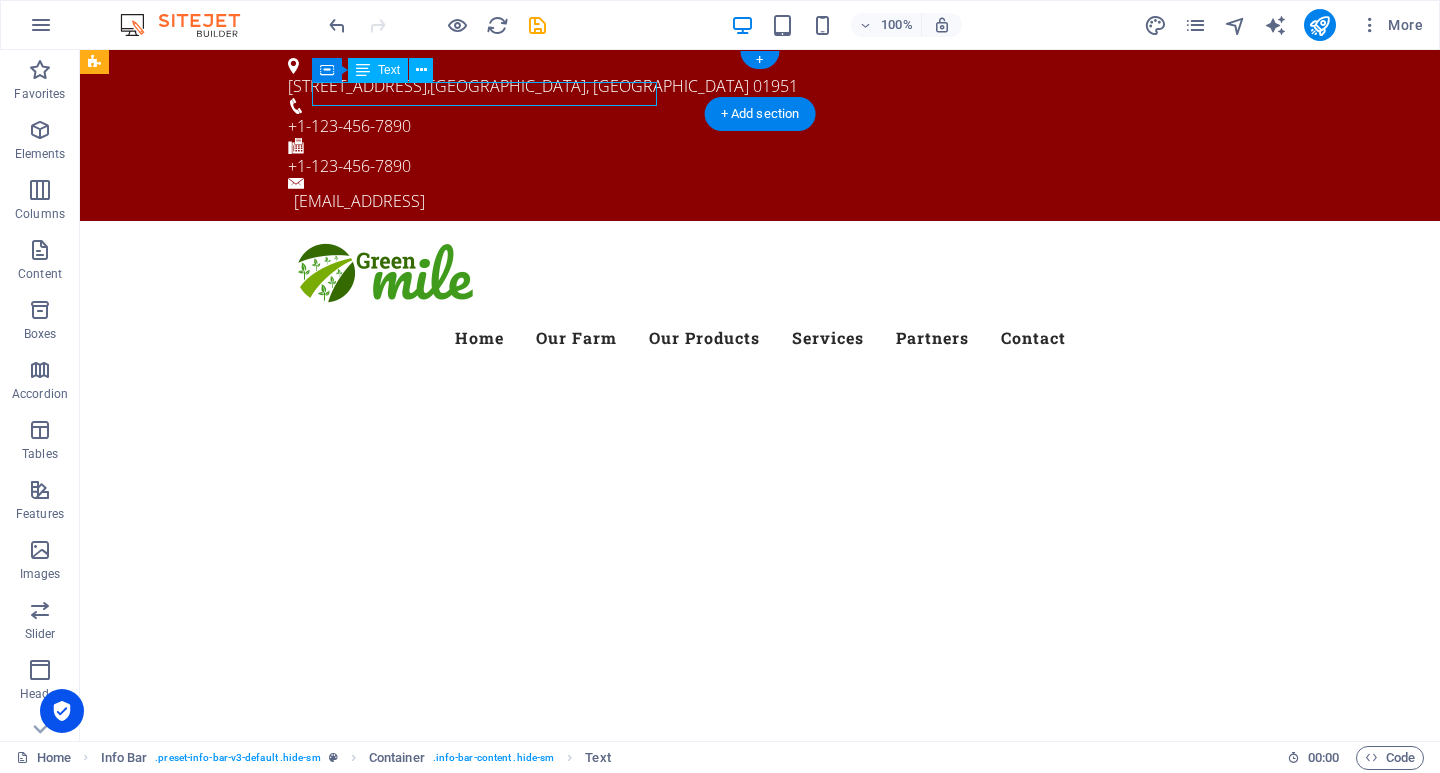 click on "[EMAIL_ADDRESS]" at bounding box center (763, 201) 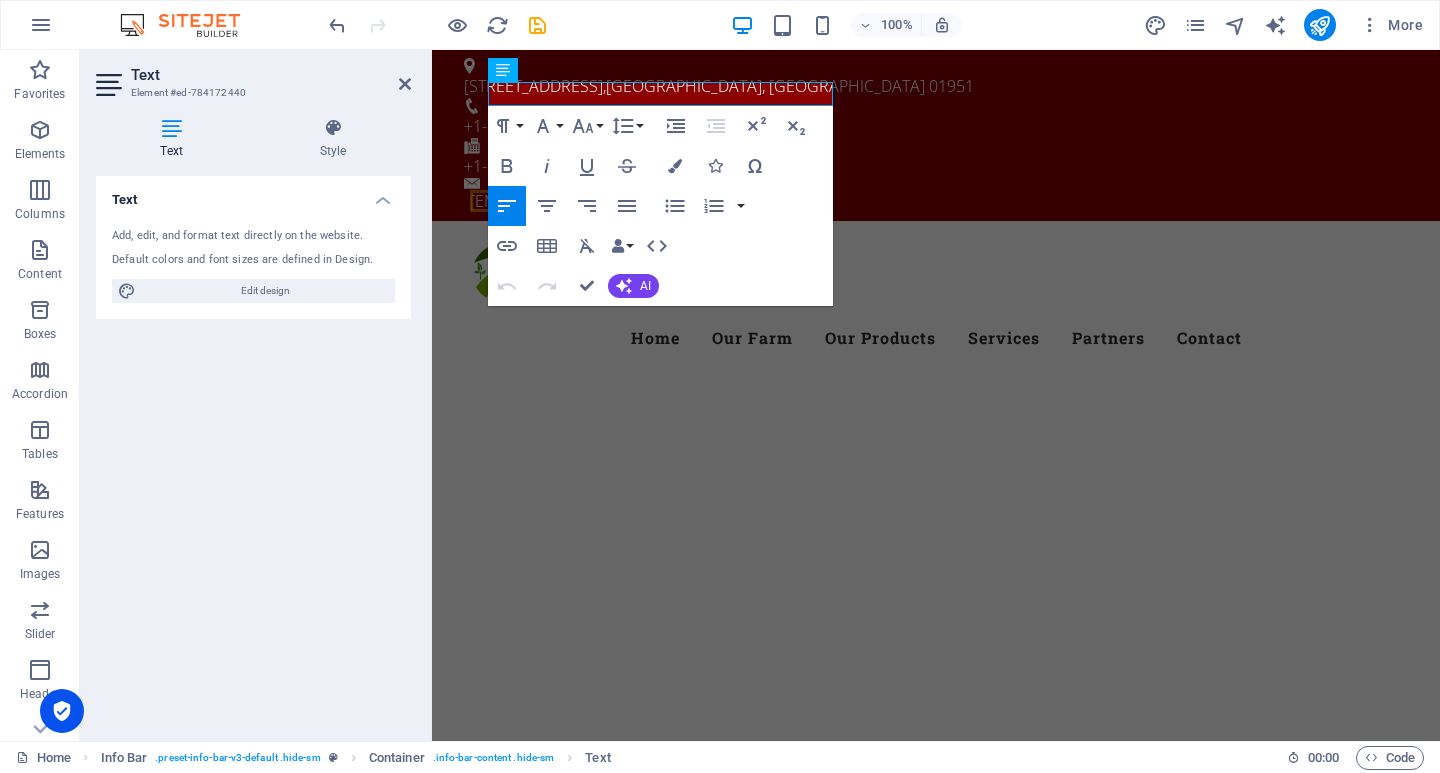 click on "Add, edit, and format text directly on the website. Default colors and font sizes are defined in Design. Edit design" at bounding box center [253, 265] 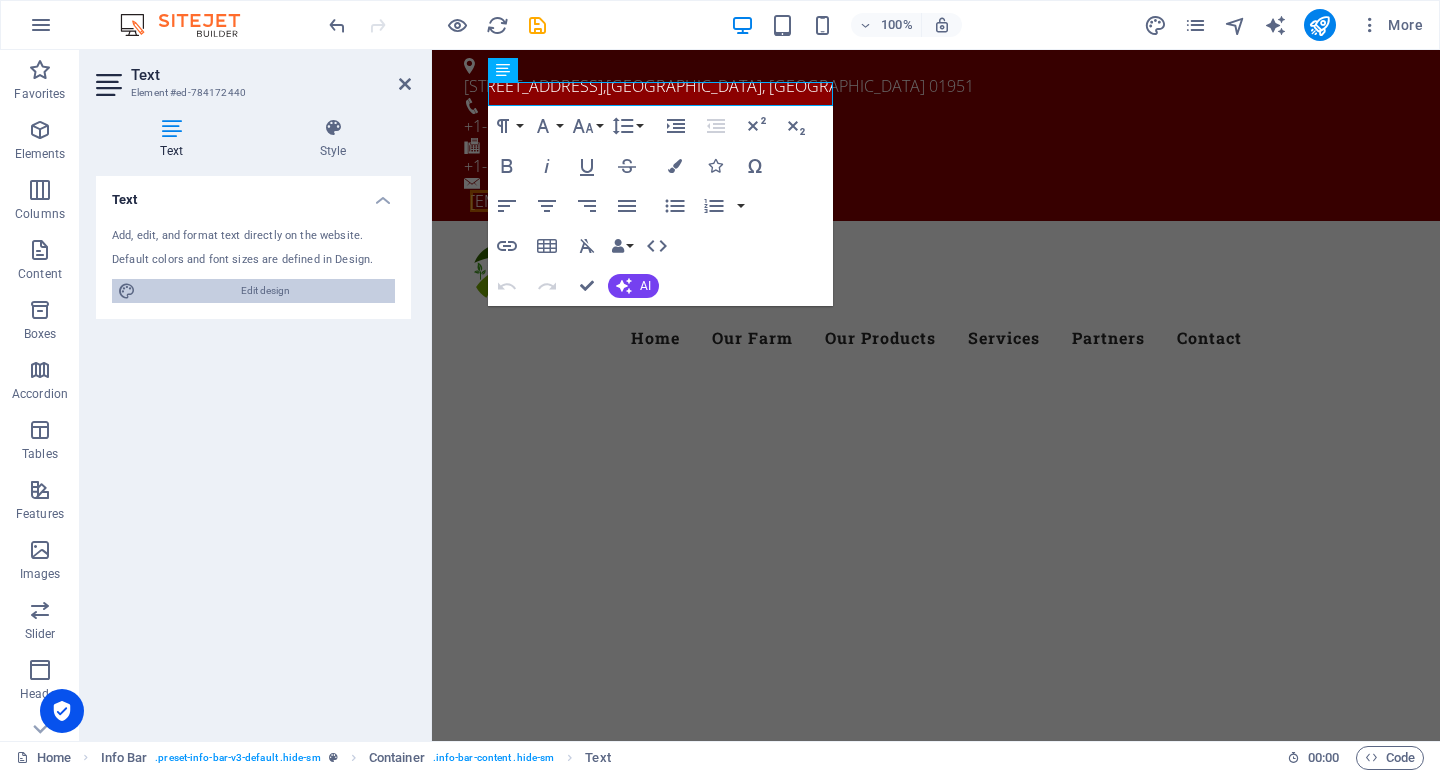 click on "Edit design" at bounding box center (265, 291) 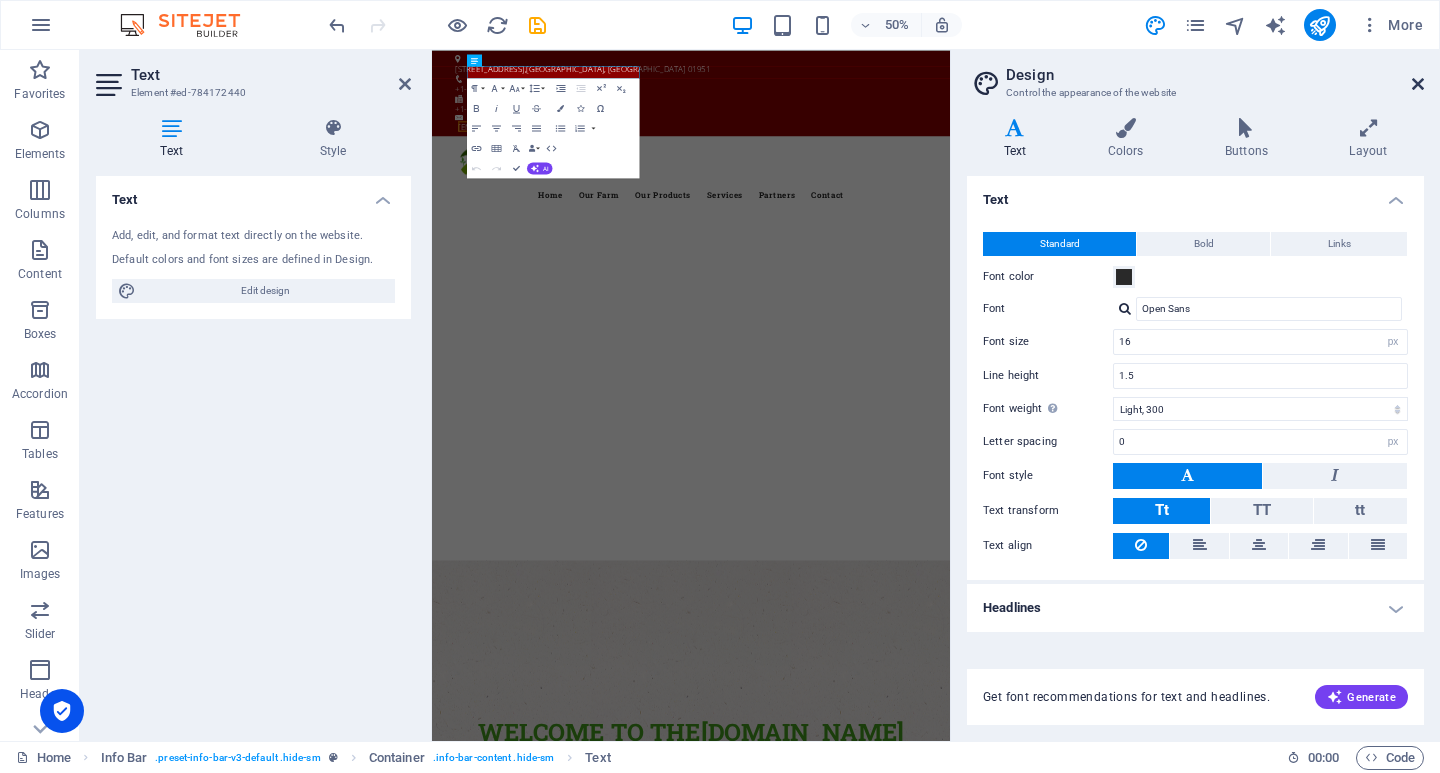 click at bounding box center (1418, 84) 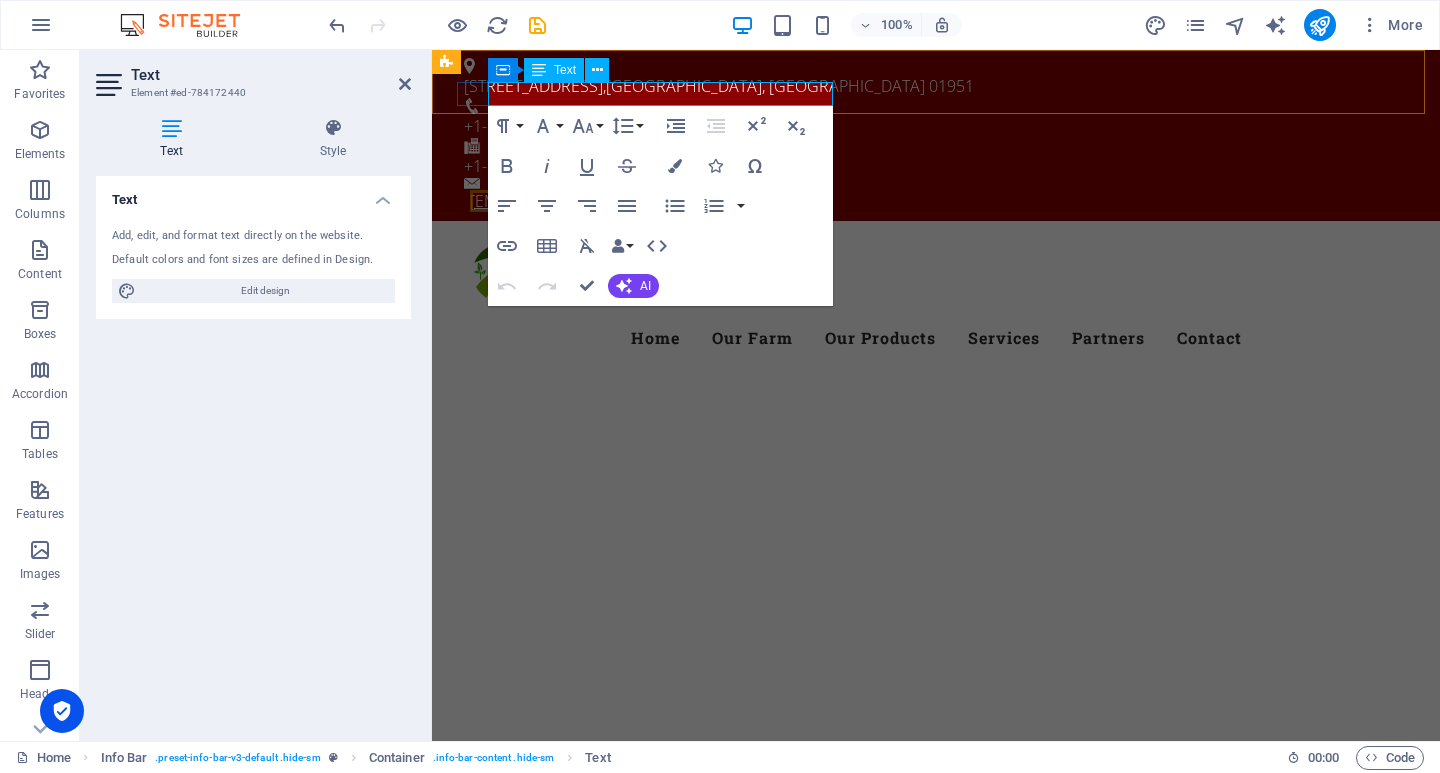 click on "[EMAIL_ADDRESS]" at bounding box center (535, 201) 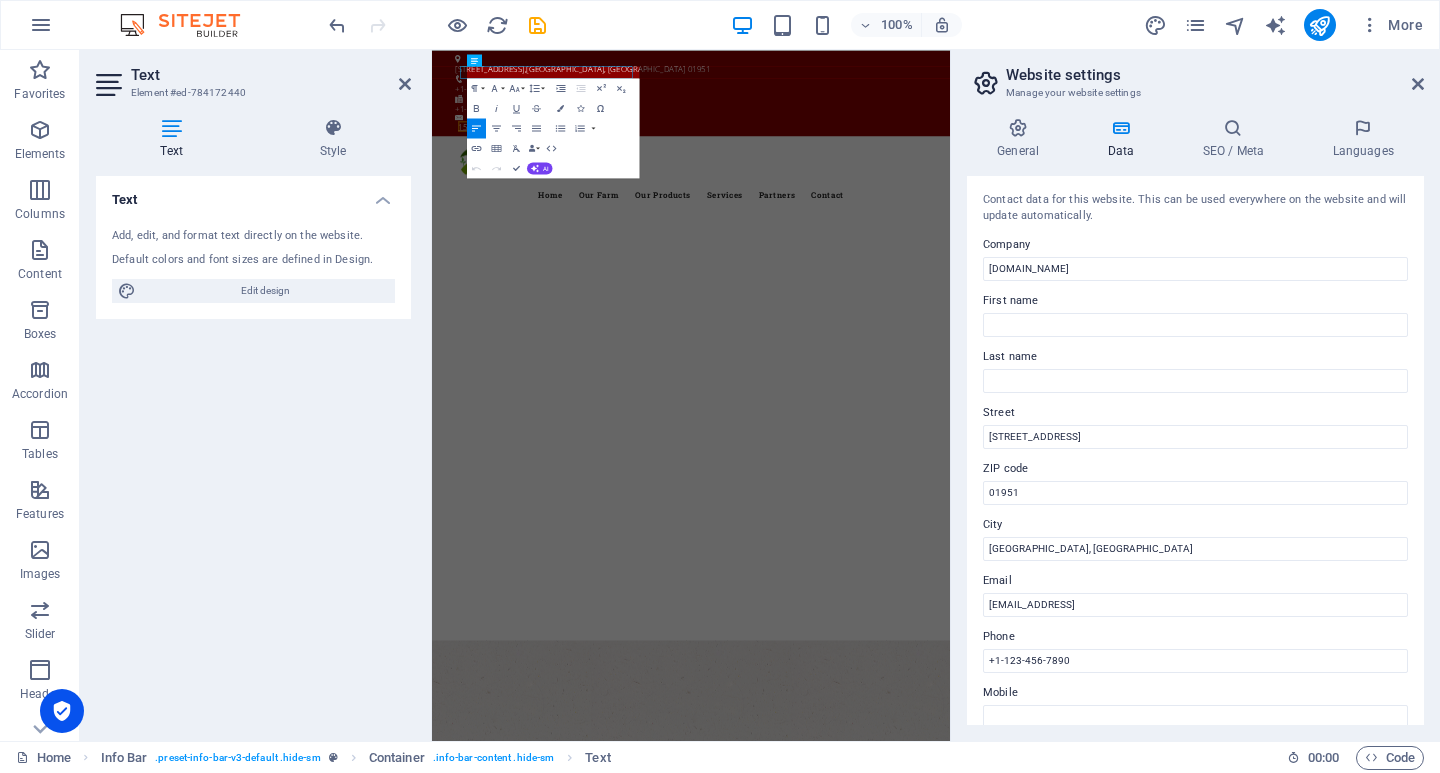 click on "Superscript" at bounding box center [601, 88] 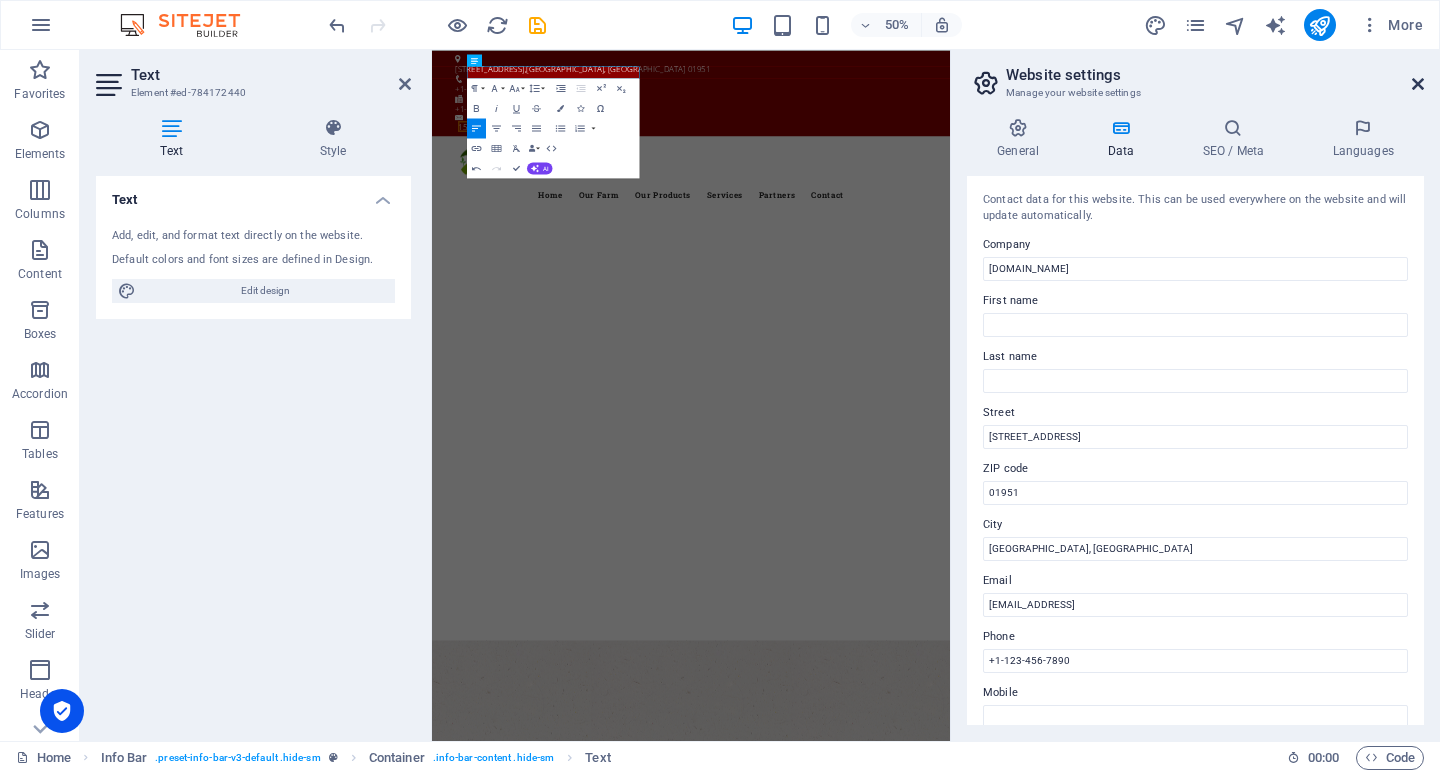 click at bounding box center [1418, 84] 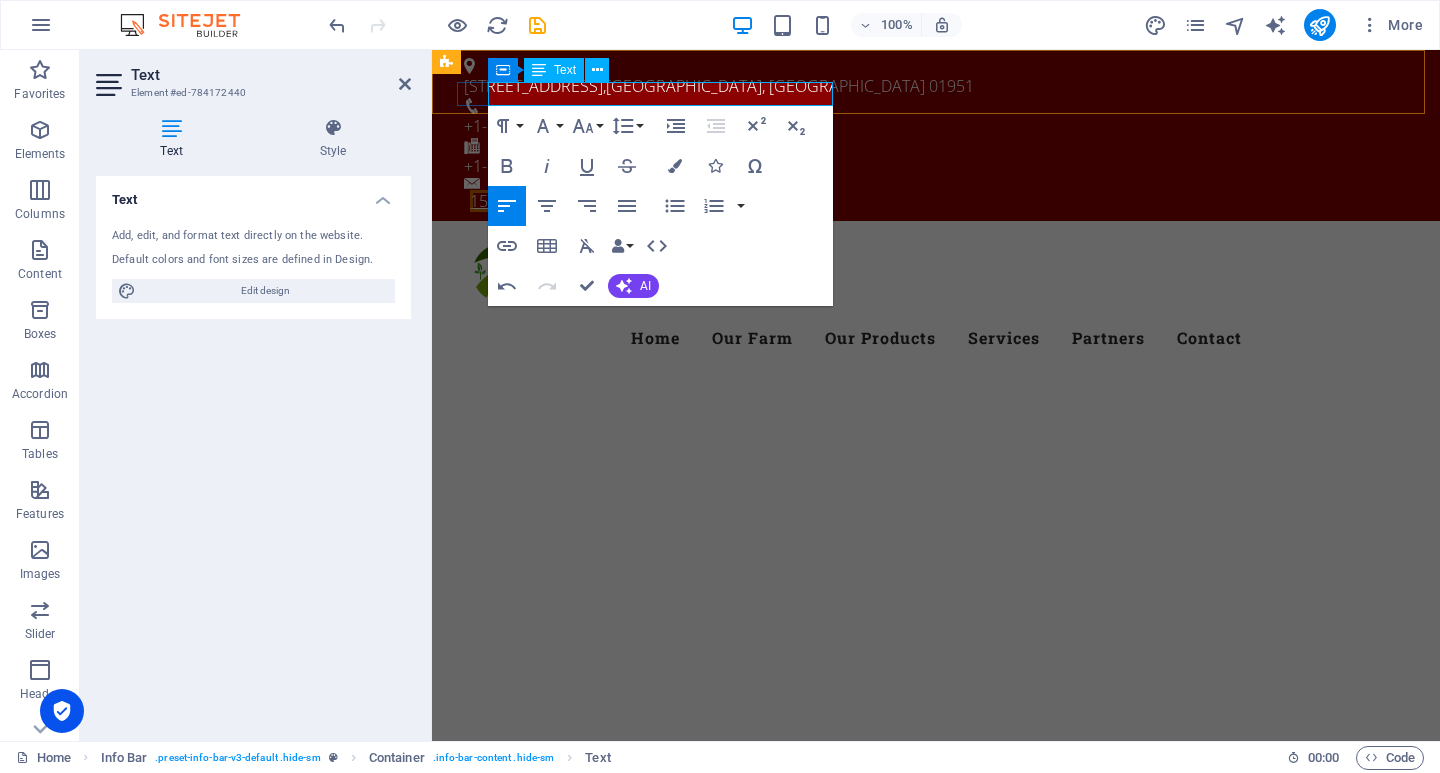click on "15ee3dfe8575​[EMAIL_ADDRESS]" at bounding box center [588, 201] 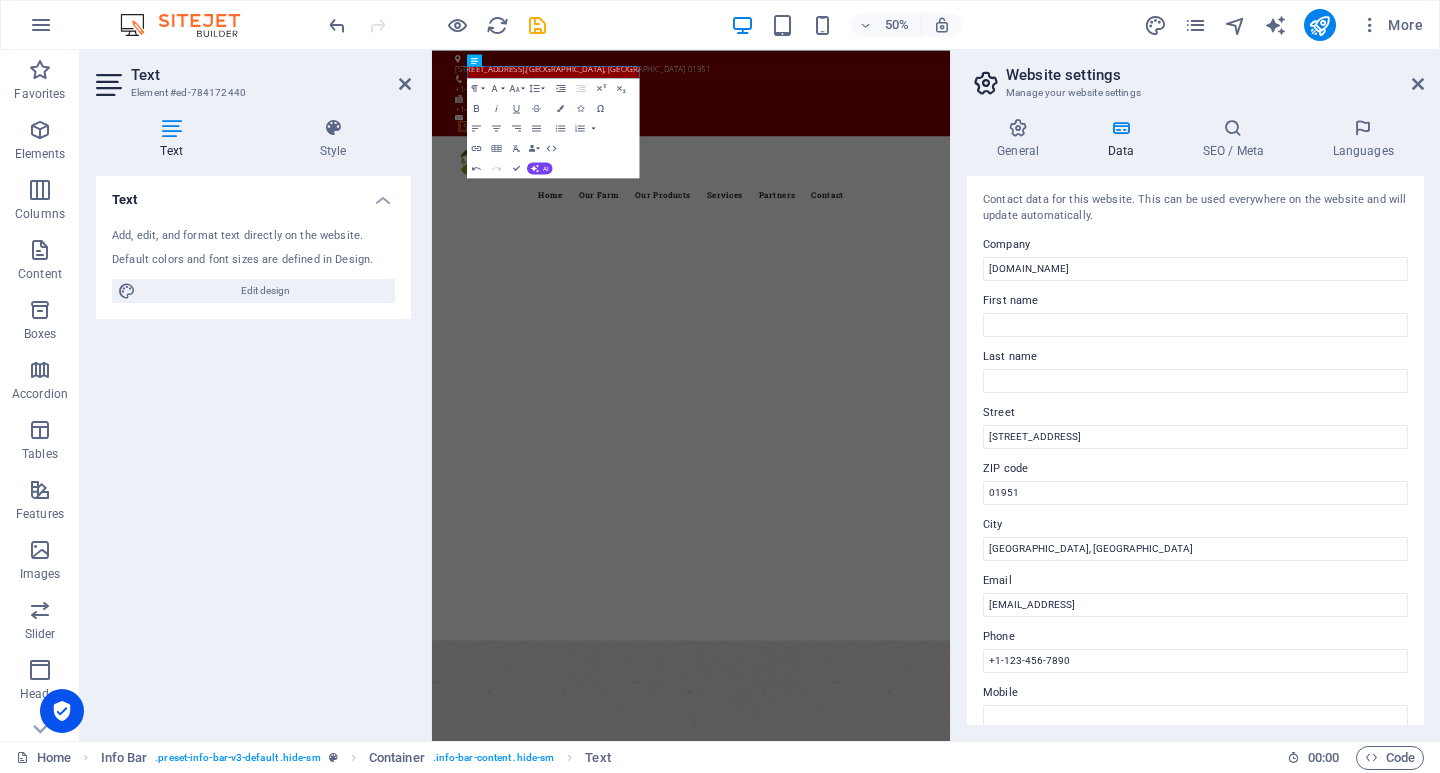 click on "Website settings" at bounding box center [1215, 75] 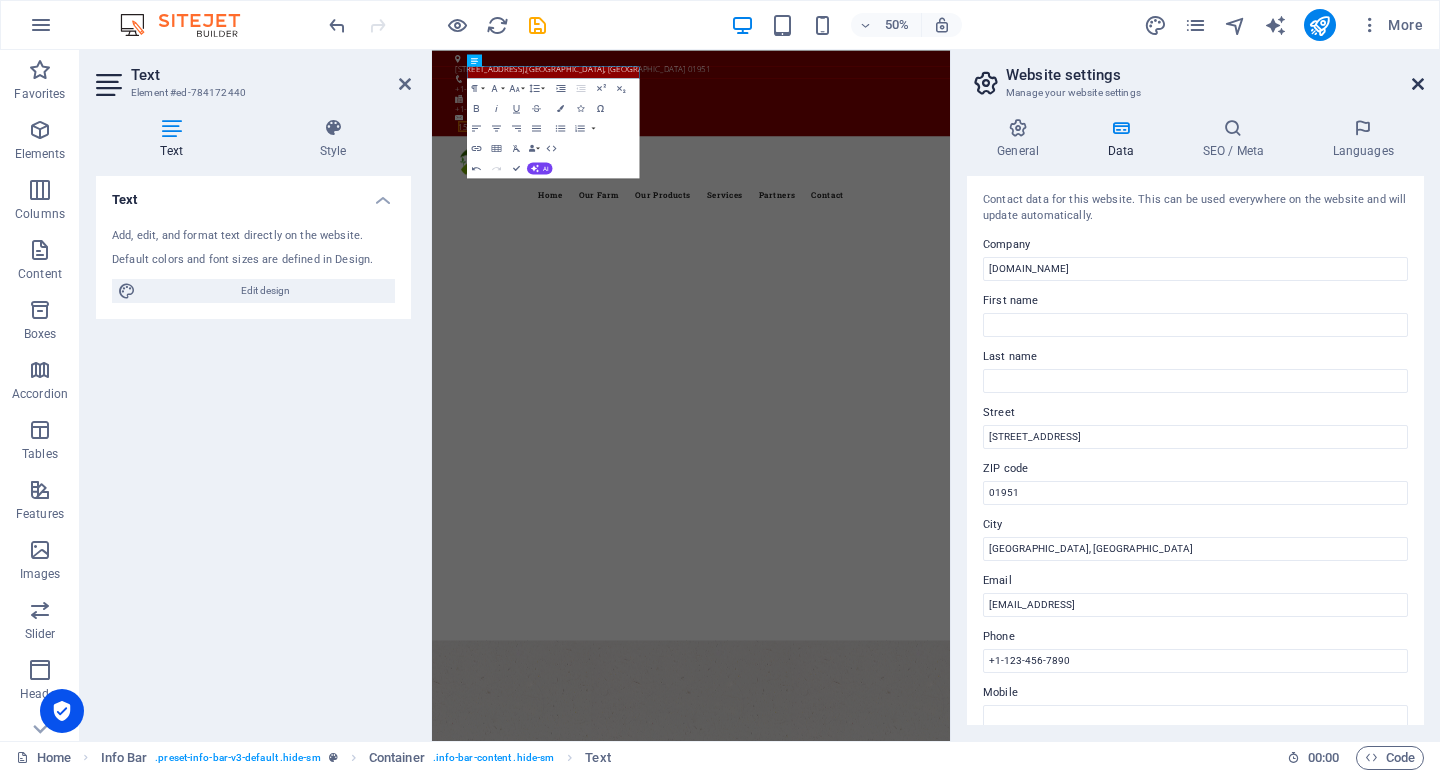 click at bounding box center (1418, 84) 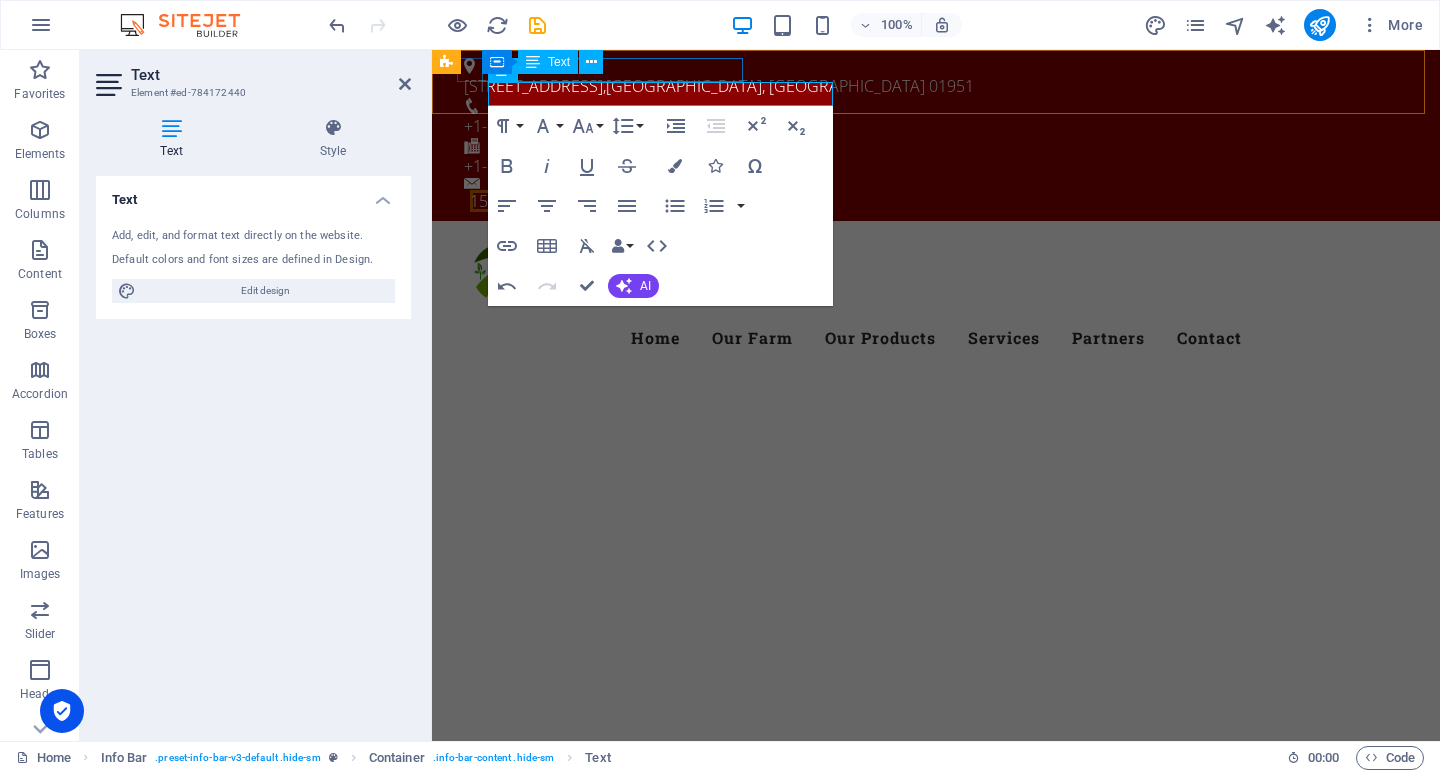 click on "[STREET_ADDRESS]" at bounding box center (928, 86) 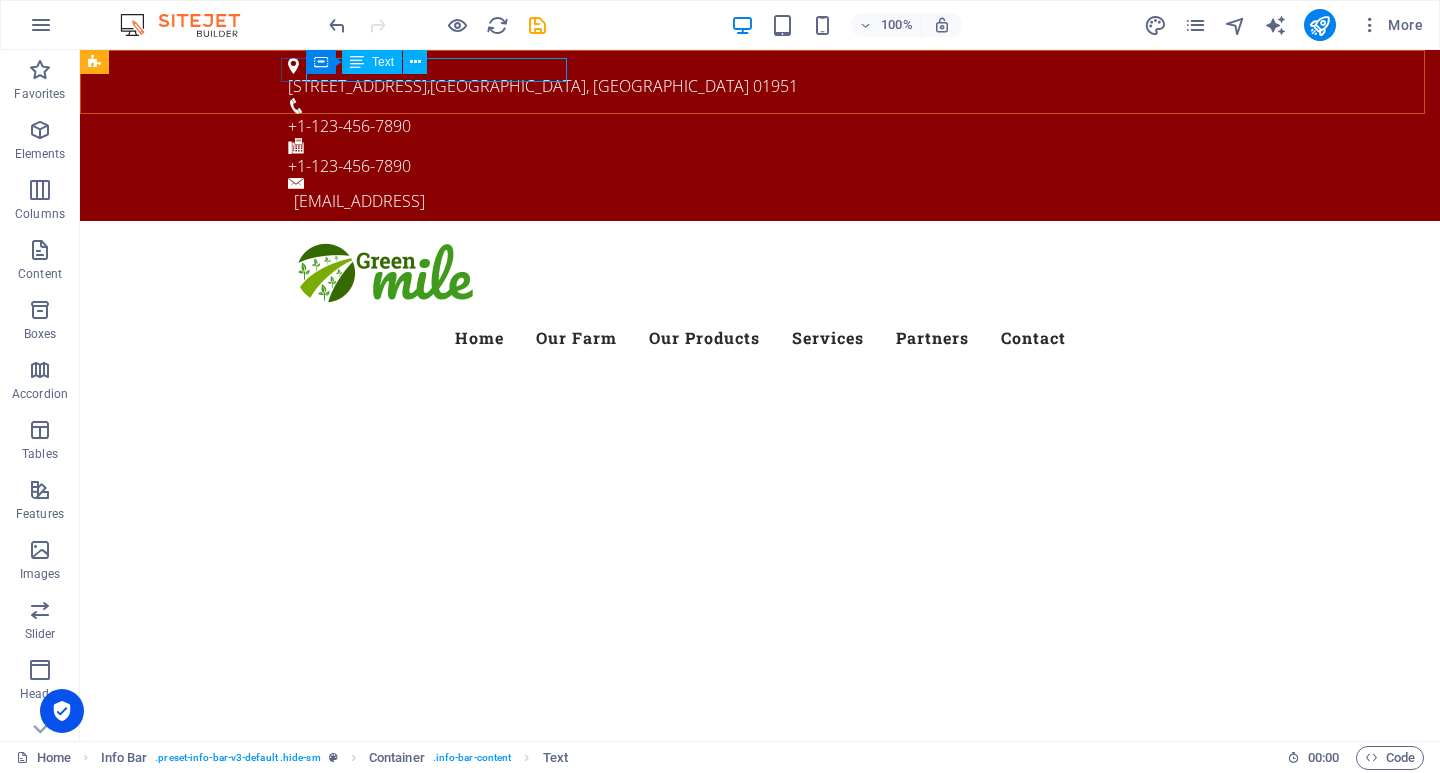 click at bounding box center (357, 62) 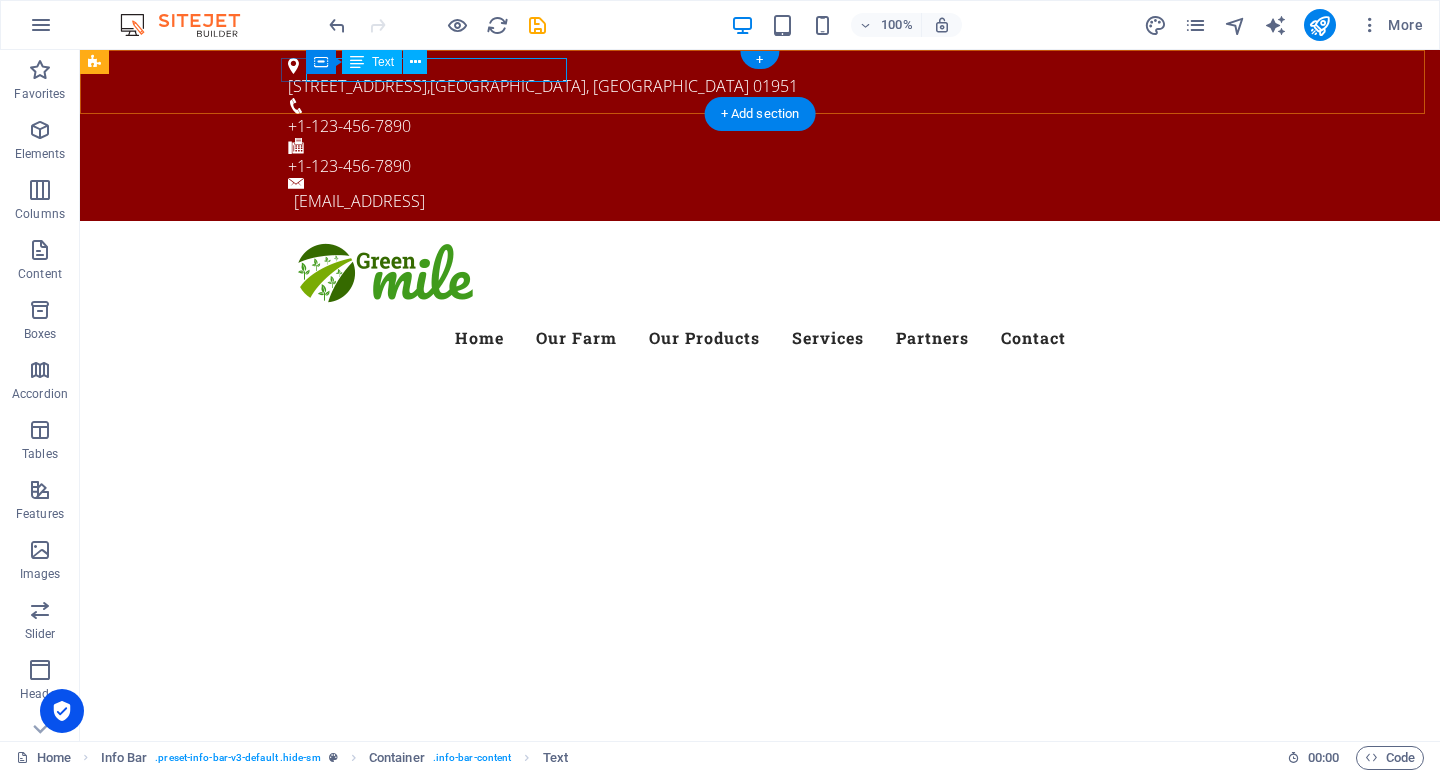 click on "[STREET_ADDRESS]" at bounding box center (752, 86) 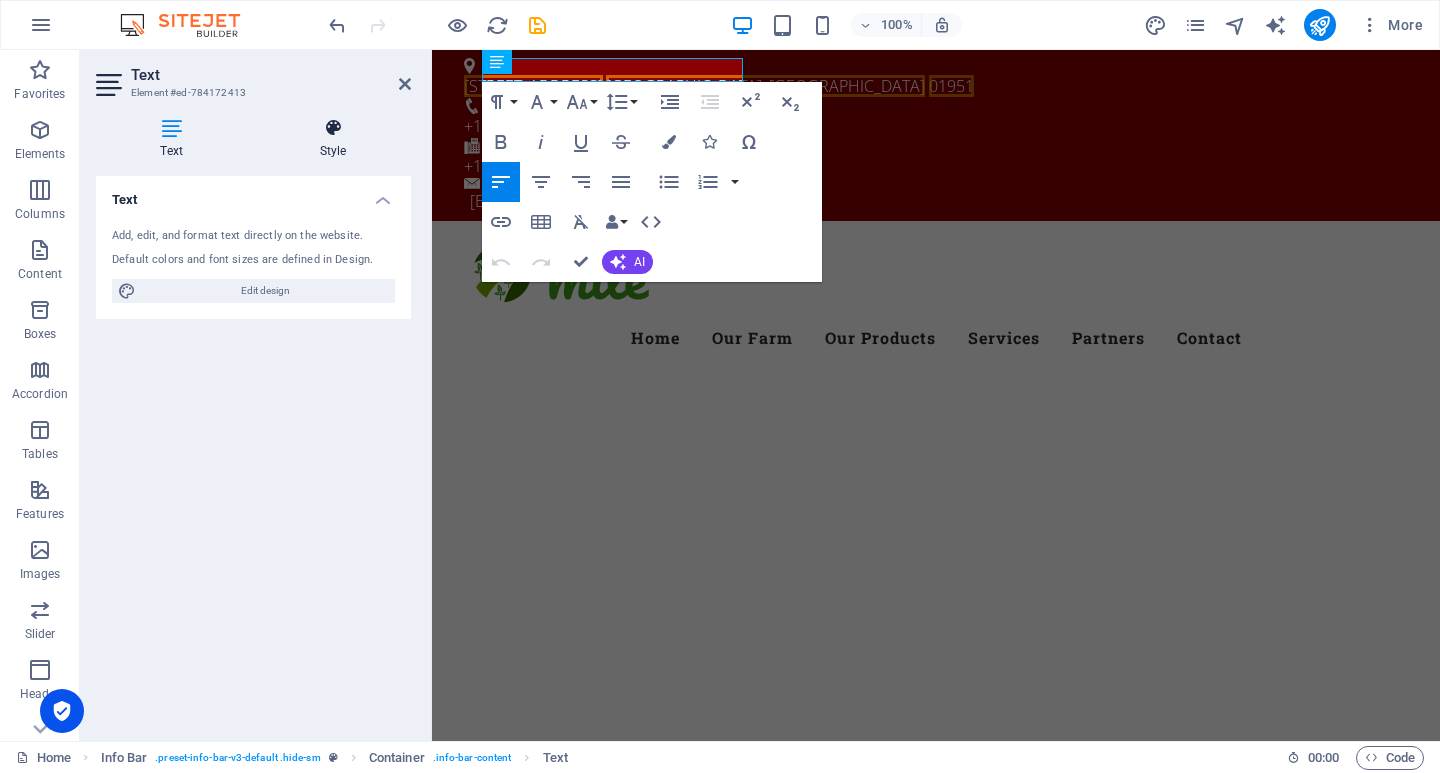 click on "Style" at bounding box center [333, 139] 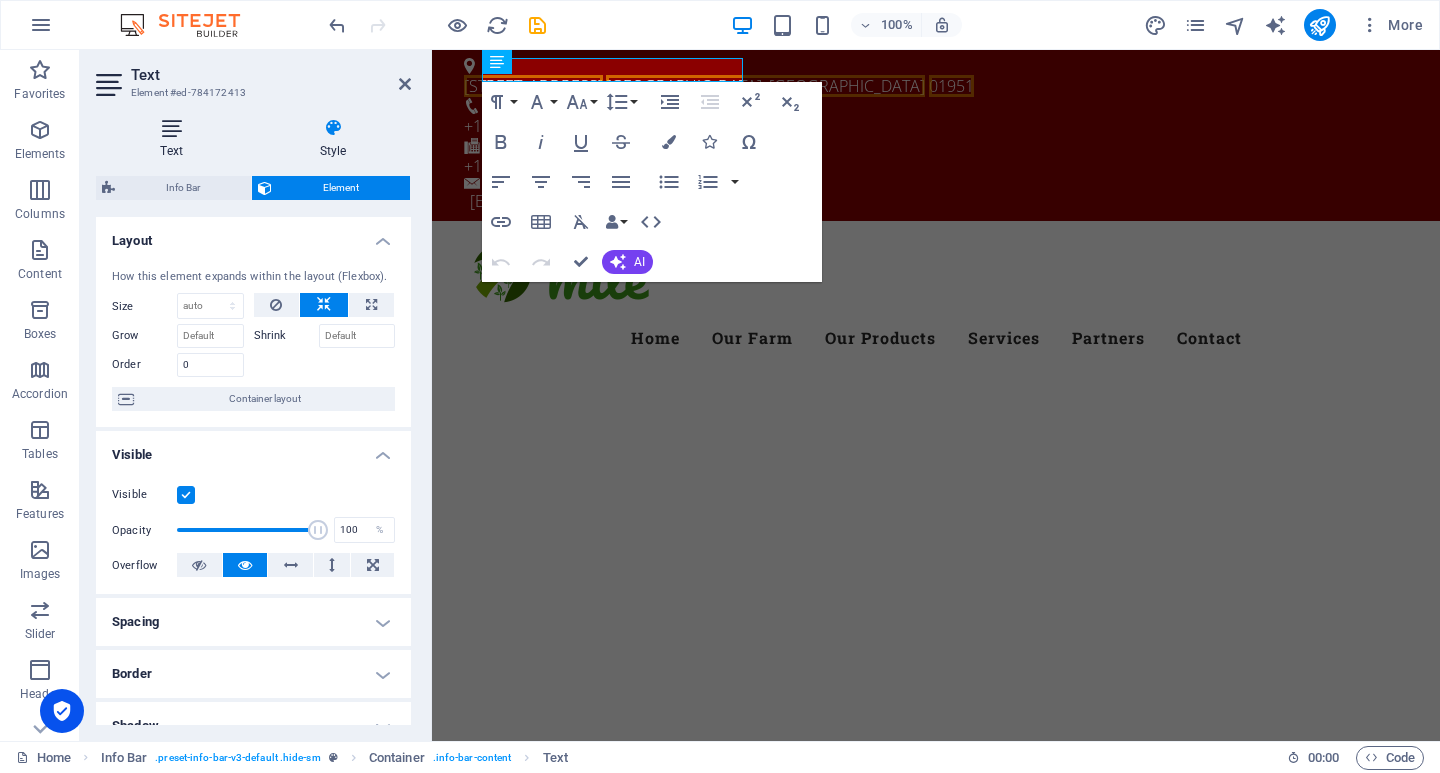 click at bounding box center [171, 128] 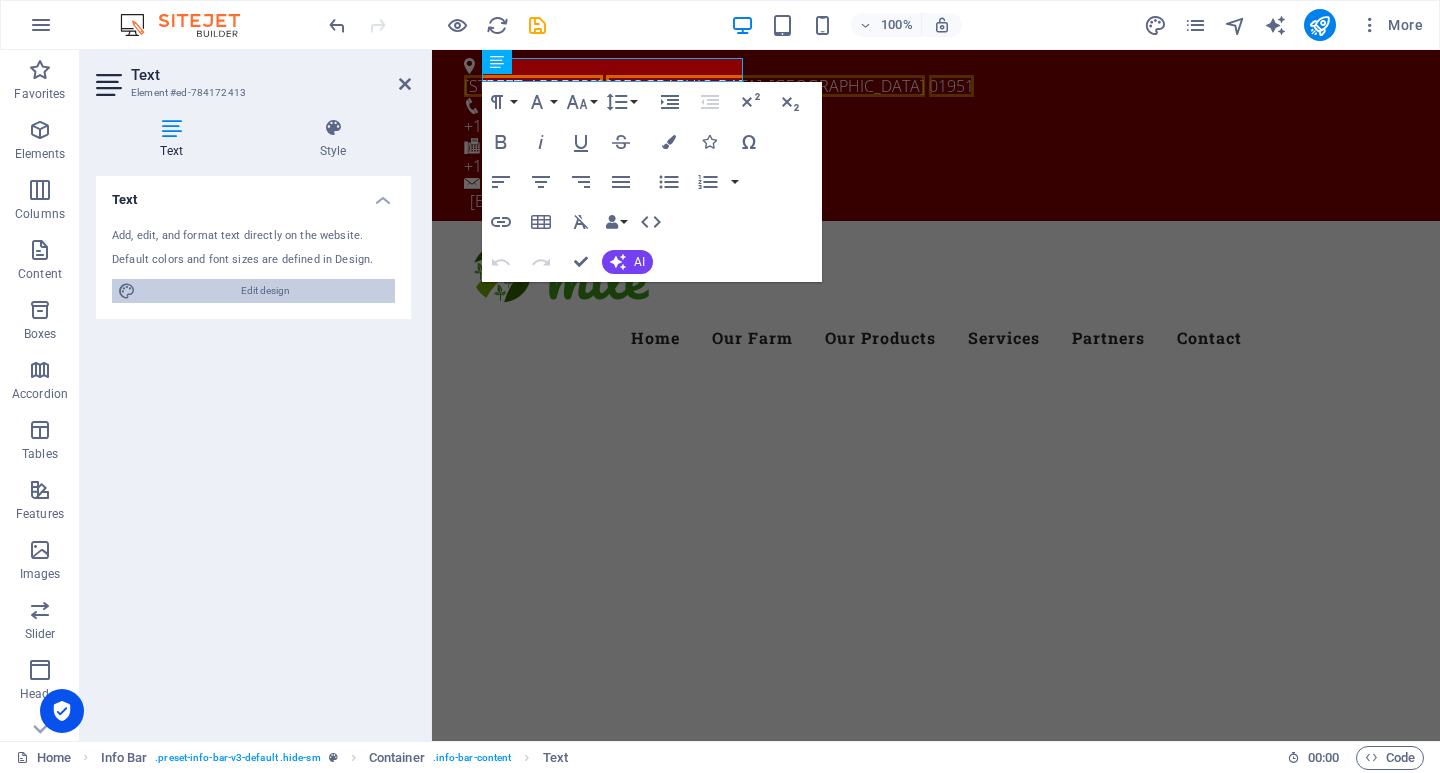 click on "Edit design" at bounding box center [265, 291] 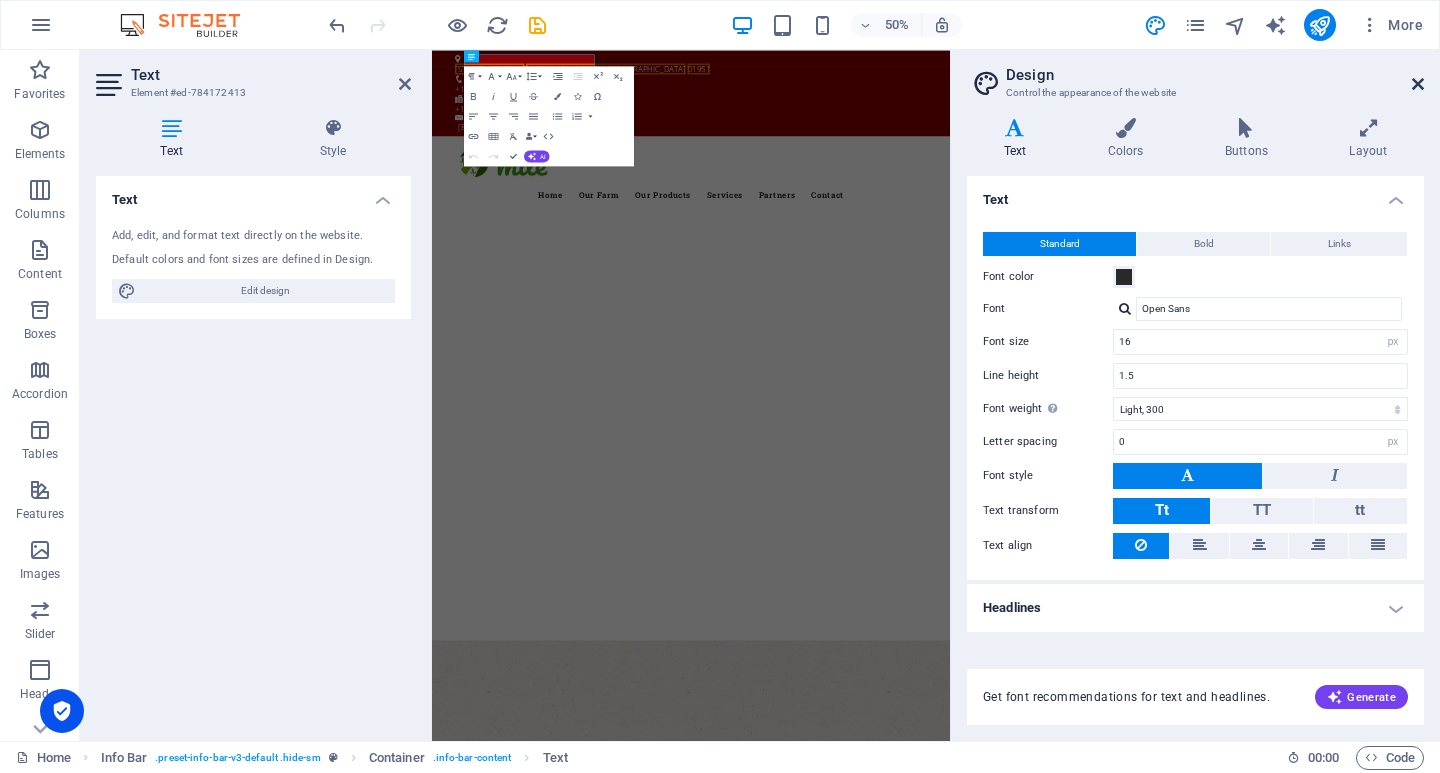 click at bounding box center (1418, 84) 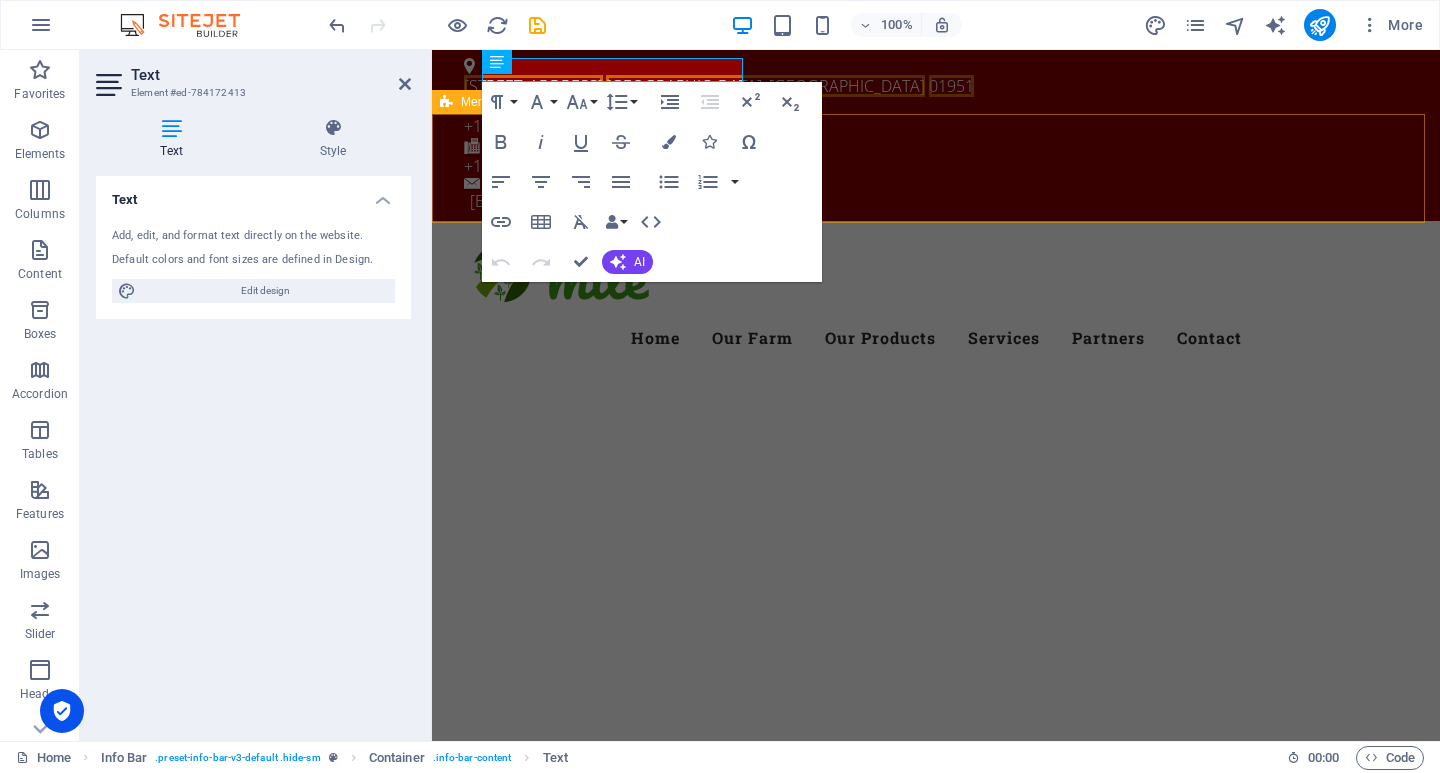 click on "Menu Home Our Farm Our Products Services Partners Contact" at bounding box center (936, 299) 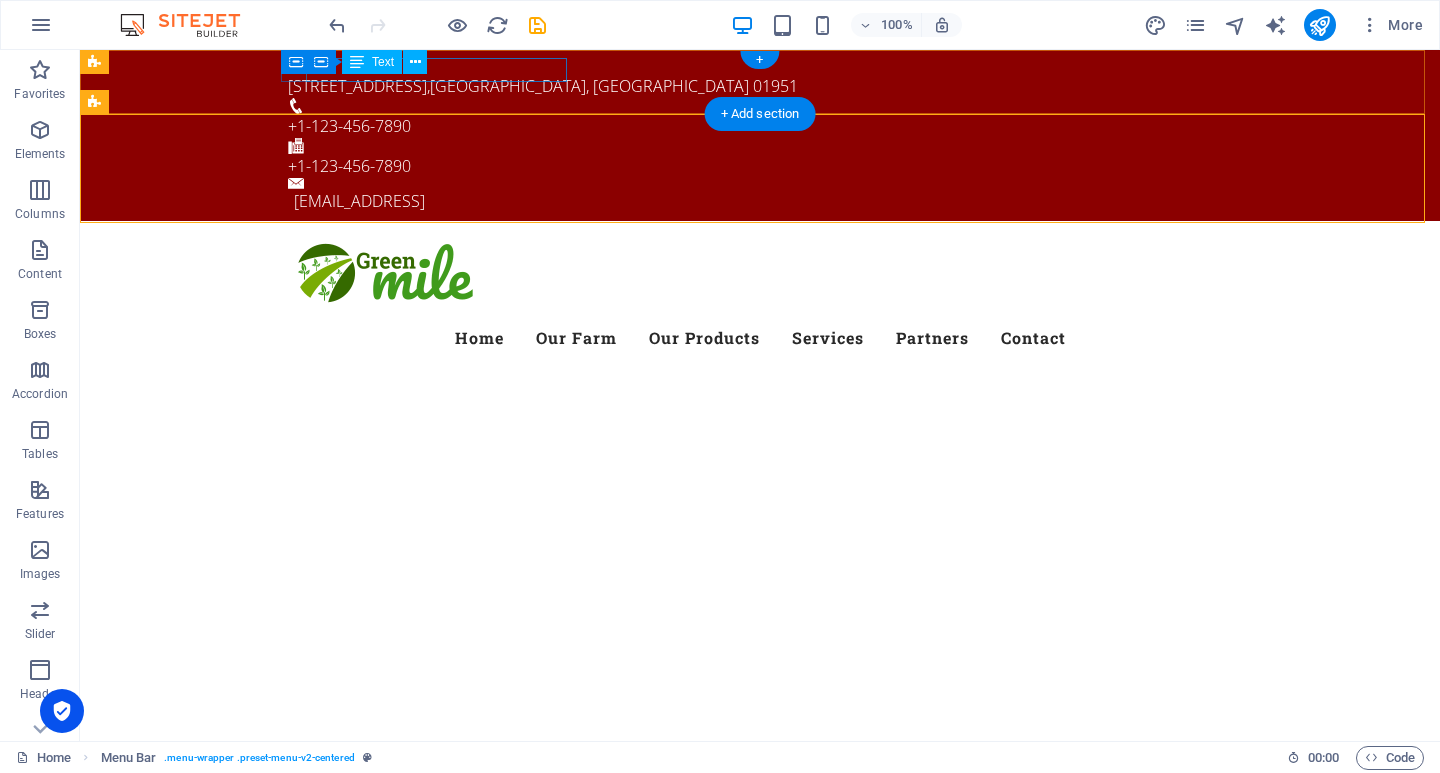 click on "[STREET_ADDRESS]" at bounding box center (752, 86) 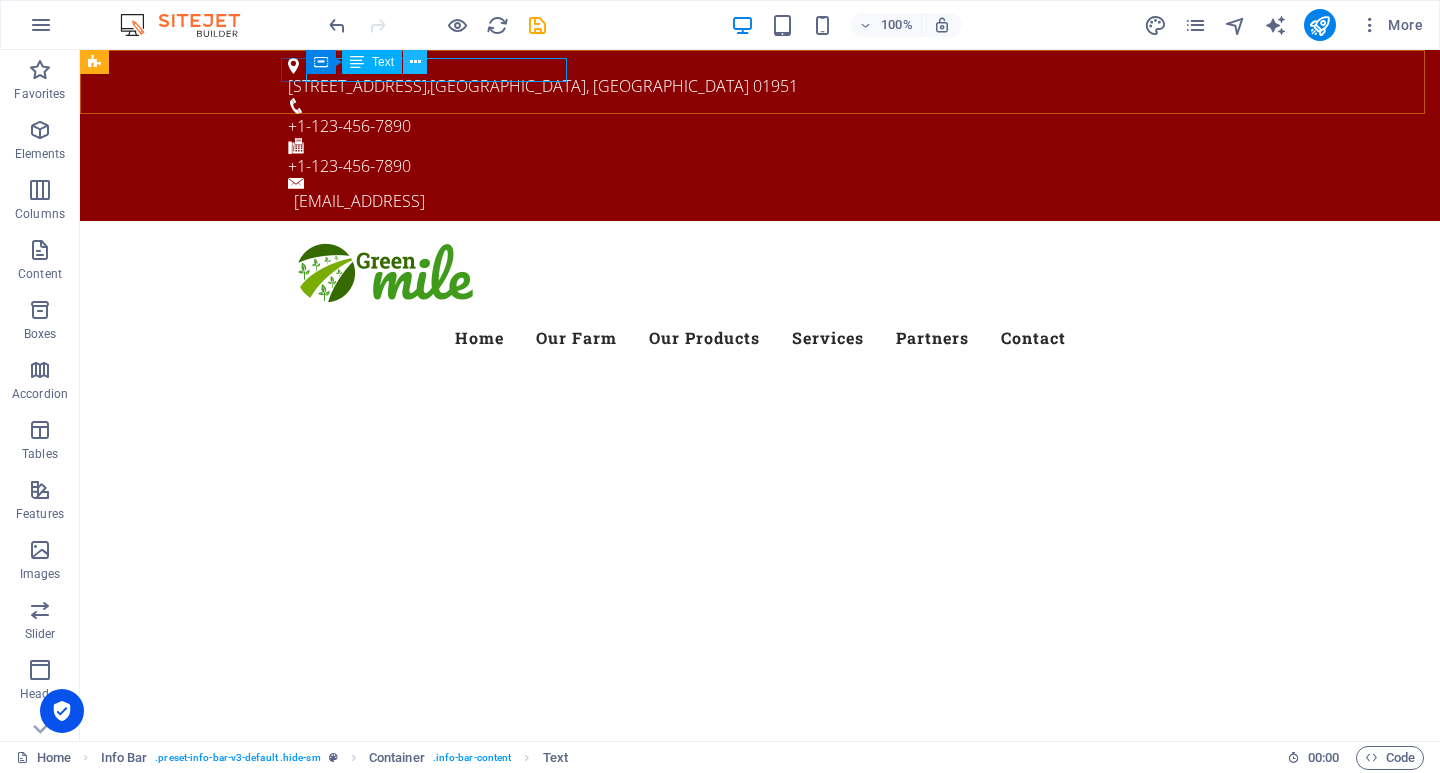 click at bounding box center (415, 62) 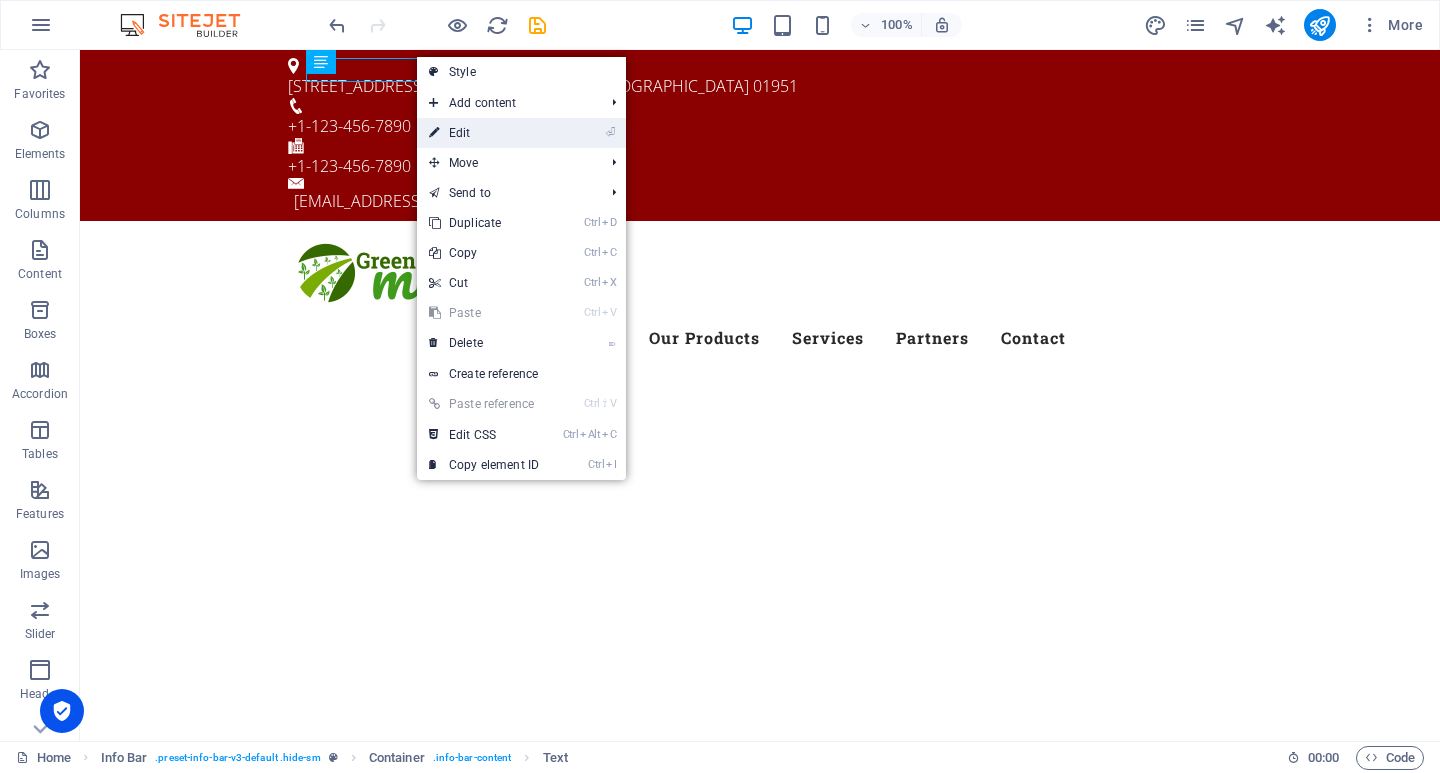click on "⏎  Edit" at bounding box center (484, 133) 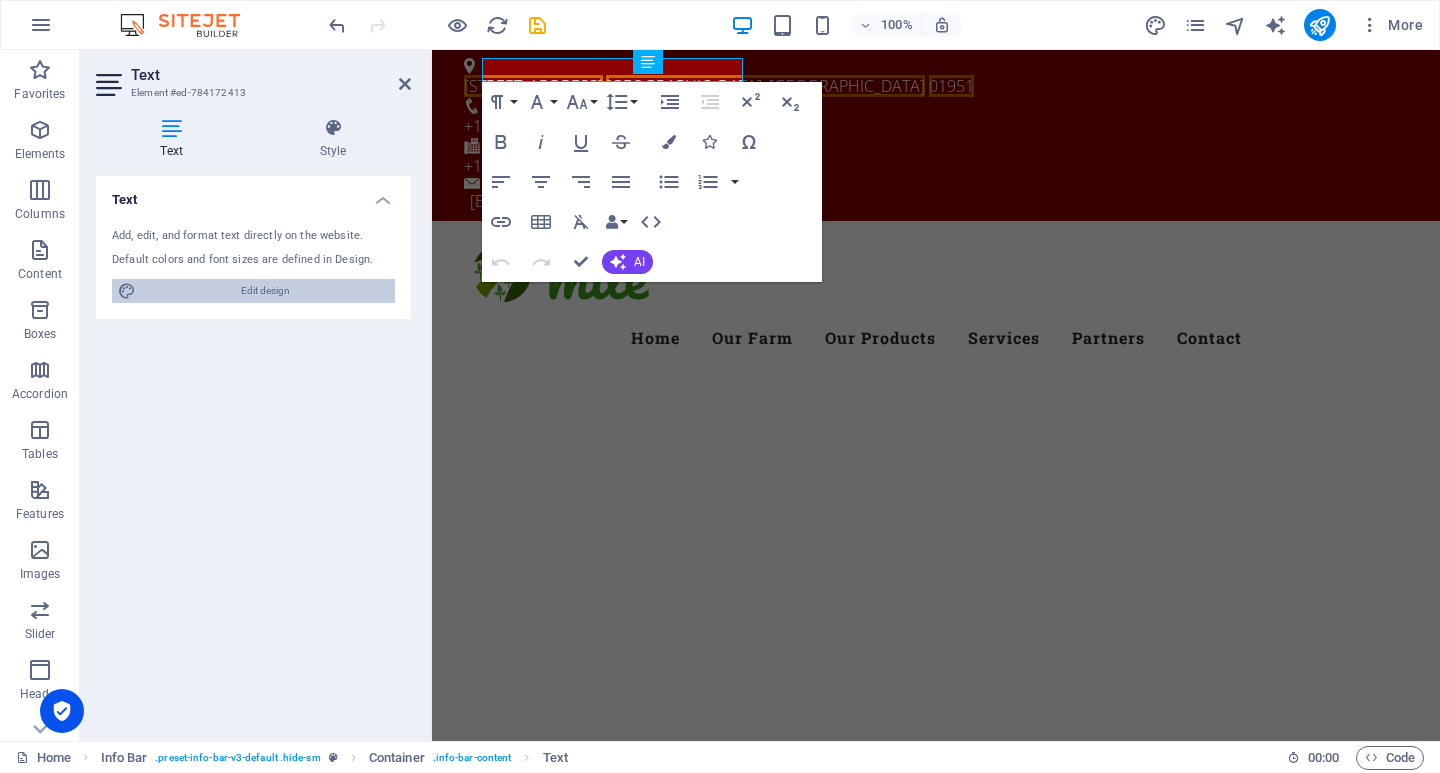 click on "Edit design" at bounding box center [265, 291] 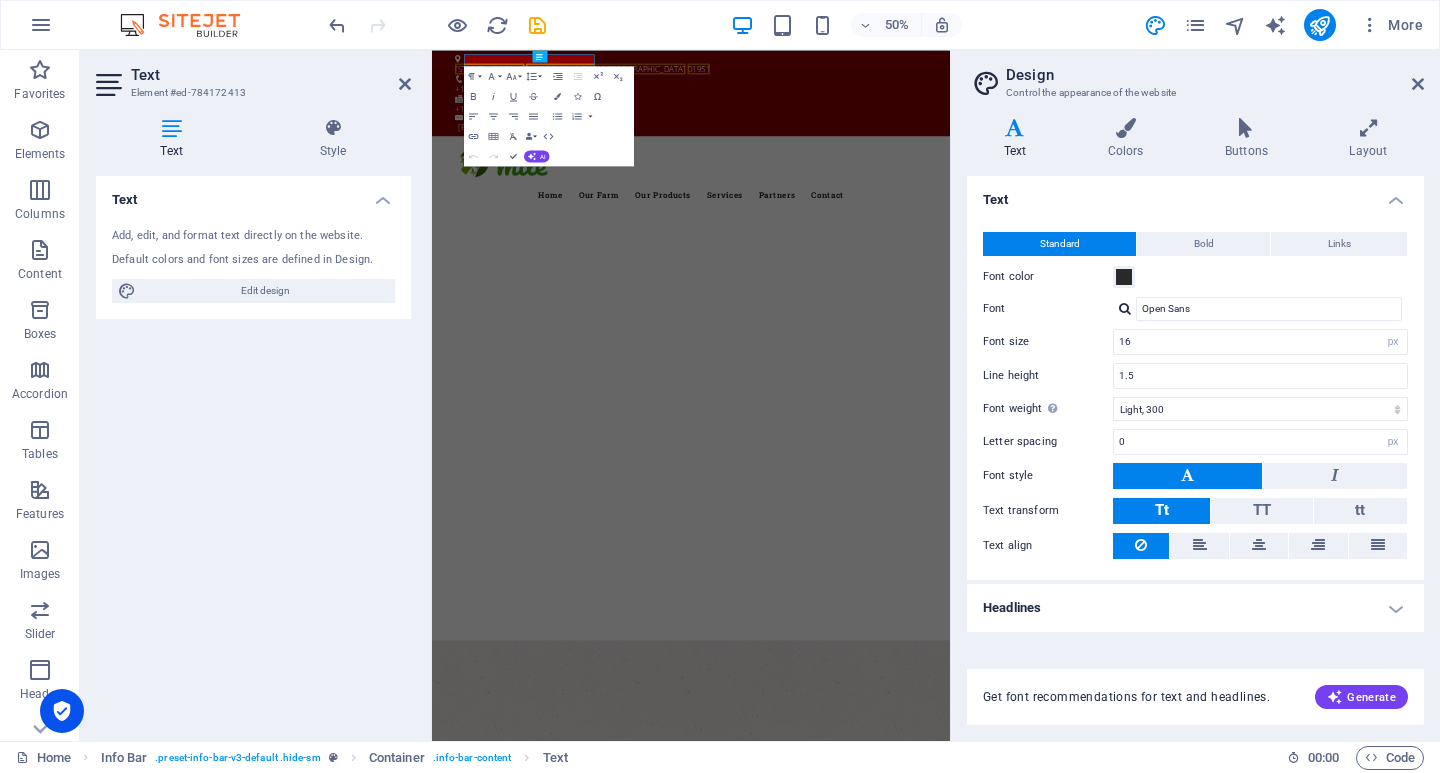 click on "Headlines" at bounding box center [1195, 608] 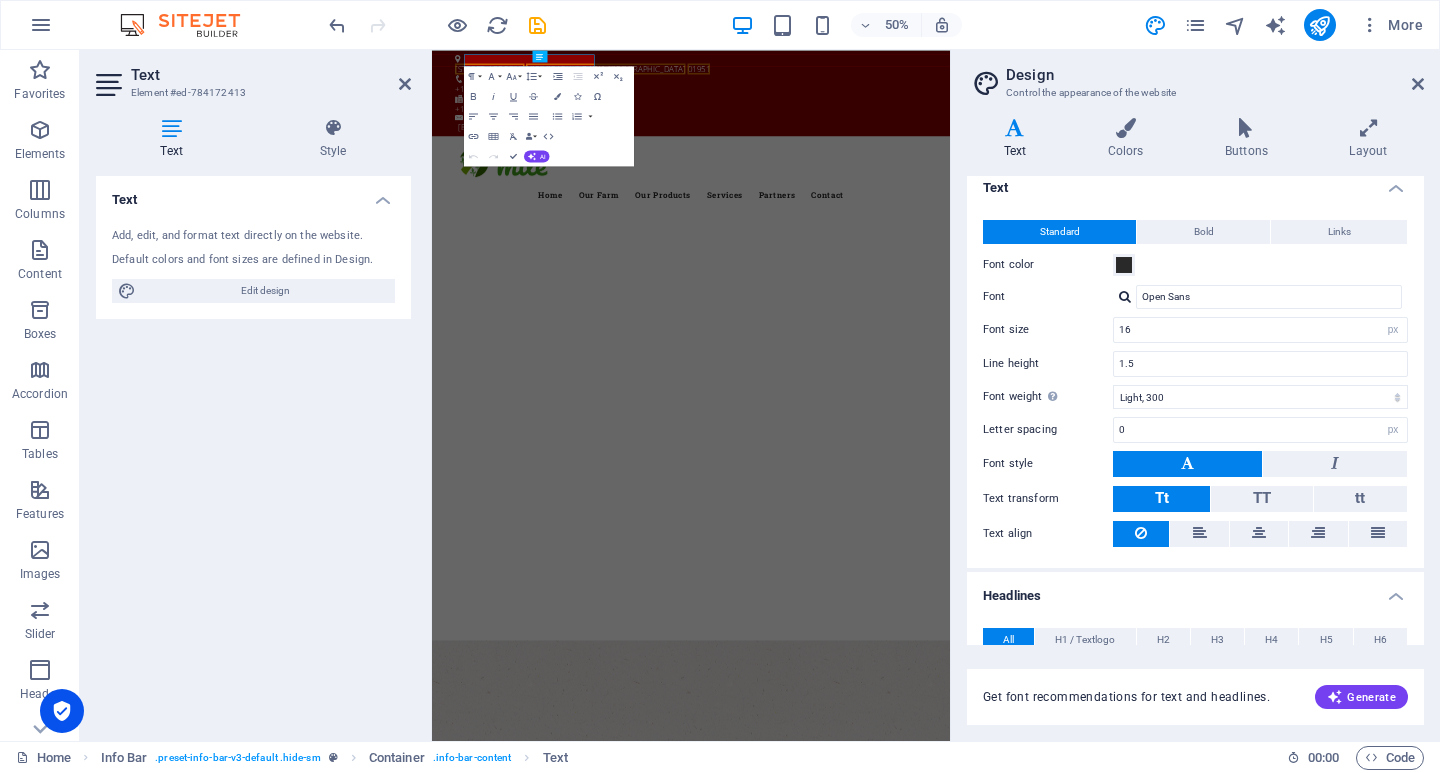 scroll, scrollTop: 0, scrollLeft: 0, axis: both 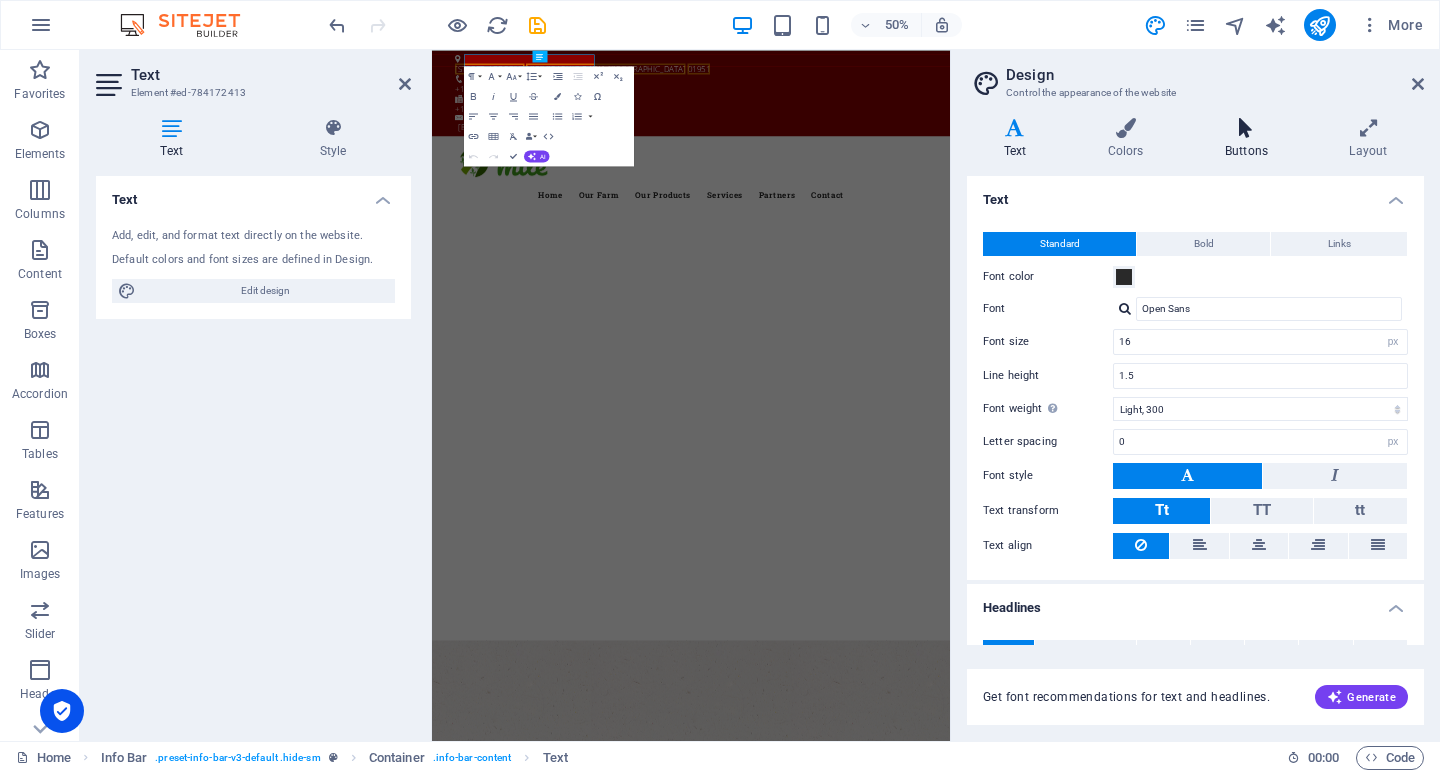 click at bounding box center (1246, 128) 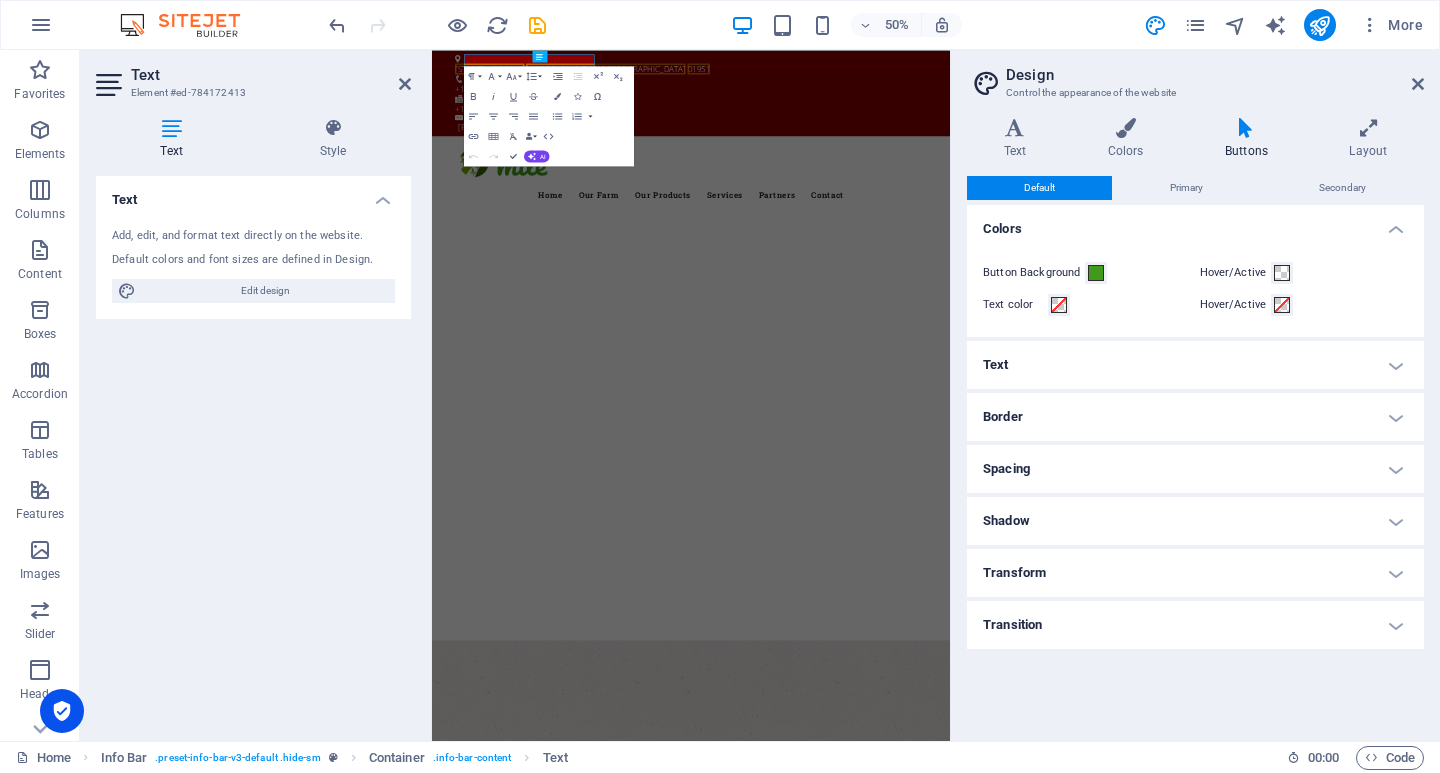 click on "Text" at bounding box center [1195, 365] 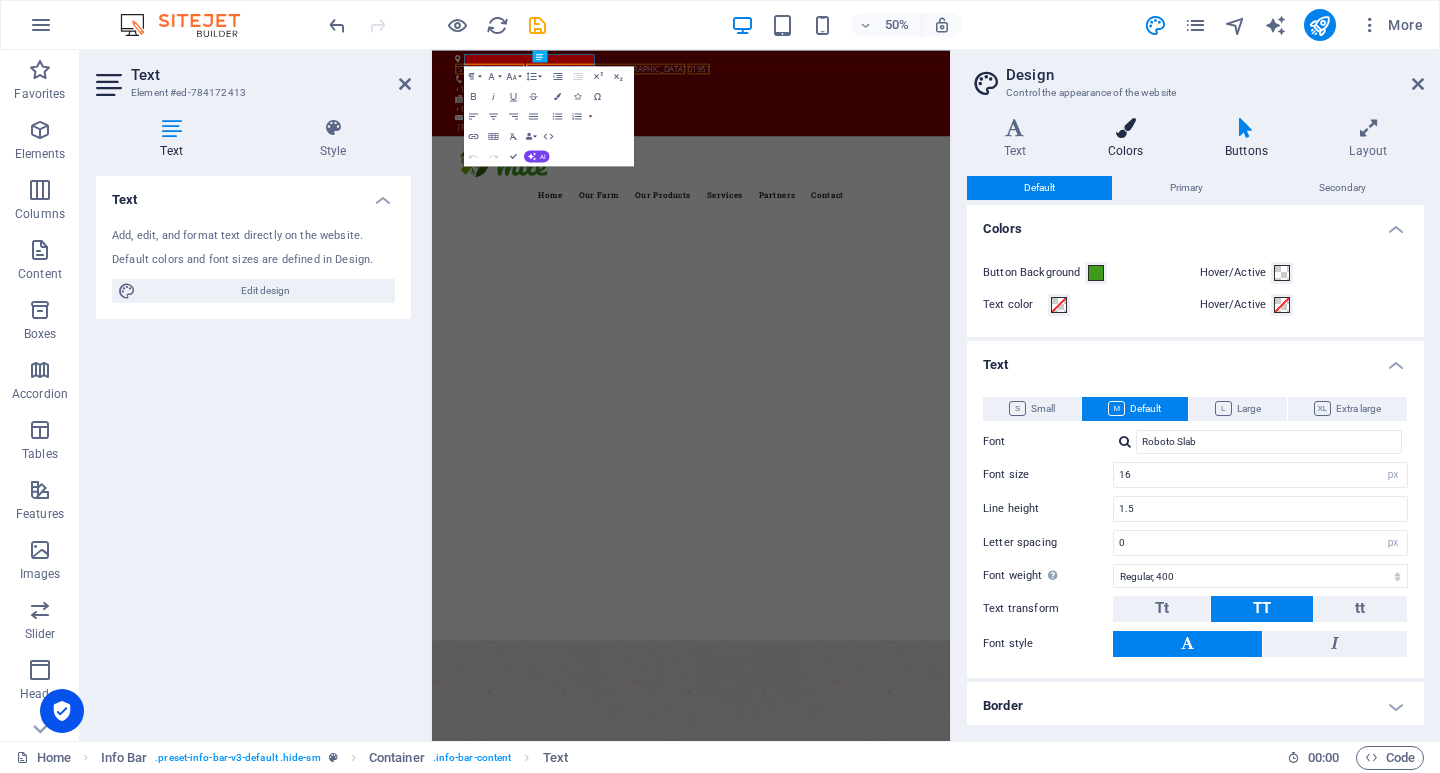 click at bounding box center [1125, 128] 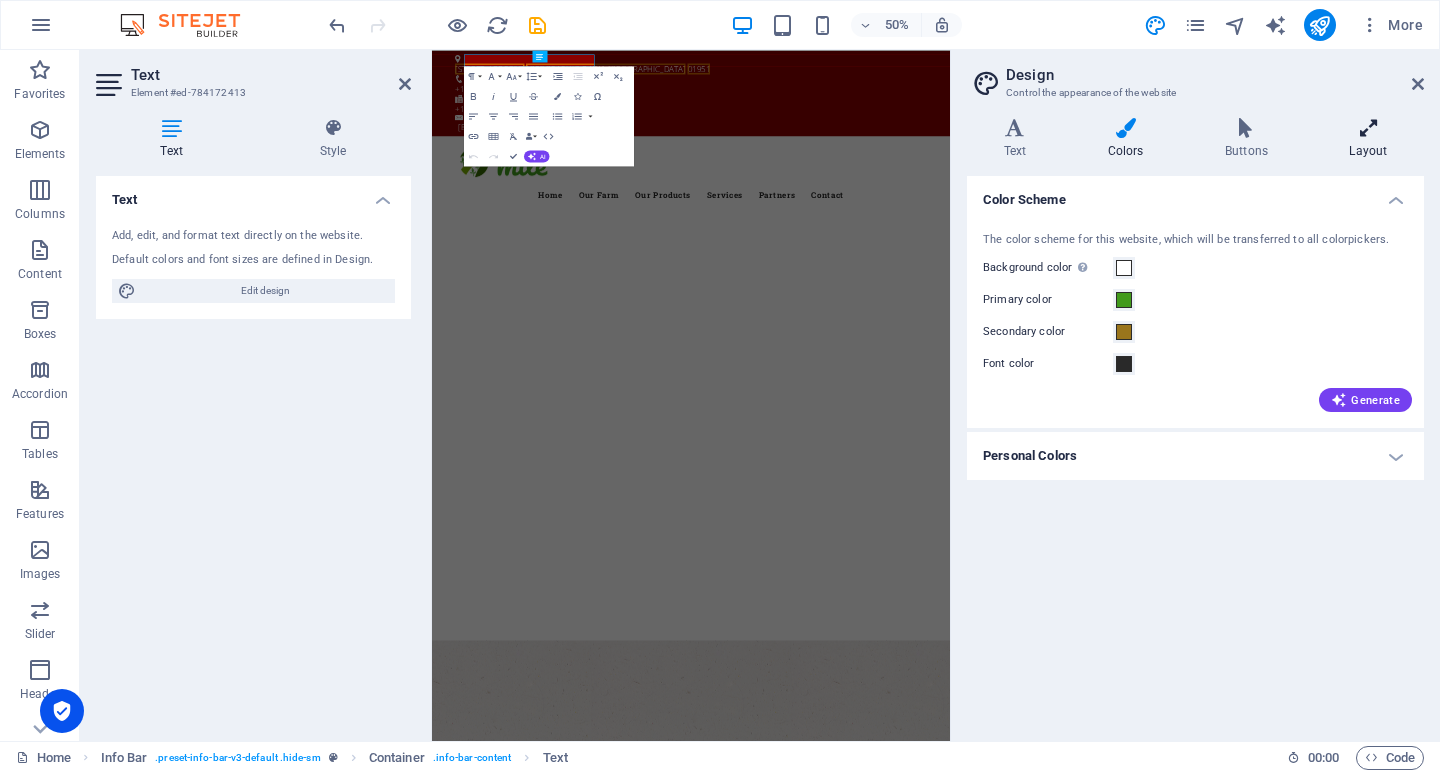 click on "Layout" at bounding box center [1368, 139] 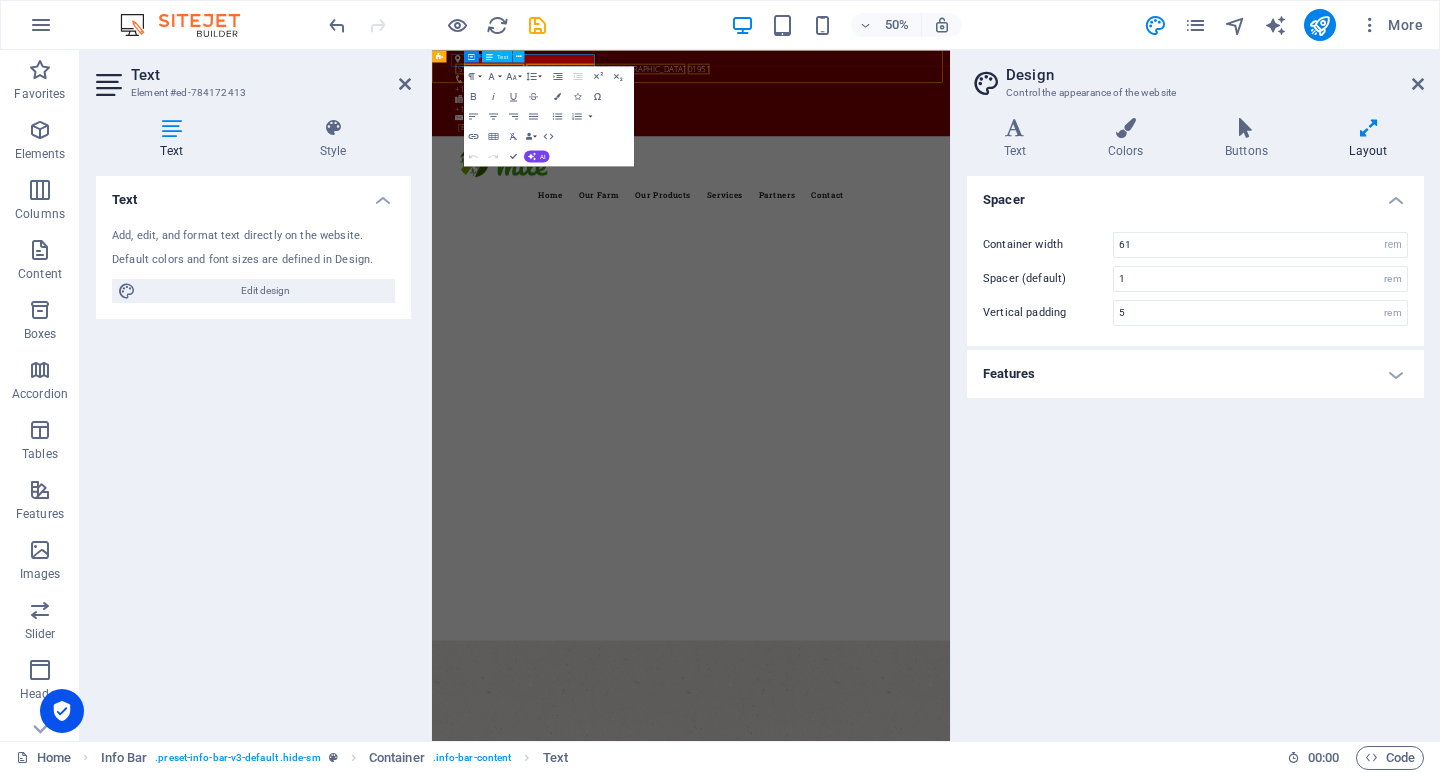 click on "[GEOGRAPHIC_DATA], [GEOGRAPHIC_DATA]" at bounding box center [779, 86] 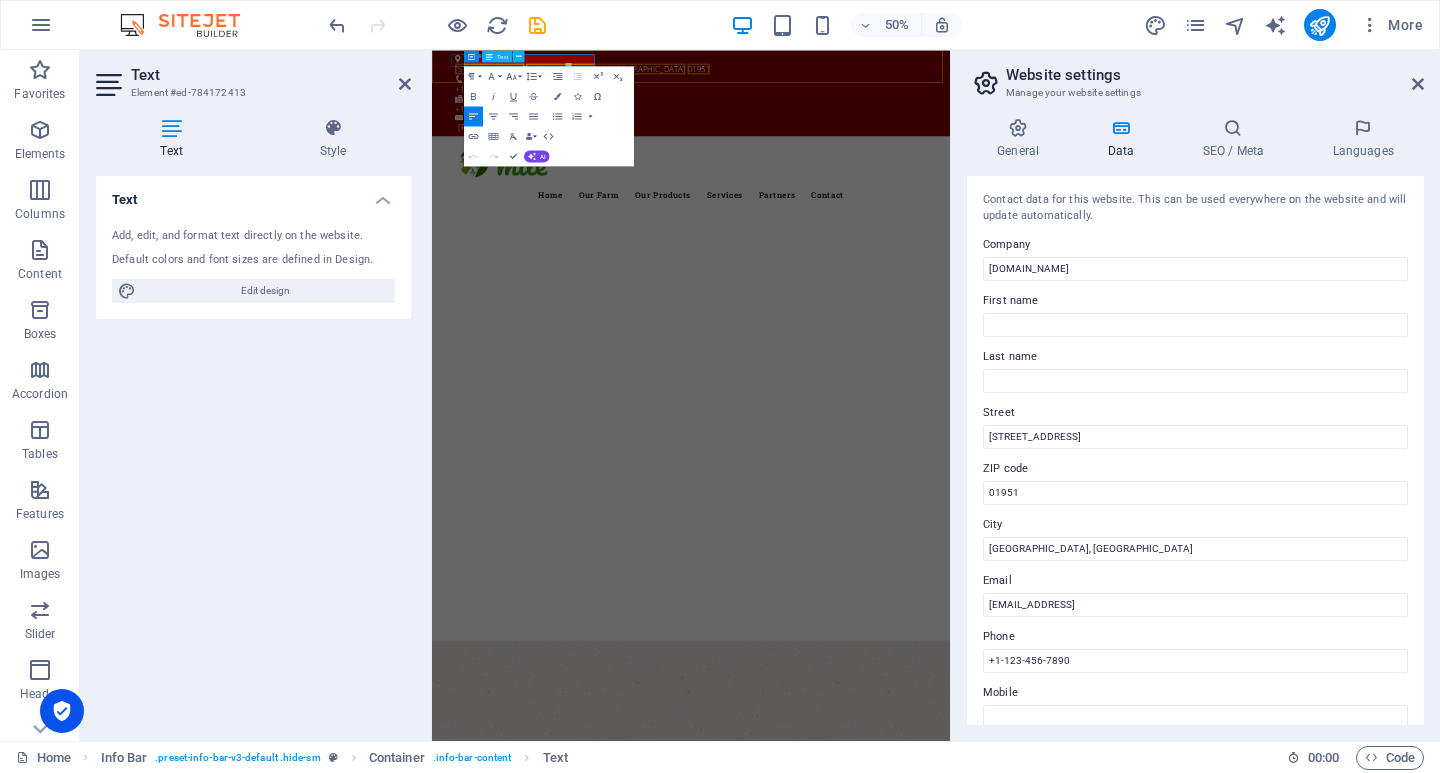 click on "[GEOGRAPHIC_DATA], [GEOGRAPHIC_DATA]" at bounding box center [779, 86] 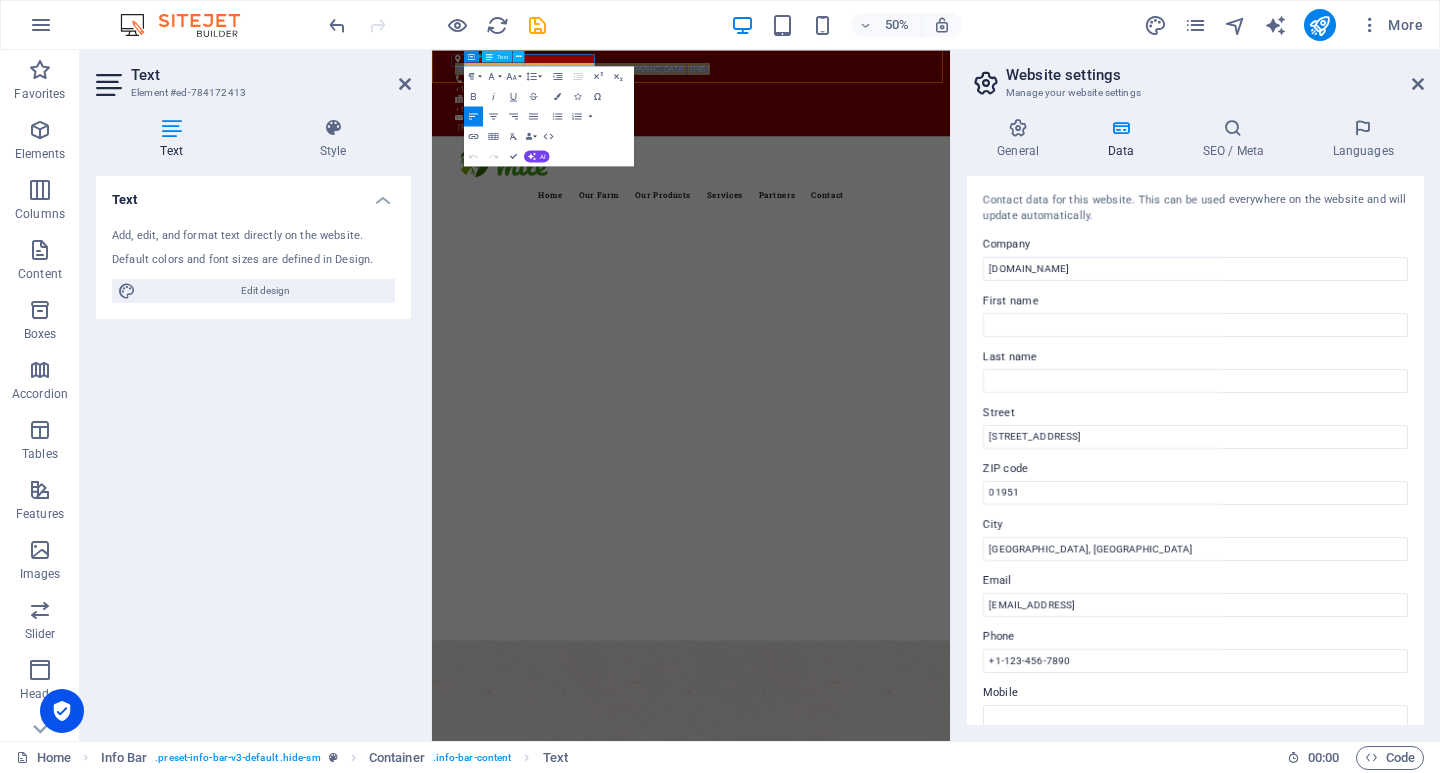 click on "[GEOGRAPHIC_DATA], [GEOGRAPHIC_DATA]" at bounding box center (779, 86) 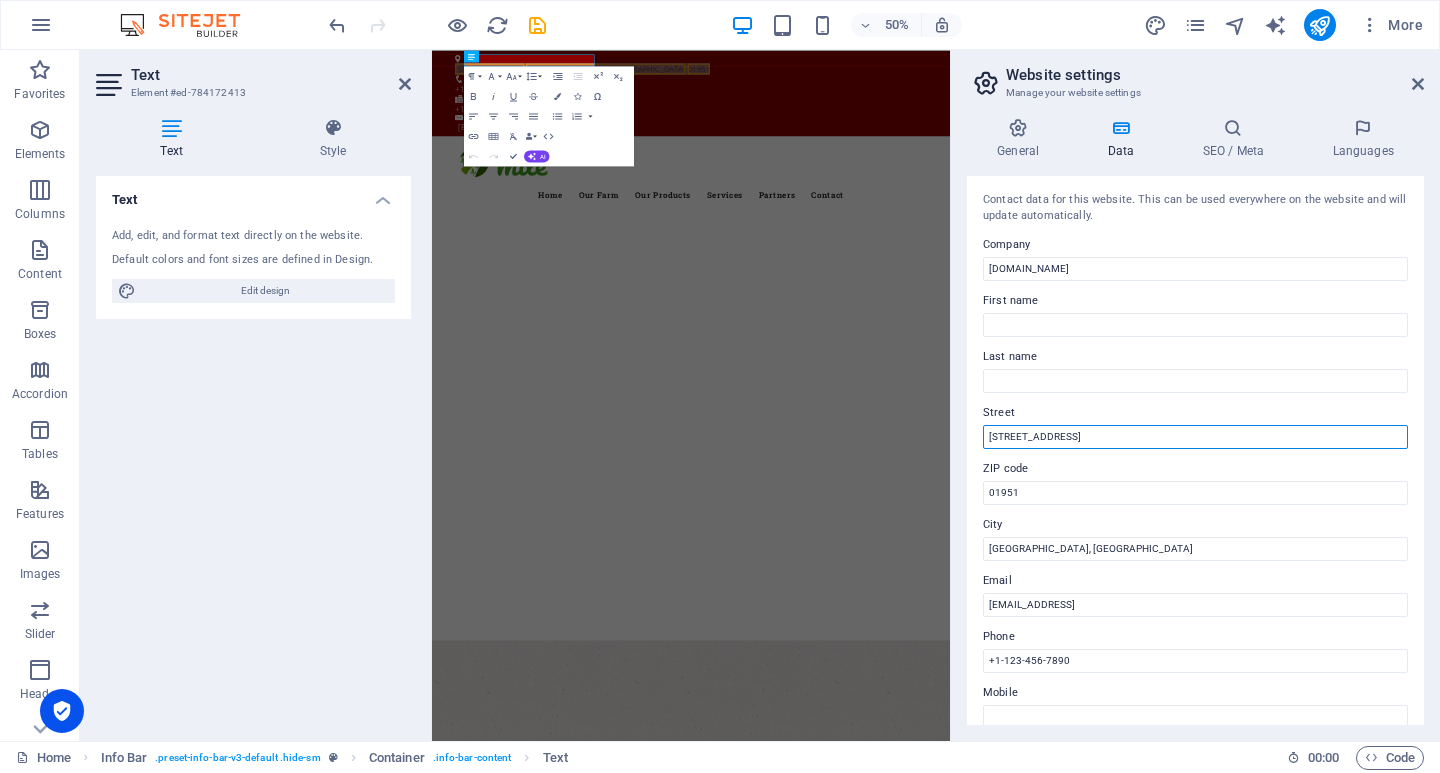 click on "[STREET_ADDRESS]" at bounding box center [1195, 437] 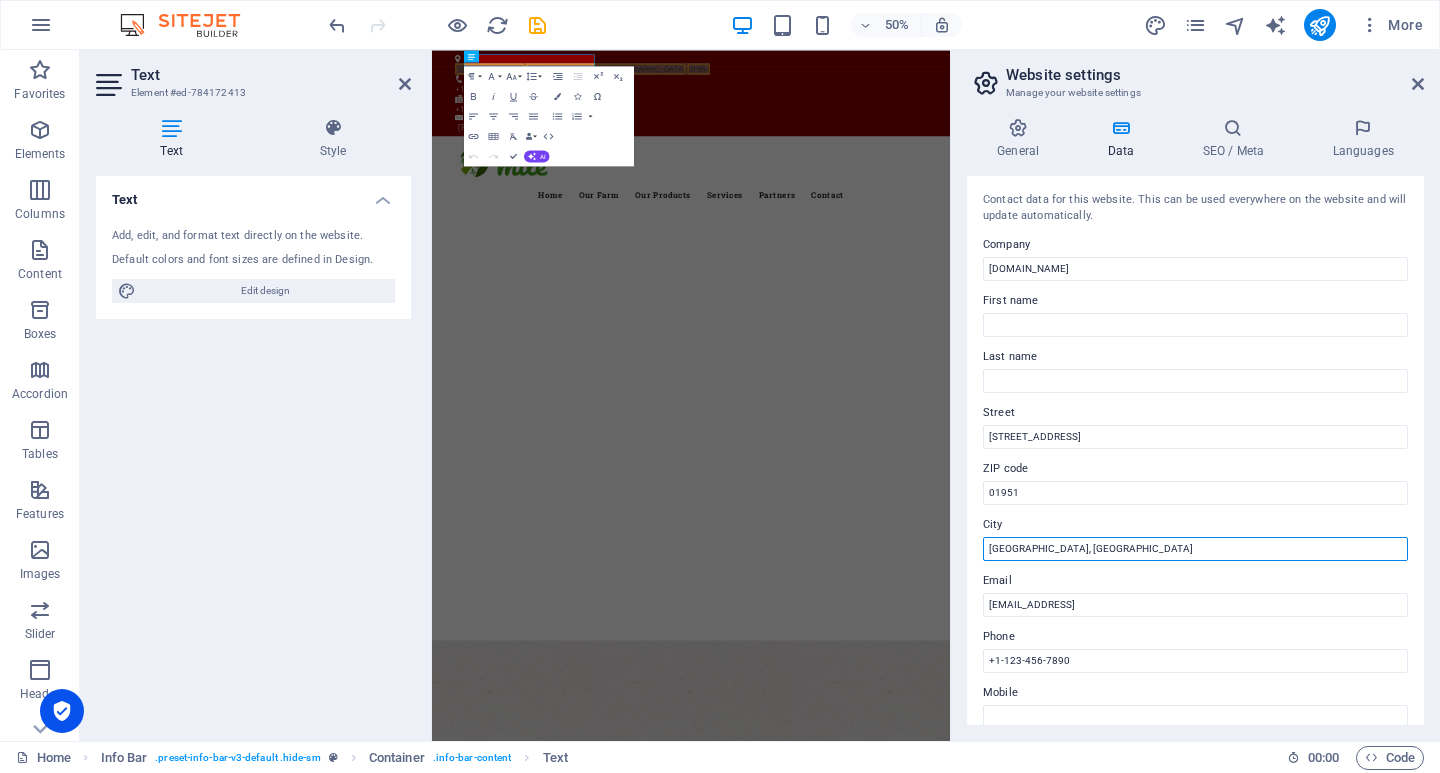 click on "[GEOGRAPHIC_DATA], [GEOGRAPHIC_DATA]" at bounding box center [1195, 549] 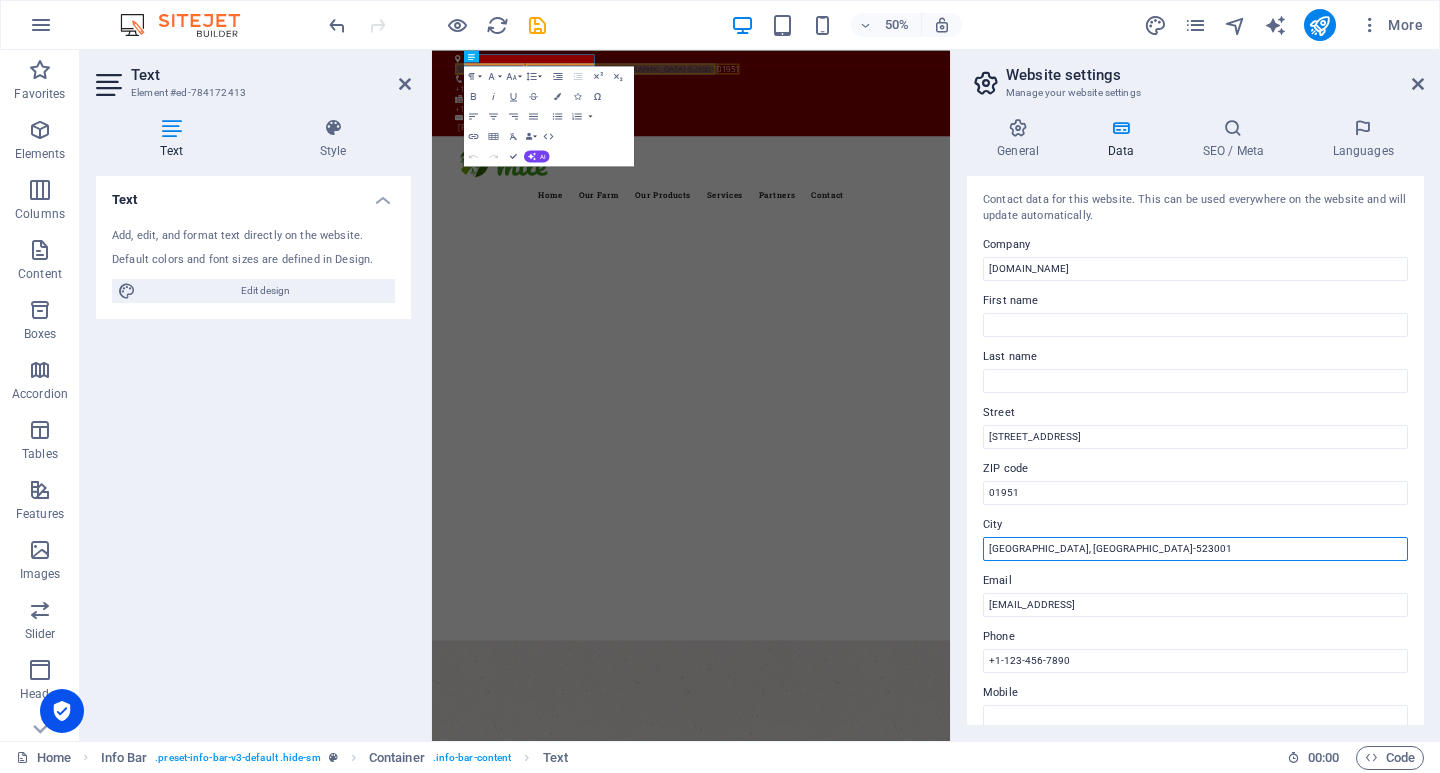 drag, startPoint x: 1181, startPoint y: 548, endPoint x: 1140, endPoint y: 553, distance: 41.303753 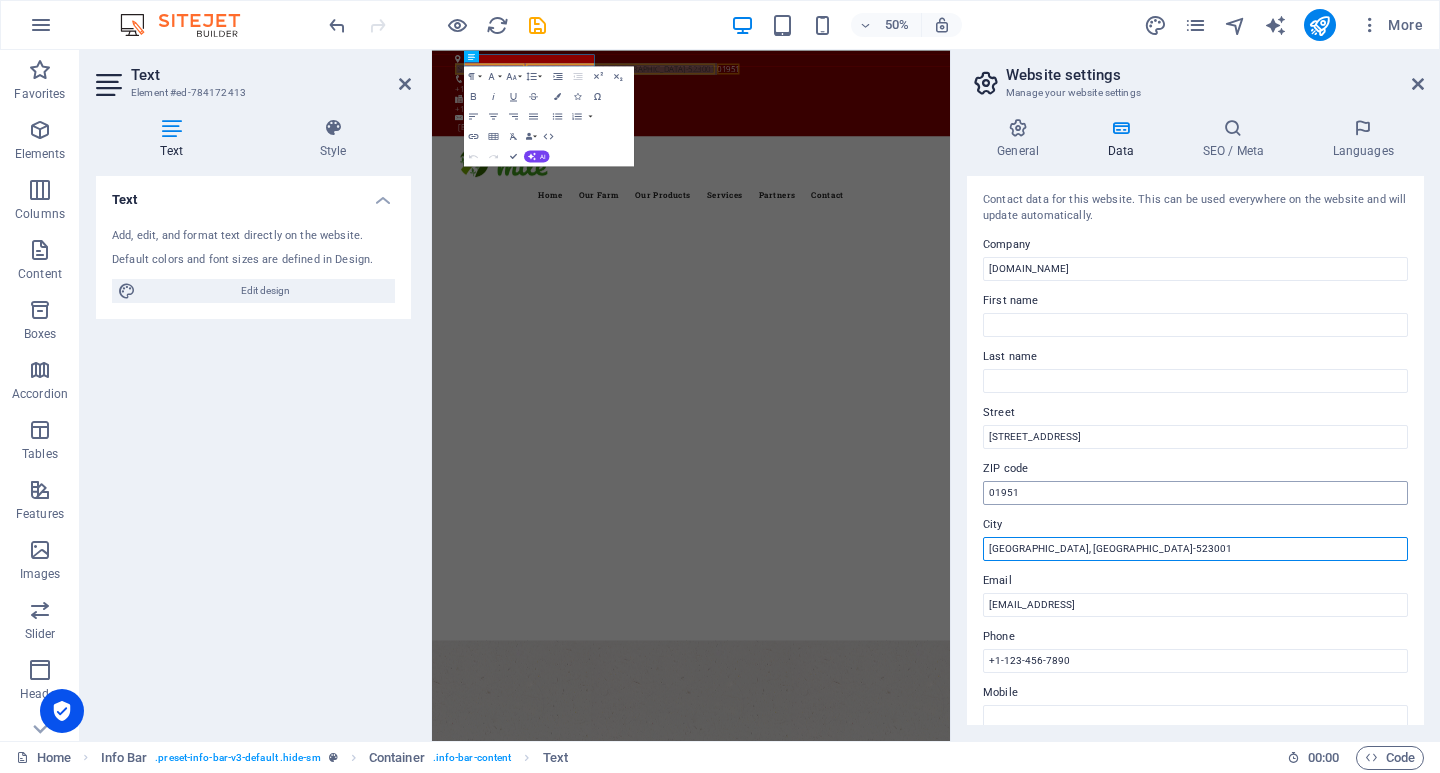 type on "[GEOGRAPHIC_DATA], [GEOGRAPHIC_DATA]-523001" 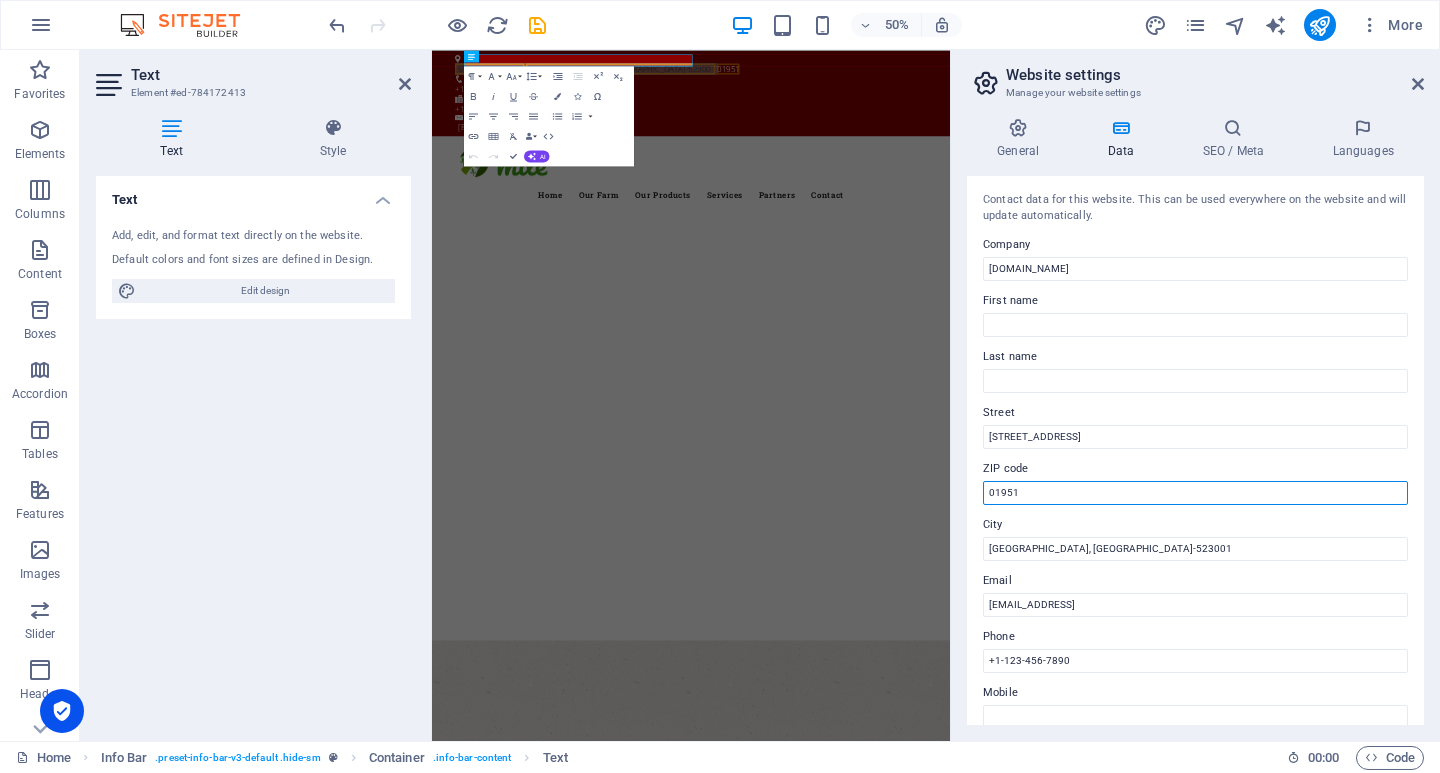 drag, startPoint x: 1020, startPoint y: 490, endPoint x: 957, endPoint y: 496, distance: 63.28507 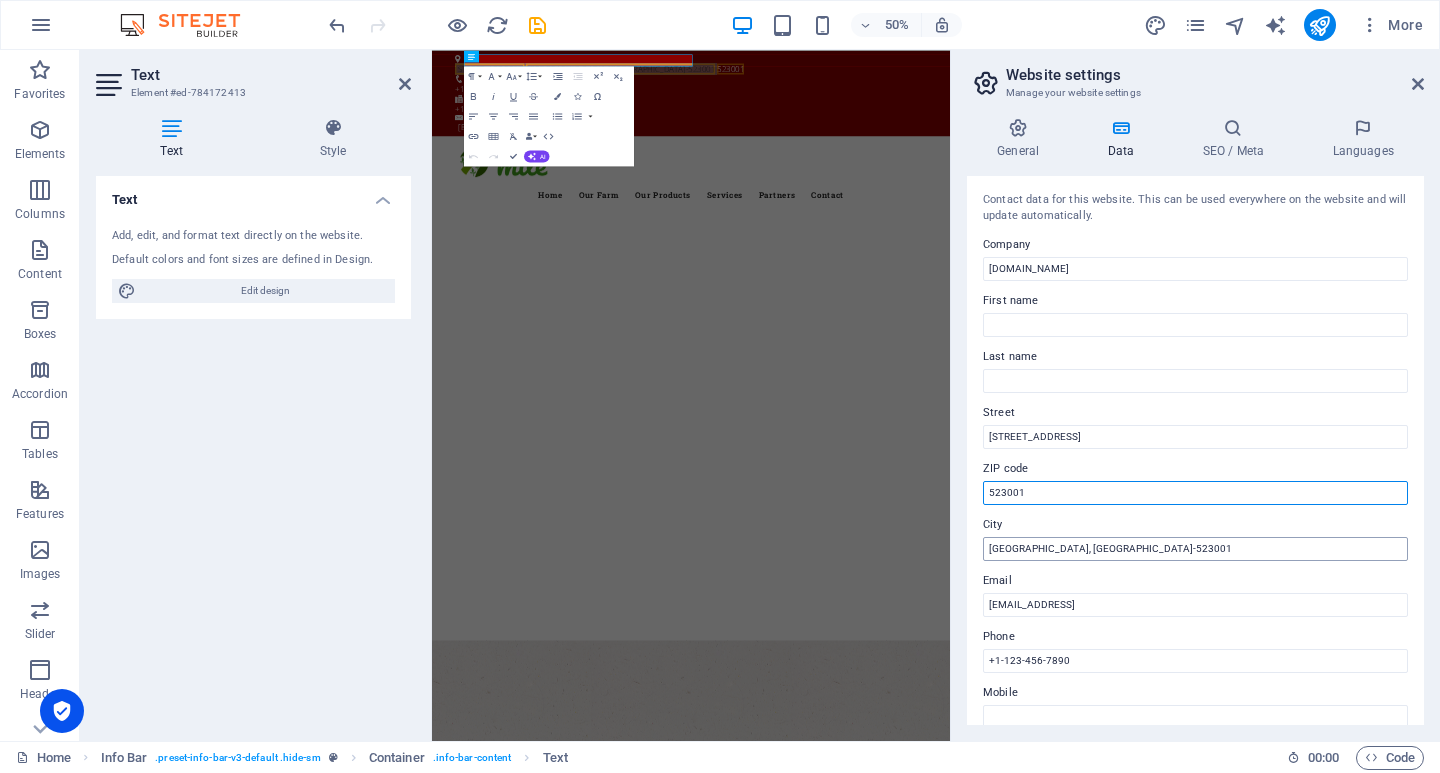 type on "523001" 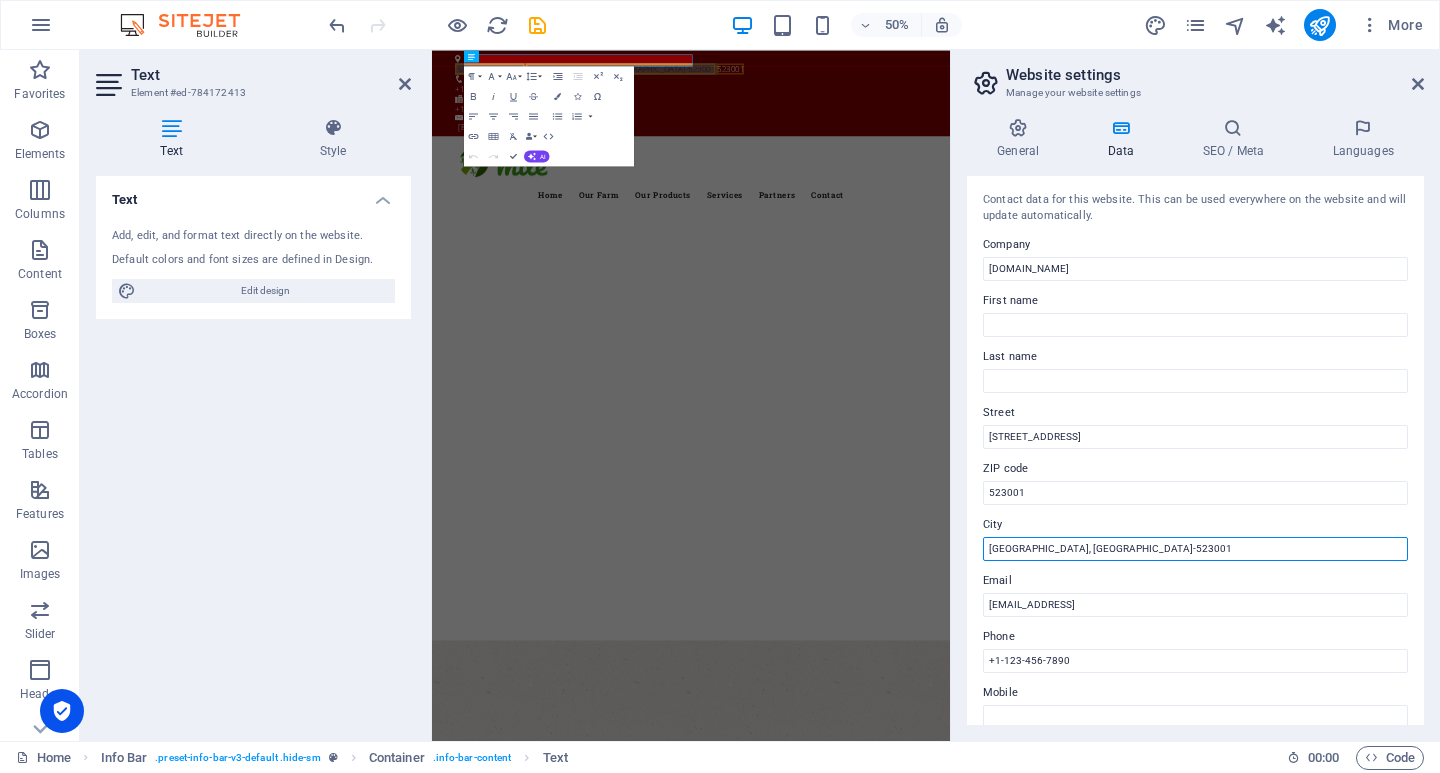 drag, startPoint x: 1137, startPoint y: 550, endPoint x: 1237, endPoint y: 551, distance: 100.005 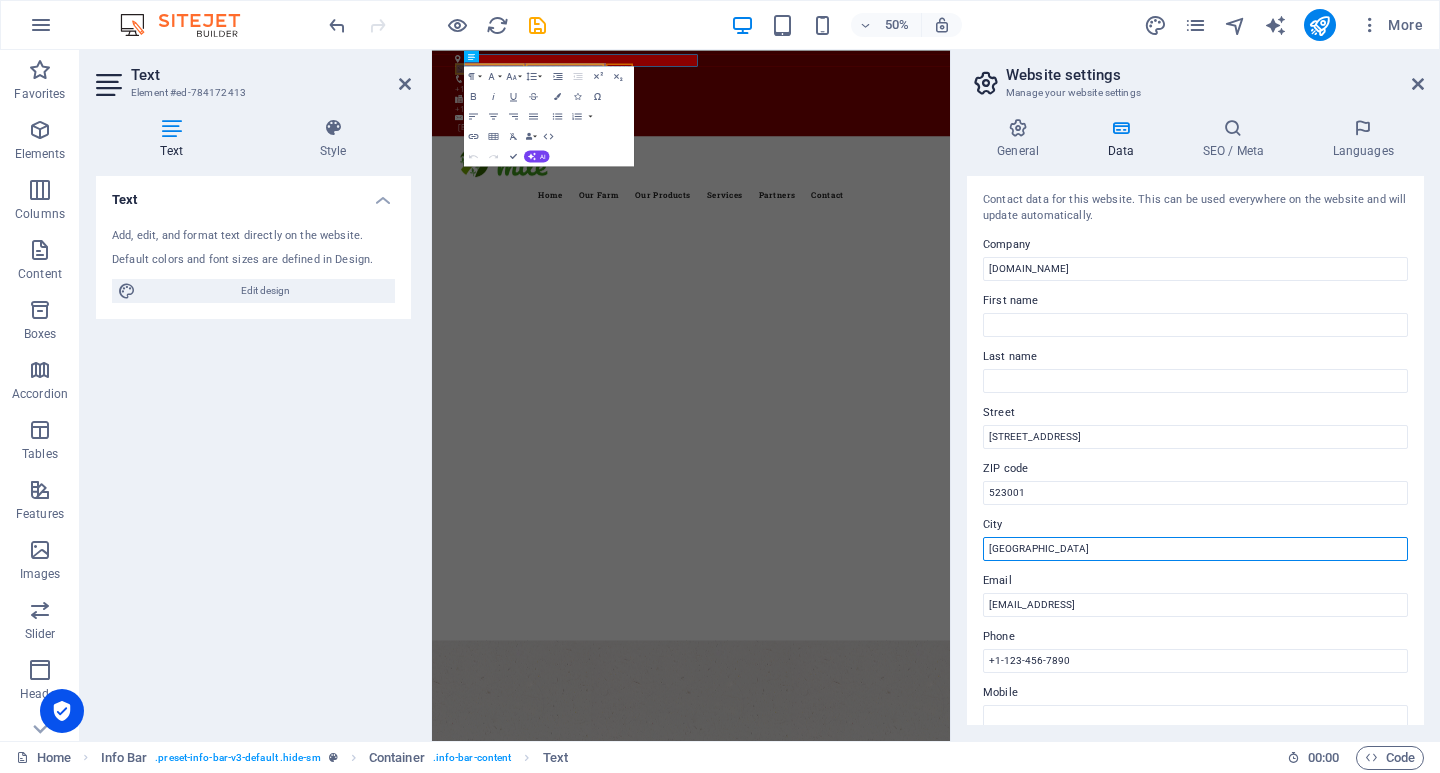 type on "[GEOGRAPHIC_DATA]" 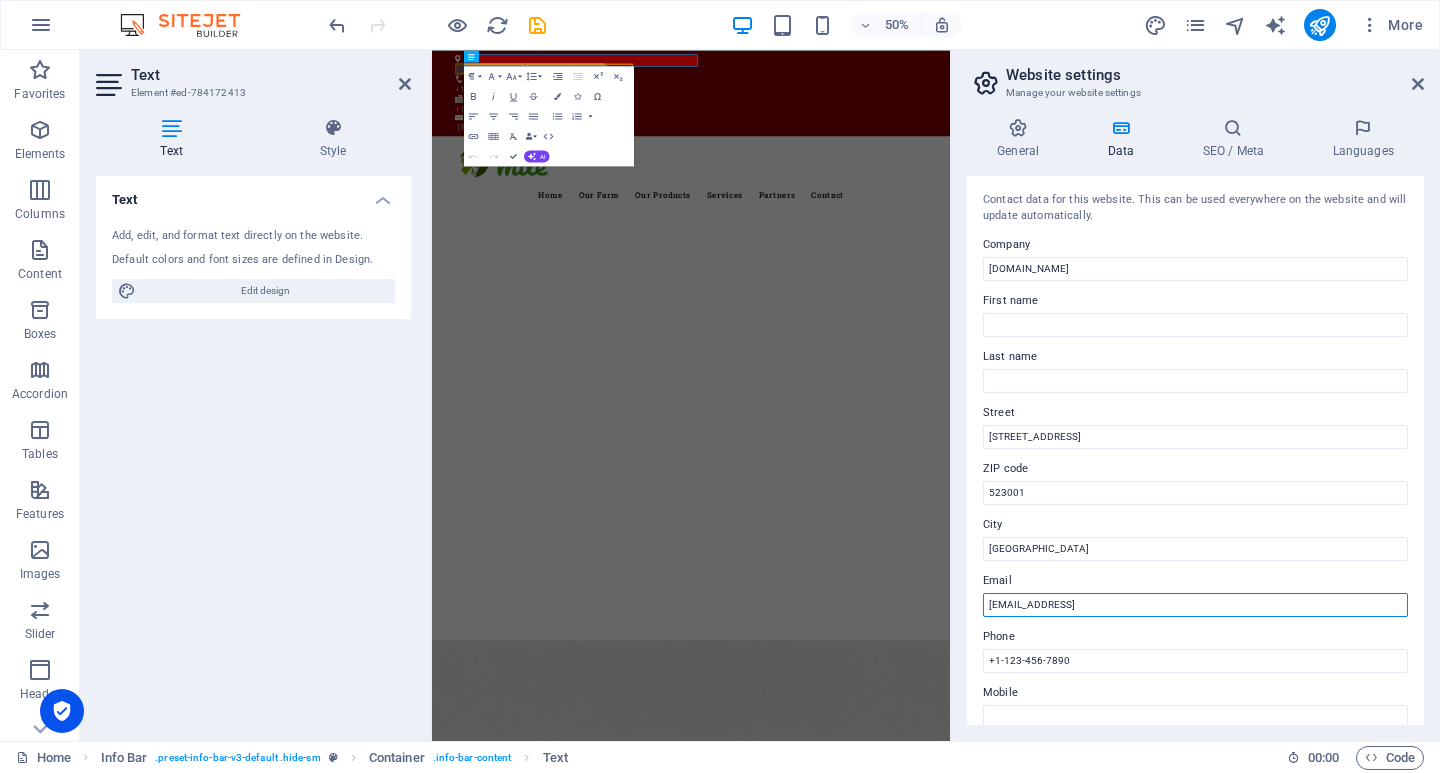 click on "[EMAIL_ADDRESS]" at bounding box center (1195, 605) 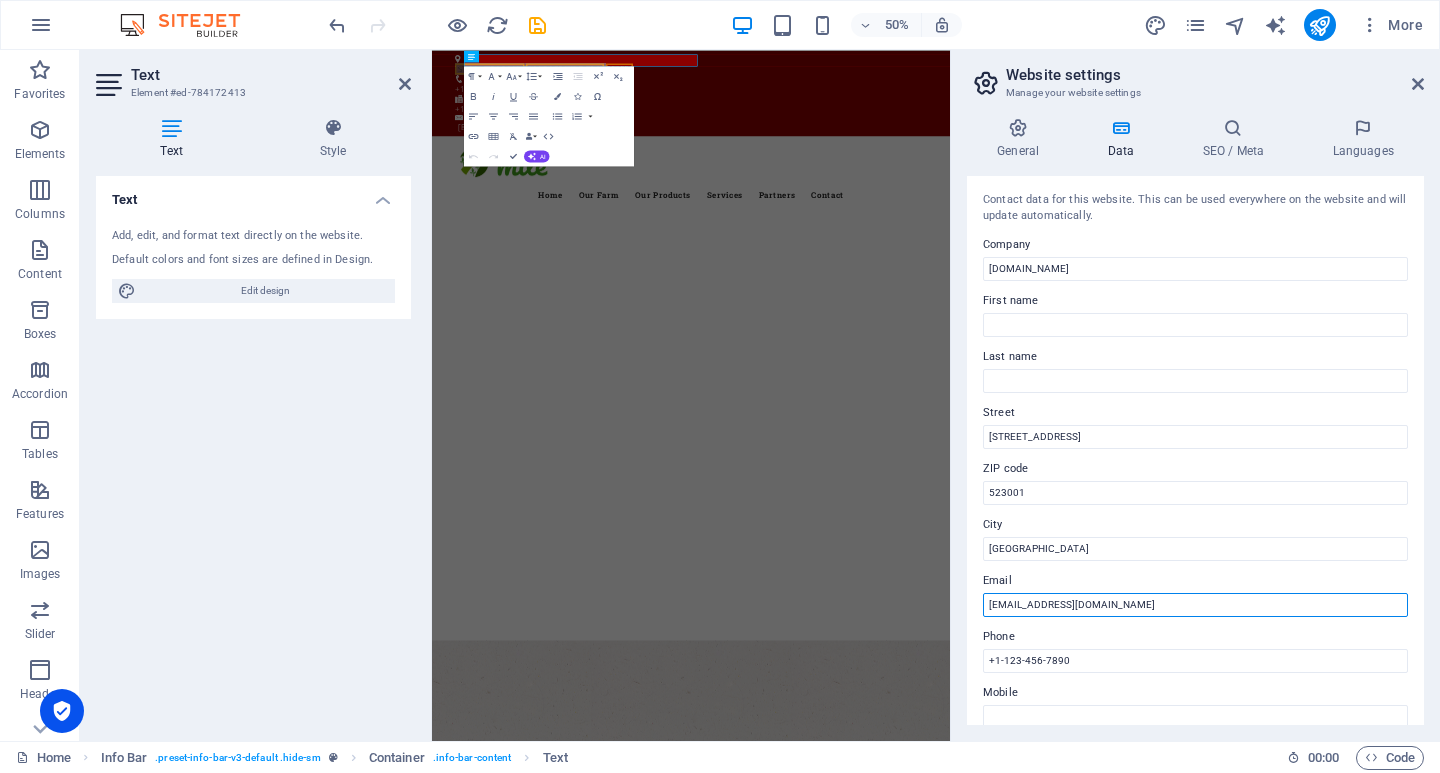 type on "[EMAIL_ADDRESS][DOMAIN_NAME]" 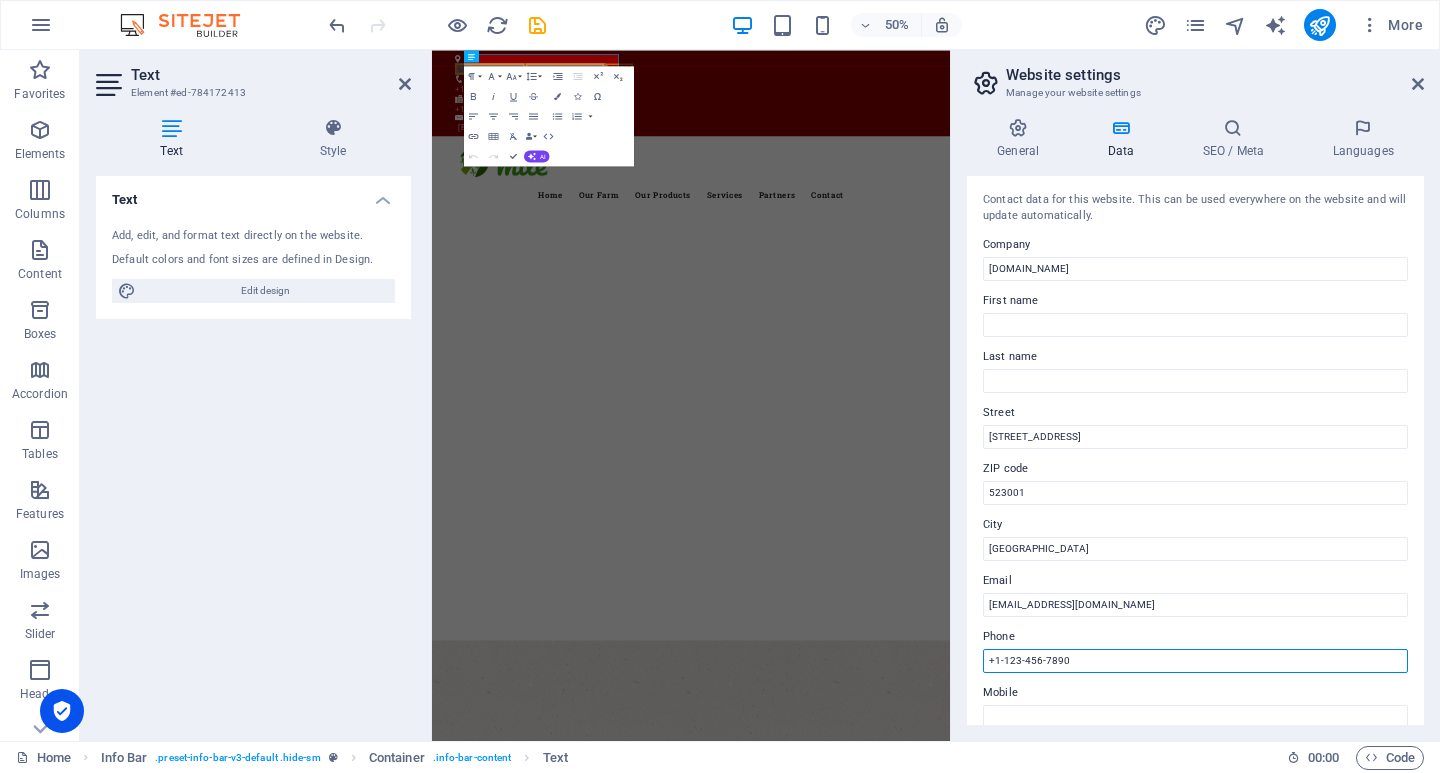 click on "+1-123-456-7890" at bounding box center [1195, 661] 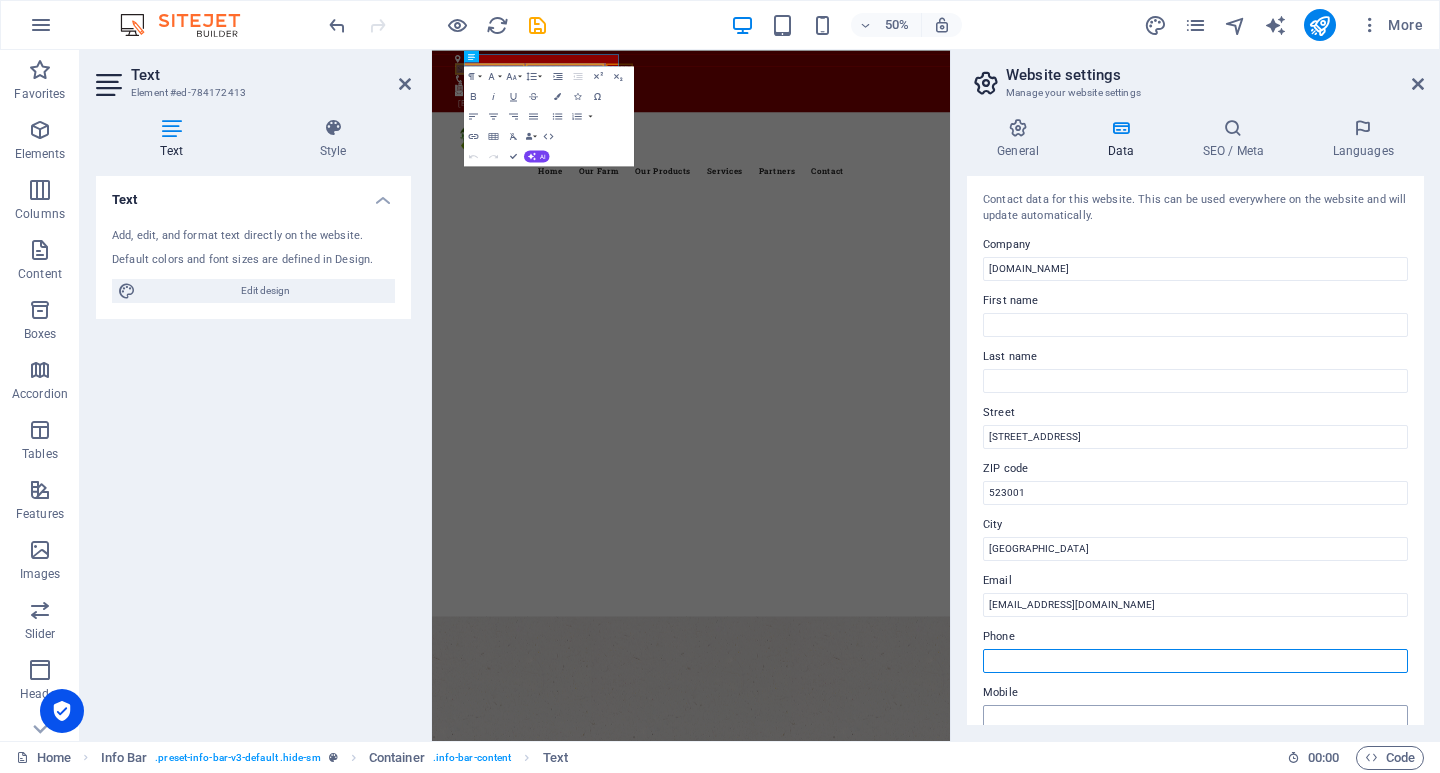 type 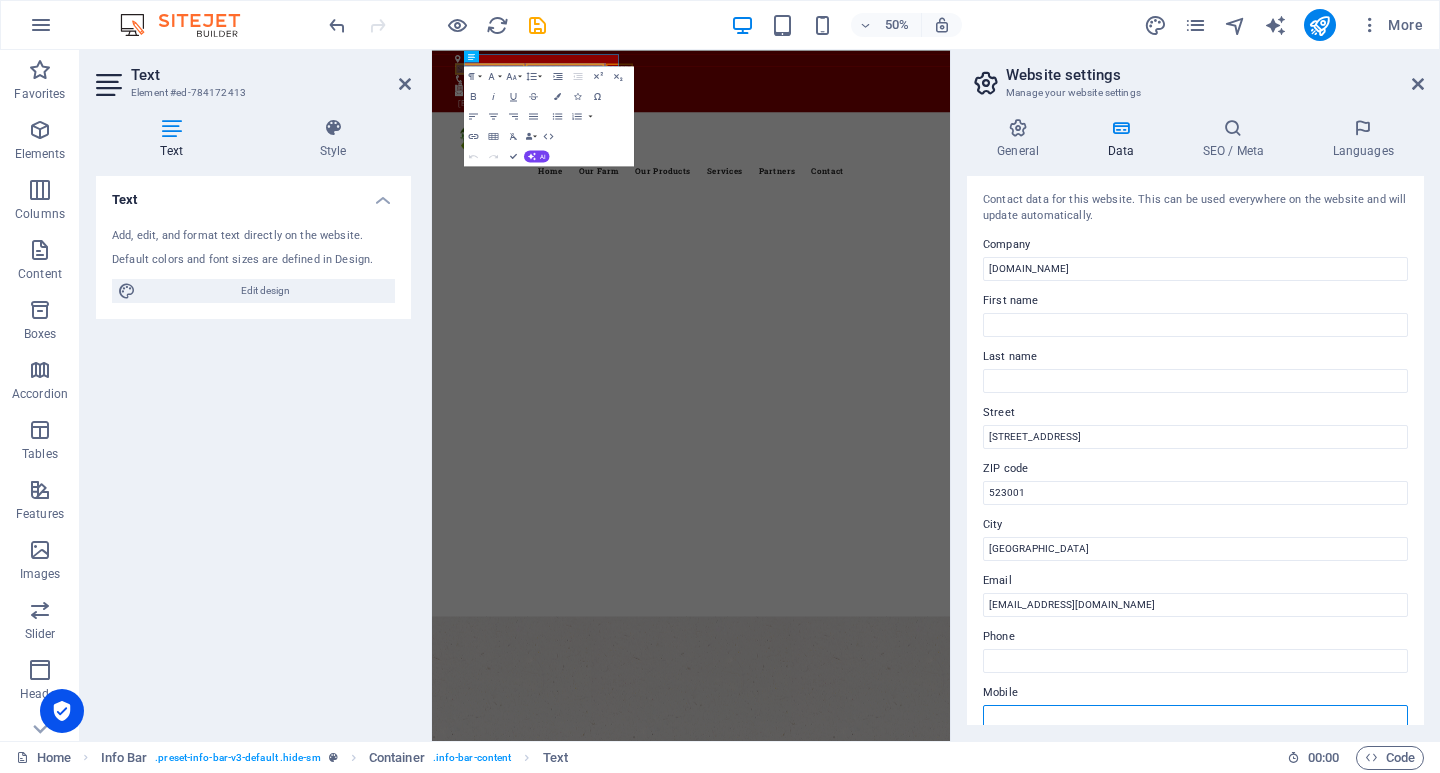 click on "Mobile" at bounding box center (1195, 717) 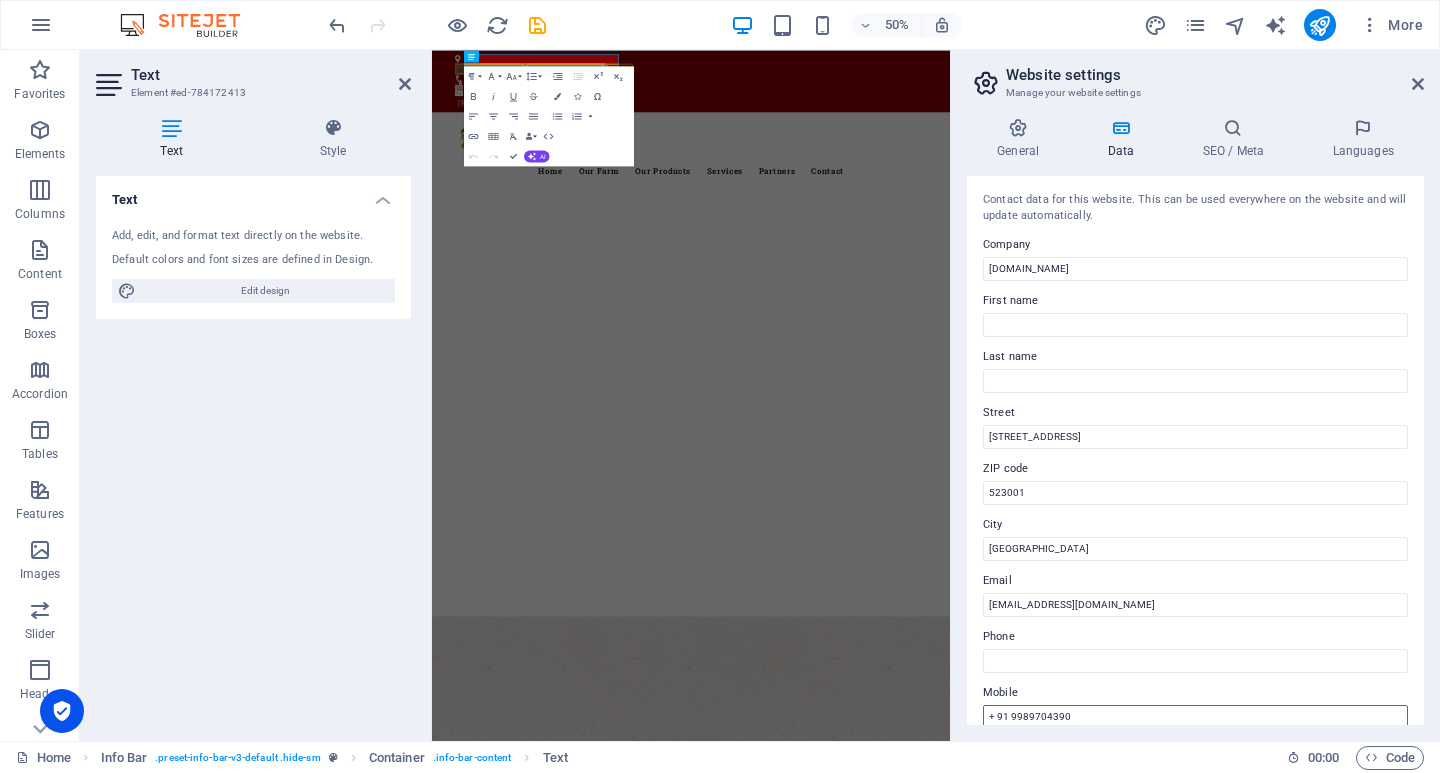 type on "+ 91 9989704390" 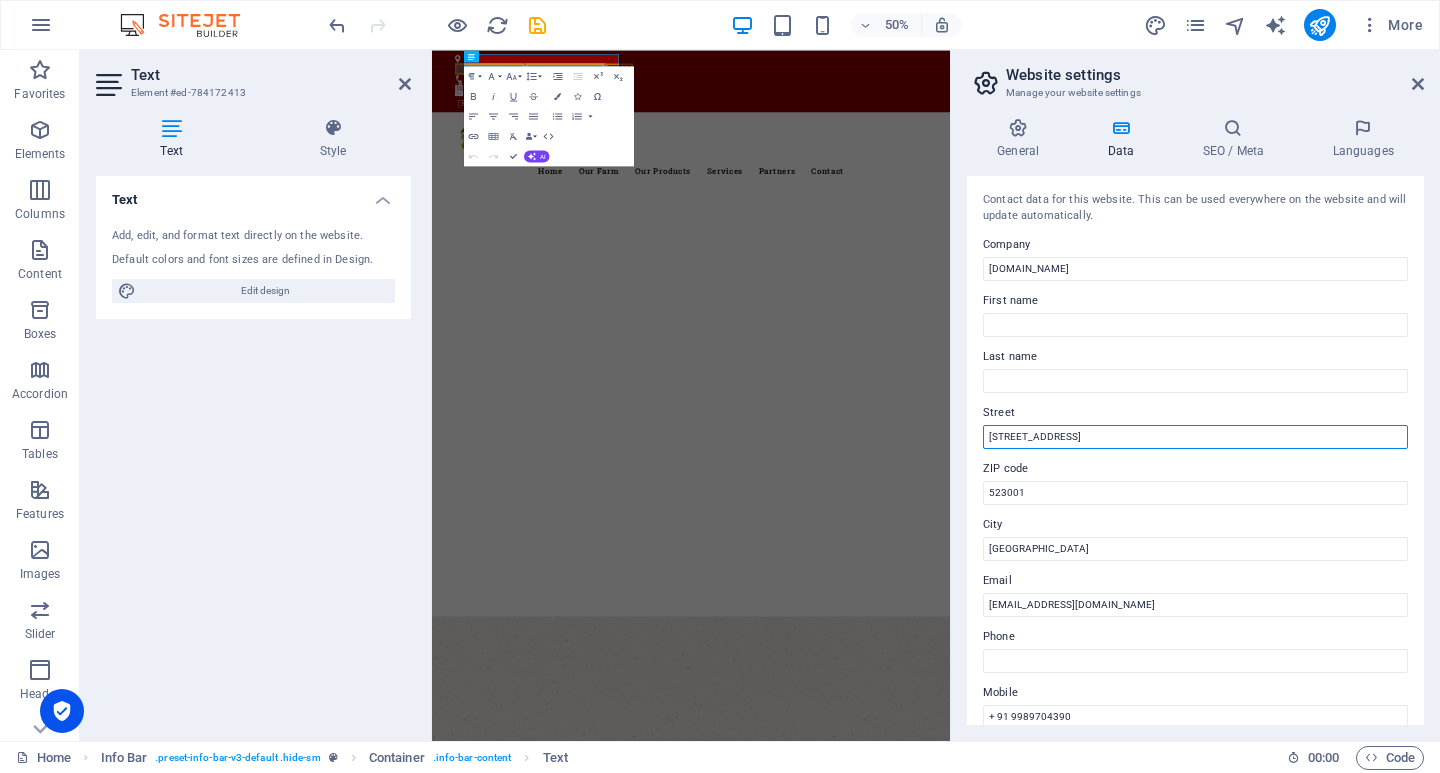 click on "[STREET_ADDRESS]" at bounding box center (1195, 437) 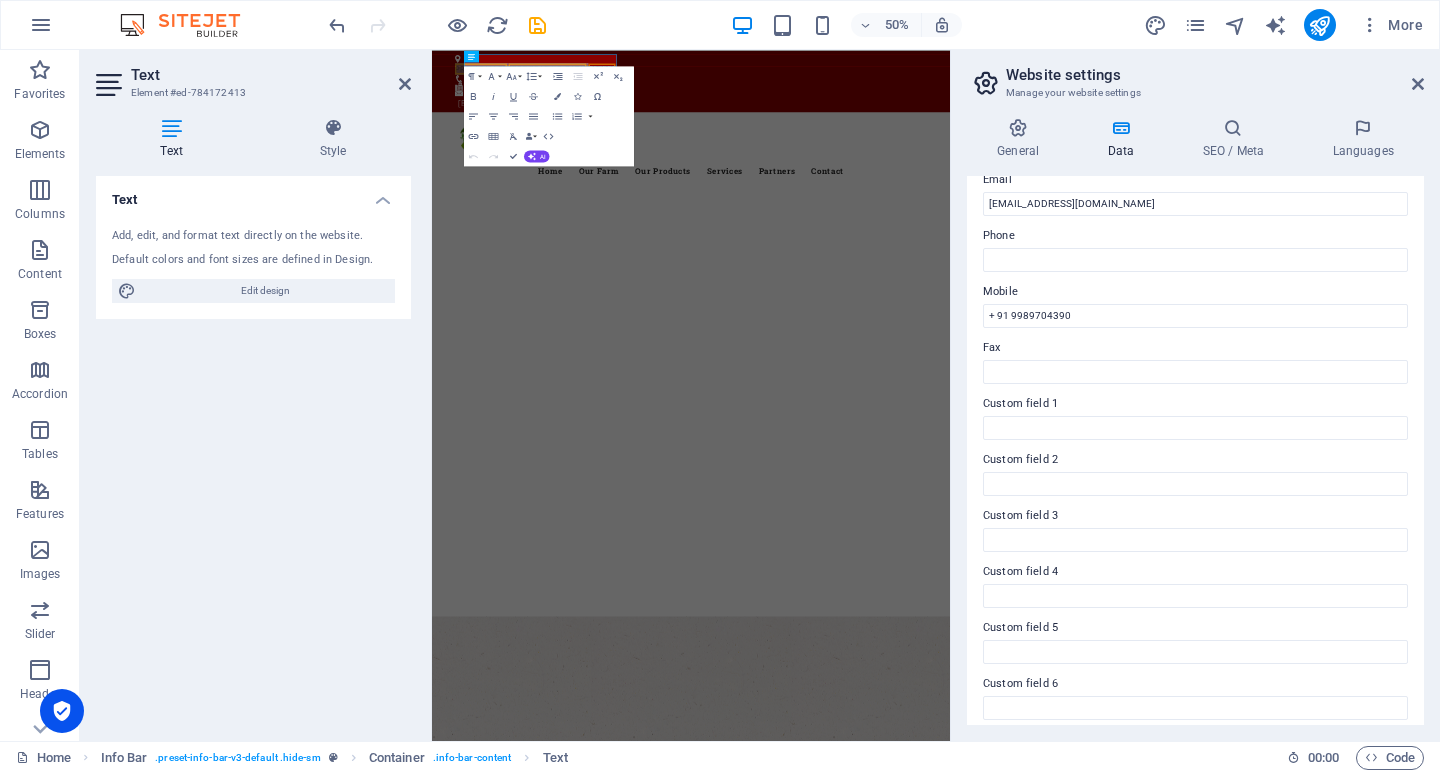 scroll, scrollTop: 412, scrollLeft: 0, axis: vertical 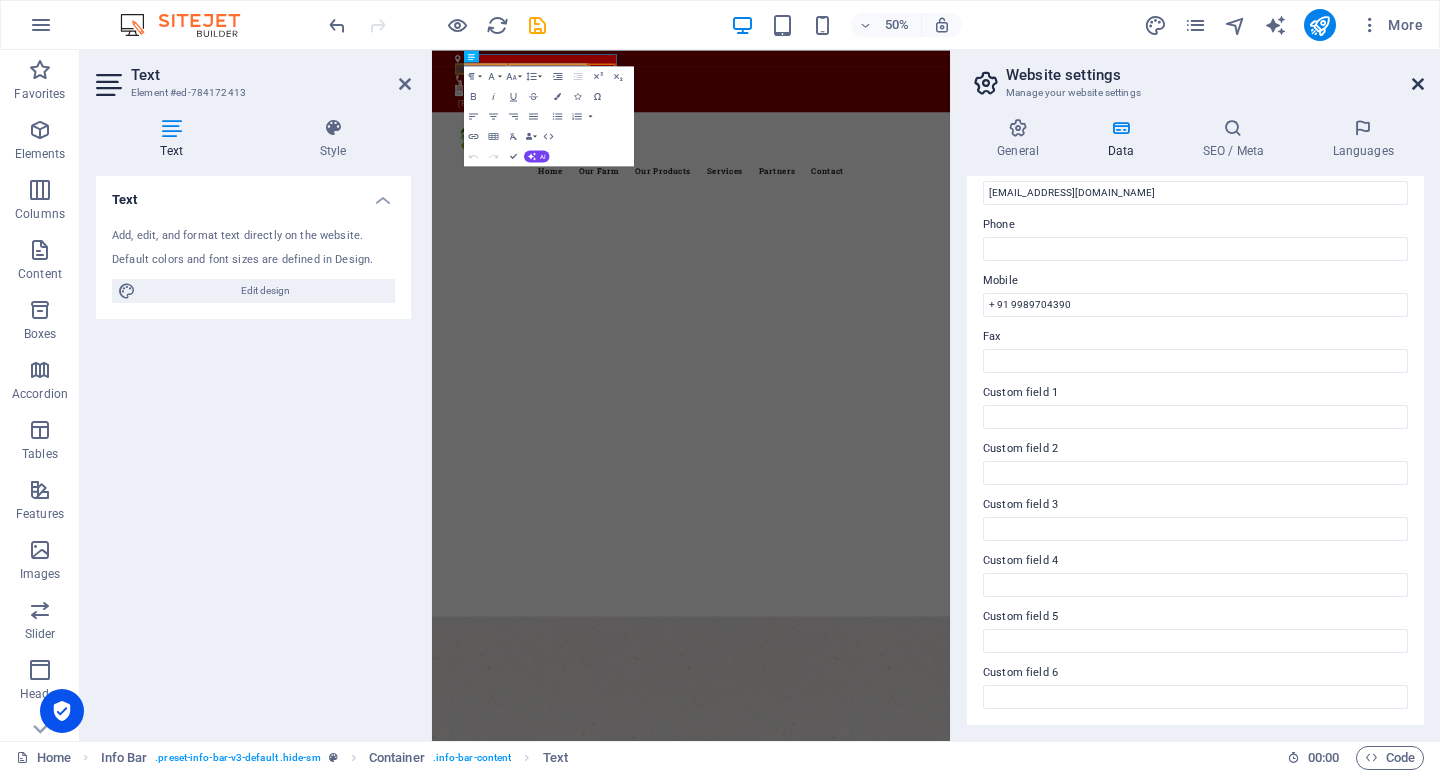 type on "PRAKASAM DT" 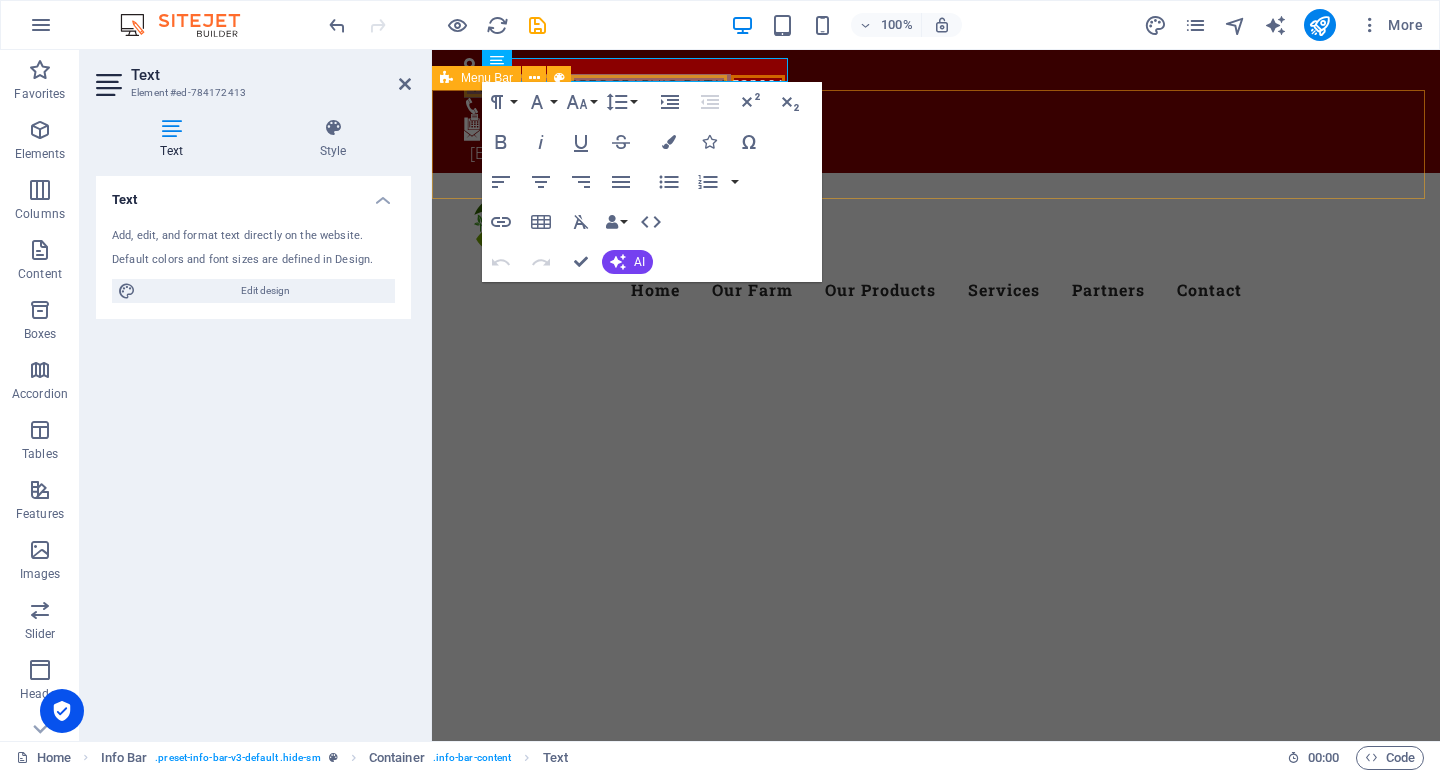 click on "Menu Home Our Farm Our Products Services Partners Contact" at bounding box center (936, 251) 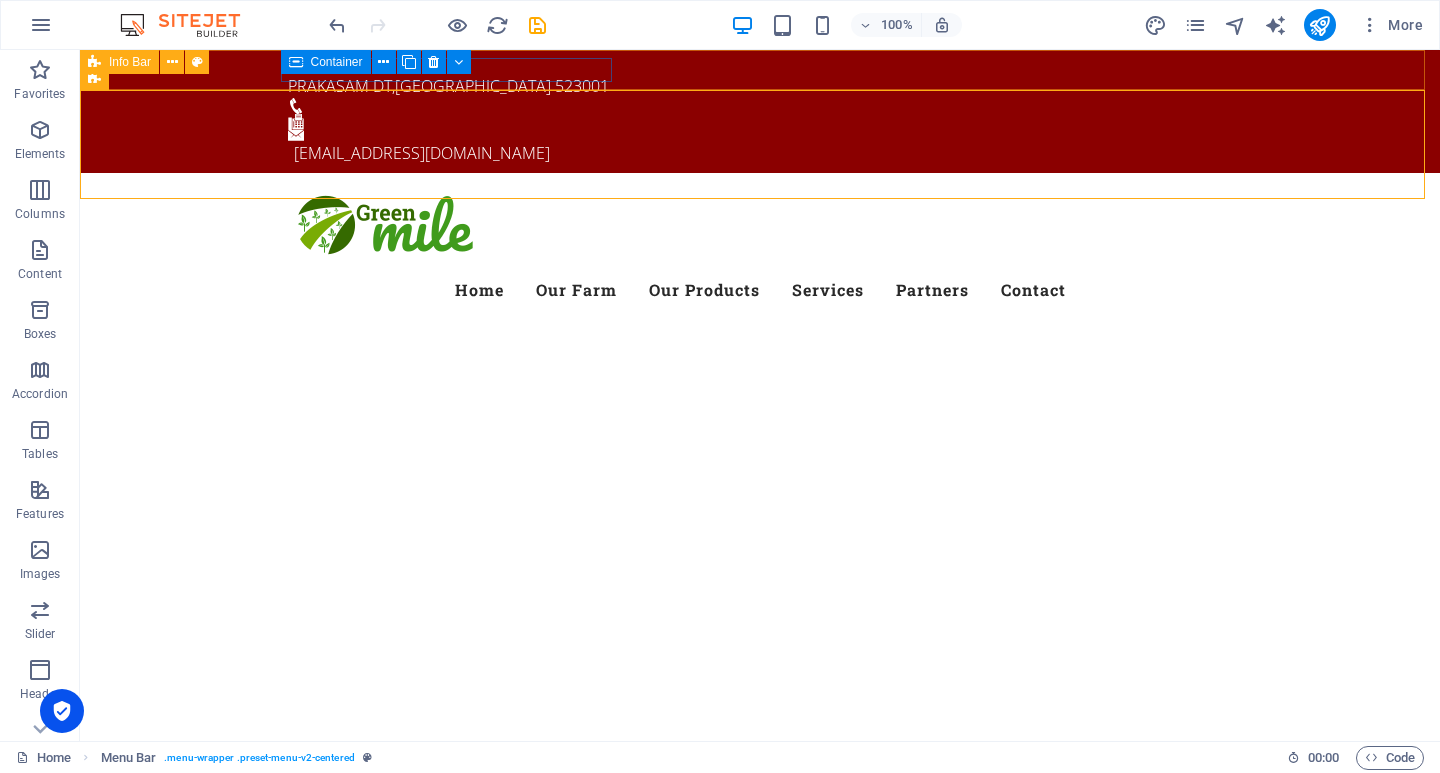 click on "Info Bar" at bounding box center [130, 62] 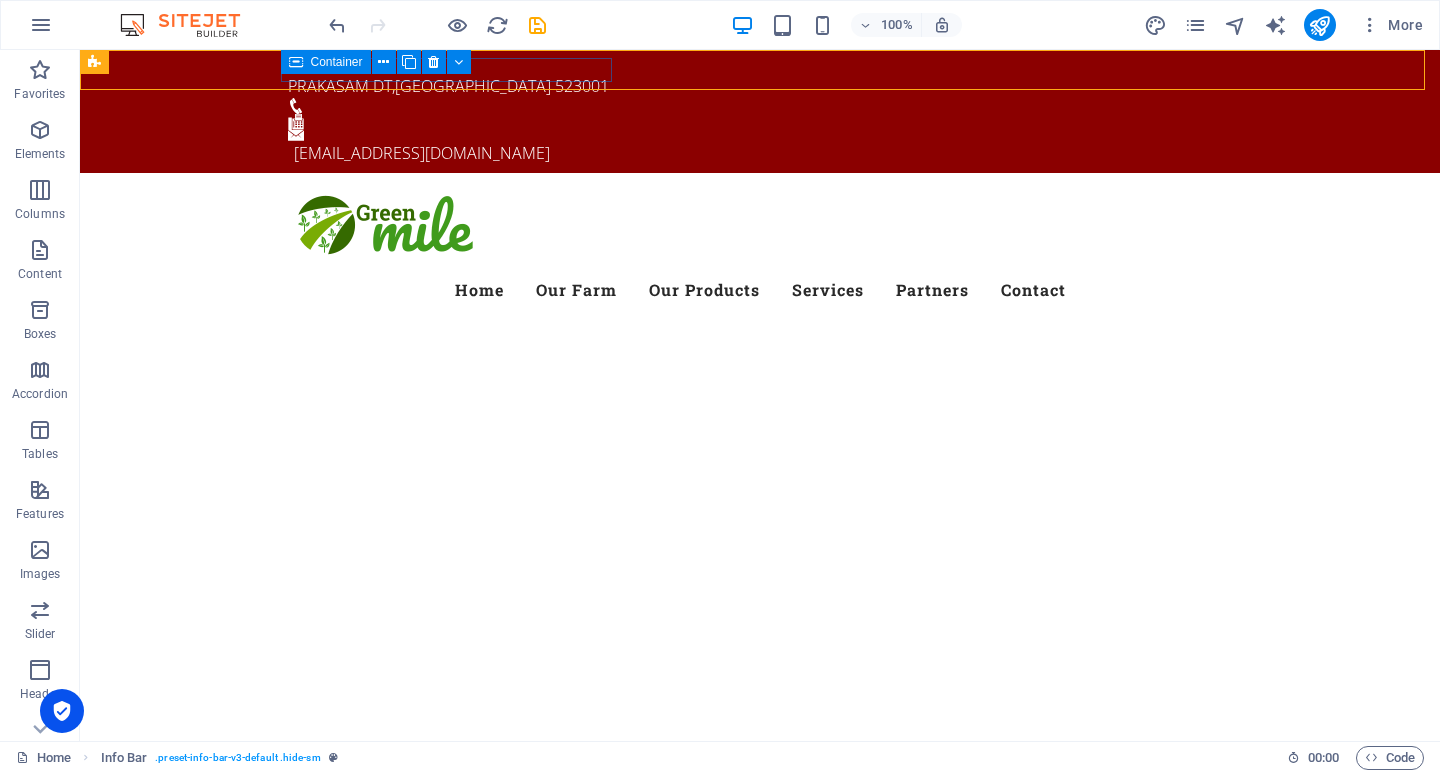 click on "Container" at bounding box center (326, 62) 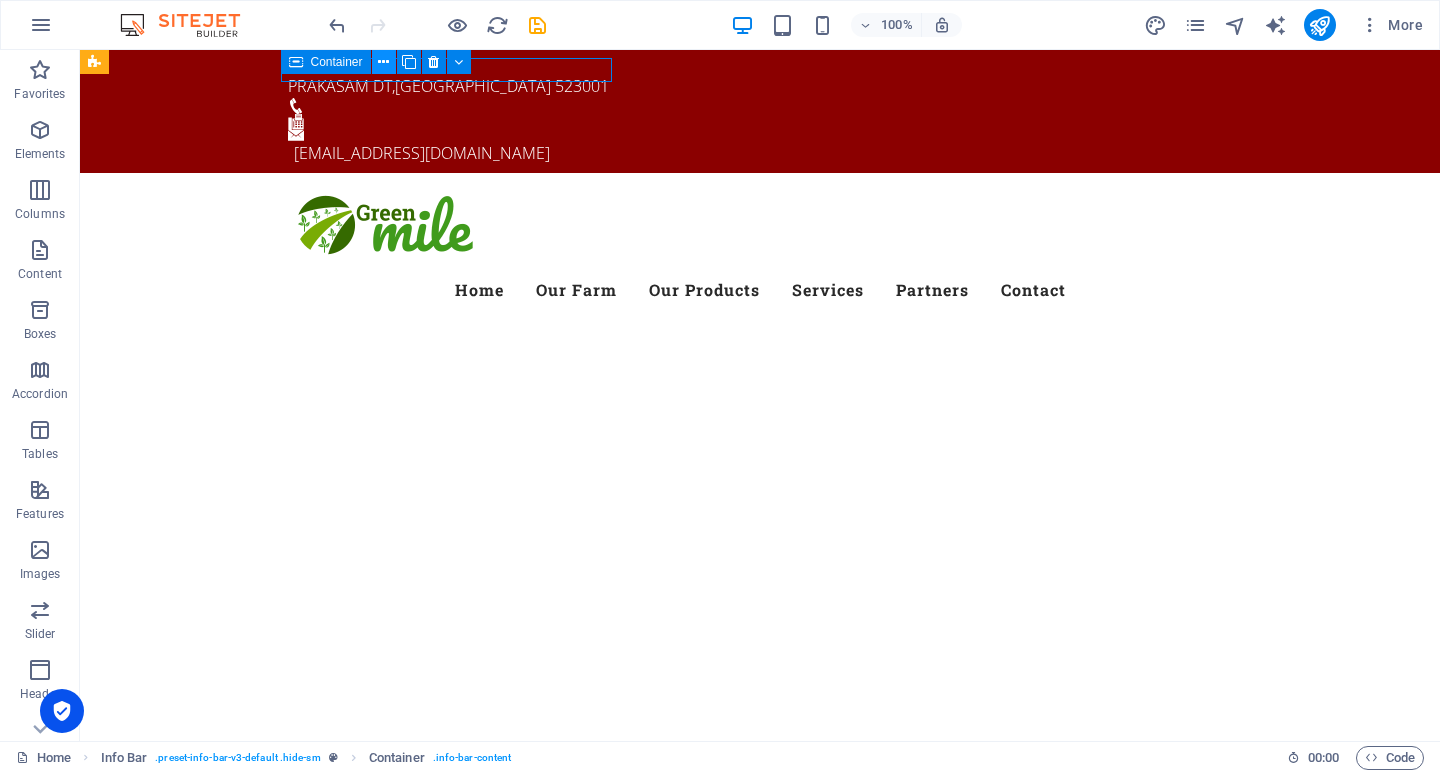 click at bounding box center [383, 62] 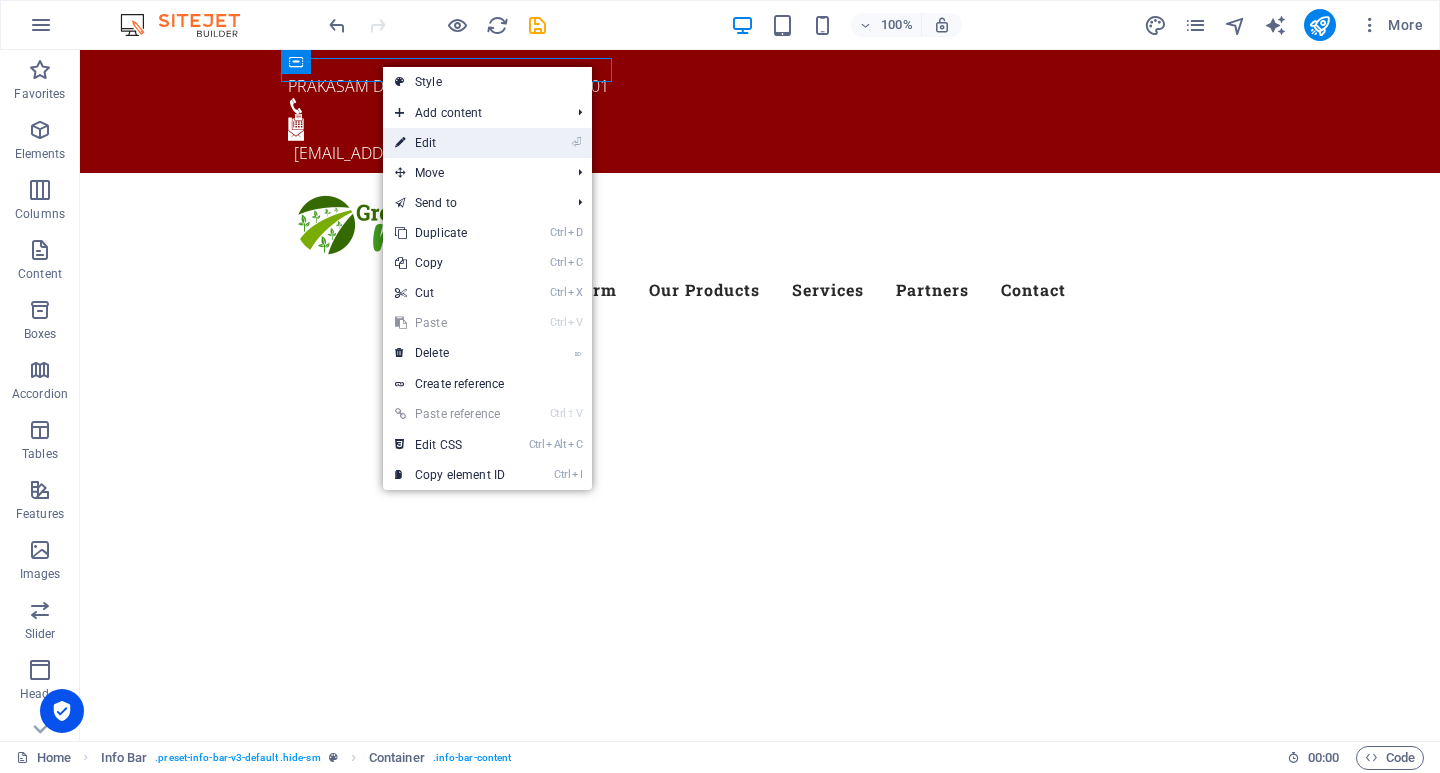 click on "⏎  Edit" at bounding box center [450, 143] 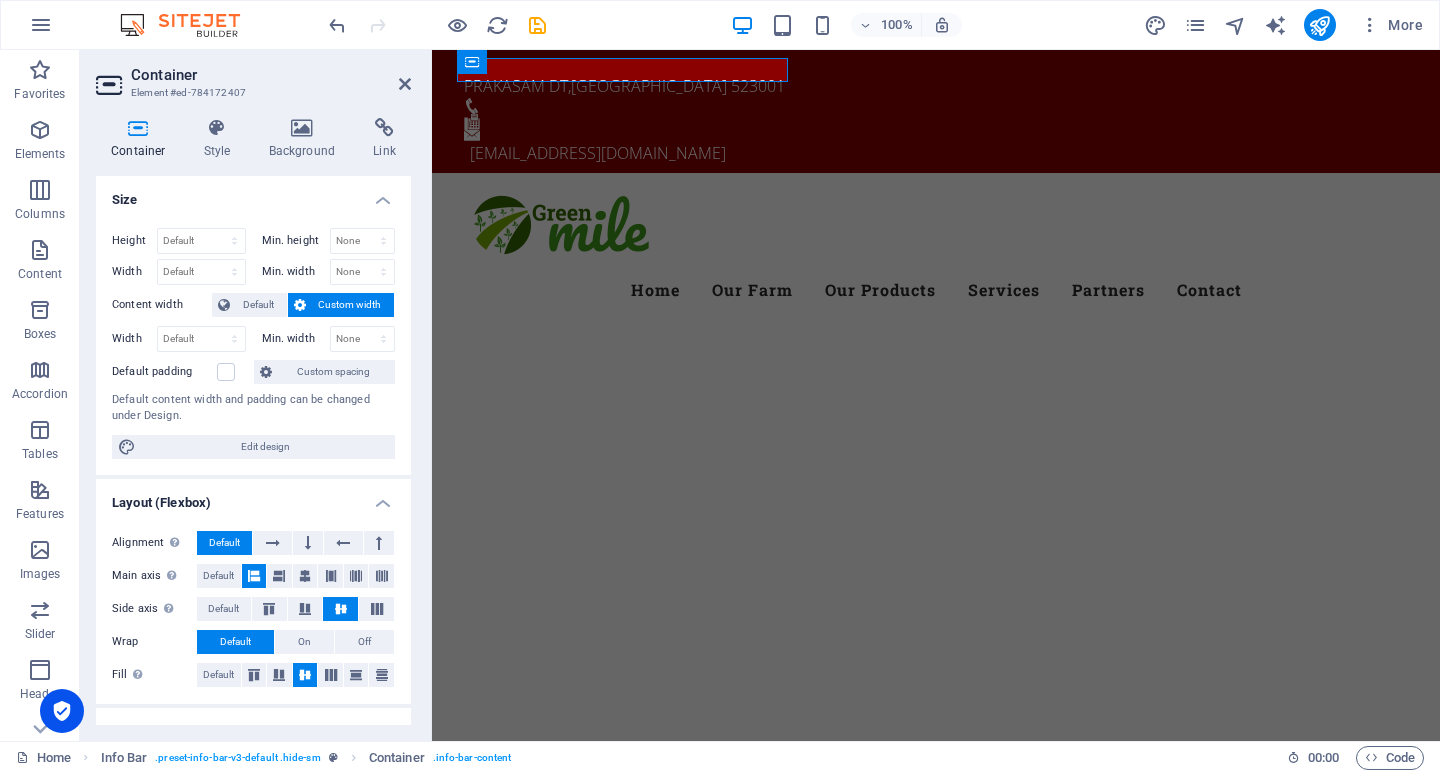 click on "Container" at bounding box center [271, 75] 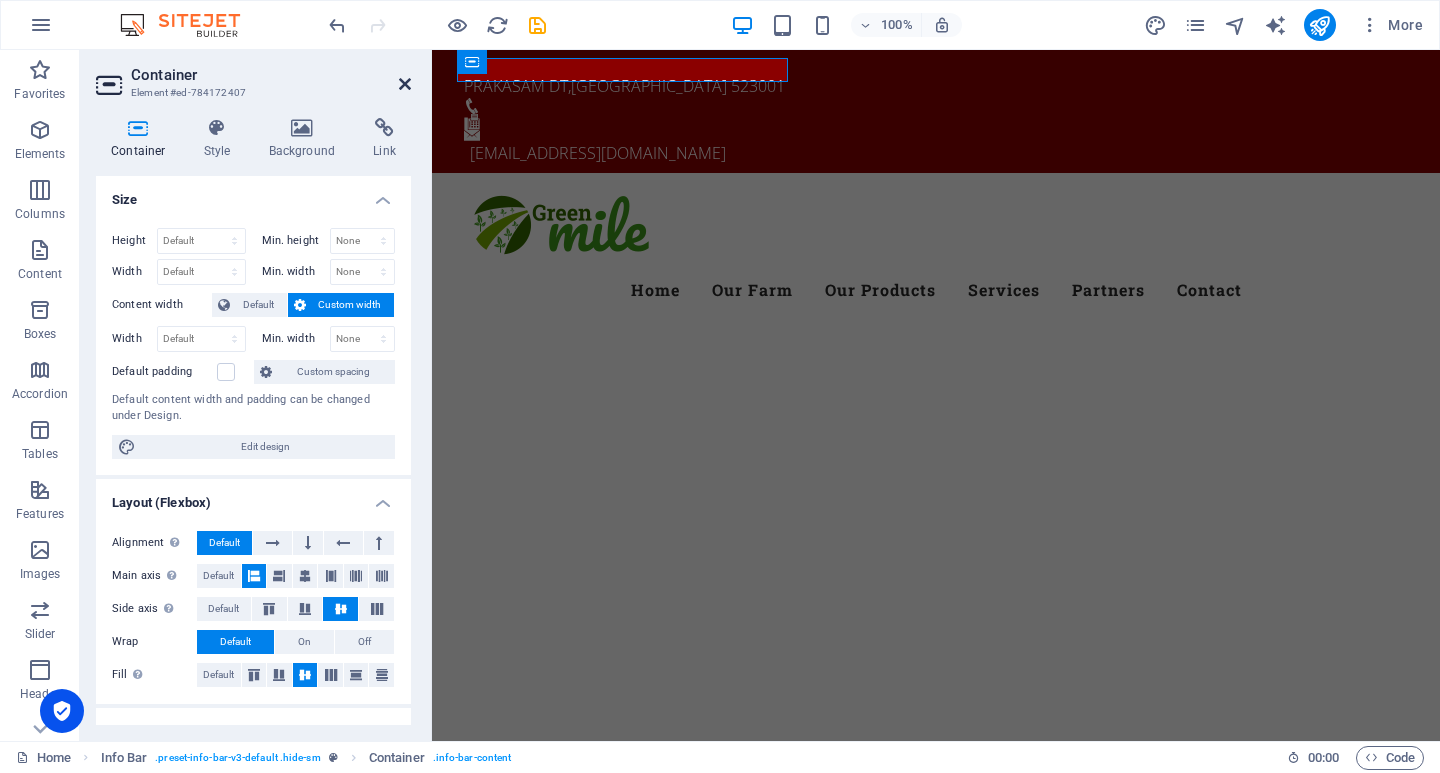 click at bounding box center [405, 84] 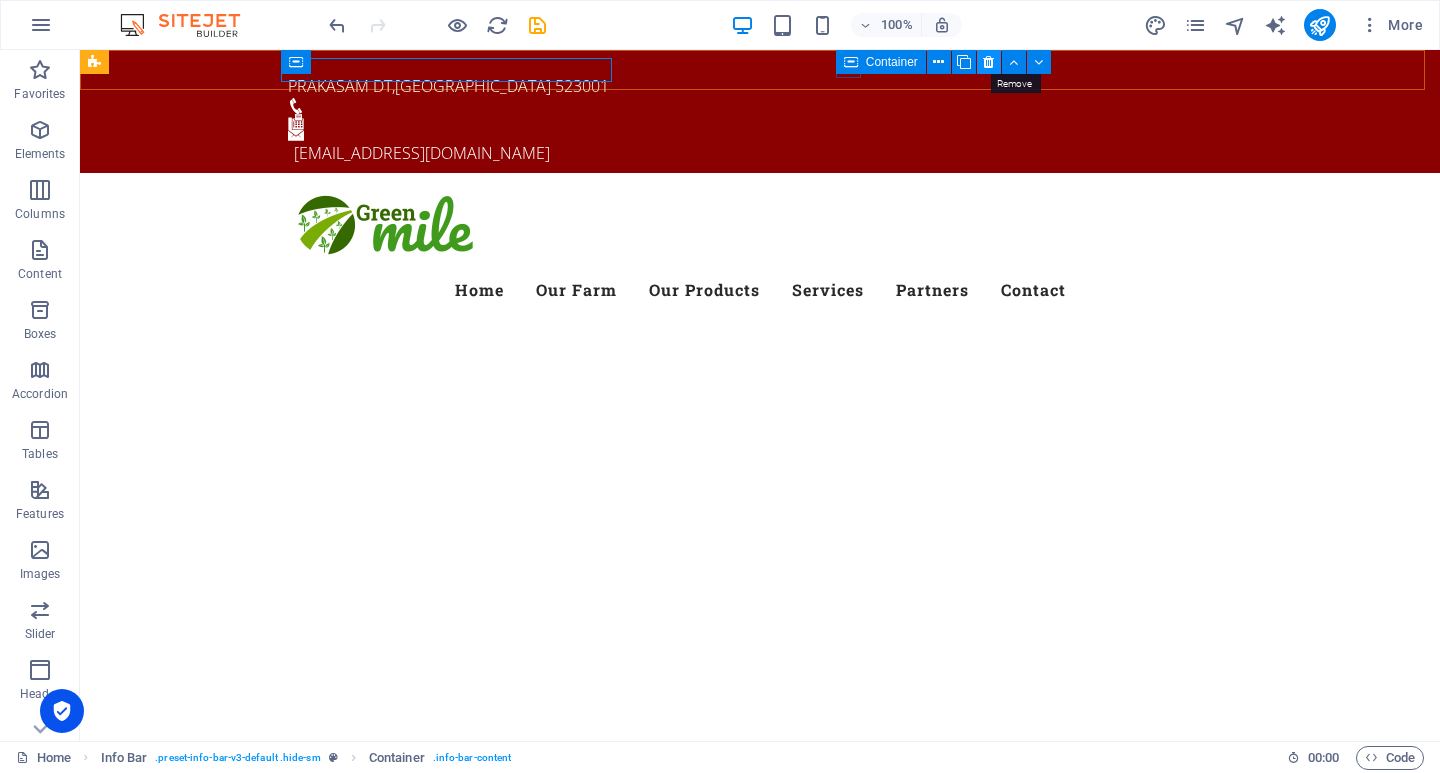 click at bounding box center [988, 62] 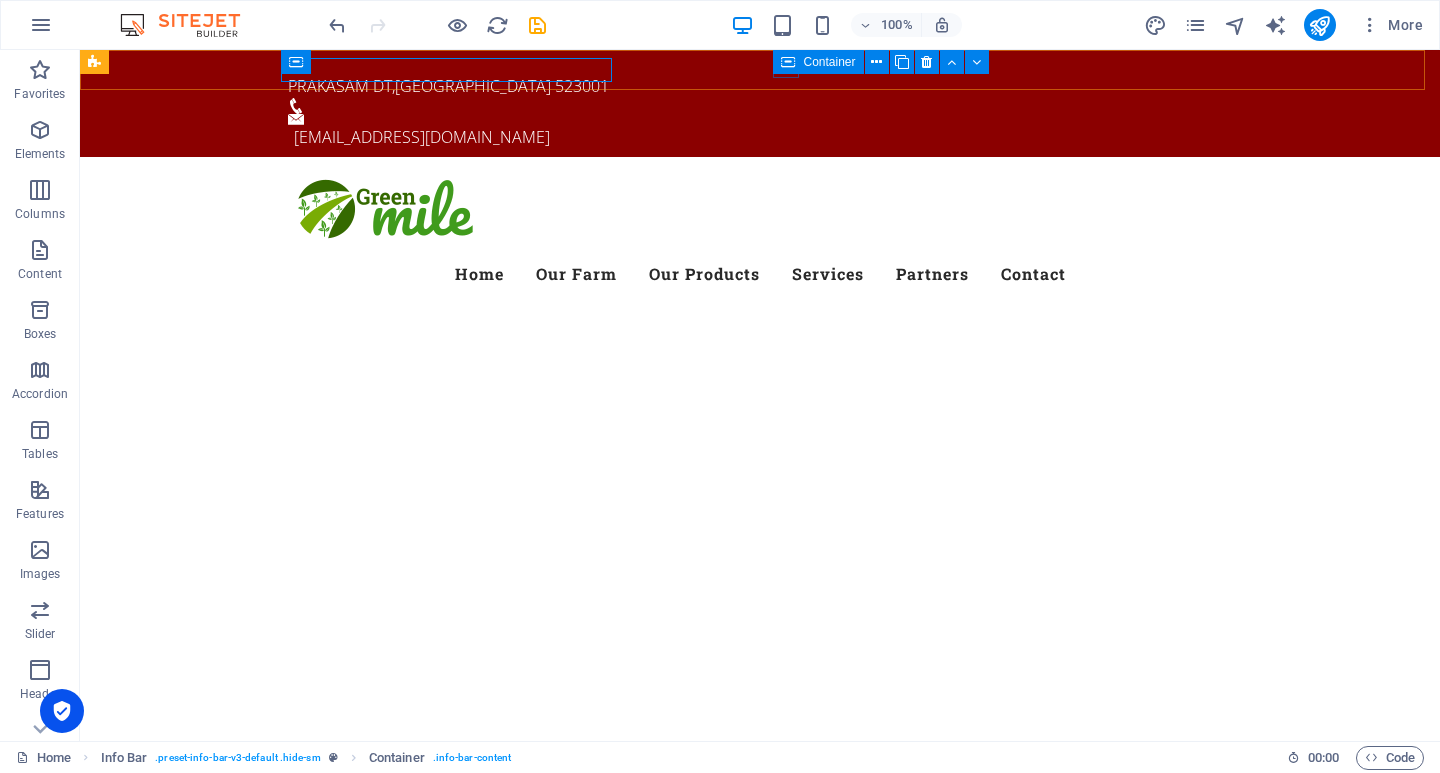 click at bounding box center (788, 62) 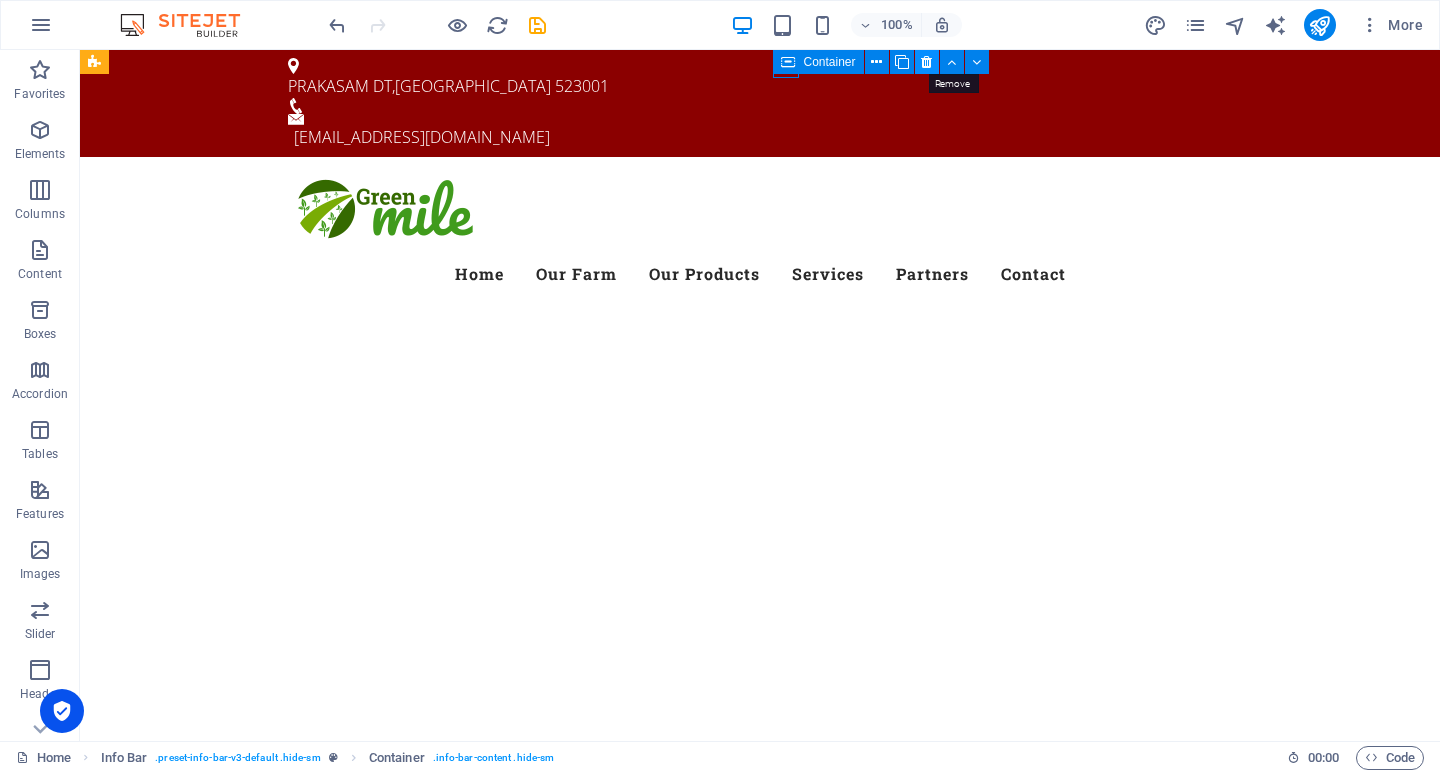 click at bounding box center [926, 62] 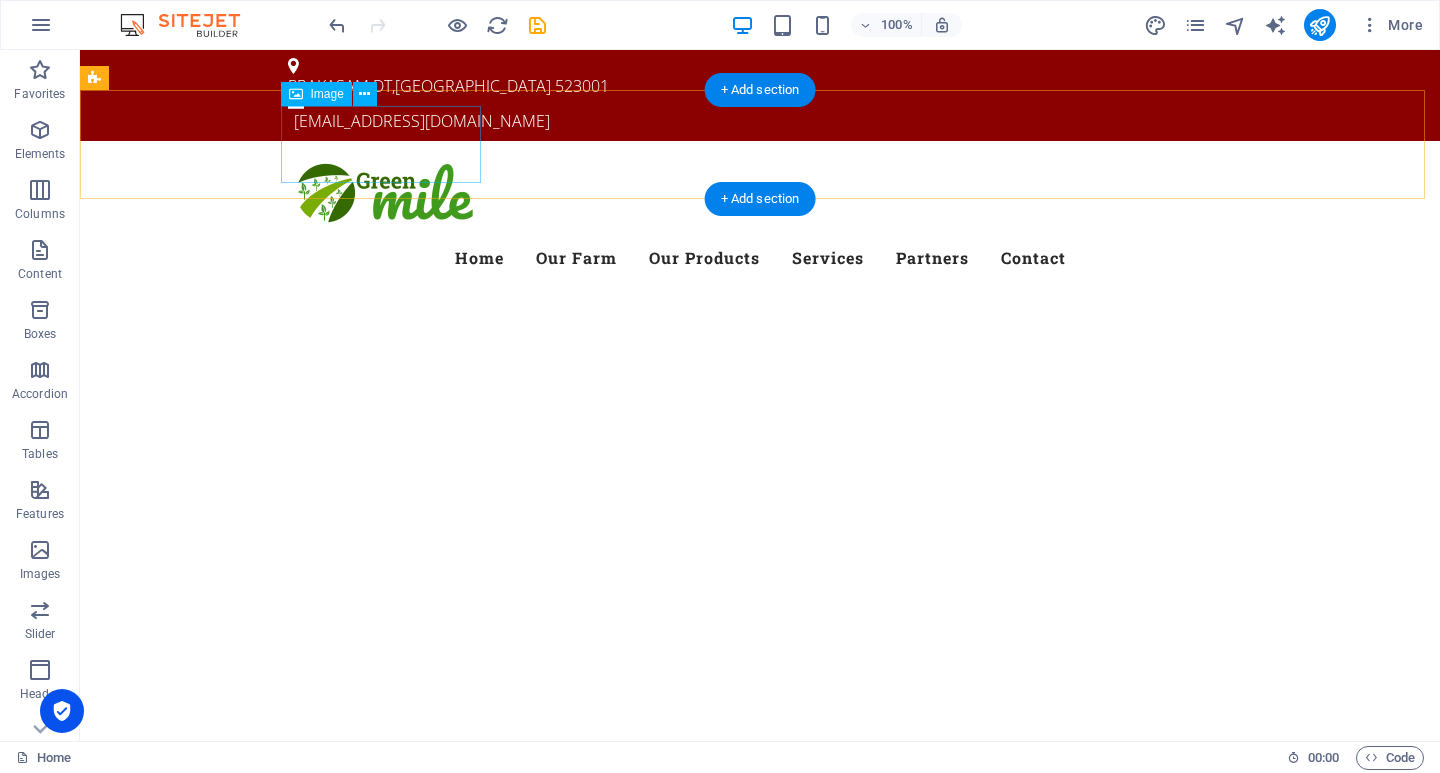 click at bounding box center (760, 195) 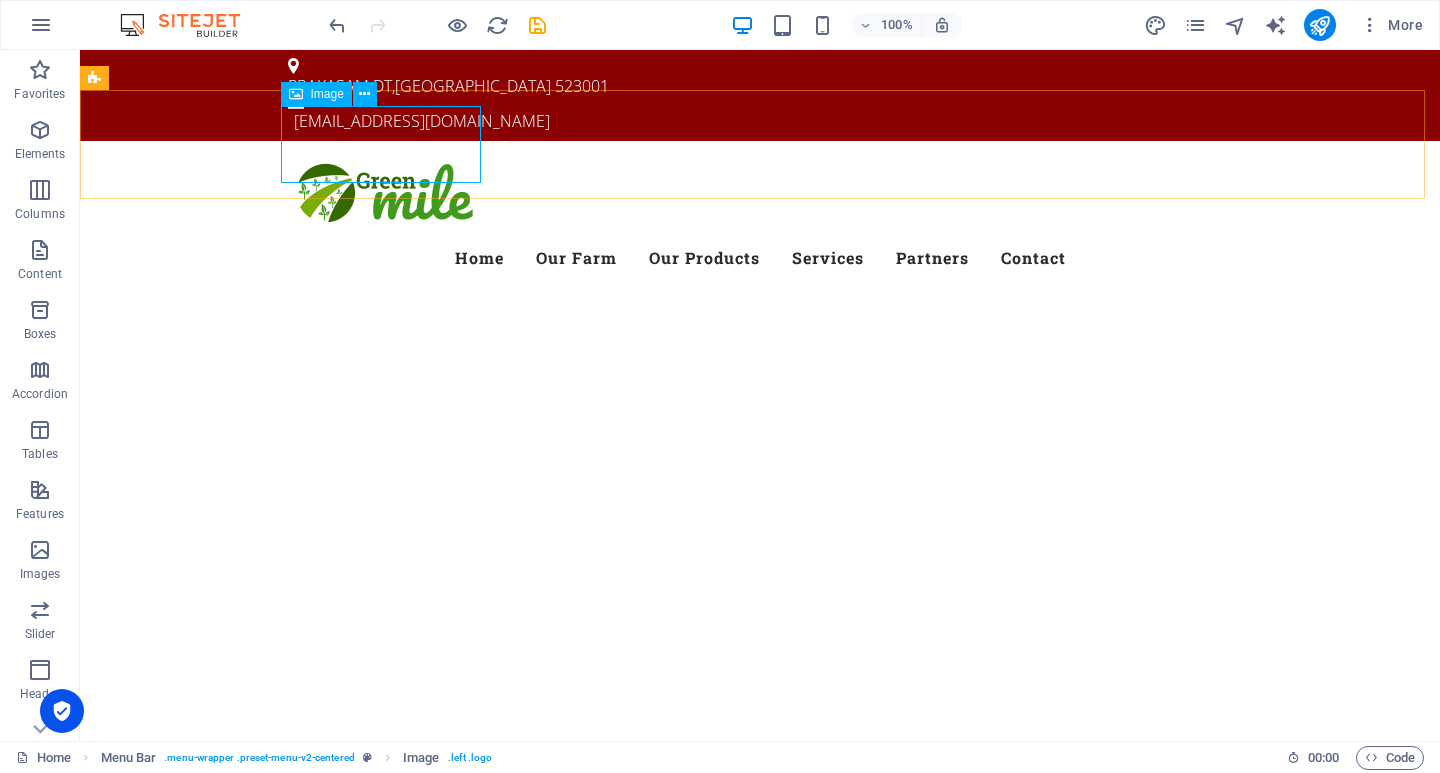 click on "Image" at bounding box center [316, 94] 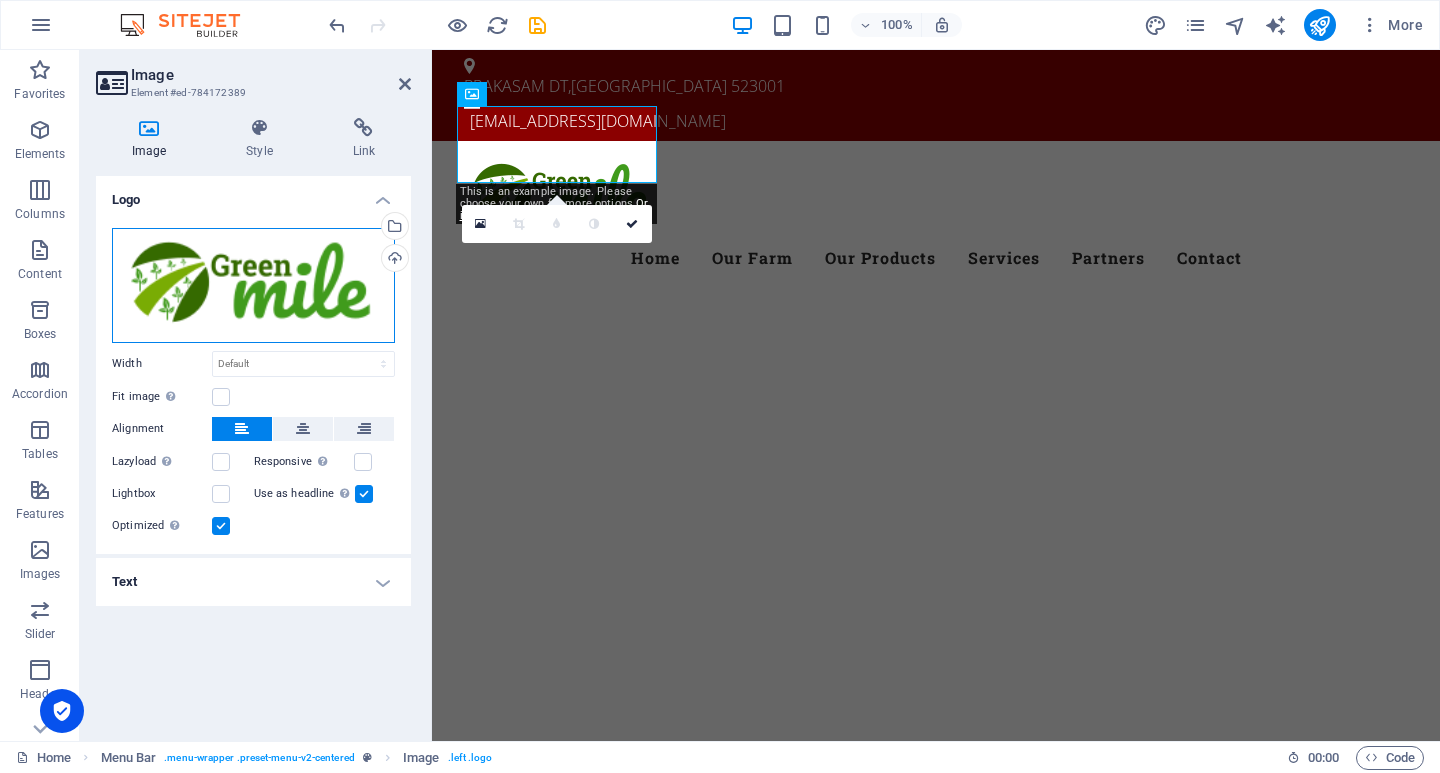 click on "Drag files here, click to choose files or select files from Files or our free stock photos & videos" at bounding box center (253, 285) 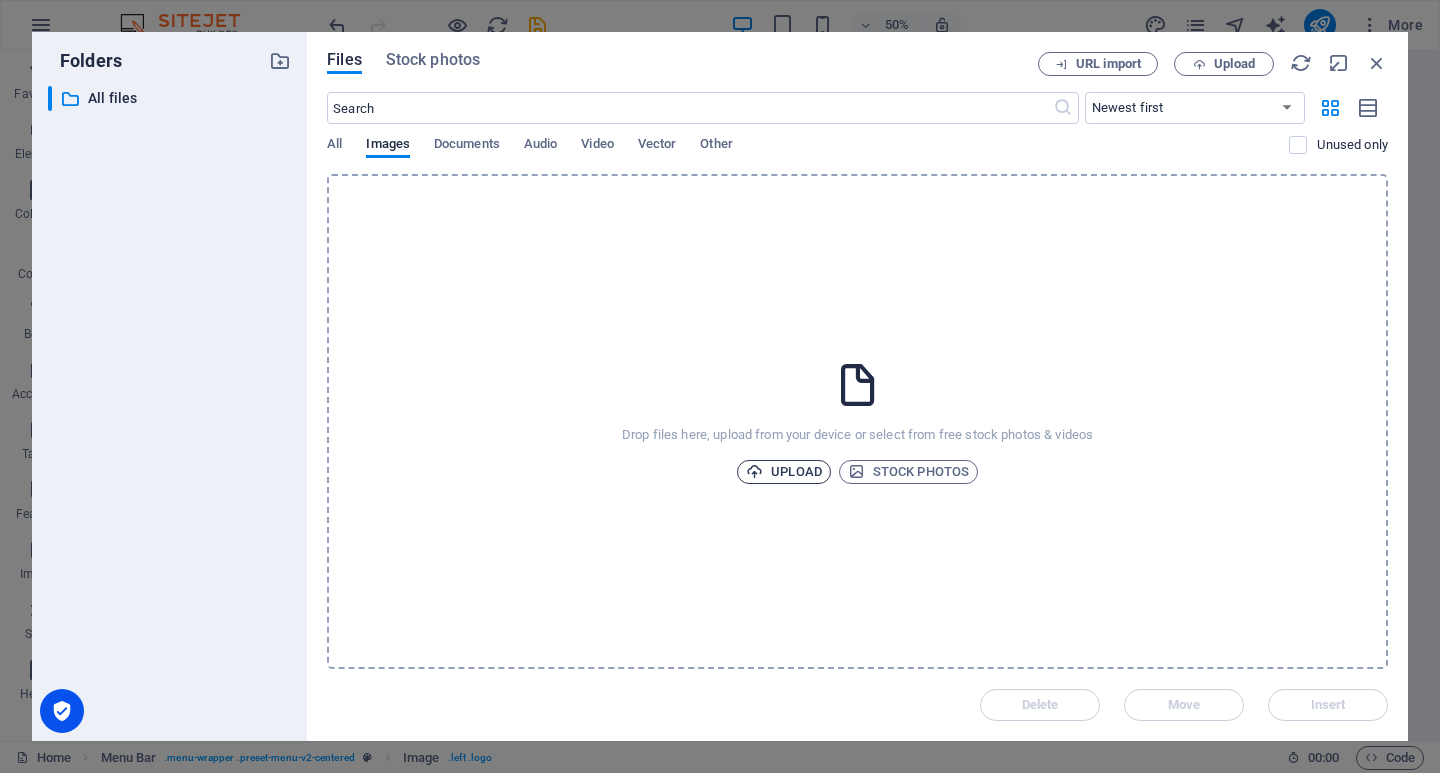 click at bounding box center (754, 471) 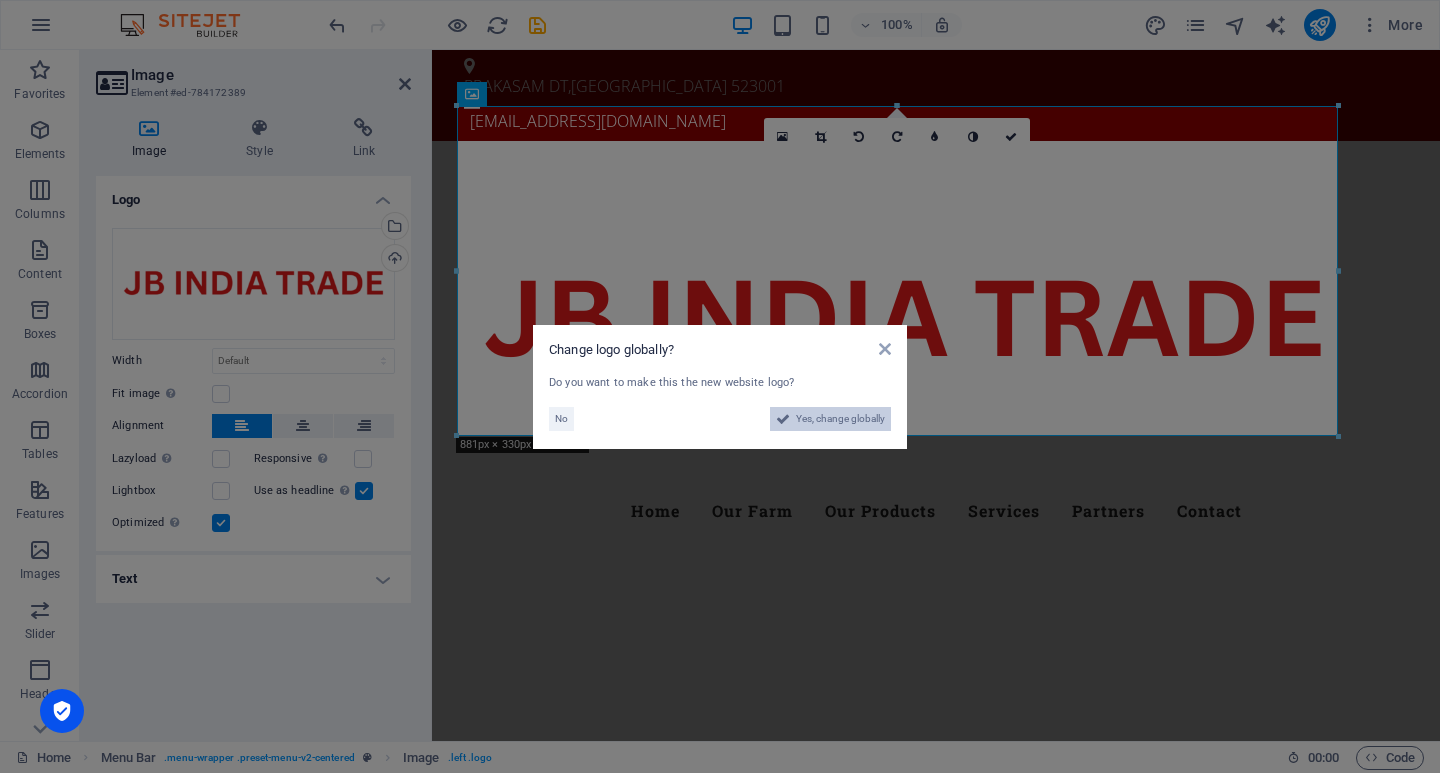 click on "Yes, change globally" at bounding box center [840, 419] 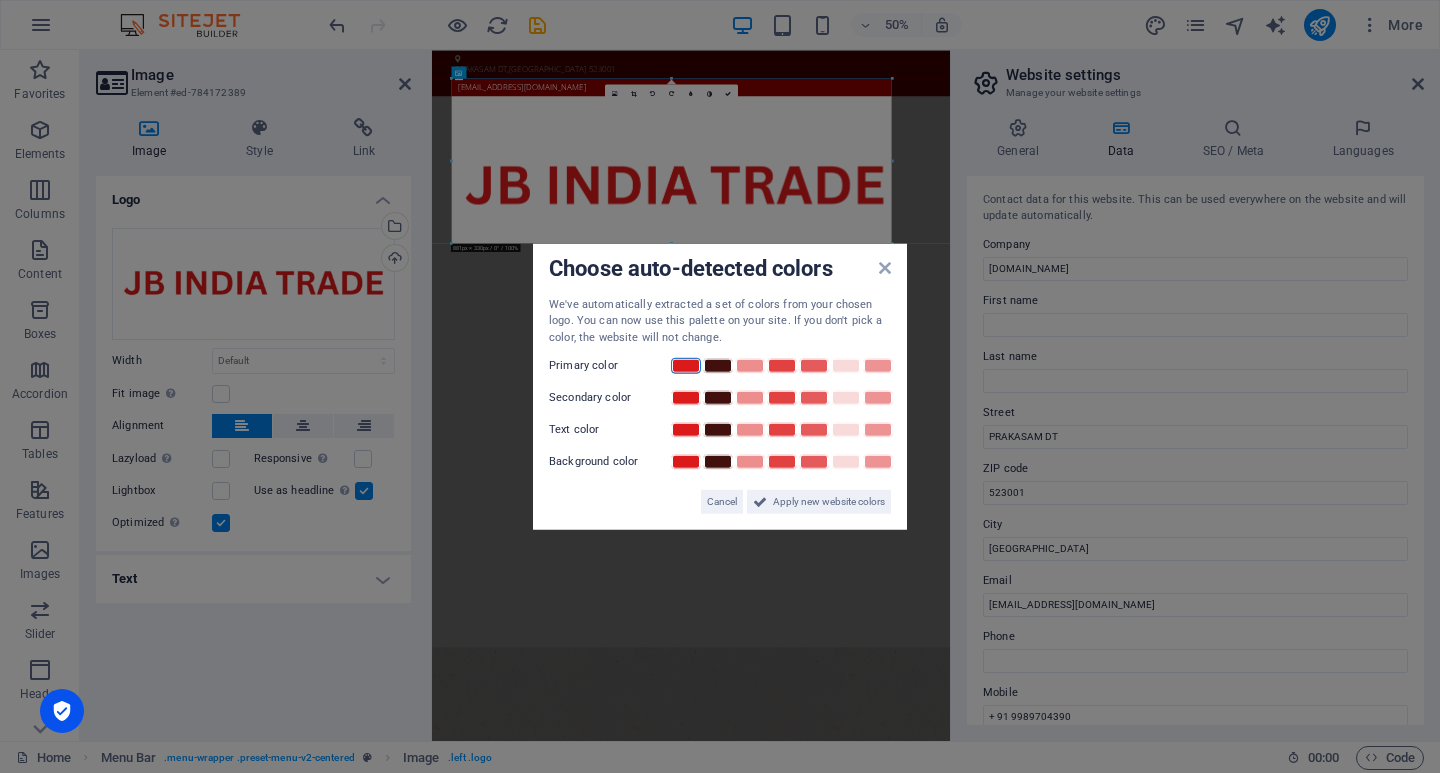 click at bounding box center [686, 366] 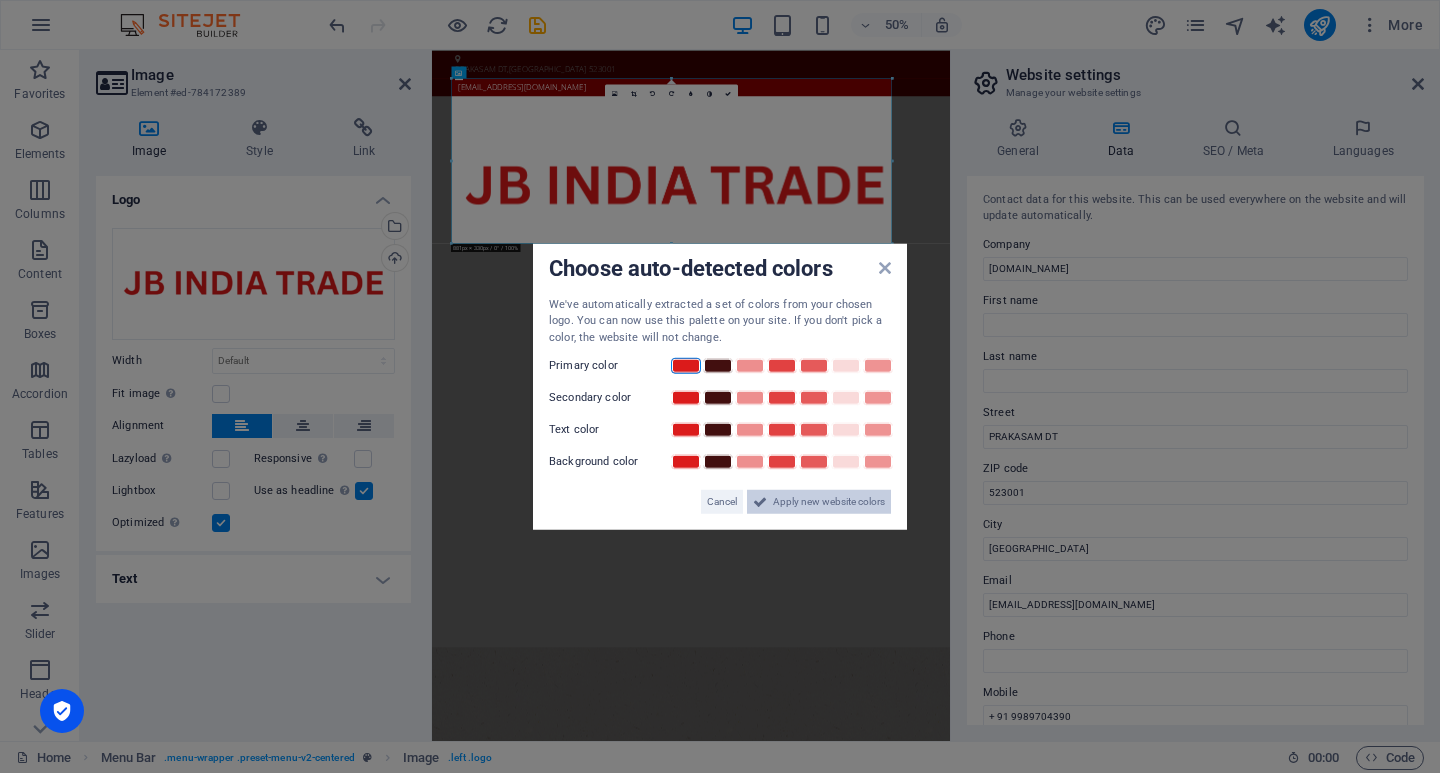 click at bounding box center (760, 502) 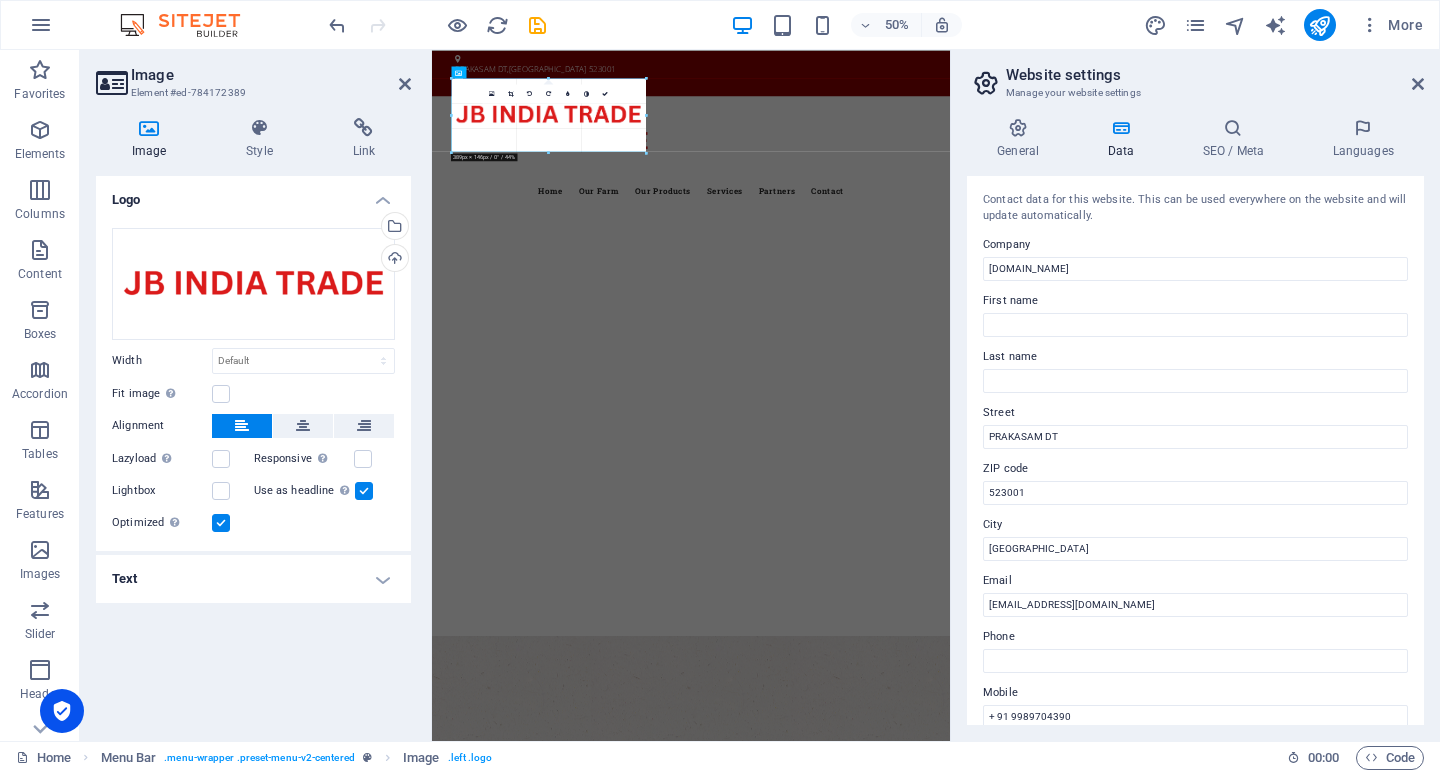 drag, startPoint x: 892, startPoint y: 242, endPoint x: 407, endPoint y: 60, distance: 518.0241 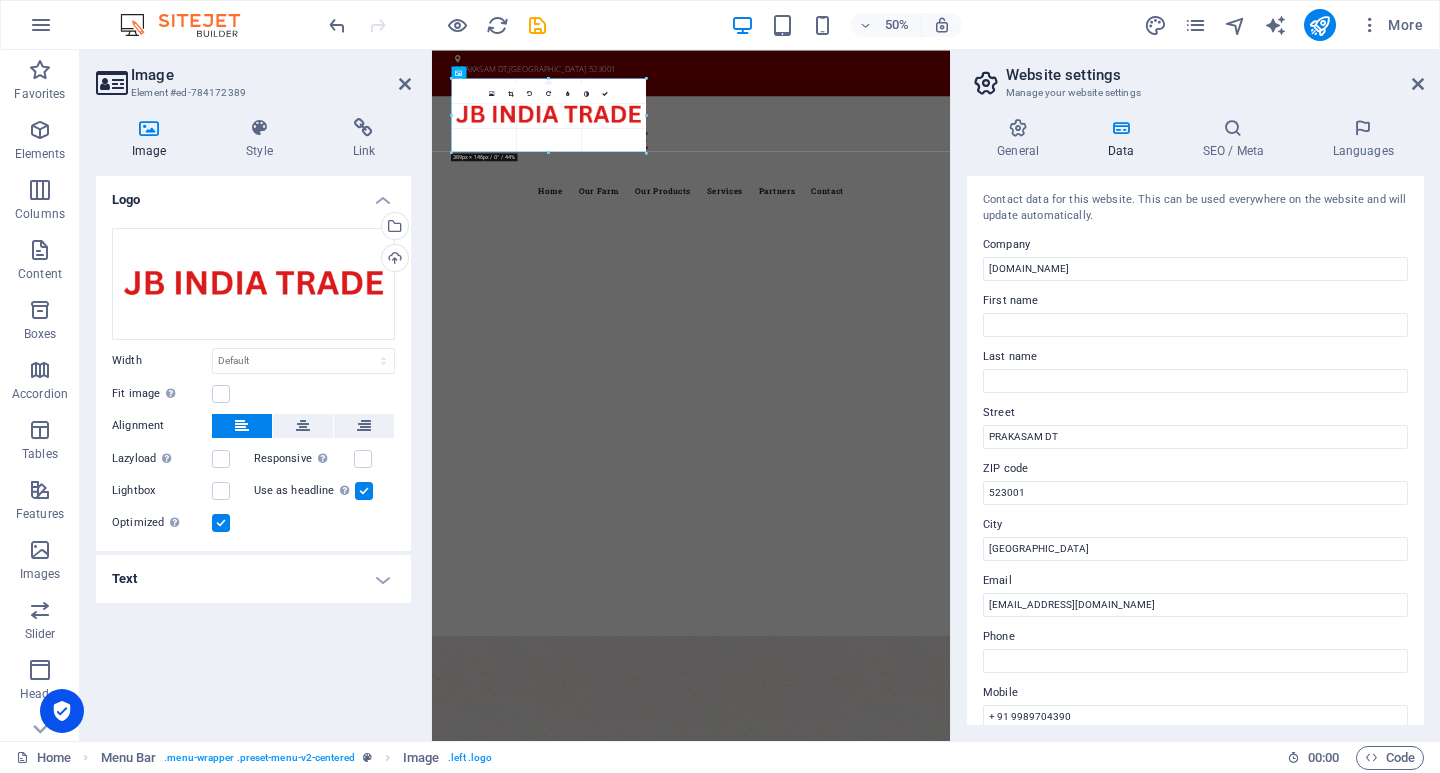 type on "396" 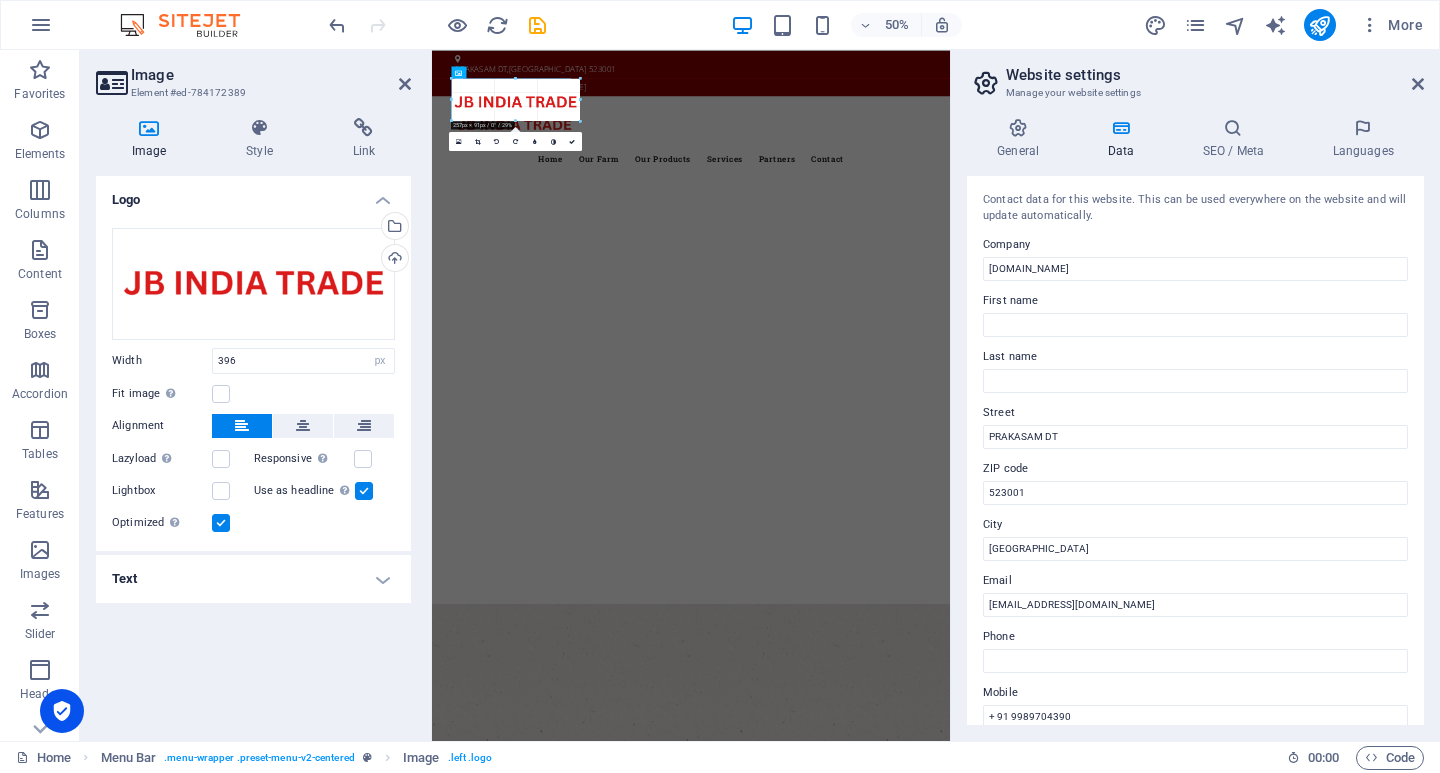 drag, startPoint x: 647, startPoint y: 150, endPoint x: 490, endPoint y: 64, distance: 179.01117 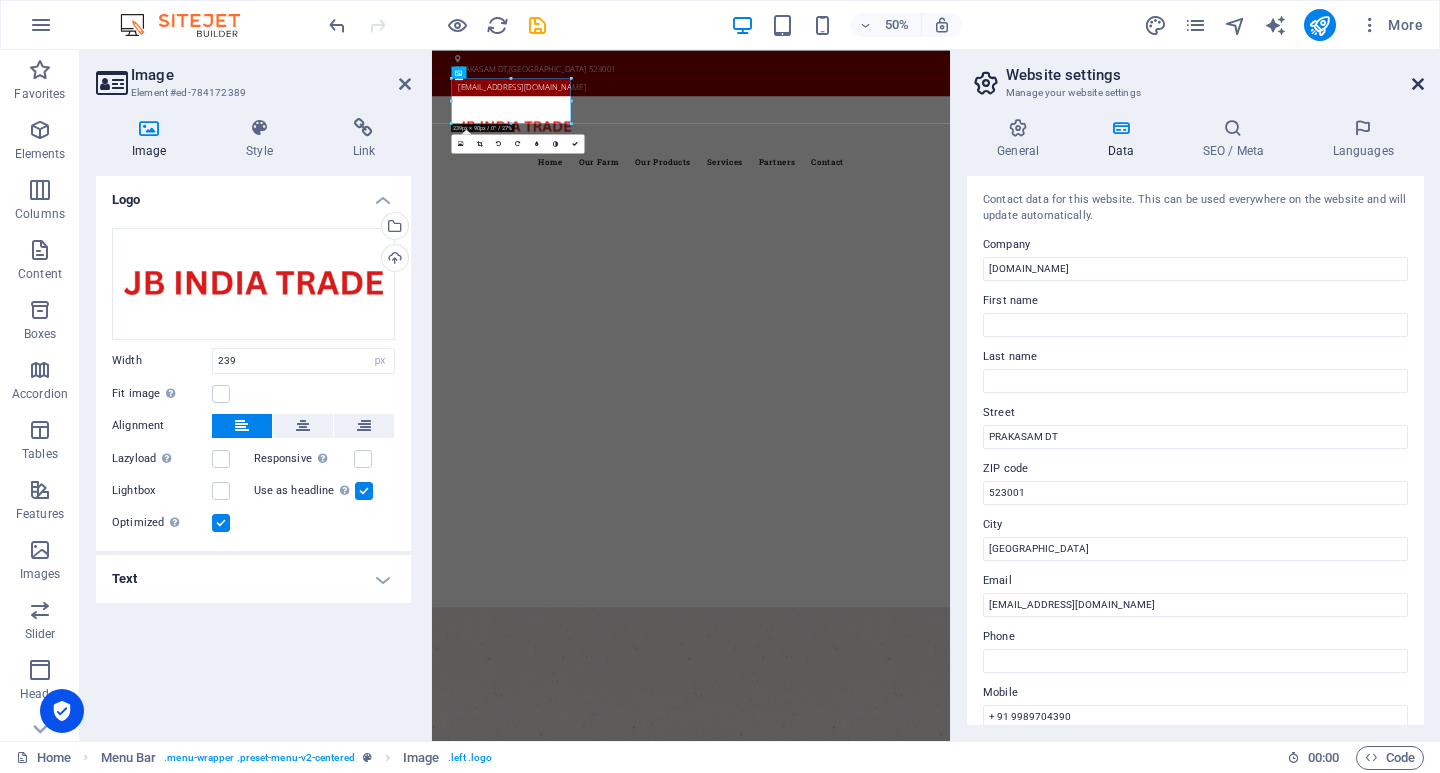 click at bounding box center [1418, 84] 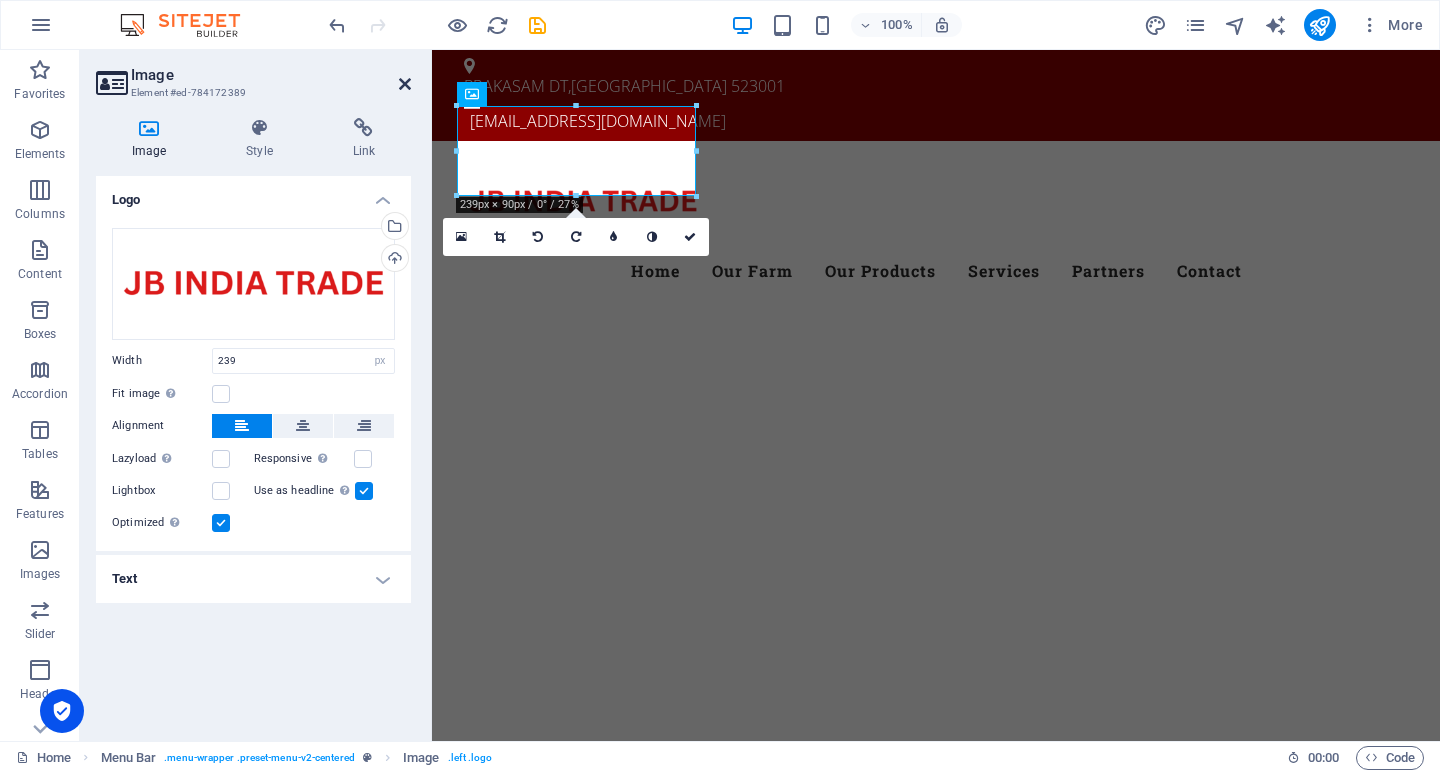 click at bounding box center [405, 84] 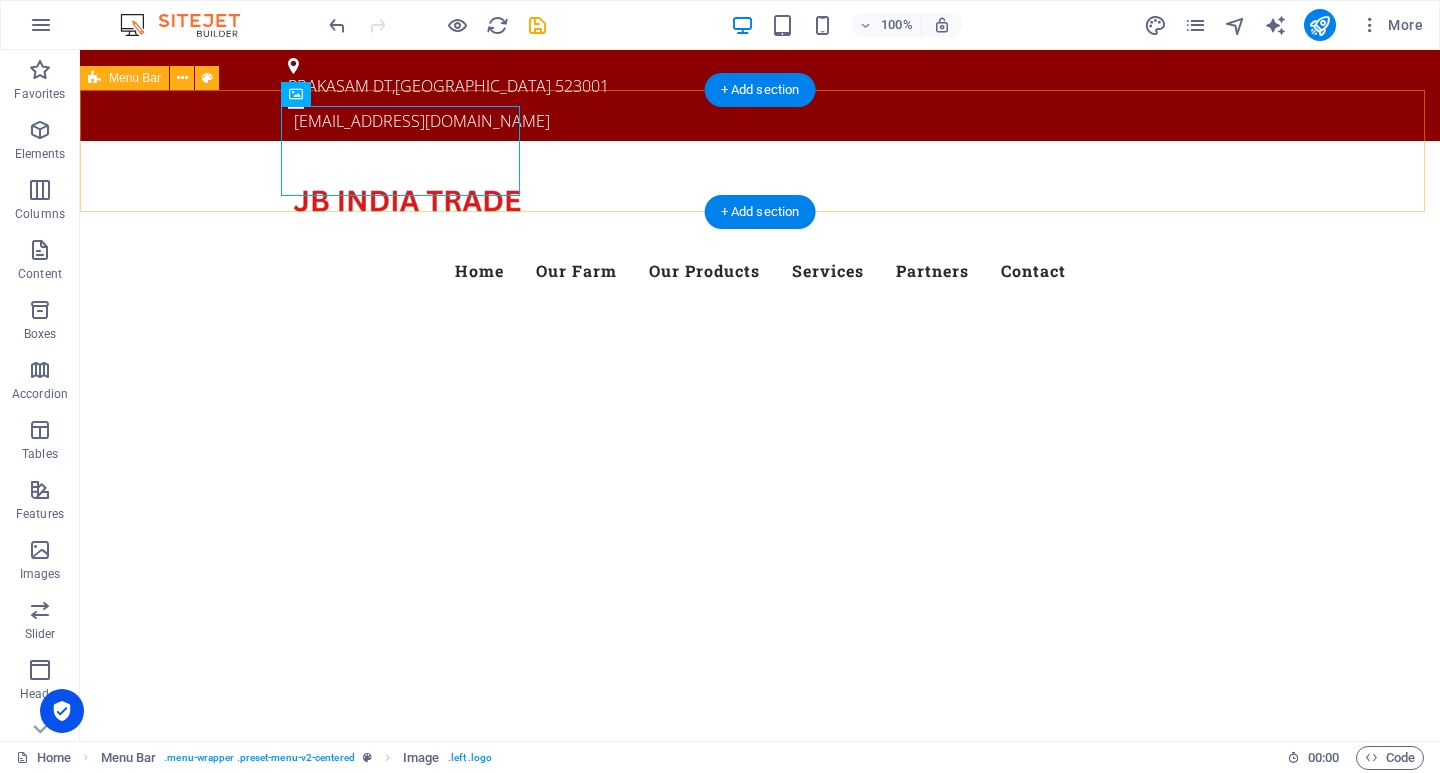 click on "Menu Home Our Farm Our Products Services Partners Contact" at bounding box center [760, 226] 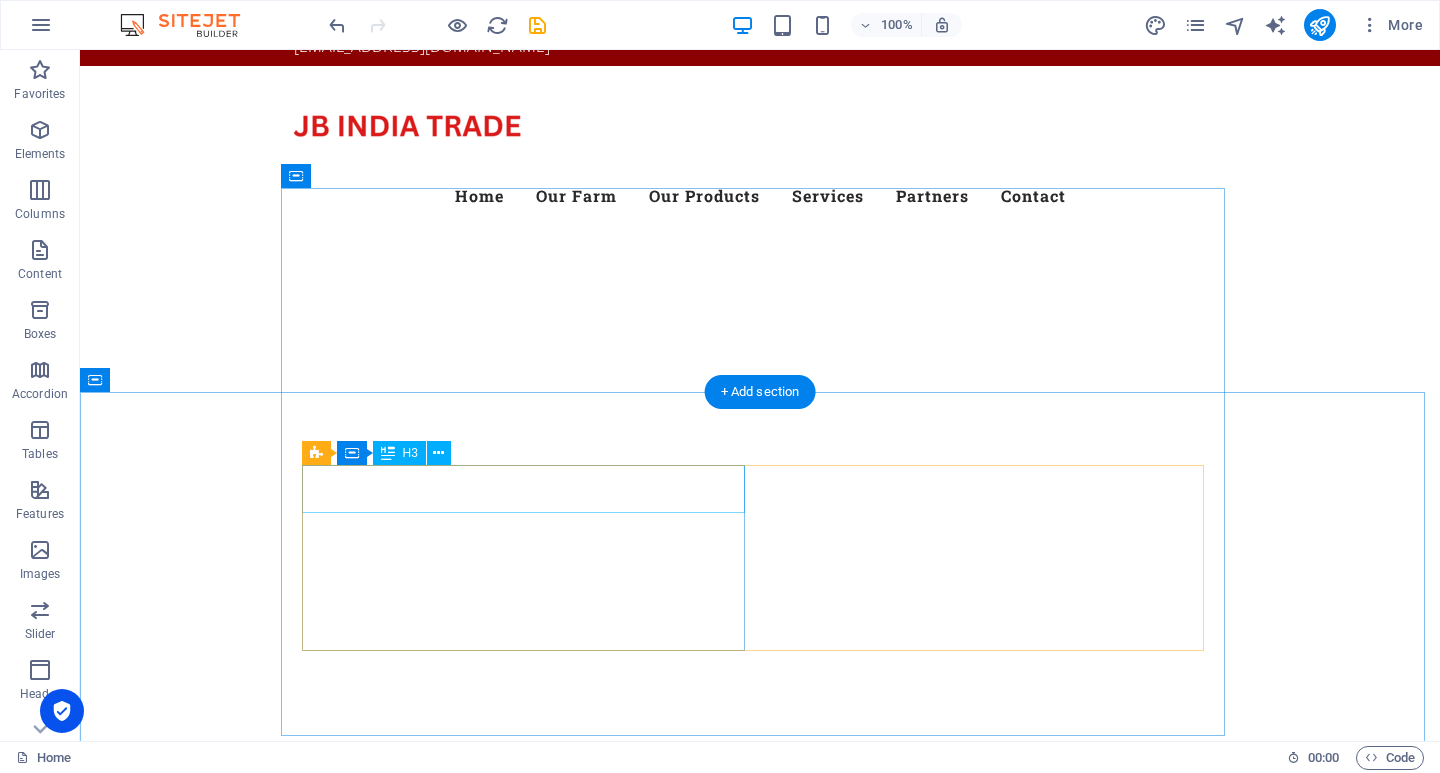 scroll, scrollTop: 0, scrollLeft: 0, axis: both 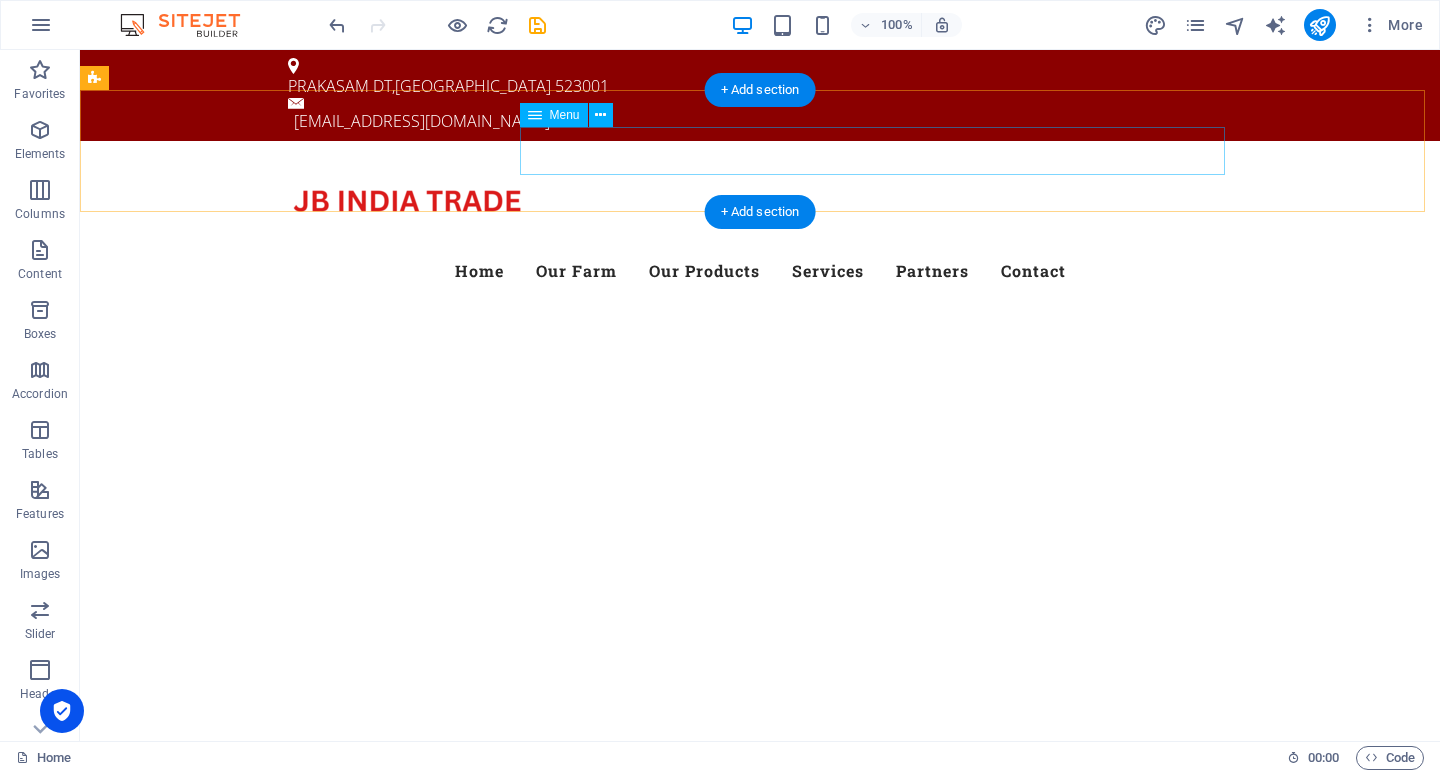 click on "Home Our Farm Our Products Services Partners Contact" at bounding box center (760, 271) 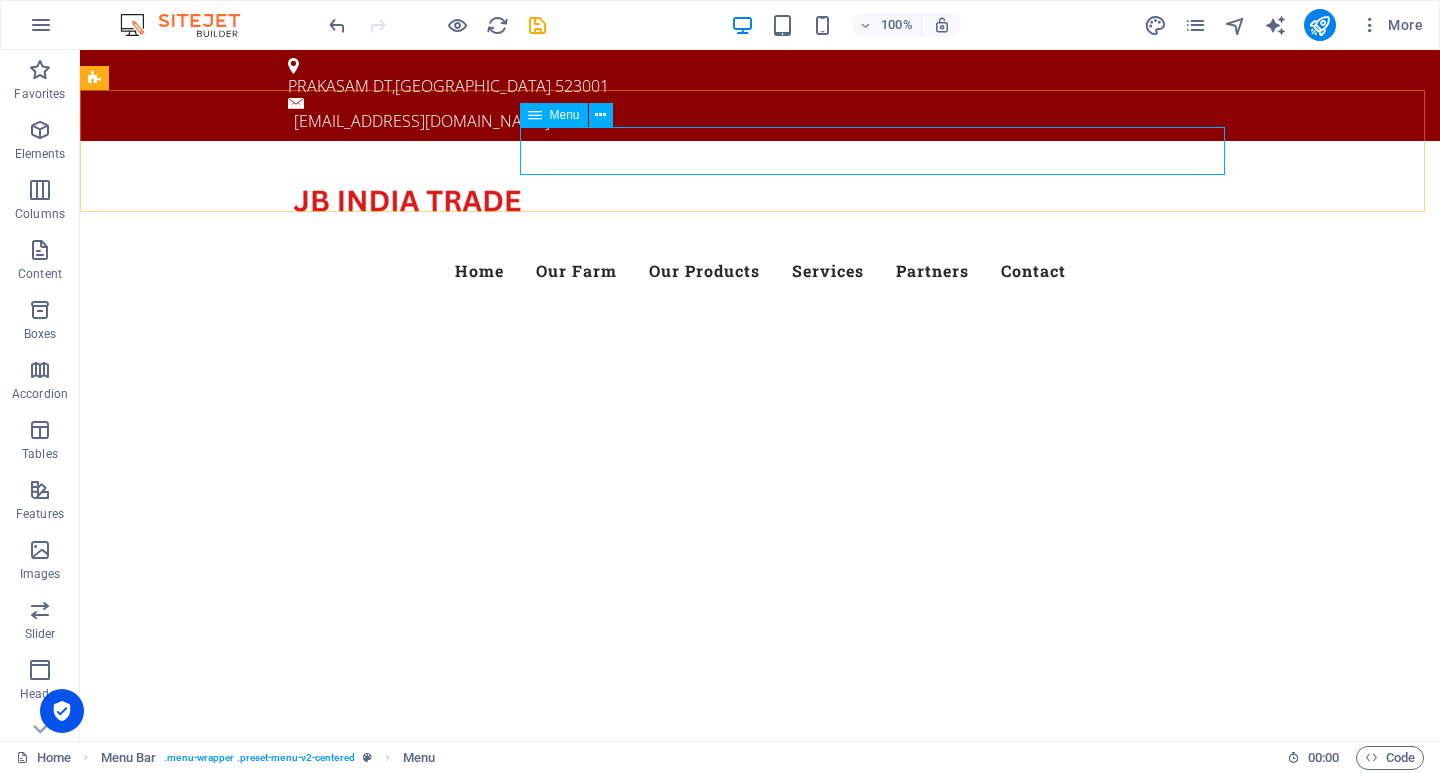 click at bounding box center (535, 115) 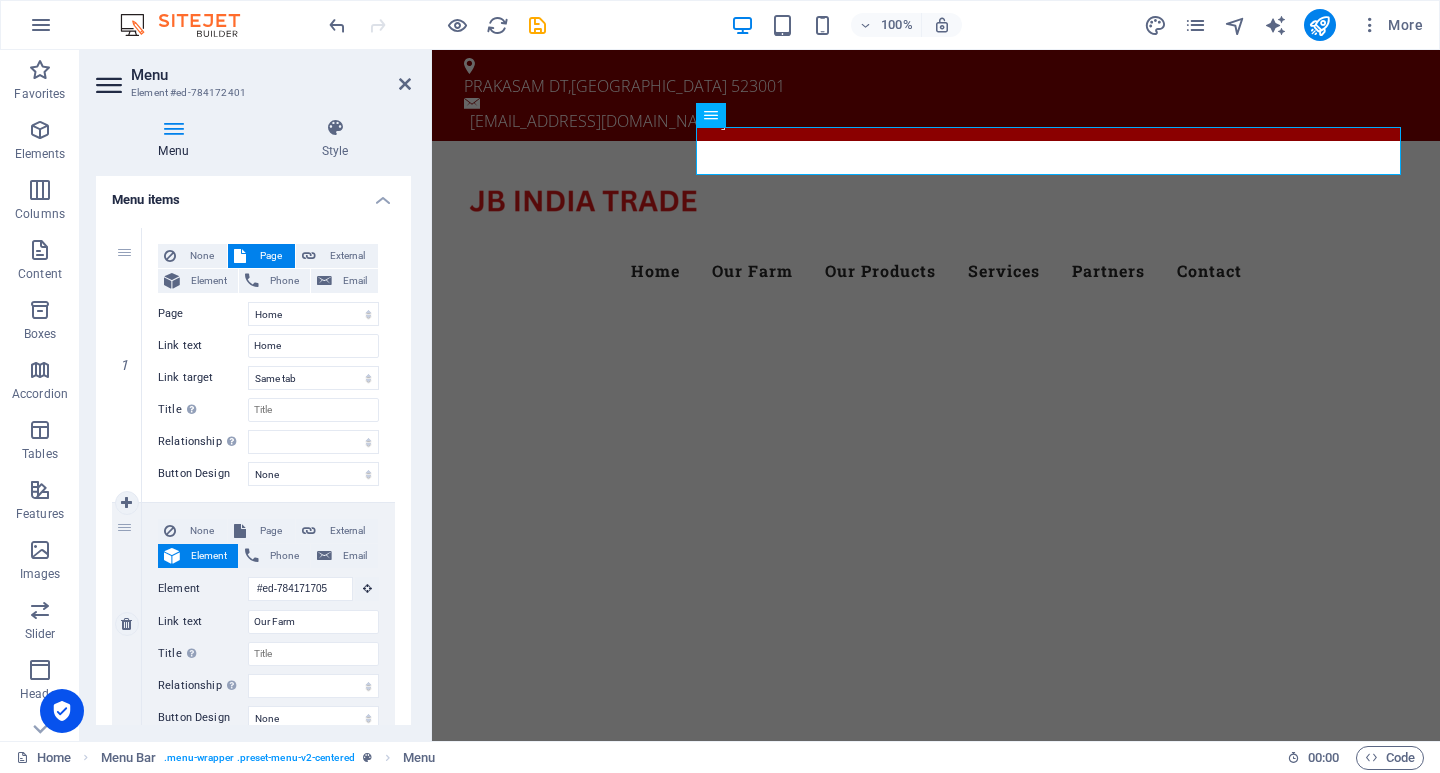 scroll, scrollTop: 300, scrollLeft: 0, axis: vertical 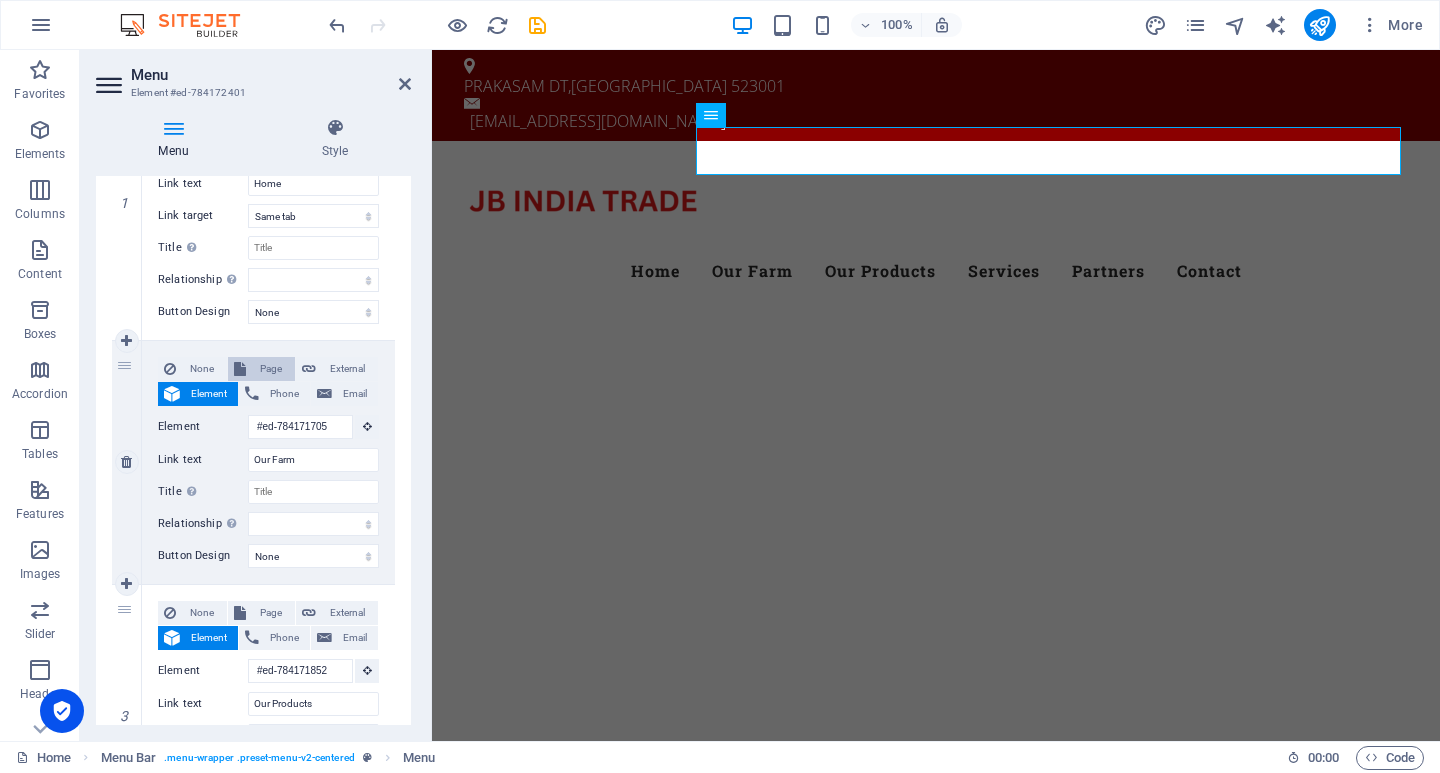 click on "Page" at bounding box center [261, 369] 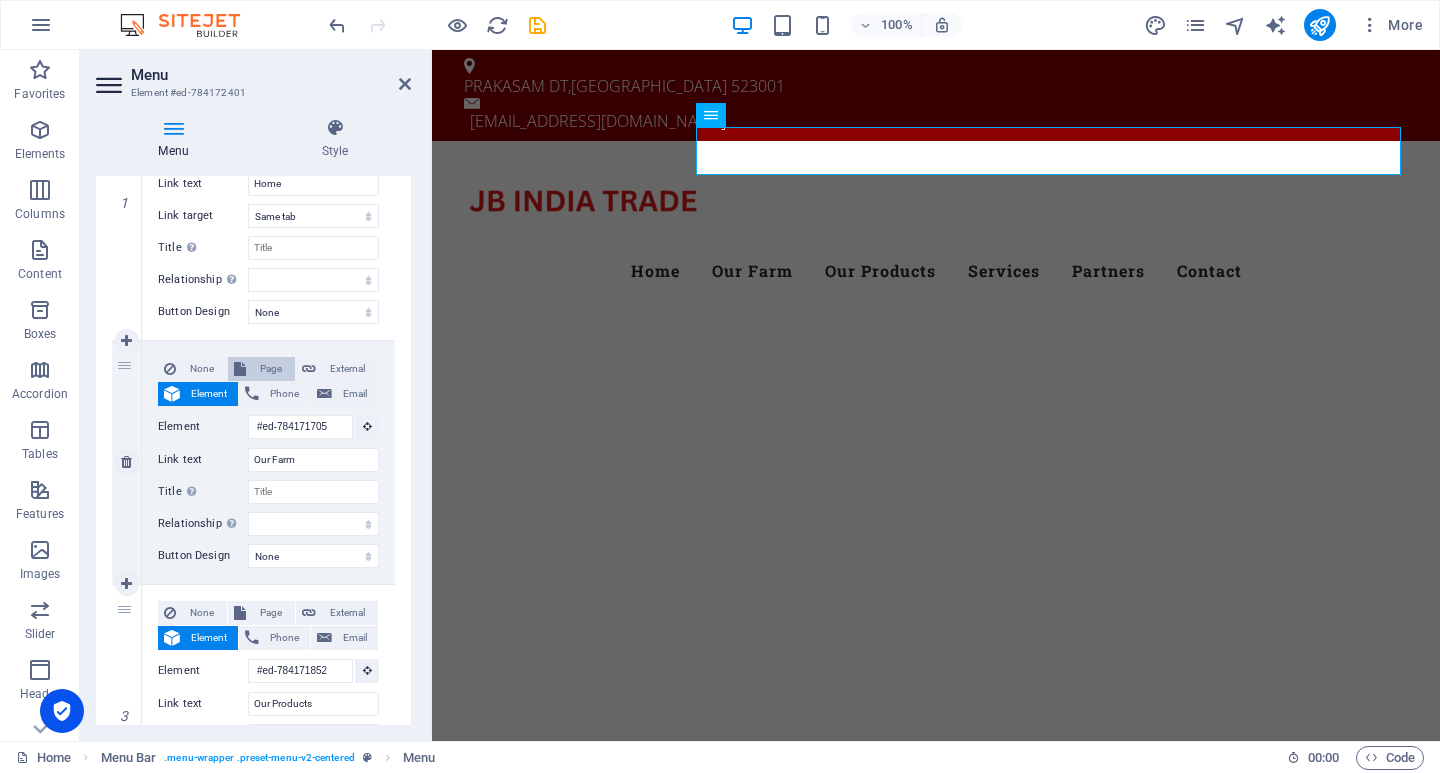 select 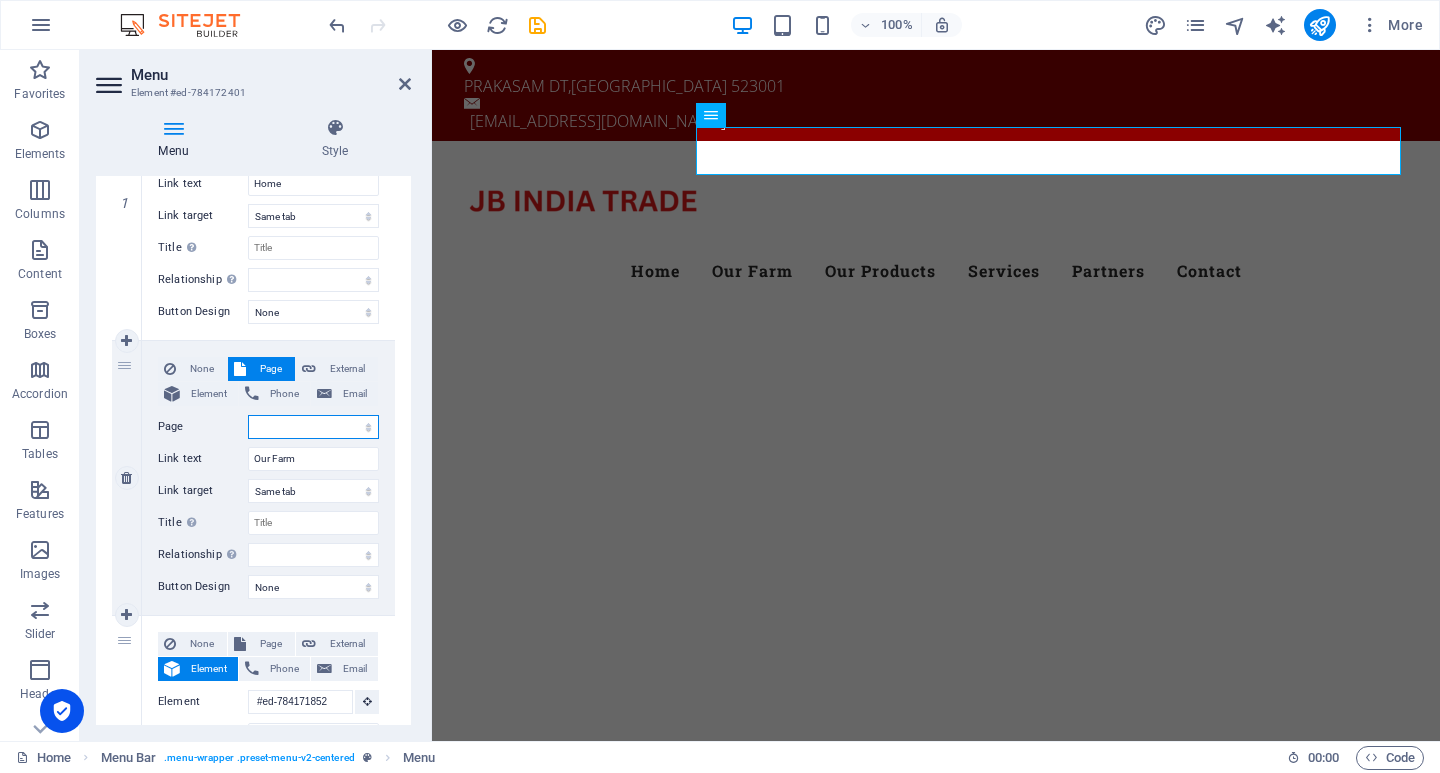 click on "Home Subpage Legal Notice Privacy" at bounding box center [313, 427] 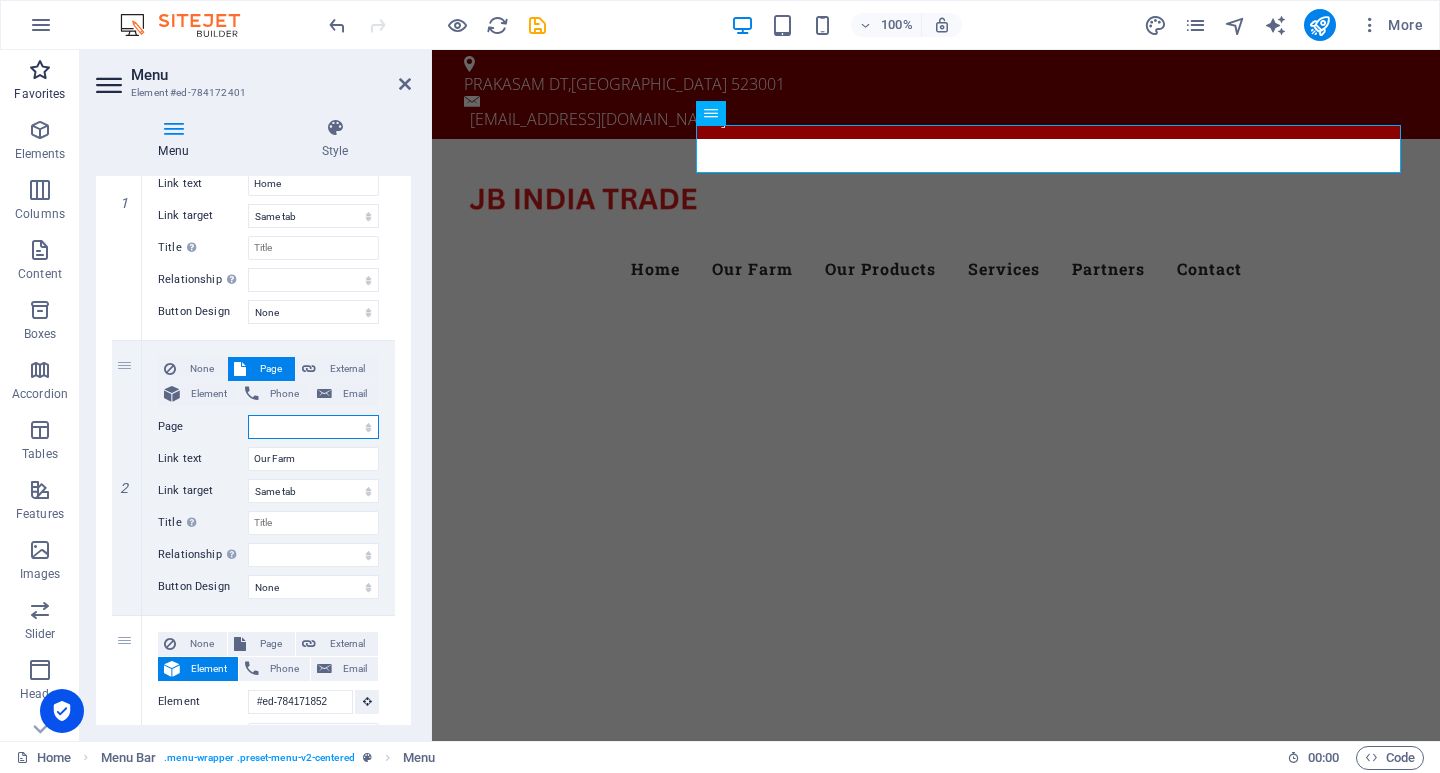 scroll, scrollTop: 0, scrollLeft: 0, axis: both 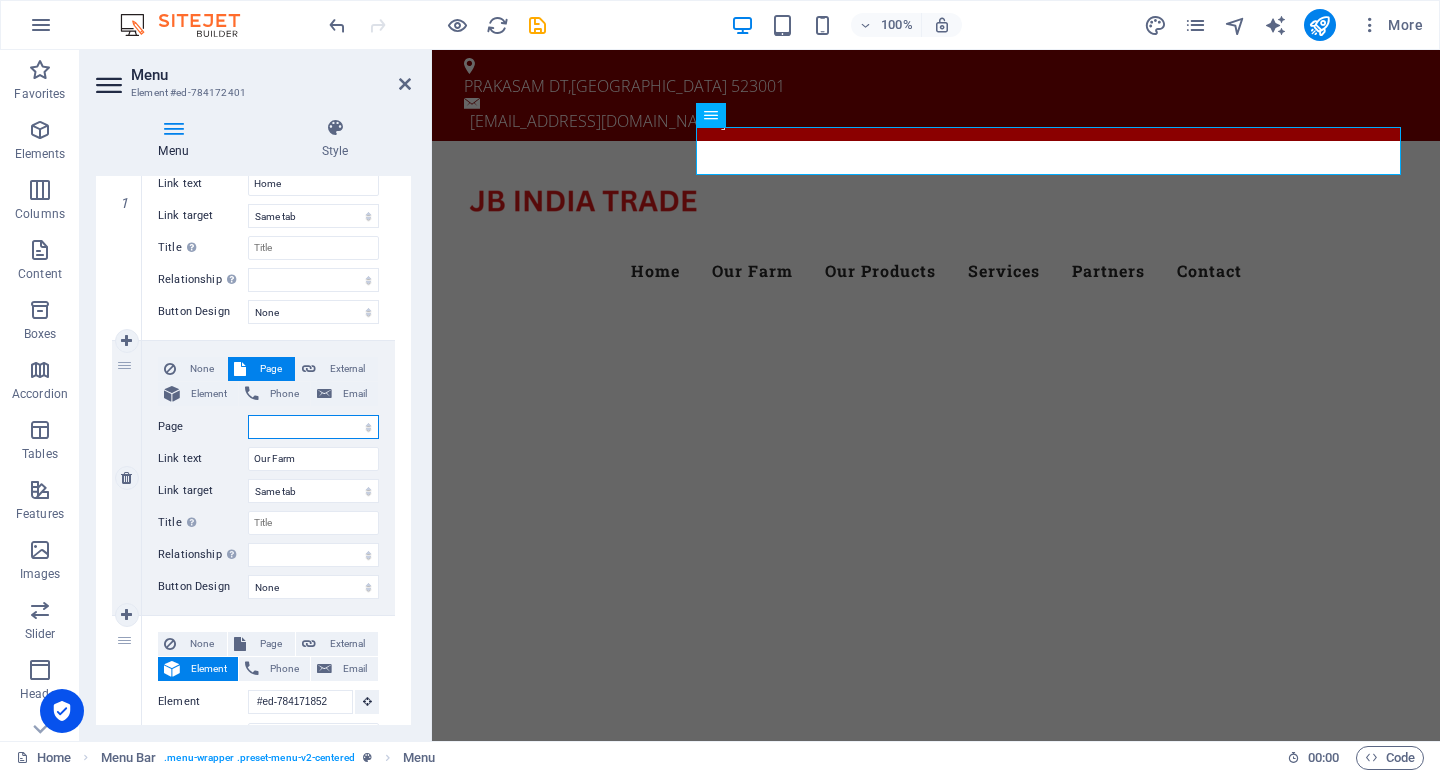 click on "Home Subpage Legal Notice Privacy" at bounding box center (313, 427) 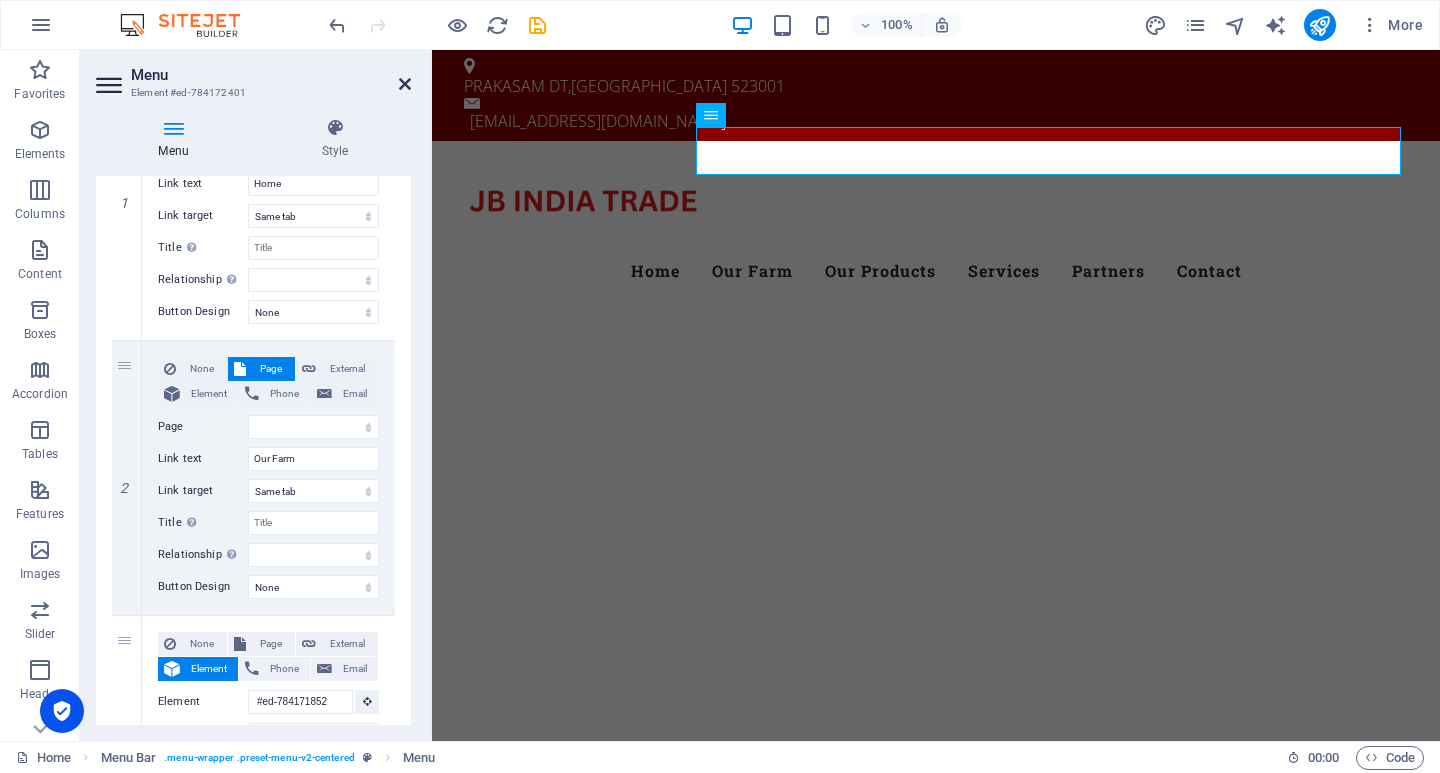 click at bounding box center (405, 84) 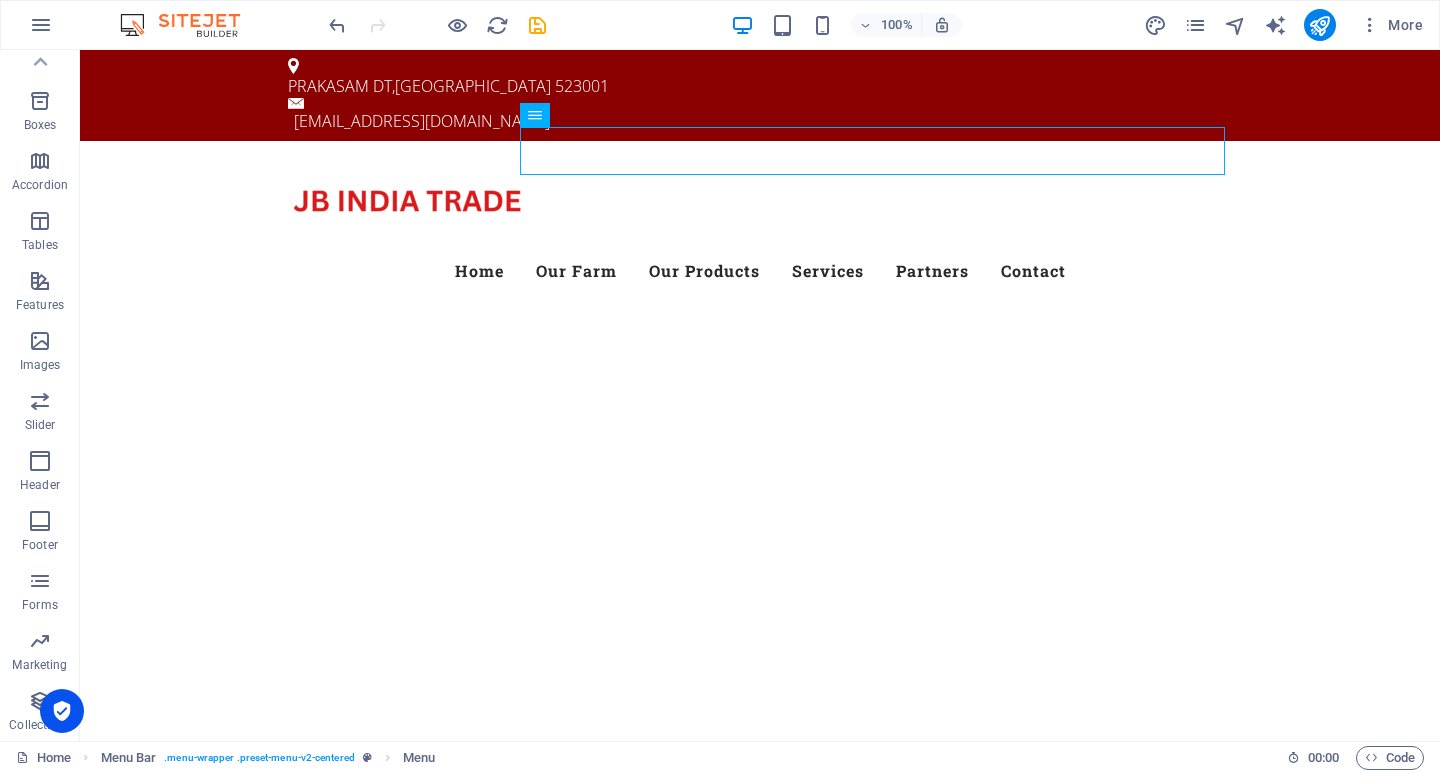 scroll, scrollTop: 0, scrollLeft: 0, axis: both 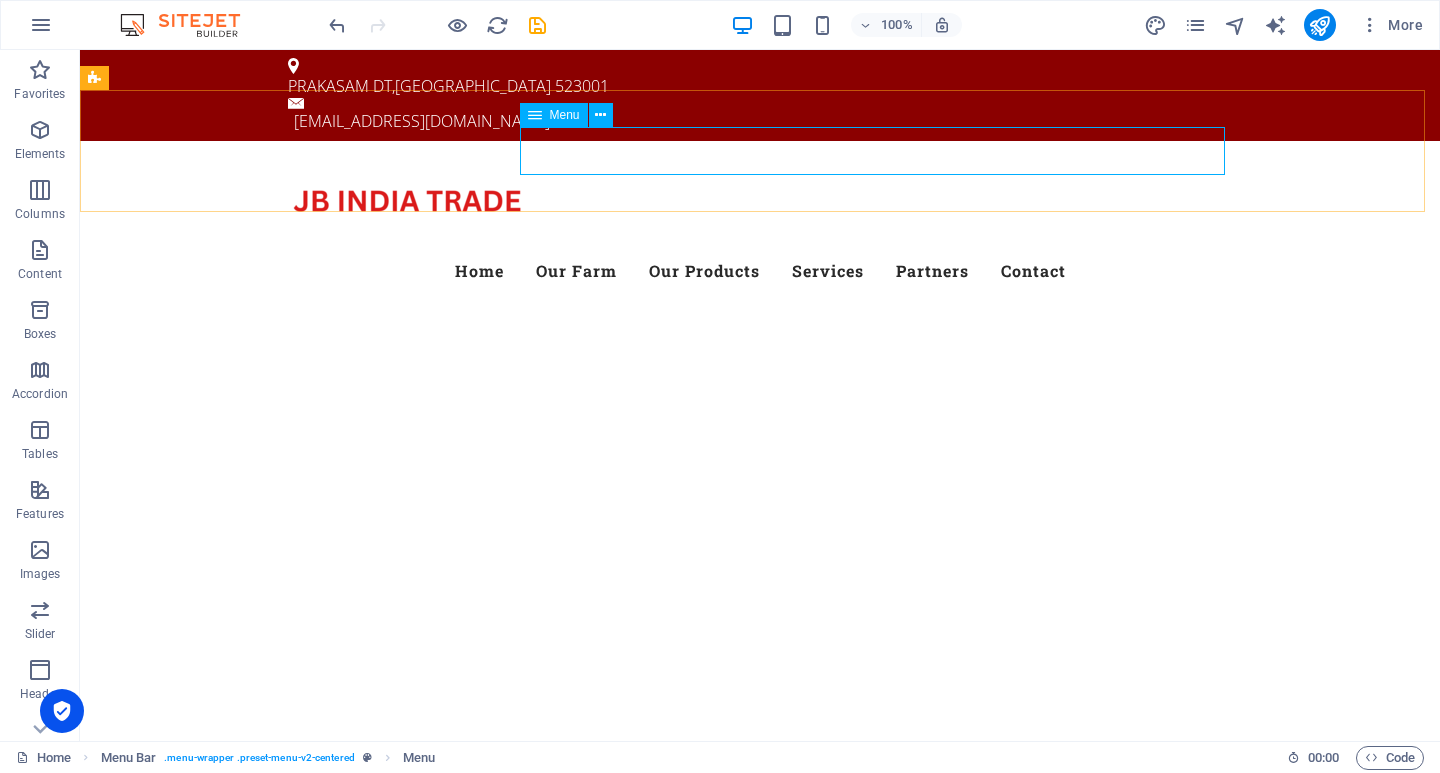 click on "Menu" at bounding box center (554, 115) 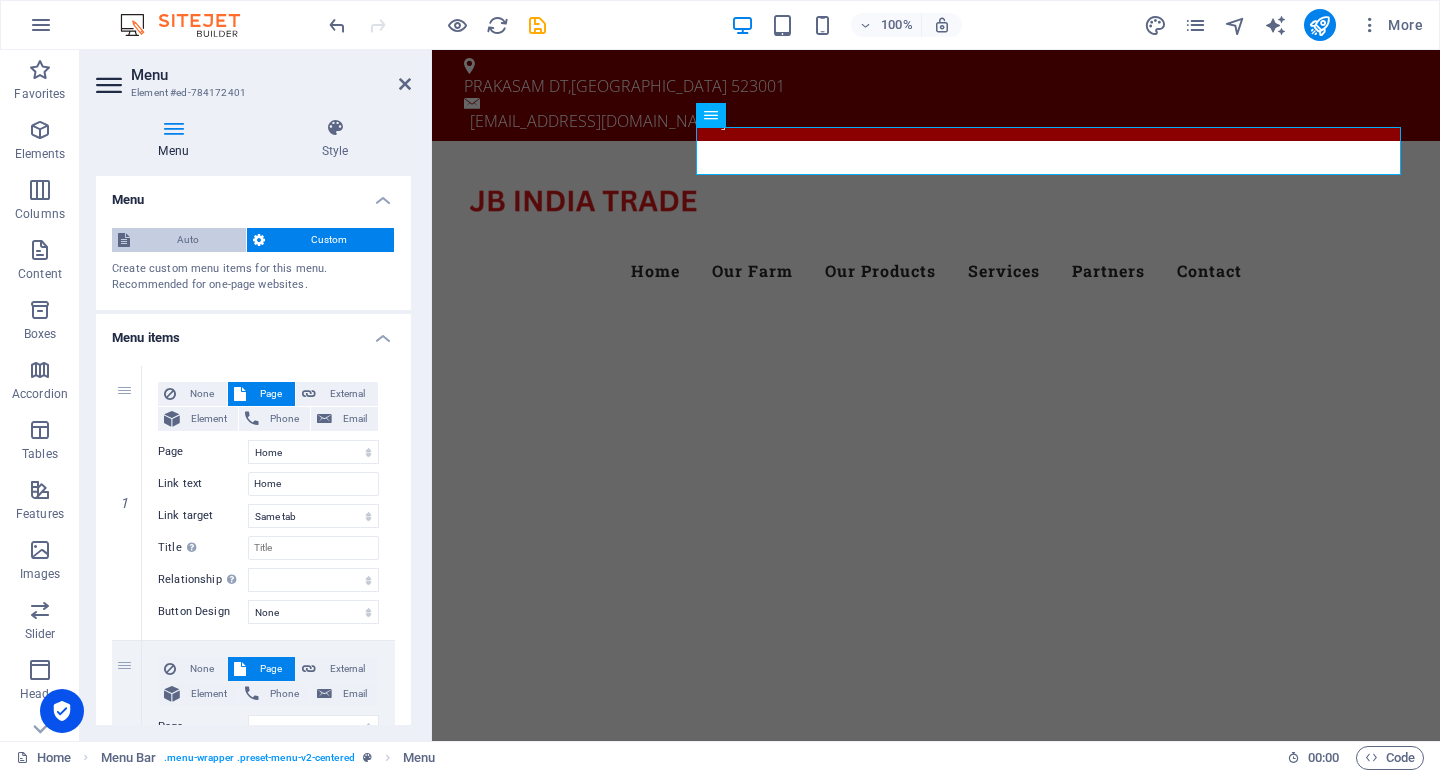 click on "Auto" at bounding box center (188, 240) 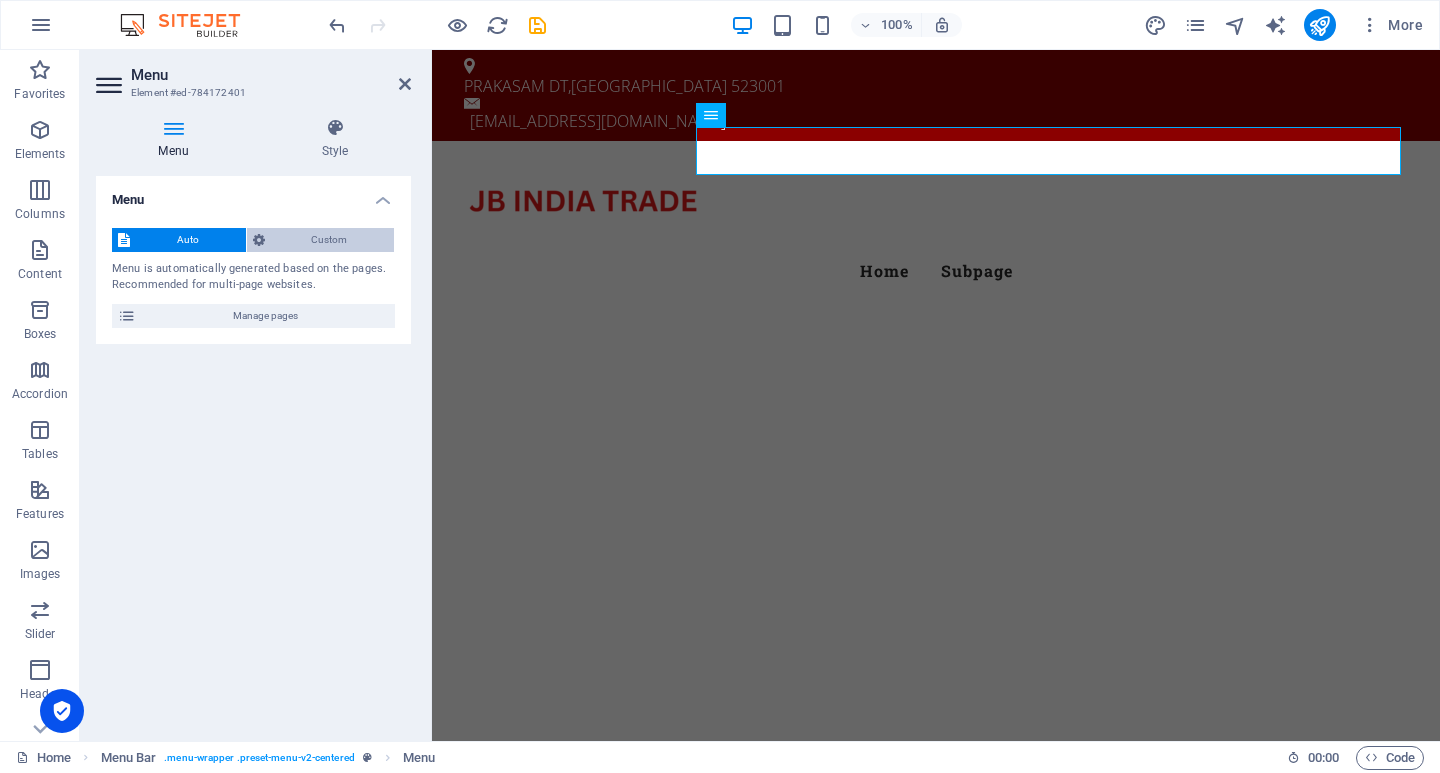 click on "Custom" at bounding box center (330, 240) 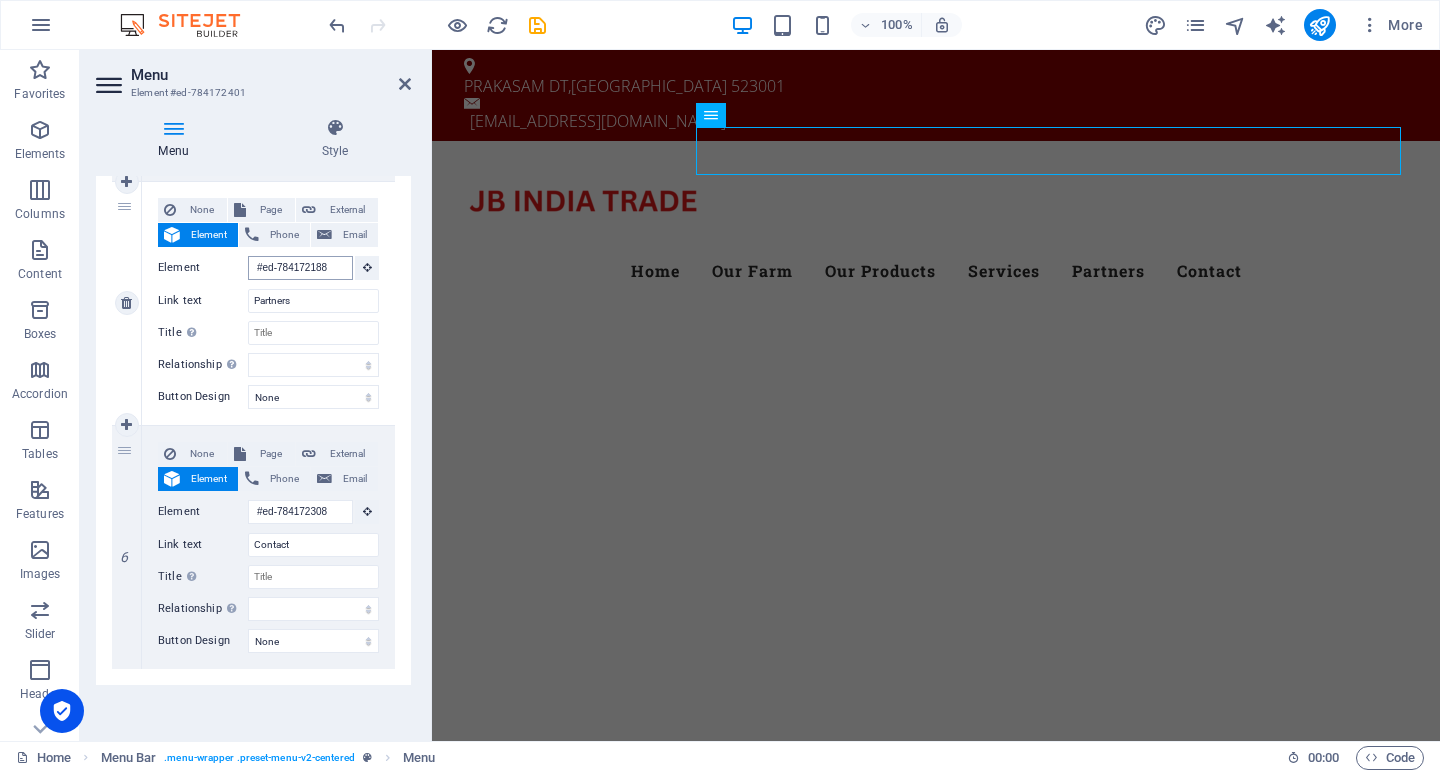 scroll, scrollTop: 708, scrollLeft: 0, axis: vertical 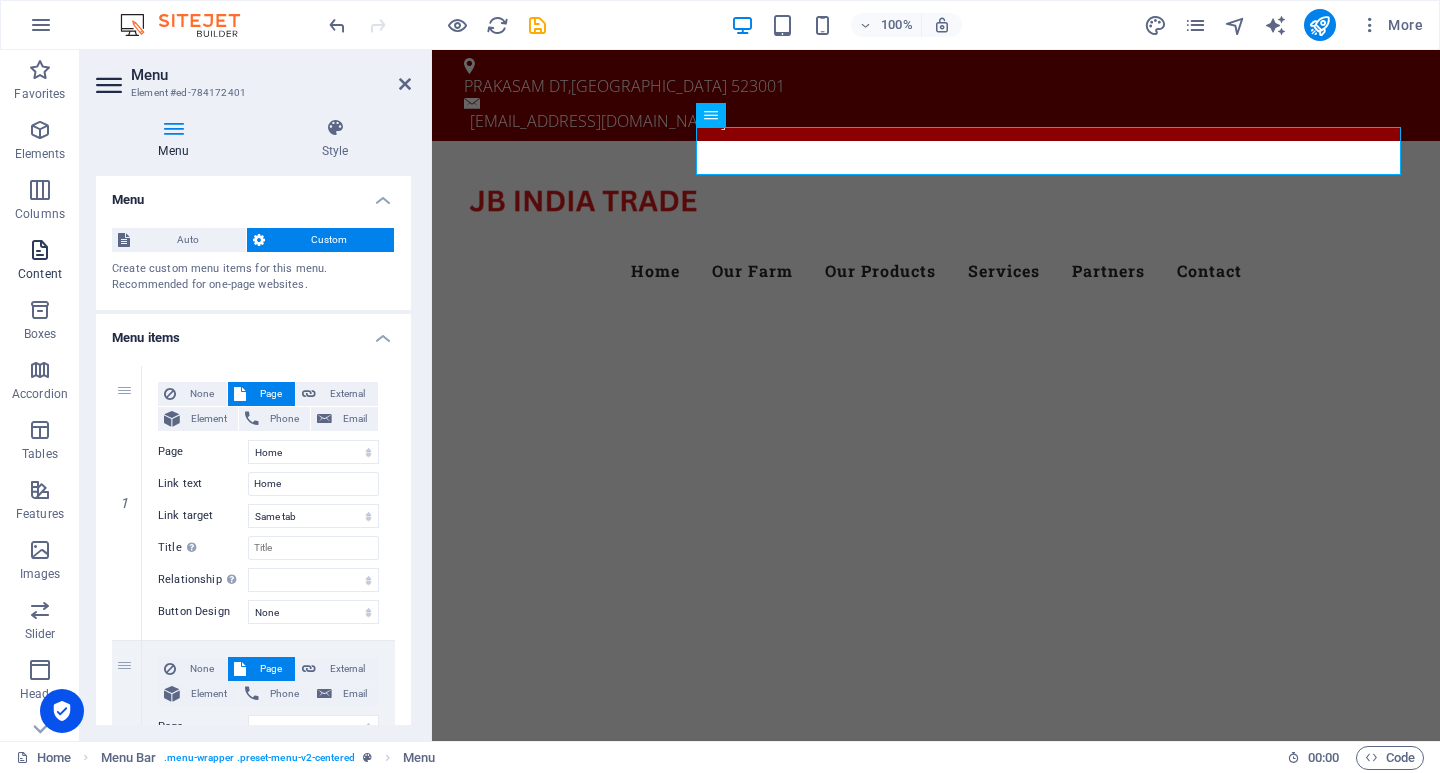 click at bounding box center (40, 250) 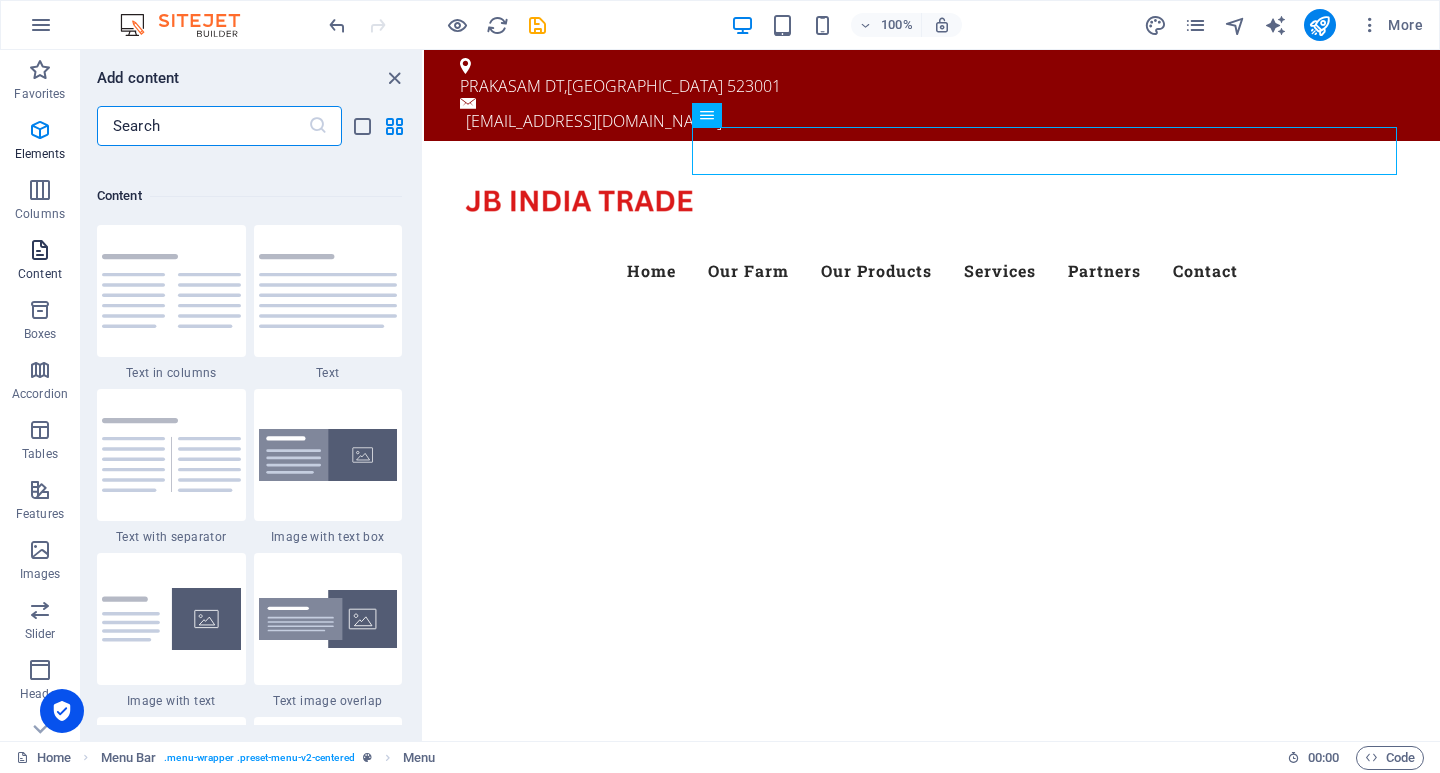 scroll, scrollTop: 3499, scrollLeft: 0, axis: vertical 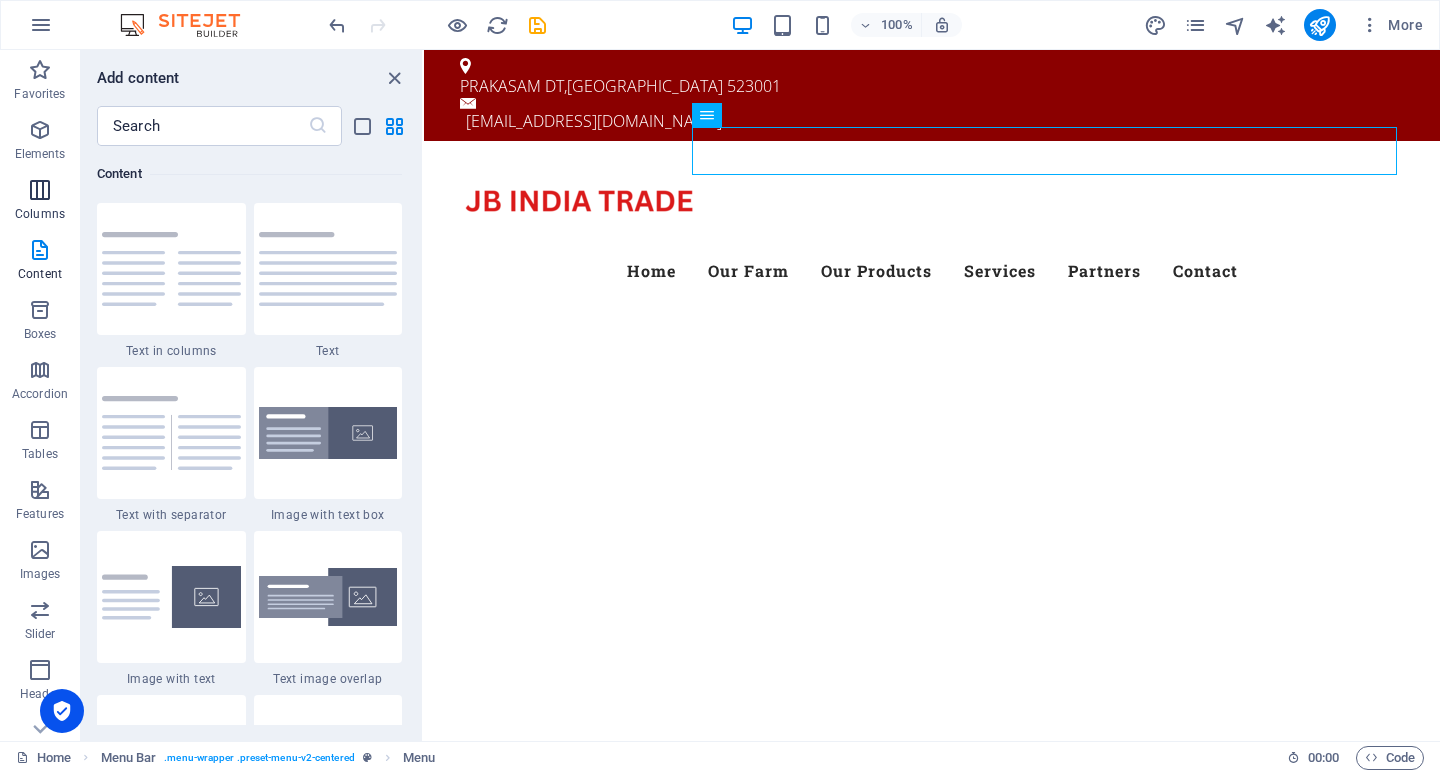 click at bounding box center (40, 190) 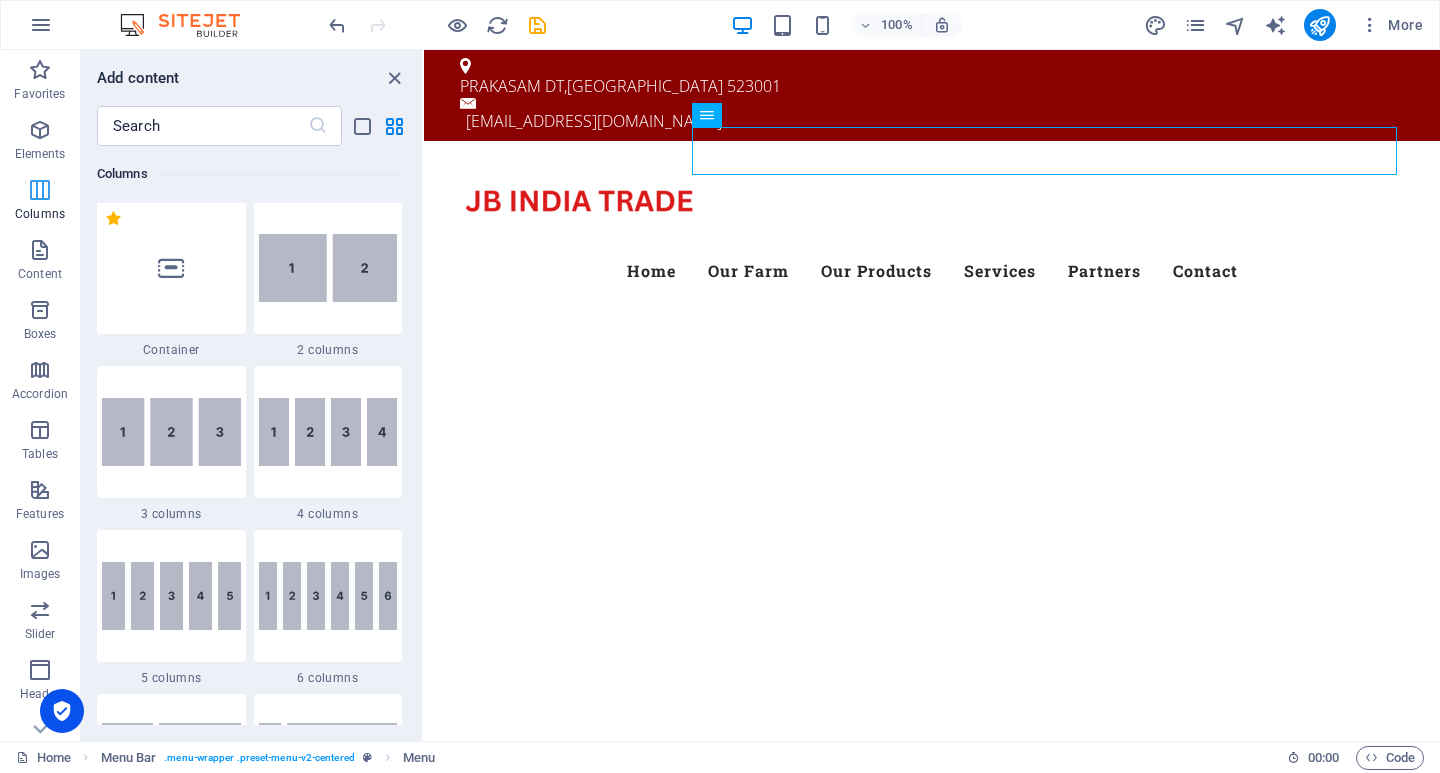 scroll, scrollTop: 990, scrollLeft: 0, axis: vertical 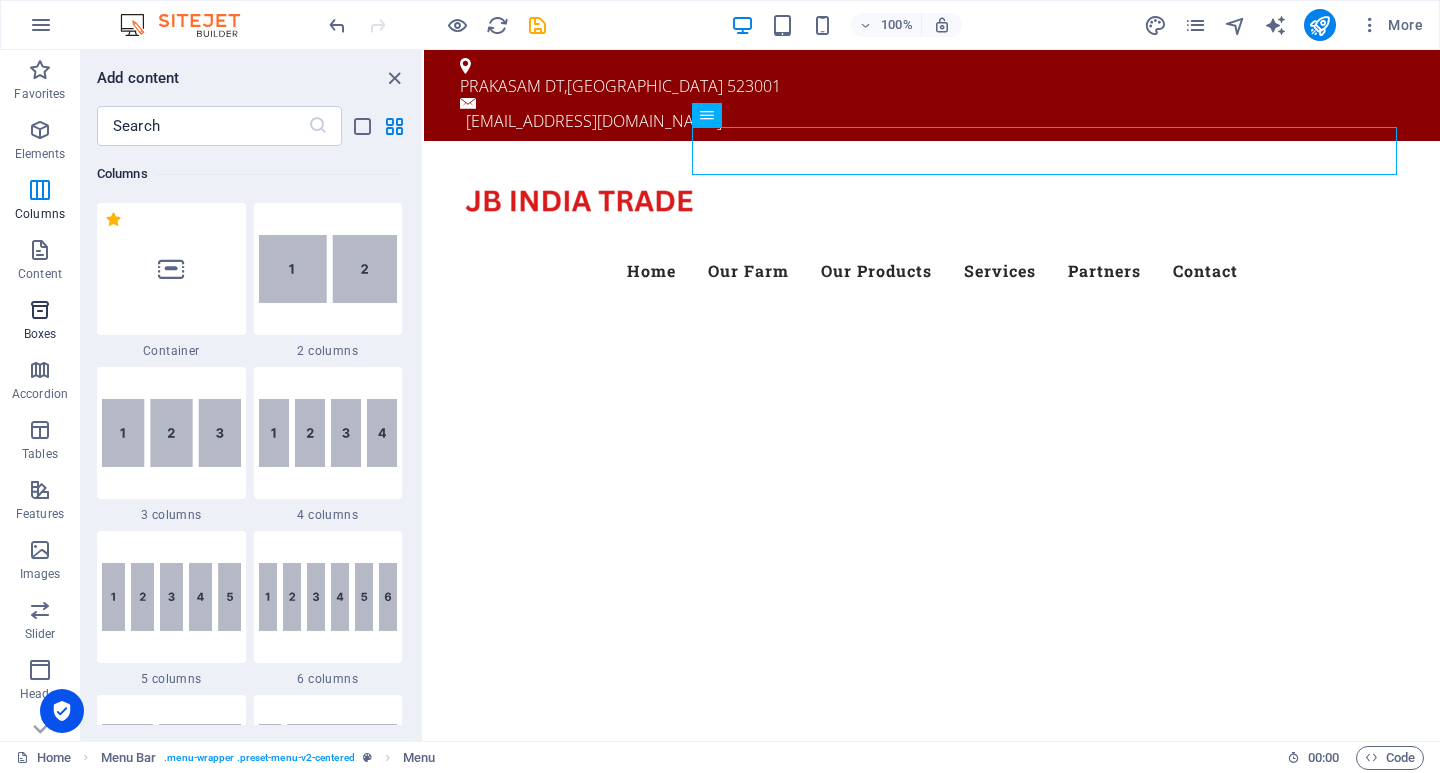 click on "Boxes" at bounding box center [40, 322] 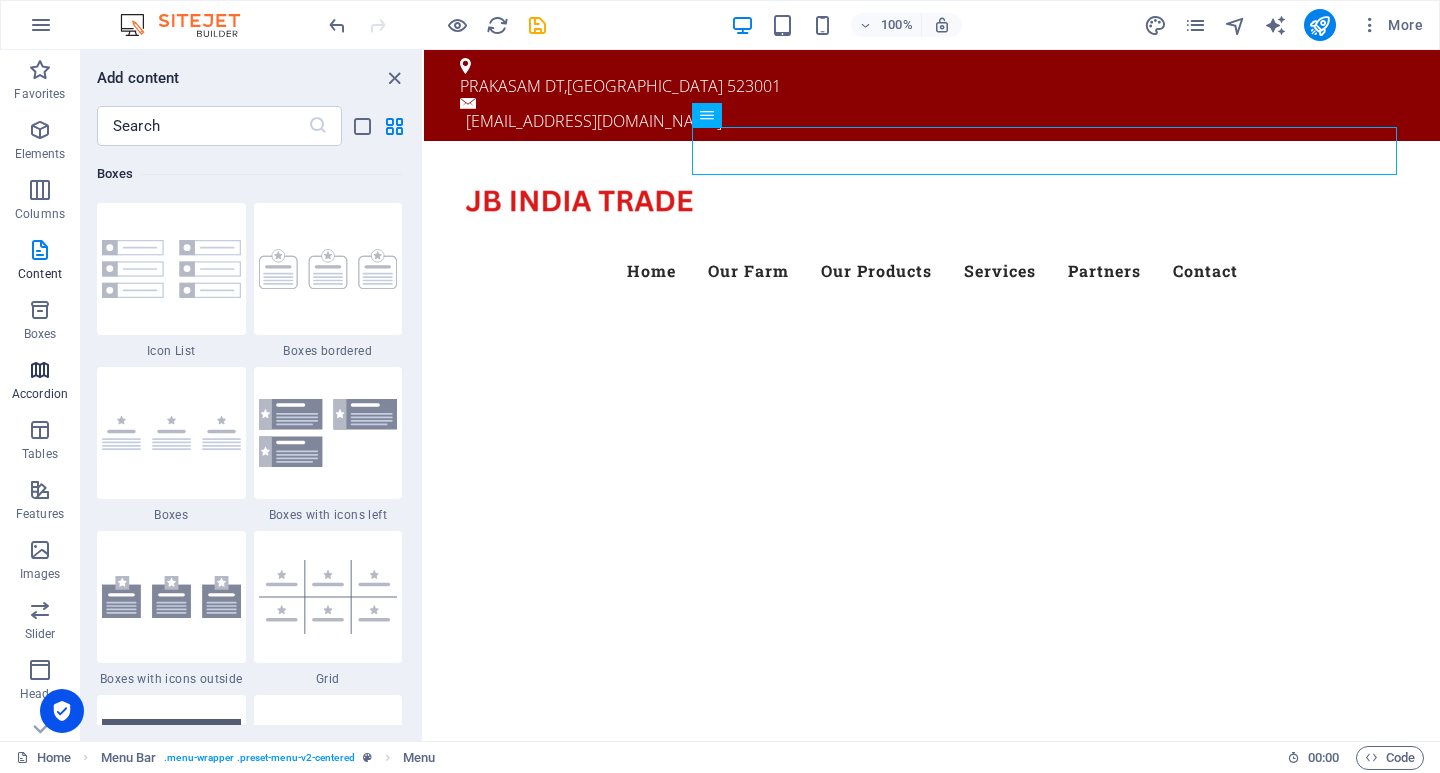 click on "Accordion" at bounding box center (40, 382) 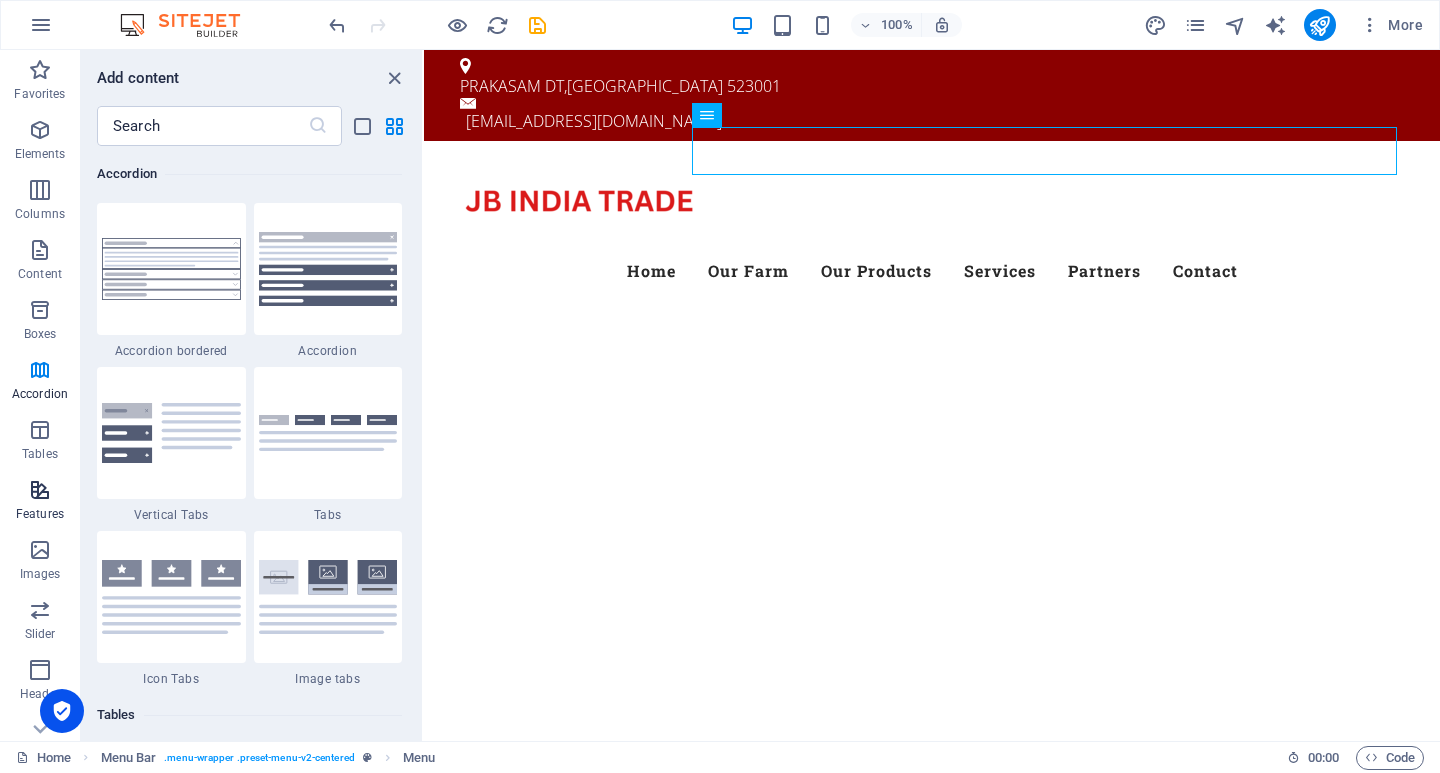 scroll, scrollTop: 6221, scrollLeft: 0, axis: vertical 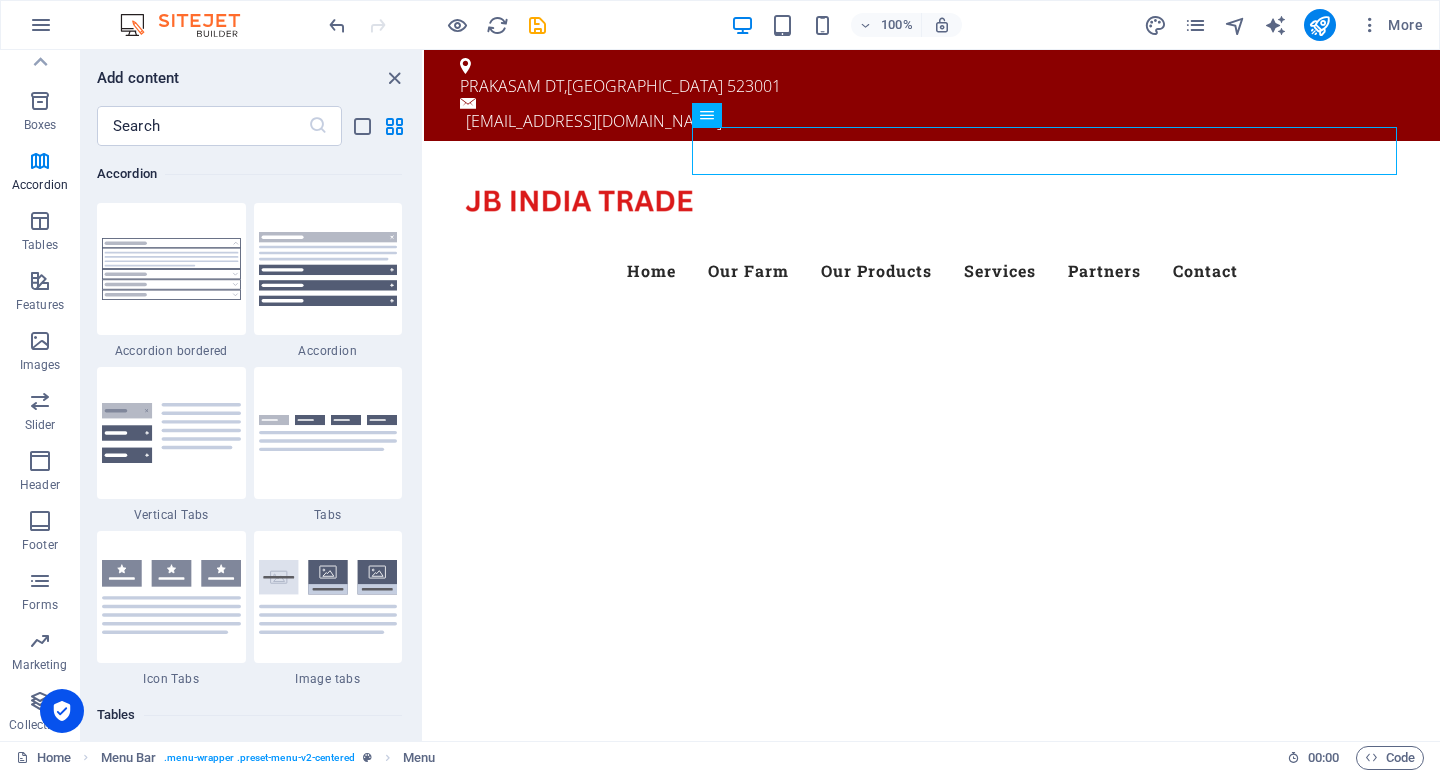 click at bounding box center [85, 757] 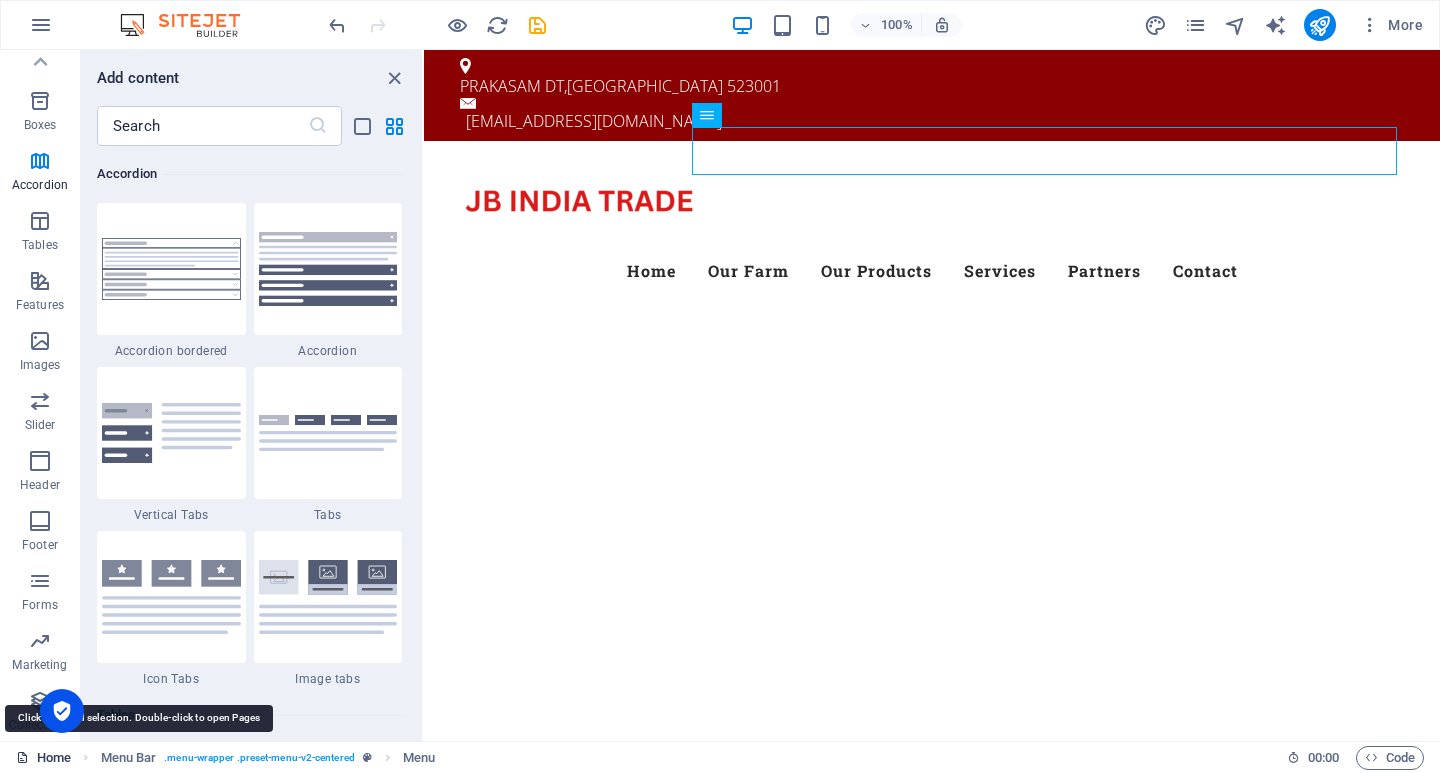 click on "Home" at bounding box center (43, 758) 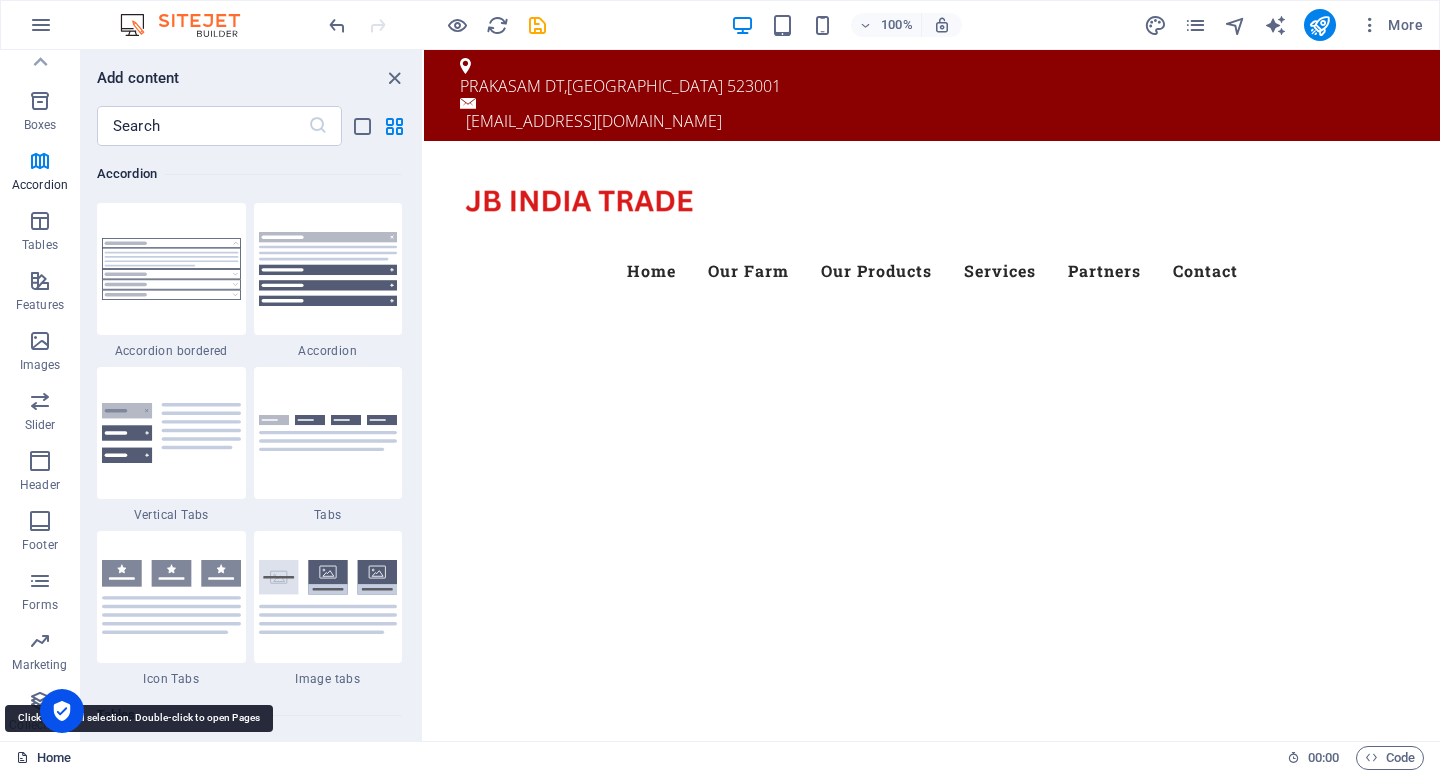 click on "Home" at bounding box center [43, 758] 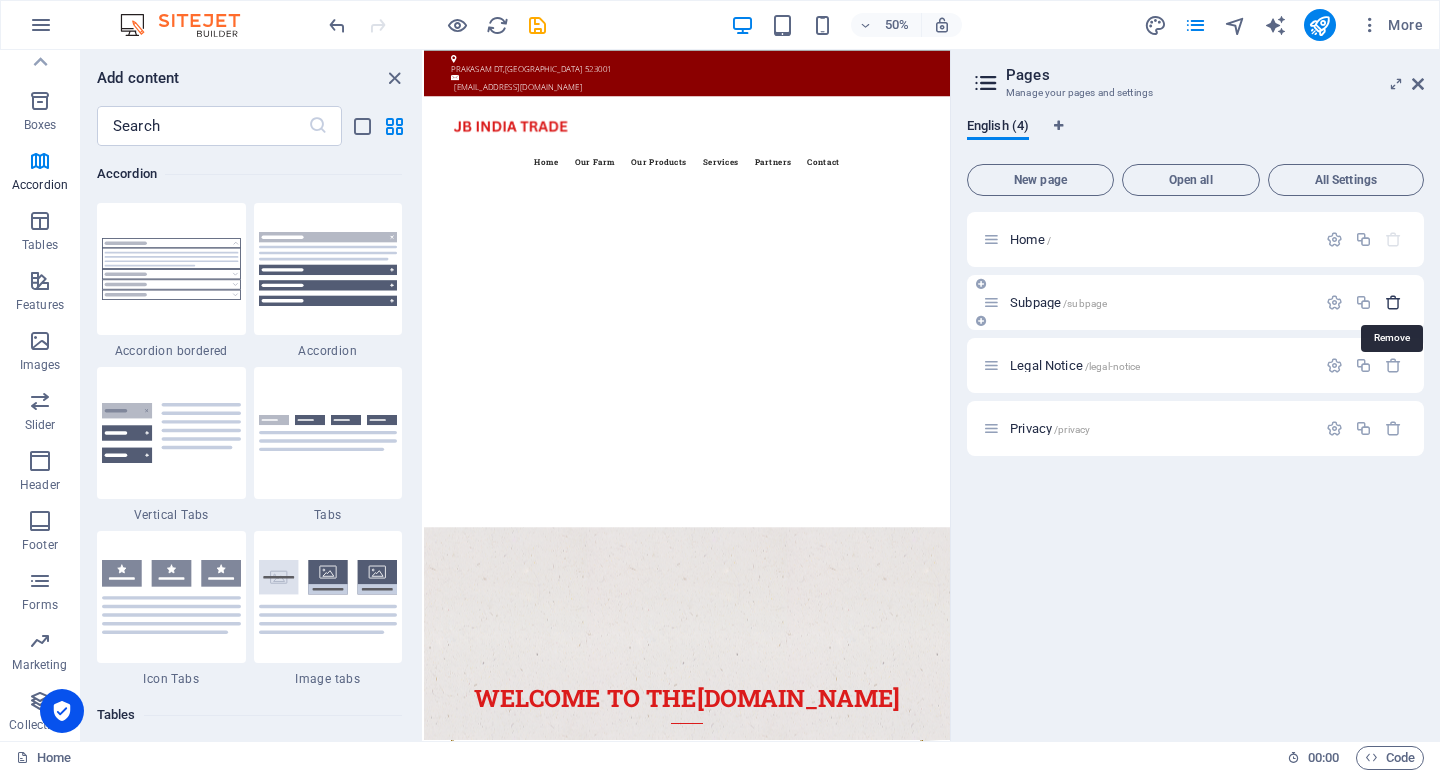 click at bounding box center (1393, 302) 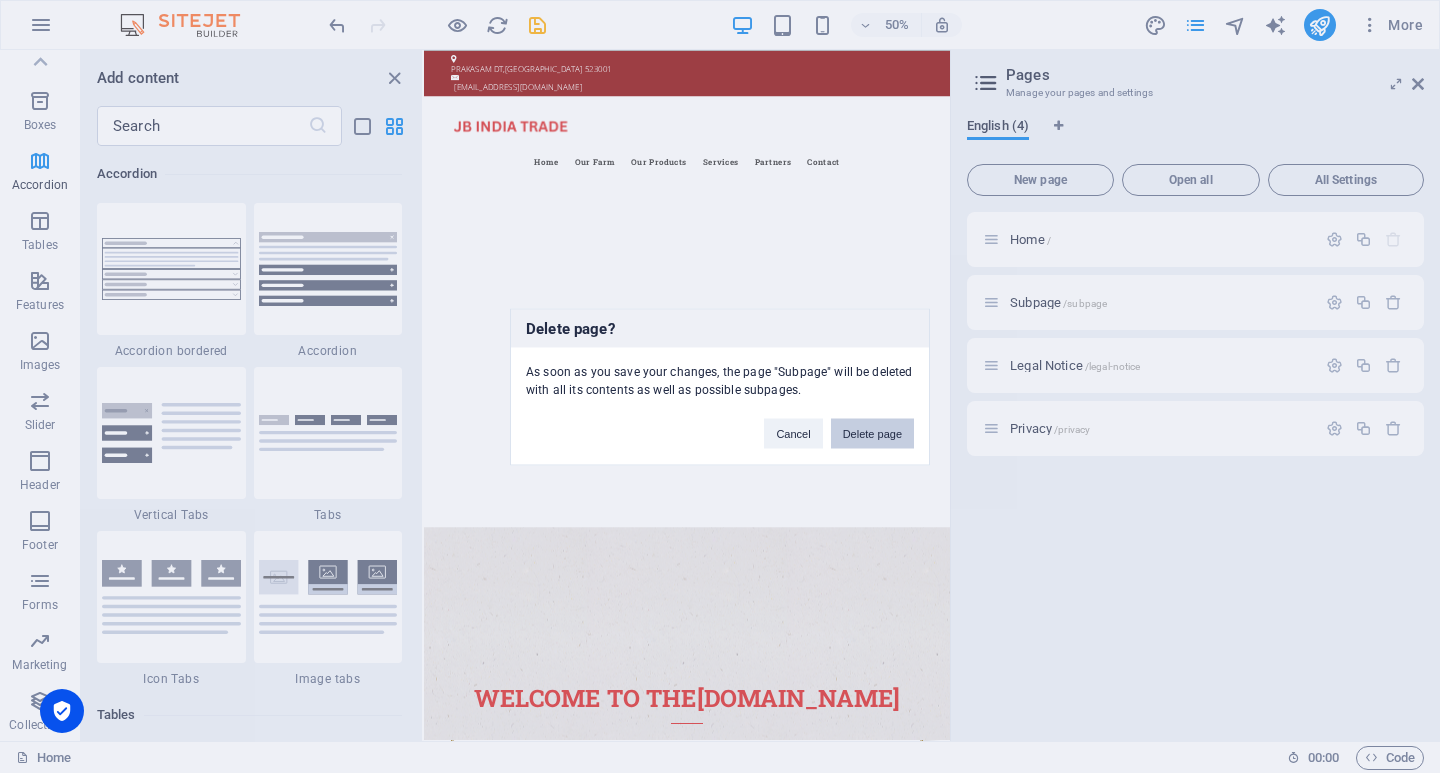 click on "Delete page" at bounding box center (872, 433) 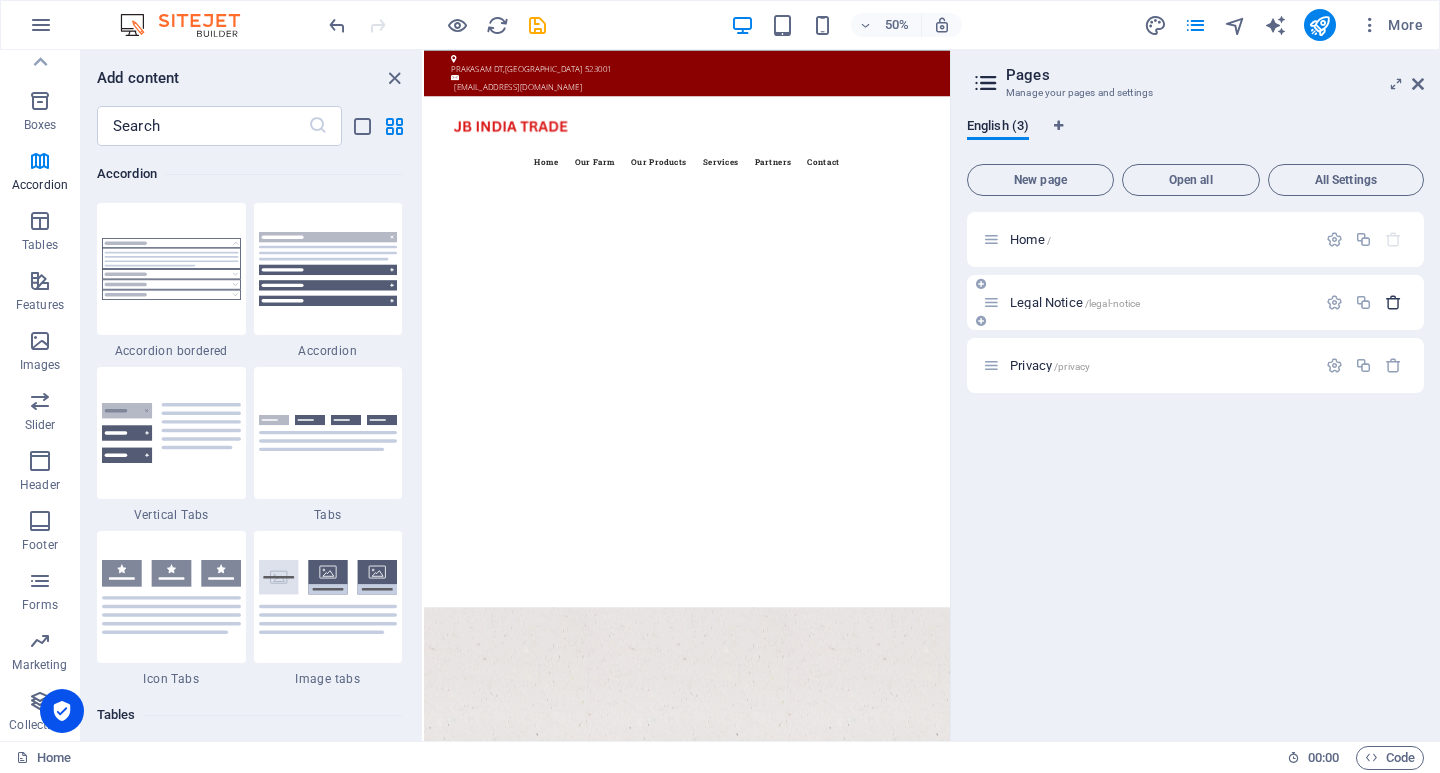 click at bounding box center [1393, 302] 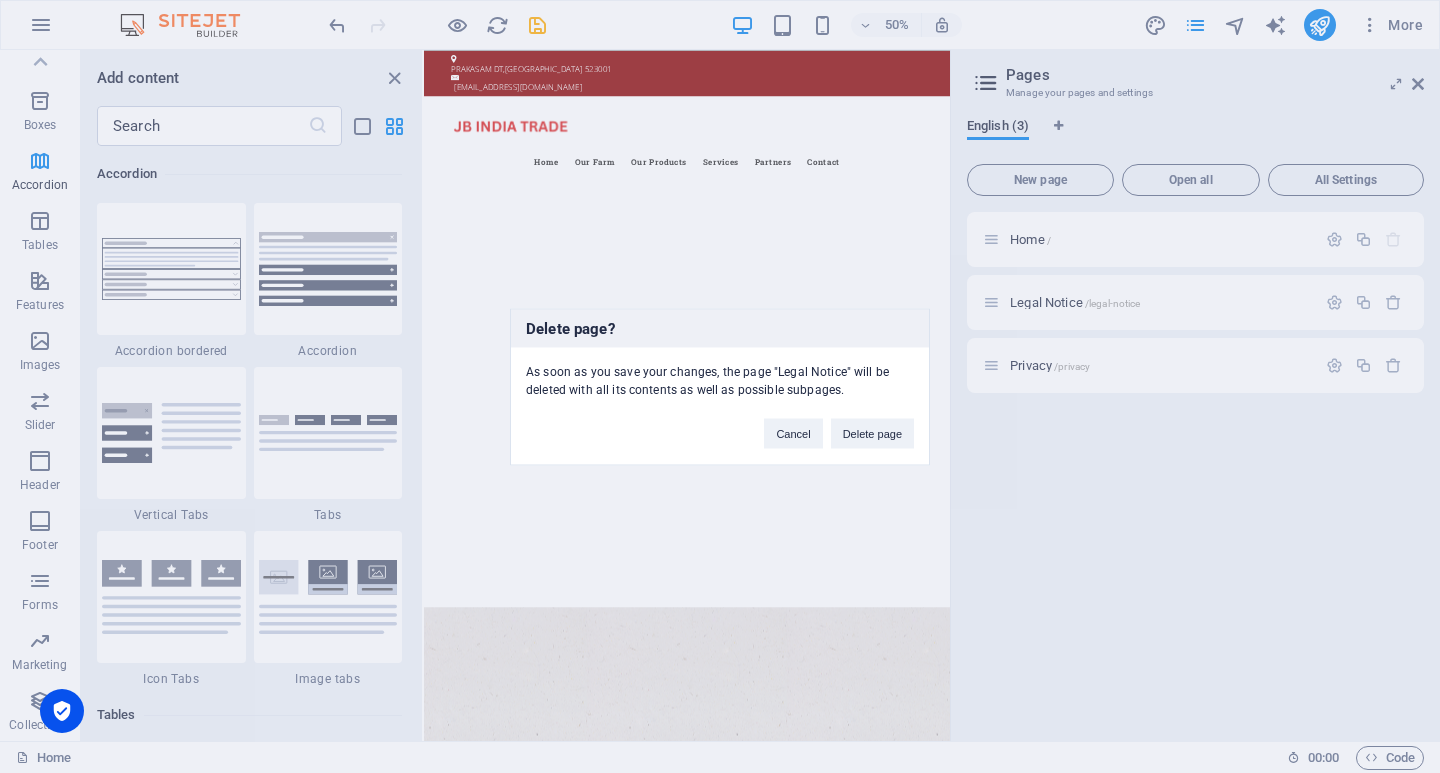 drag, startPoint x: 868, startPoint y: 439, endPoint x: 995, endPoint y: 440, distance: 127.00394 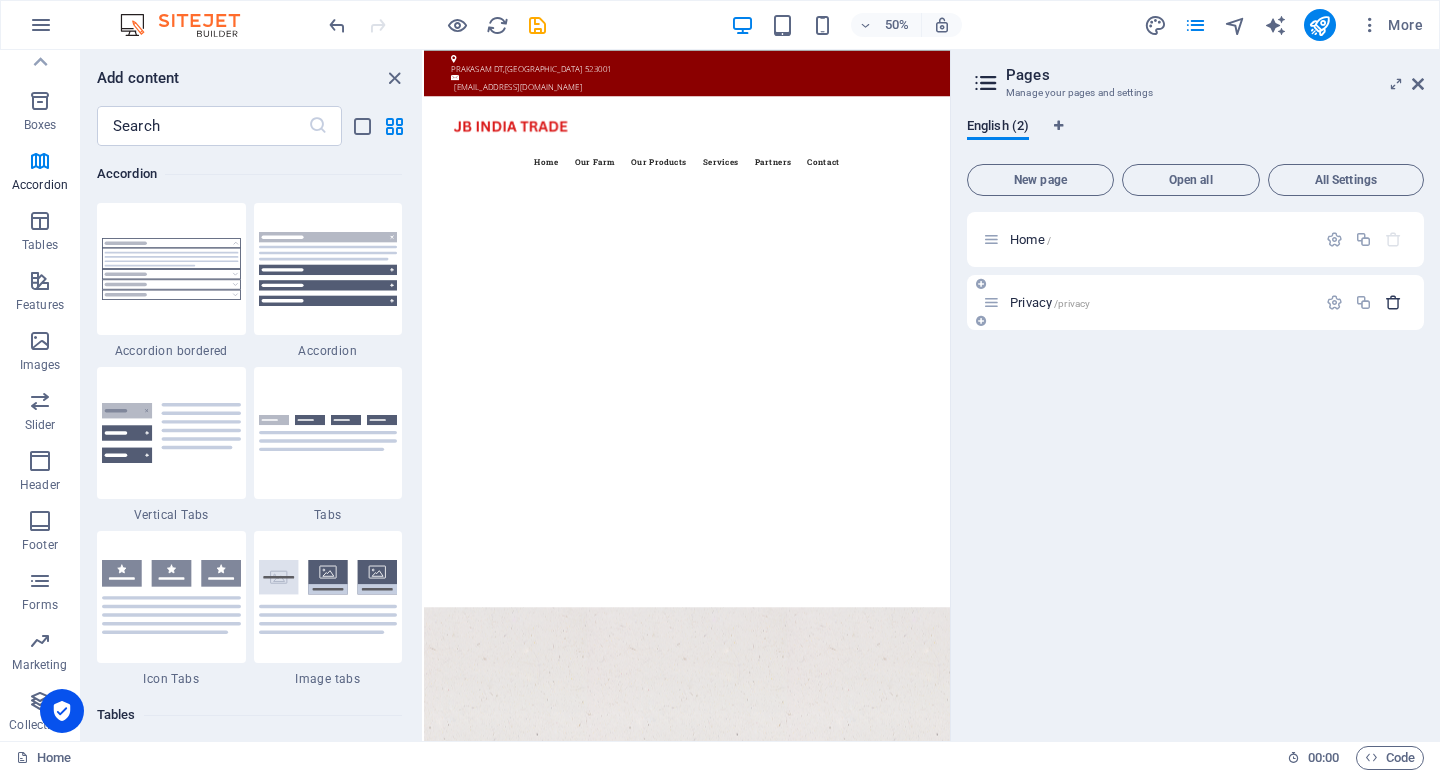 click at bounding box center [1393, 302] 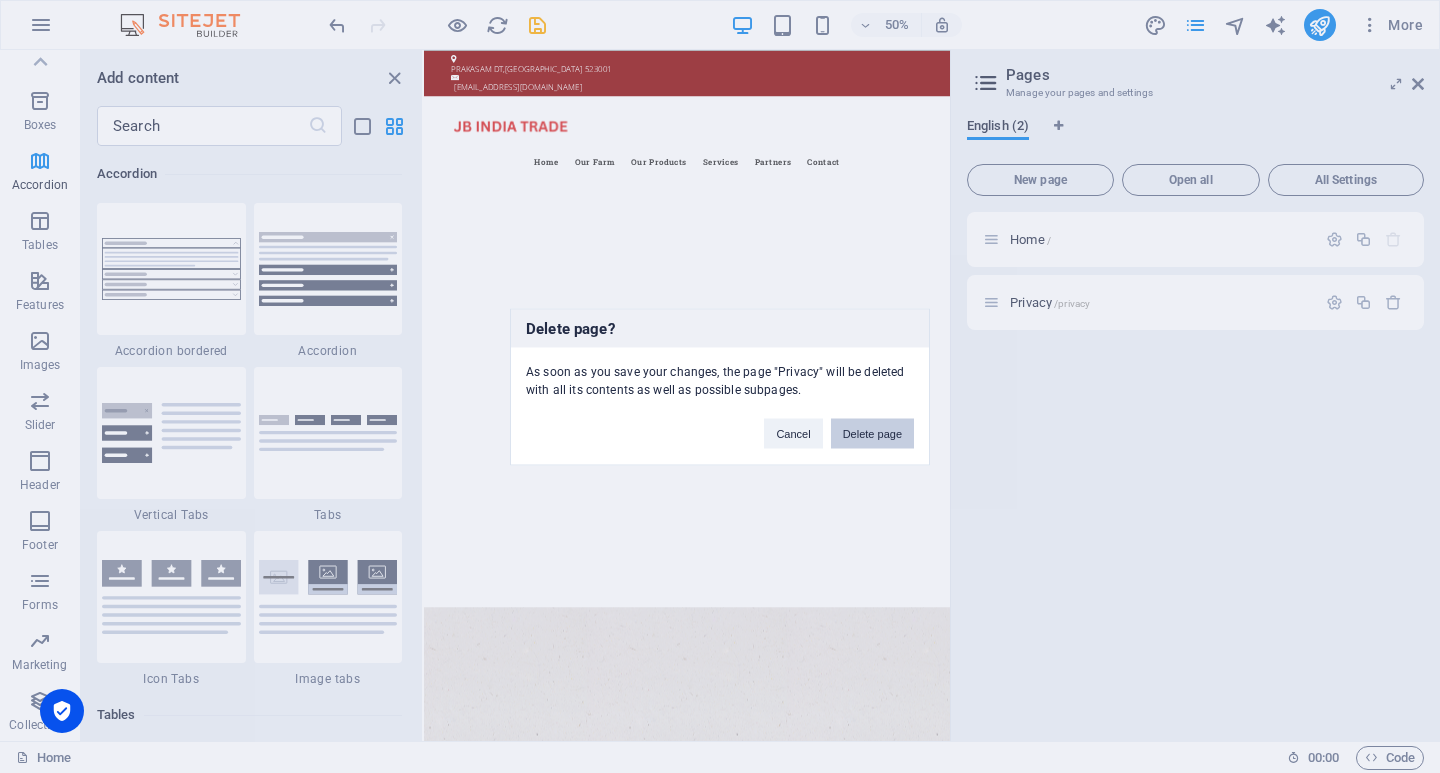 click on "Delete page" at bounding box center [872, 433] 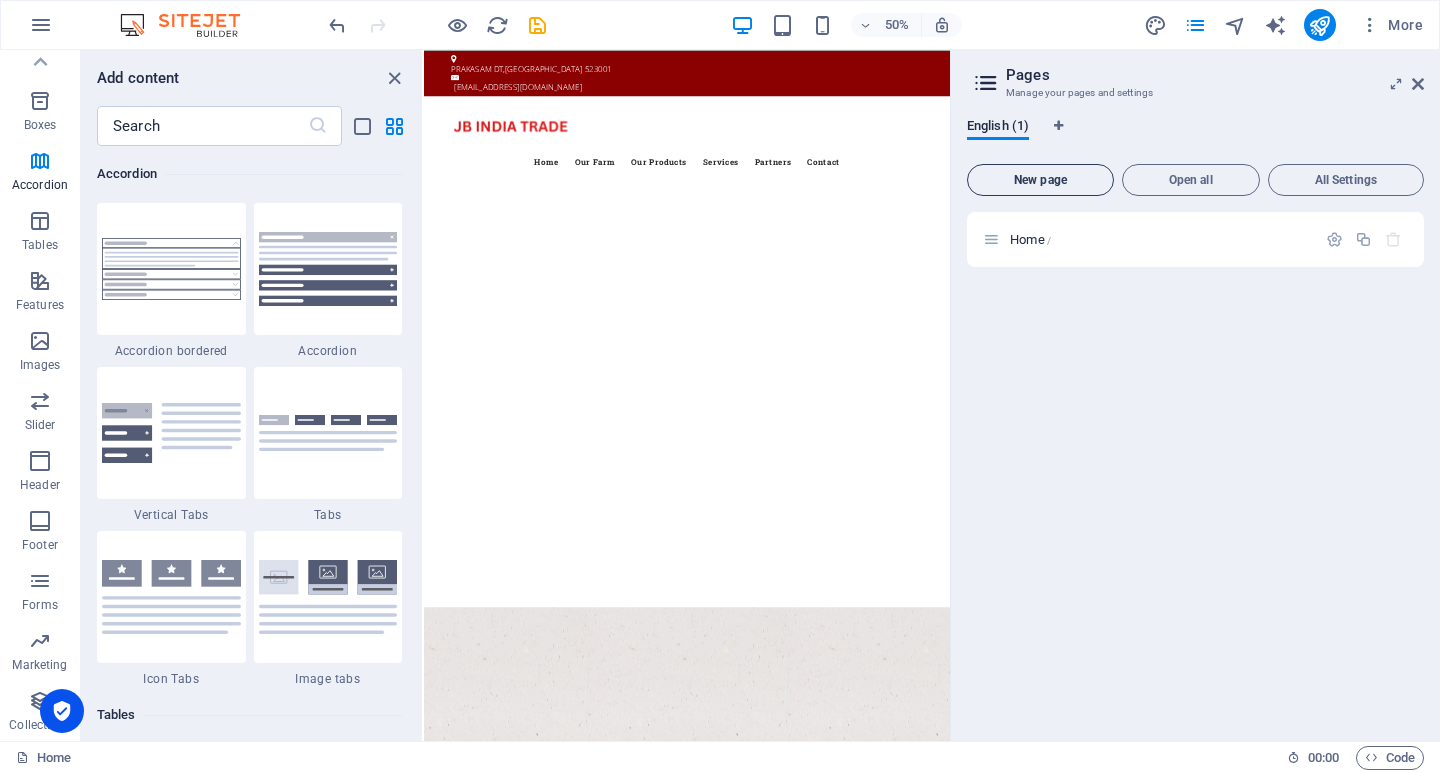 click on "New page" at bounding box center [1040, 180] 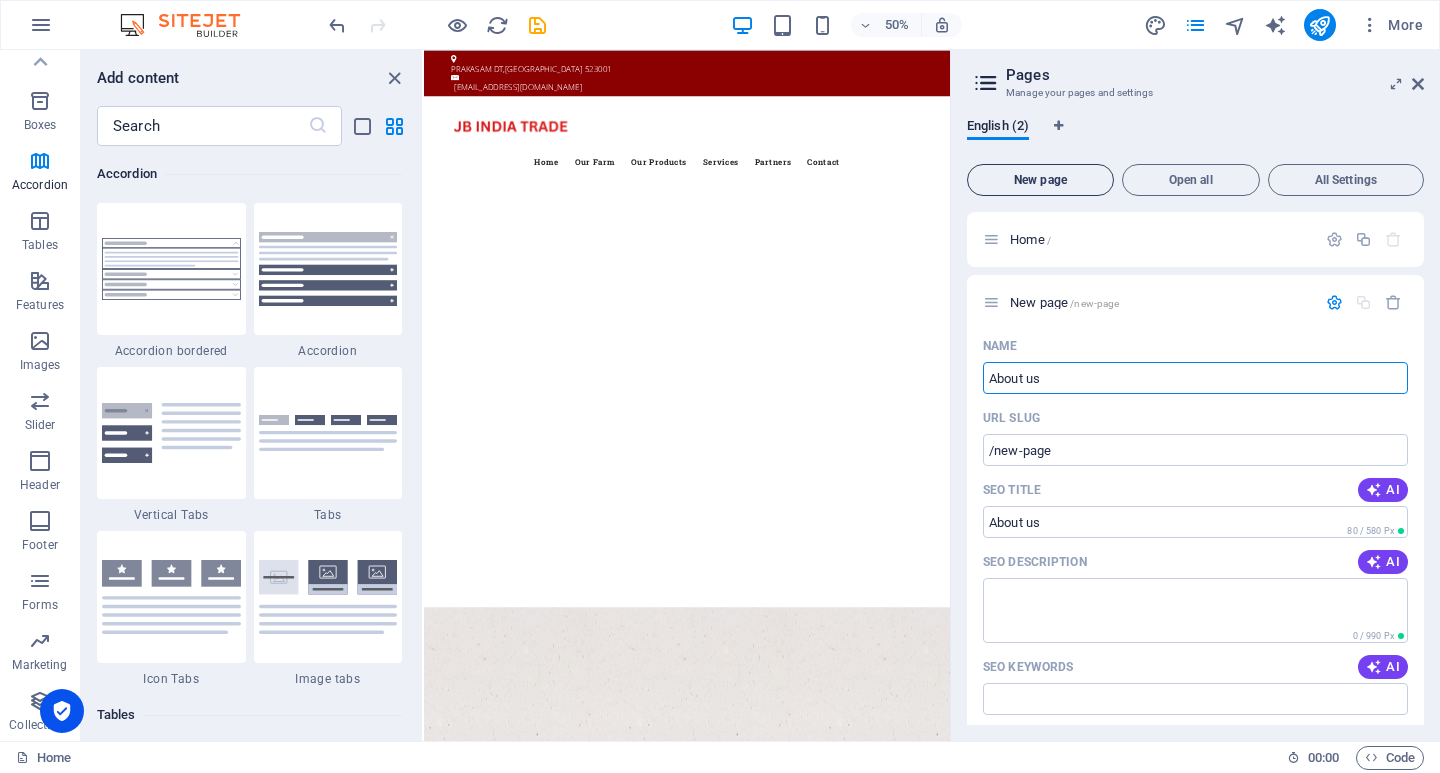 type on "About us" 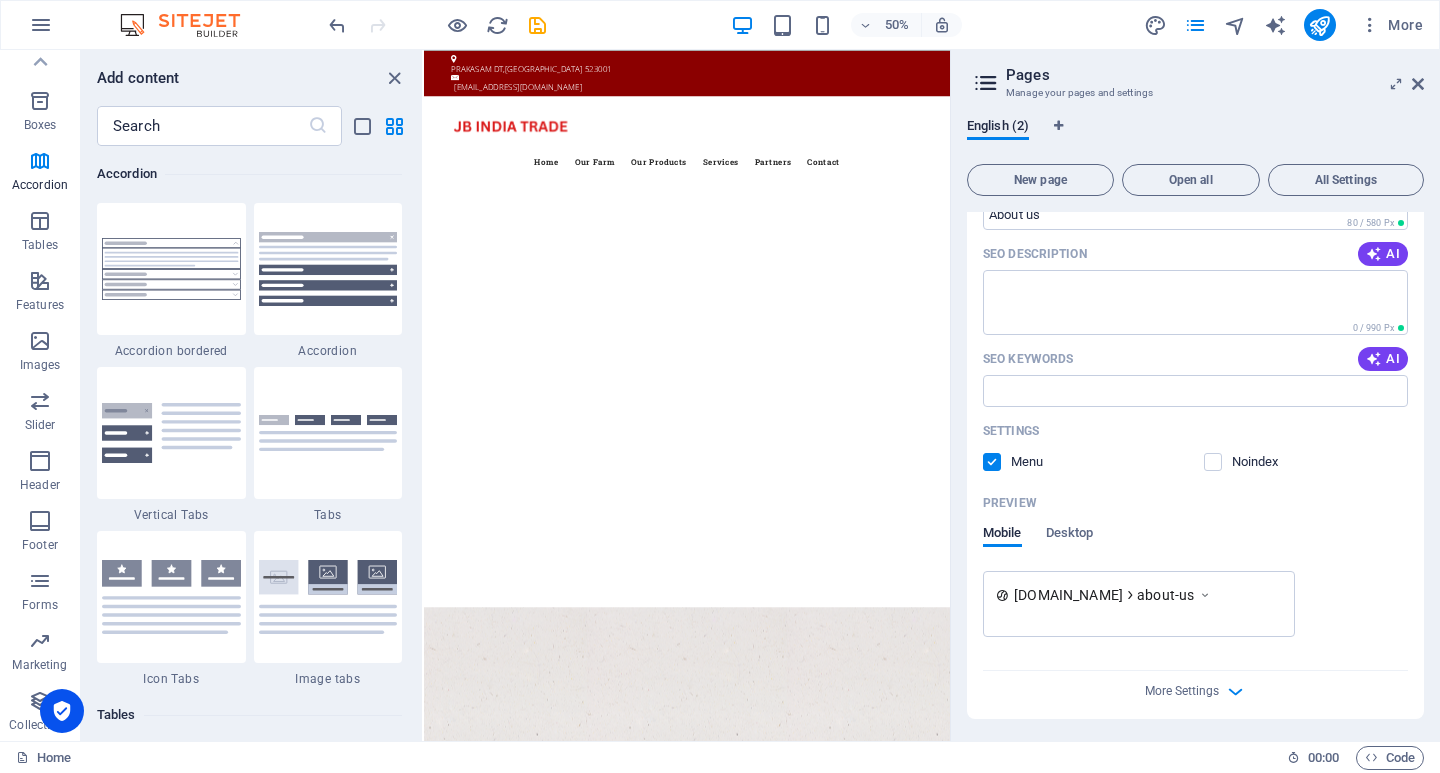 scroll, scrollTop: 310, scrollLeft: 0, axis: vertical 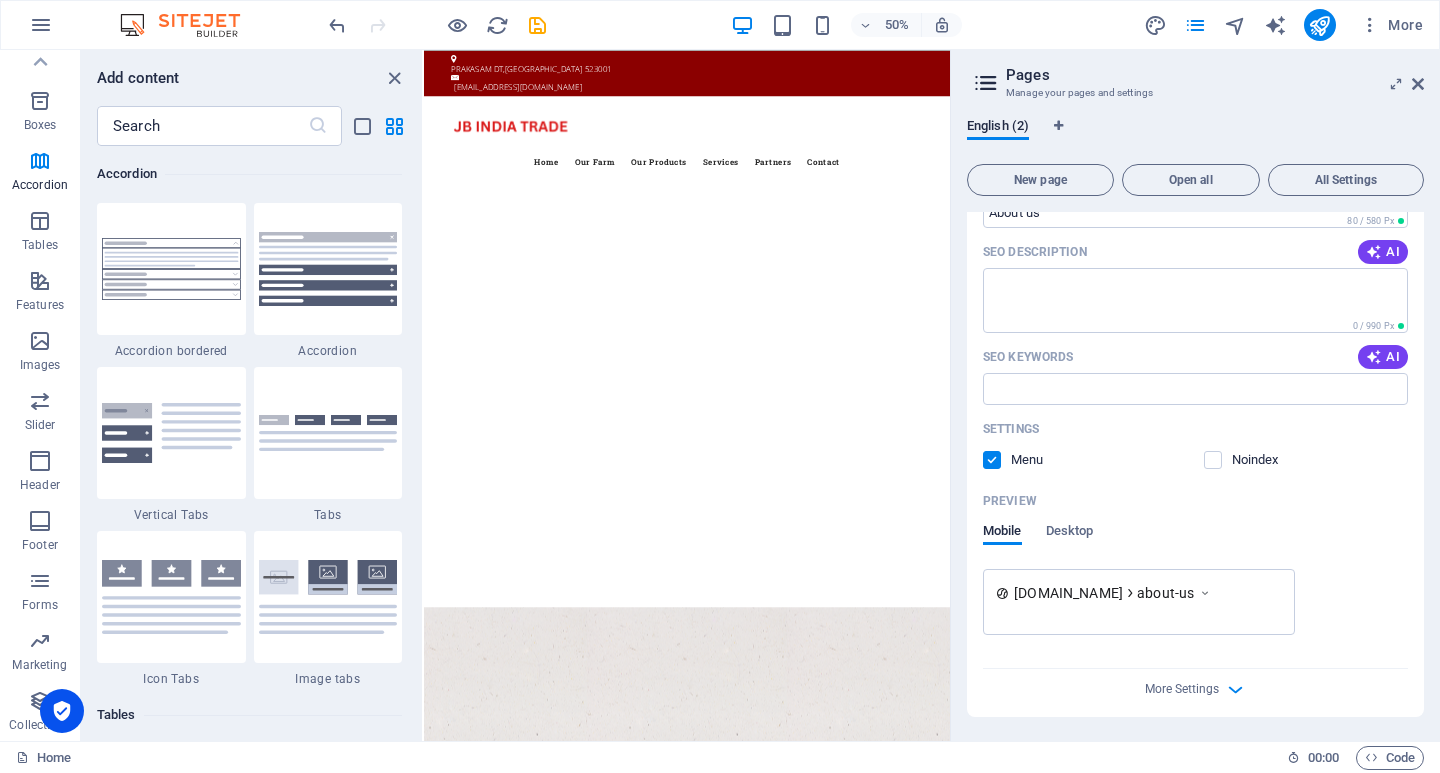 type on "About us" 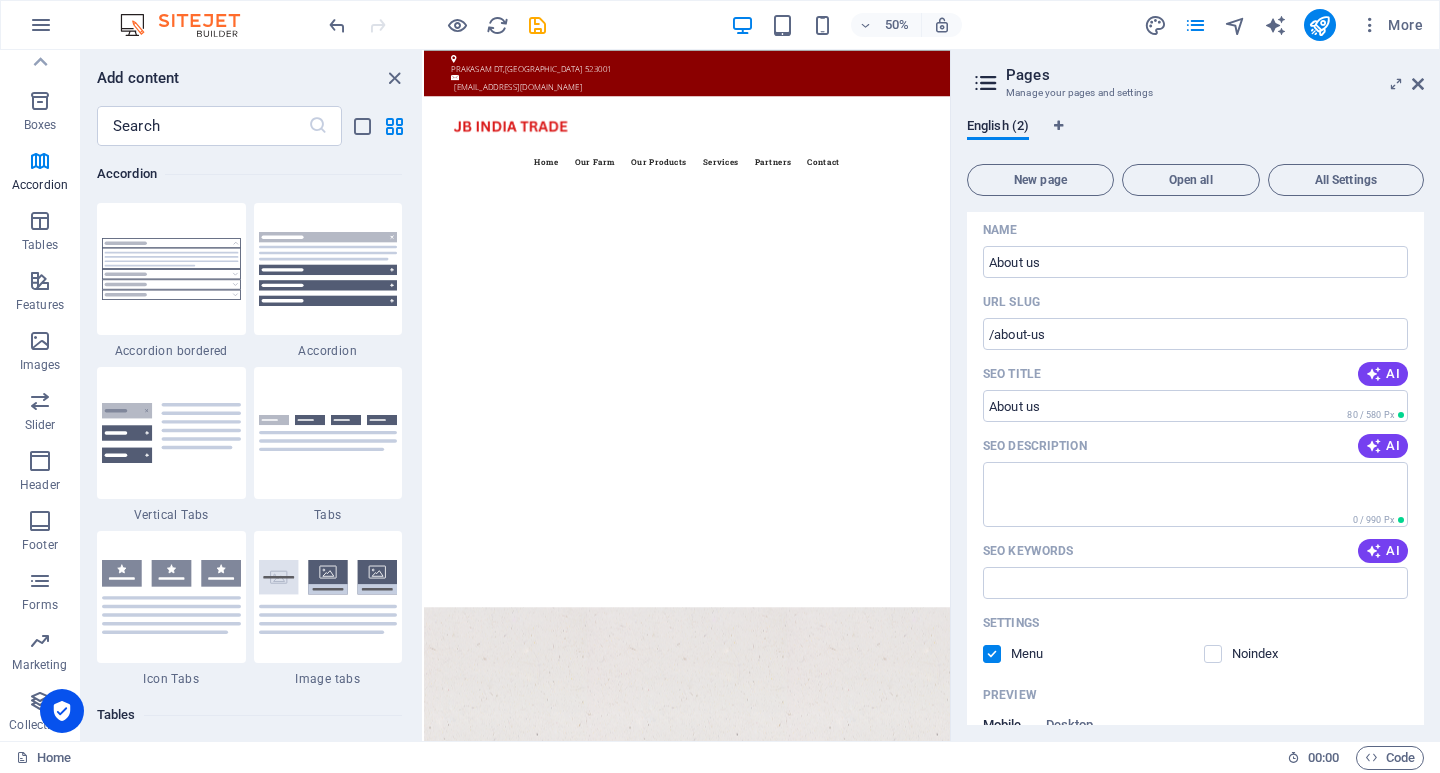 scroll, scrollTop: 0, scrollLeft: 0, axis: both 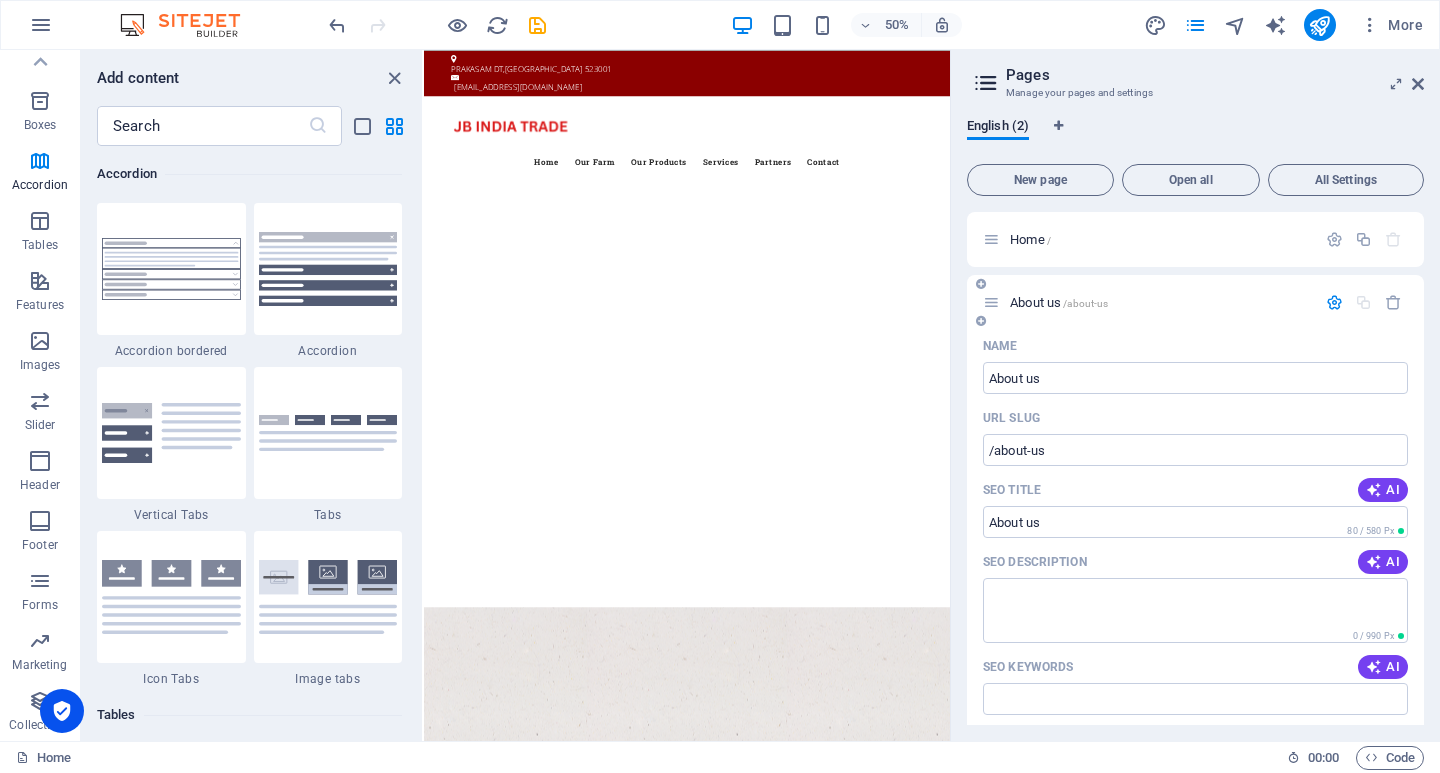 click on "About us /about-us" at bounding box center (1160, 302) 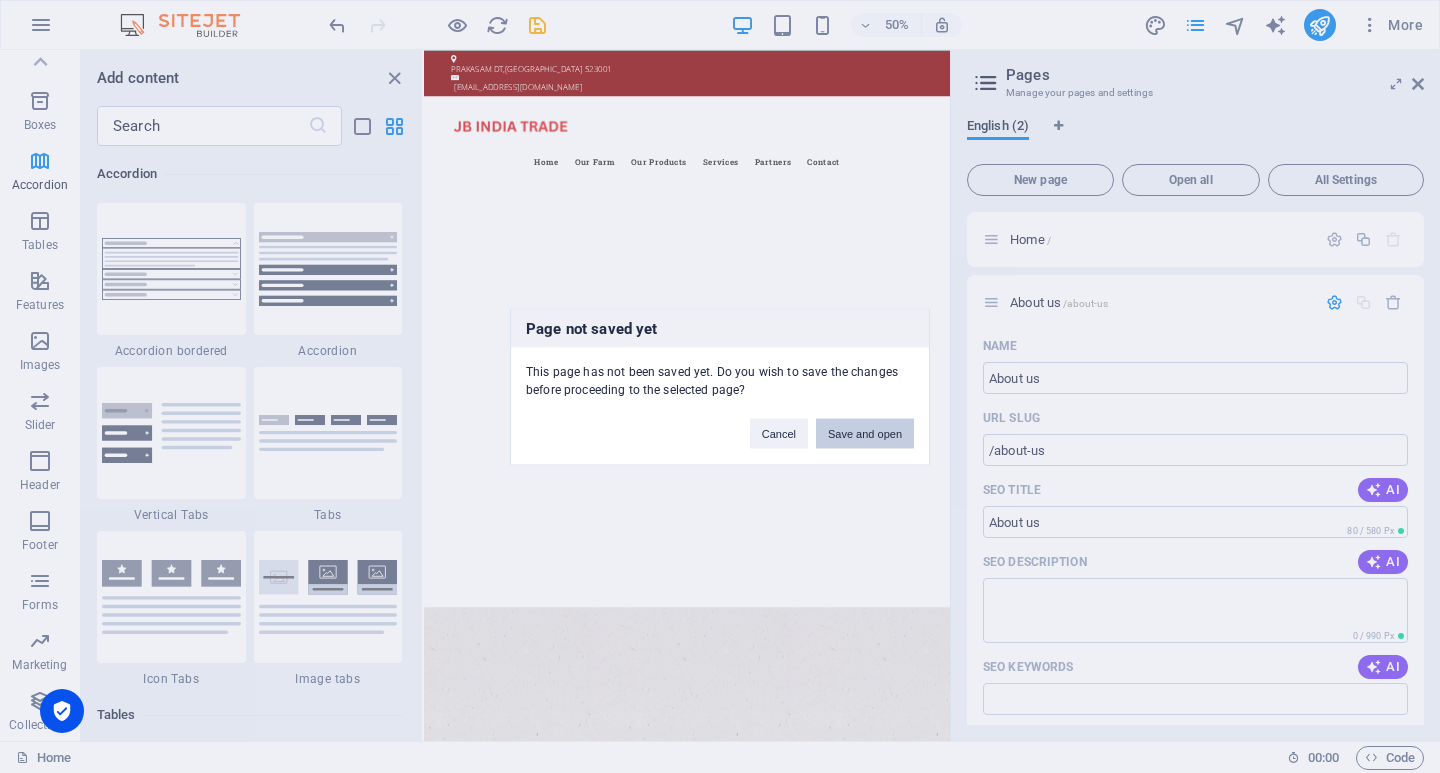 click on "Save and open" at bounding box center (865, 433) 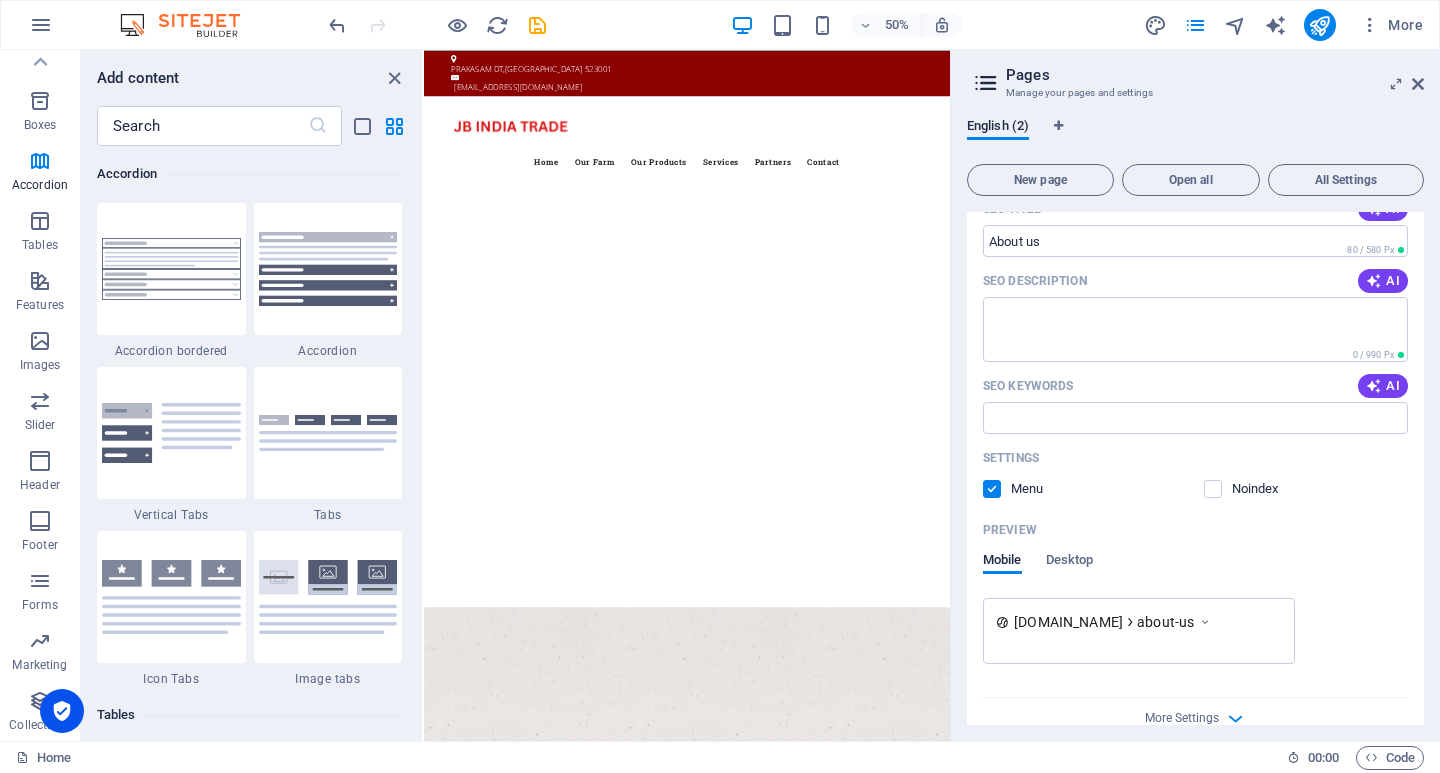 scroll, scrollTop: 300, scrollLeft: 0, axis: vertical 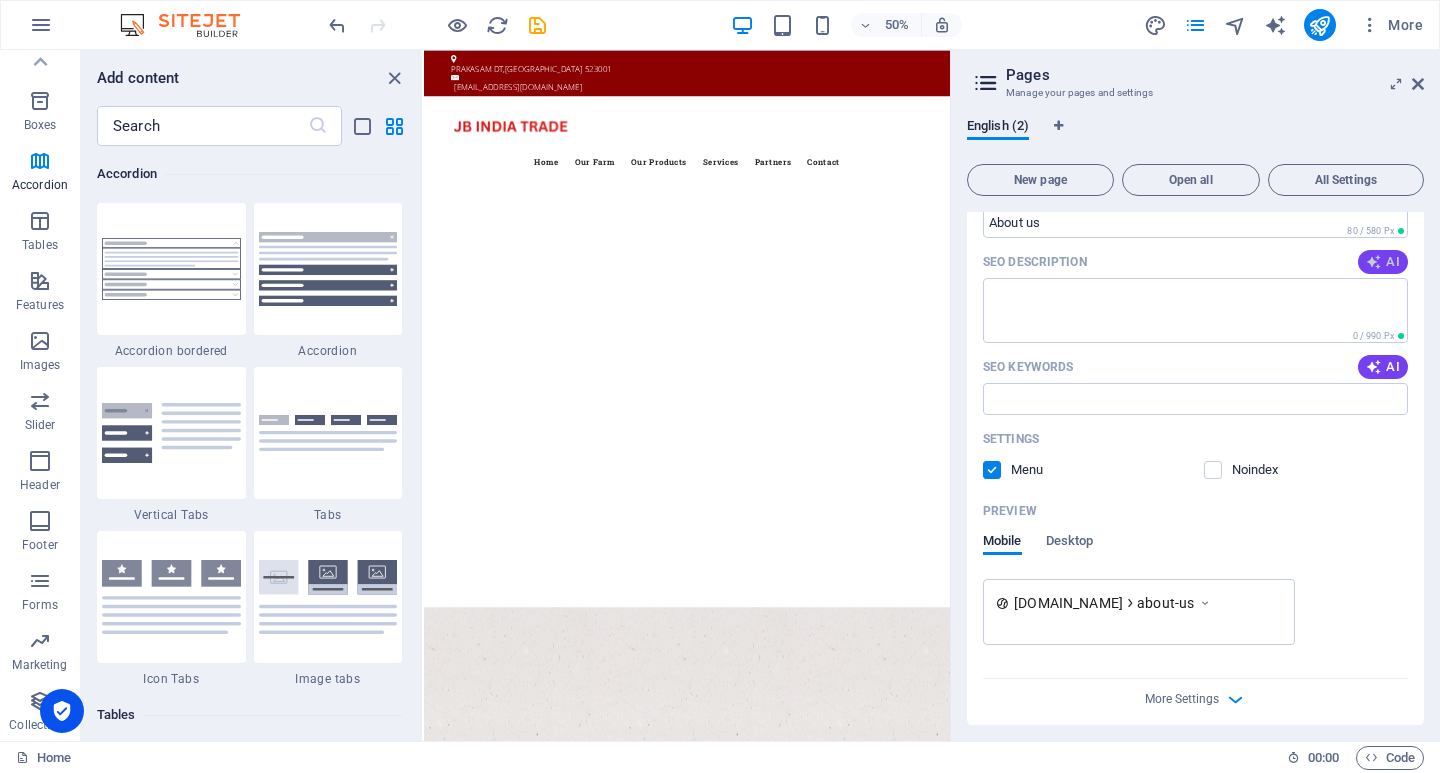 click on "AI" at bounding box center (1383, 262) 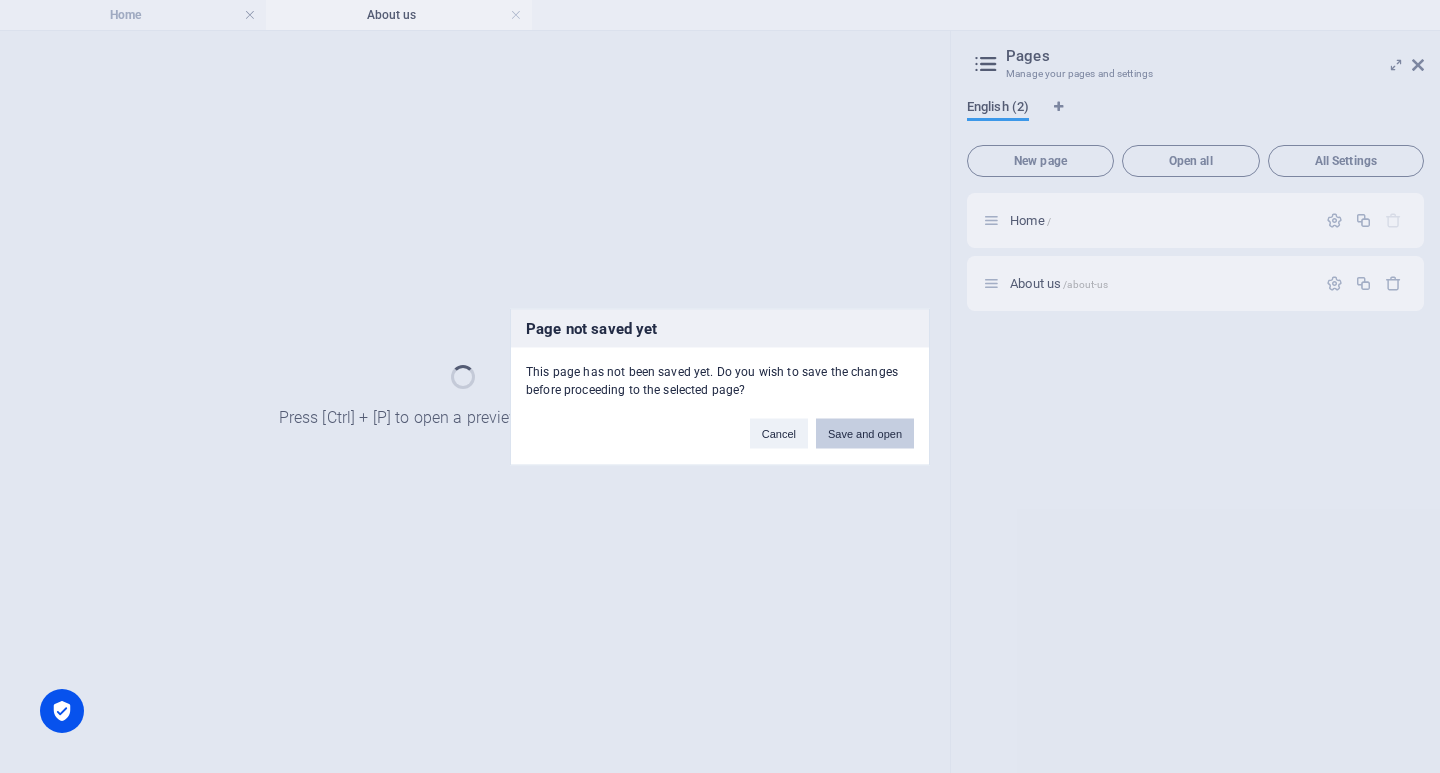 scroll, scrollTop: 0, scrollLeft: 0, axis: both 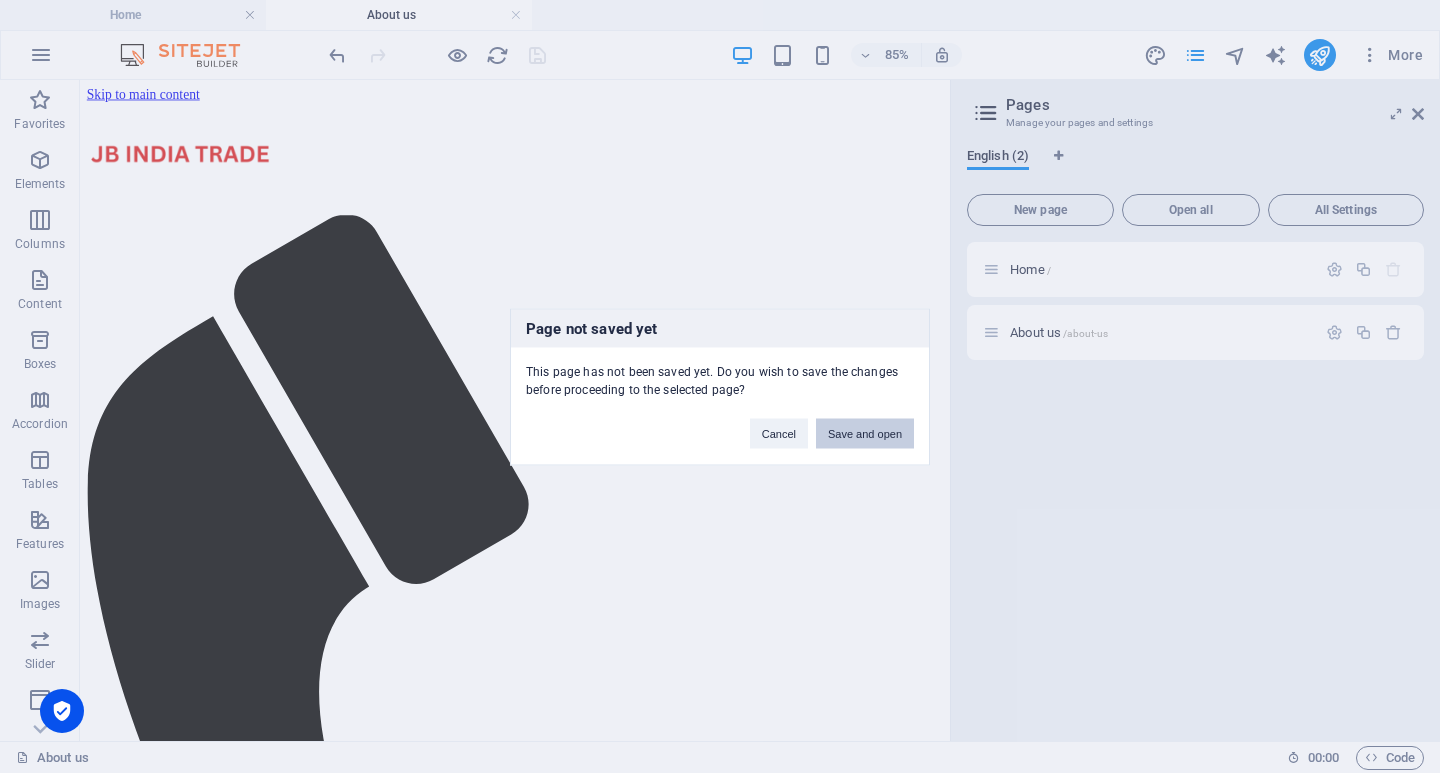click on "Save and open" at bounding box center [865, 433] 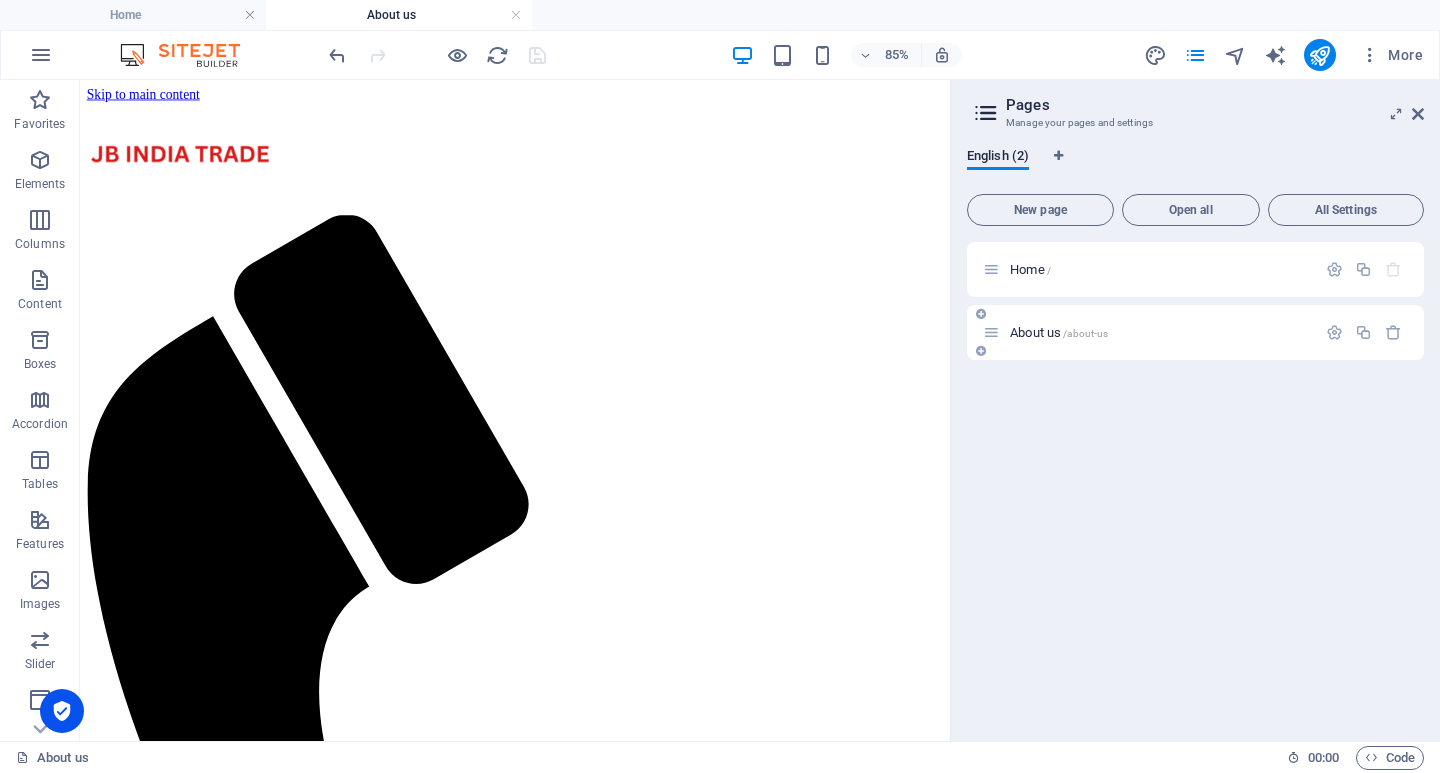 click on "About us /about-us" at bounding box center (1149, 332) 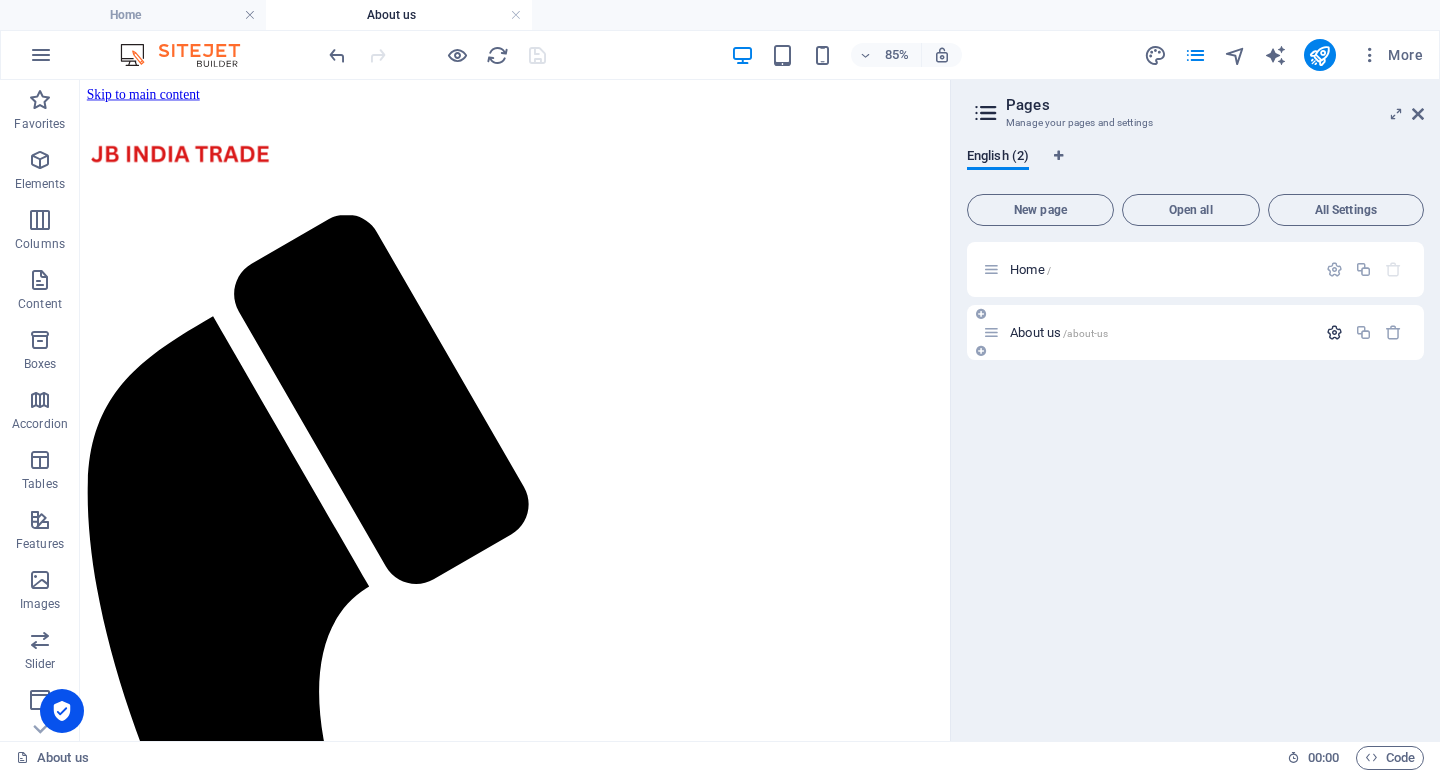click at bounding box center [1334, 332] 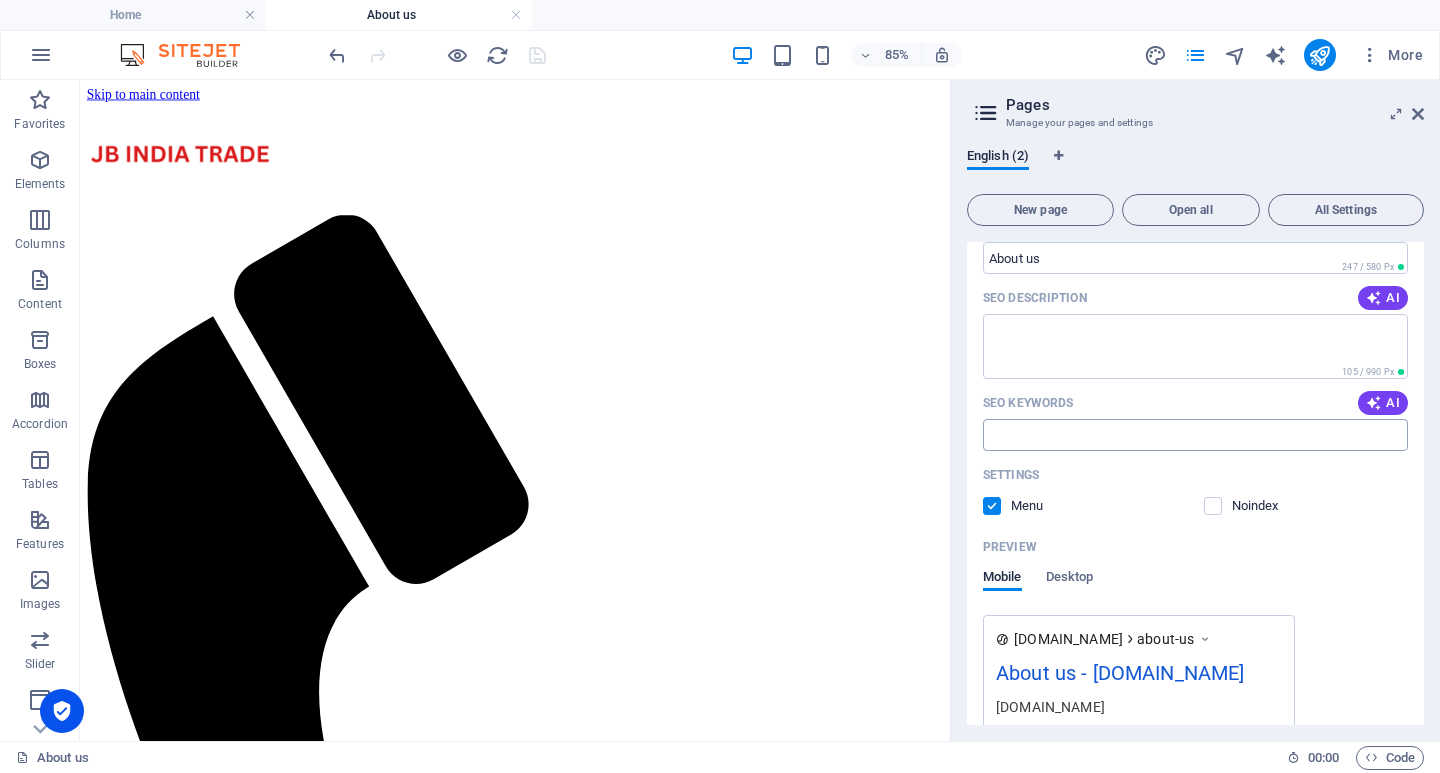 scroll, scrollTop: 300, scrollLeft: 0, axis: vertical 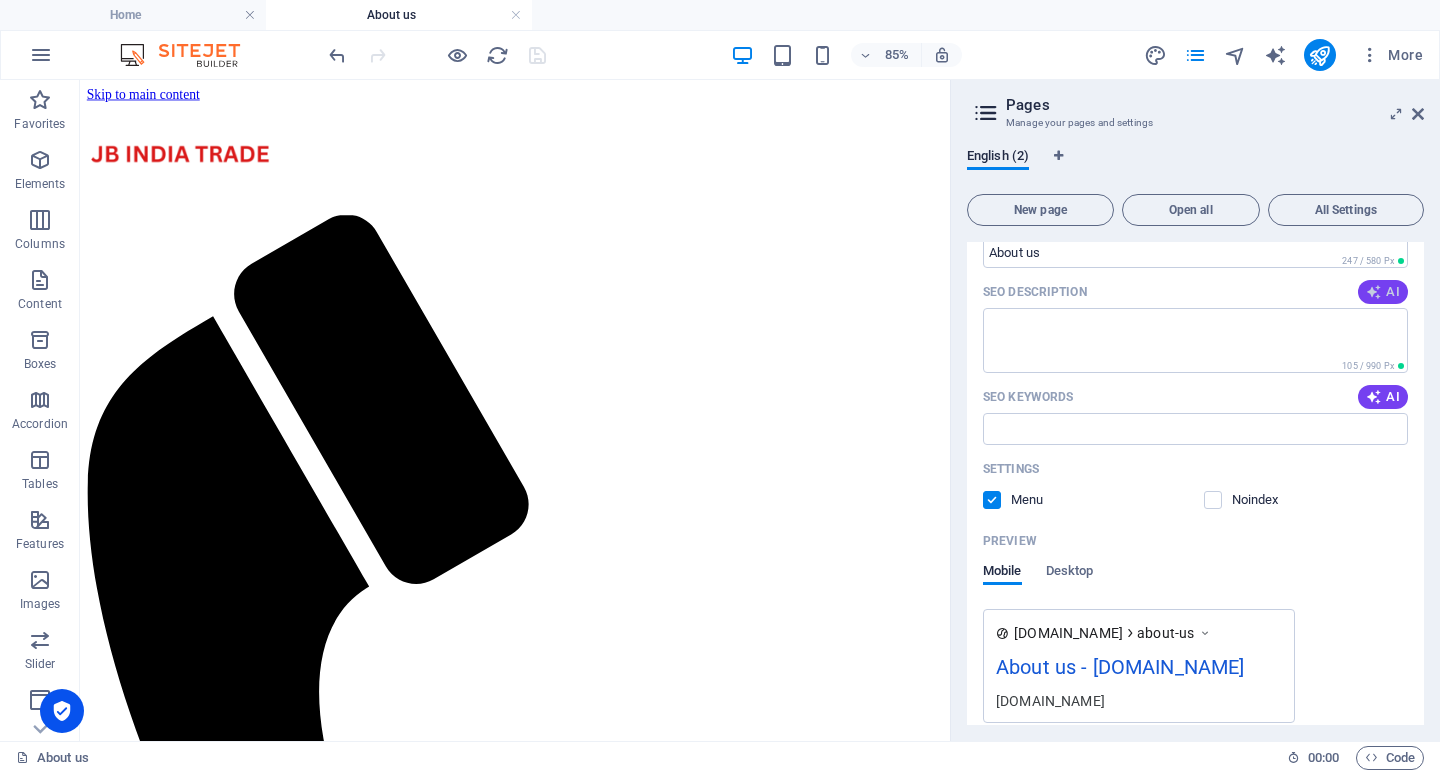 click at bounding box center (1374, 292) 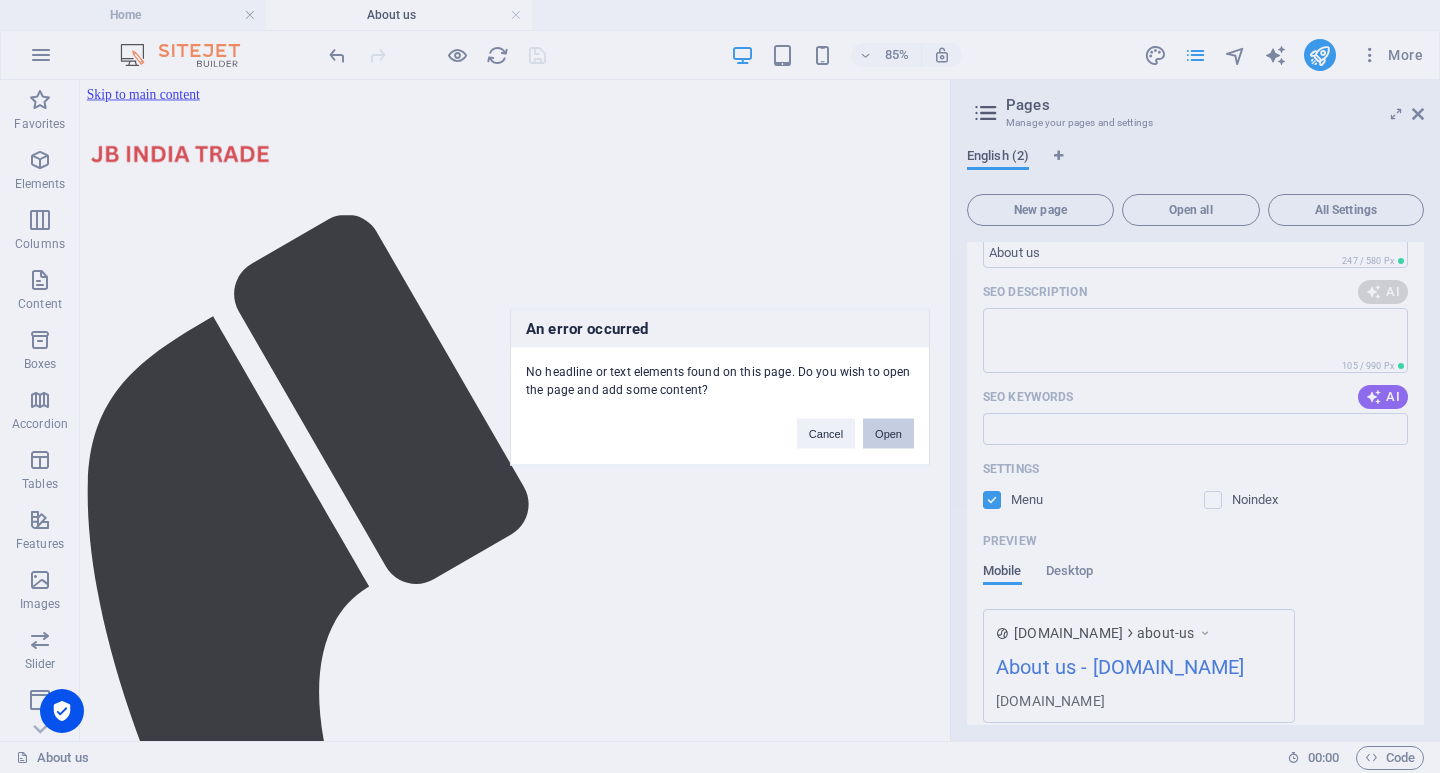 click on "Open" at bounding box center [888, 433] 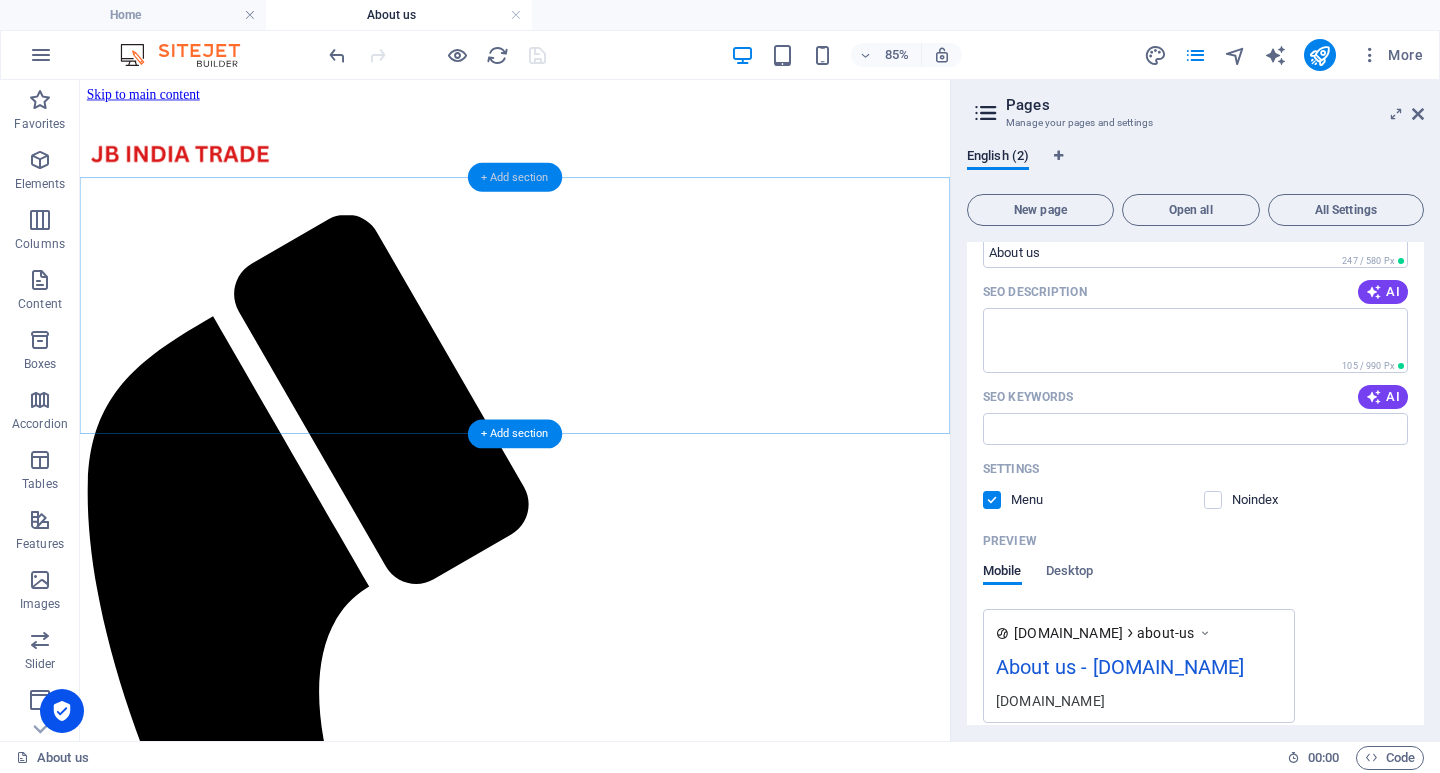 click on "+ Add section" at bounding box center [515, 176] 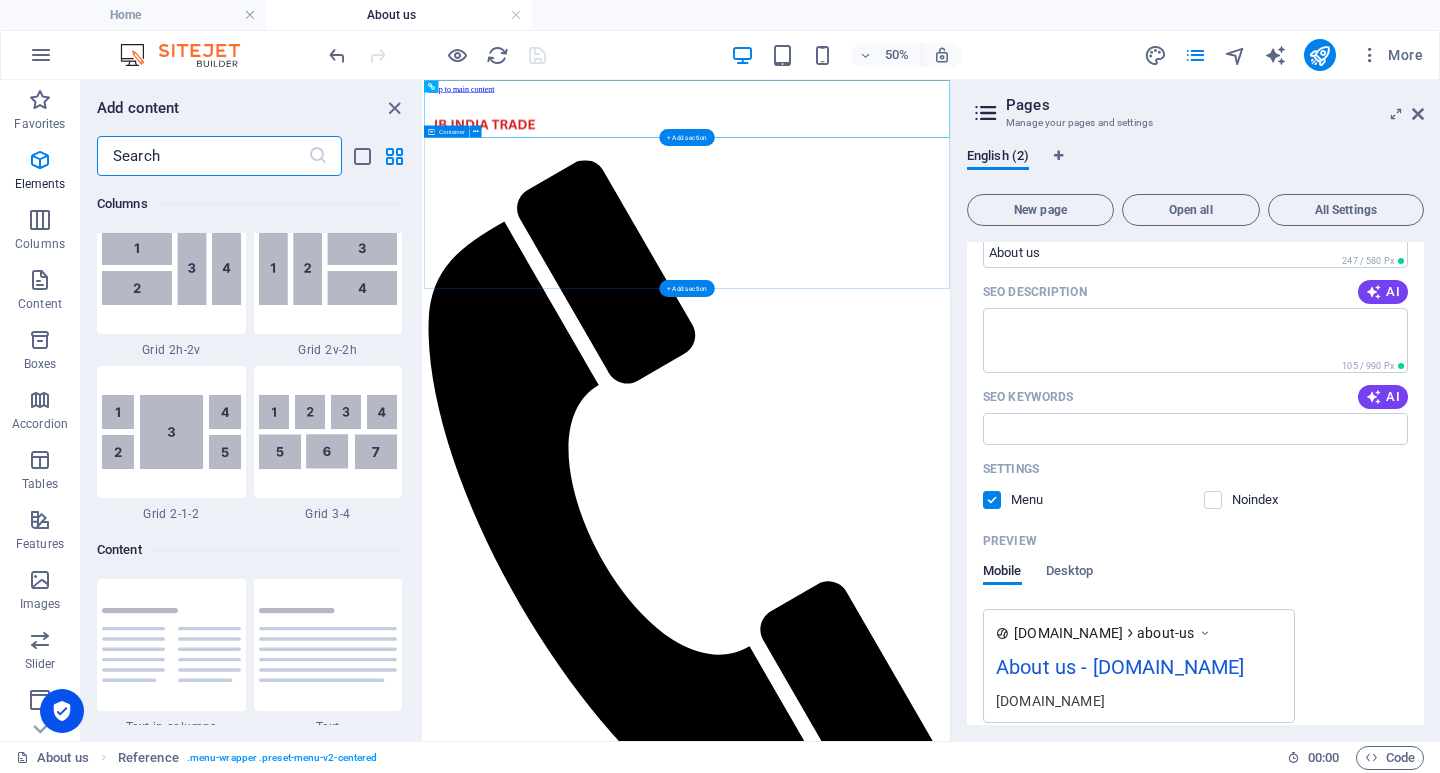 scroll, scrollTop: 3499, scrollLeft: 0, axis: vertical 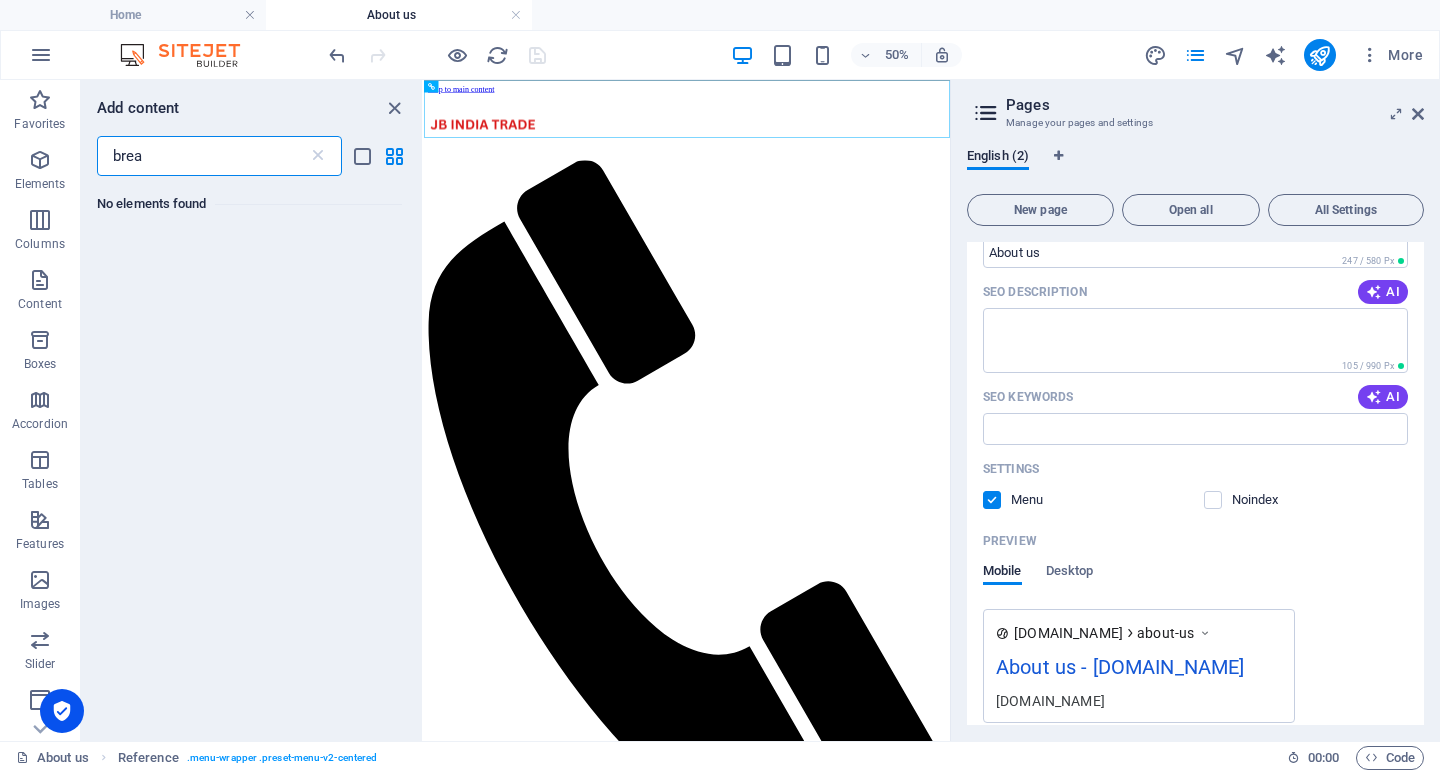 type on "brea" 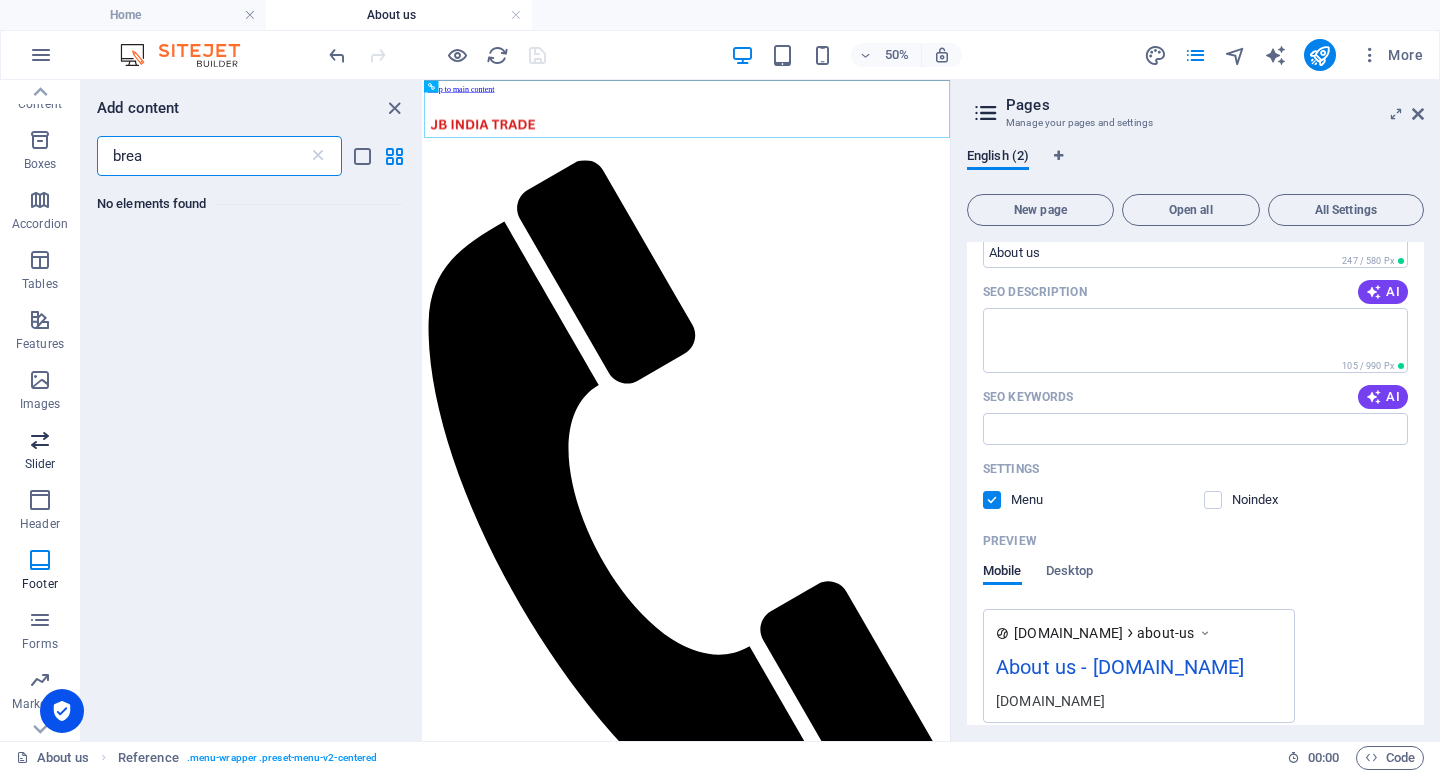 scroll, scrollTop: 239, scrollLeft: 0, axis: vertical 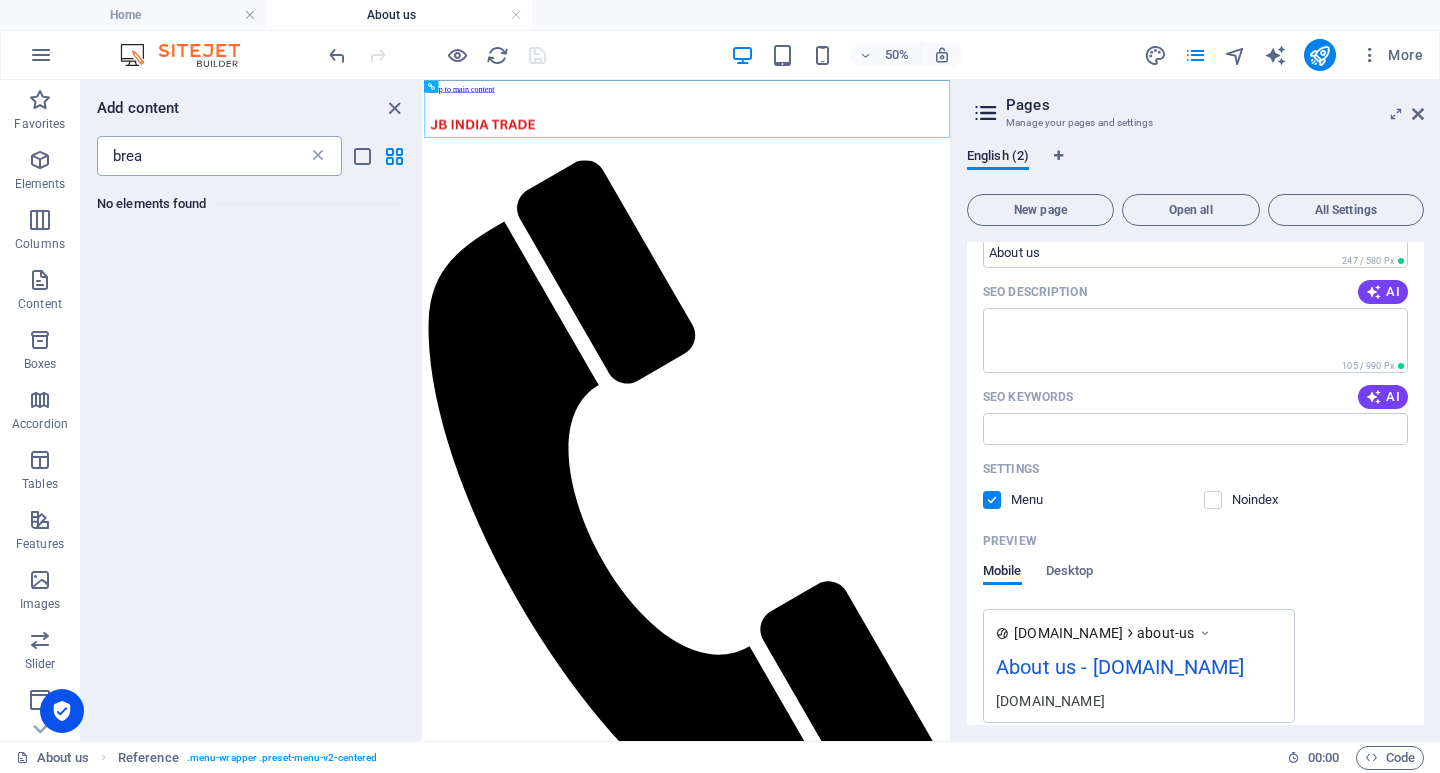 click at bounding box center (318, 156) 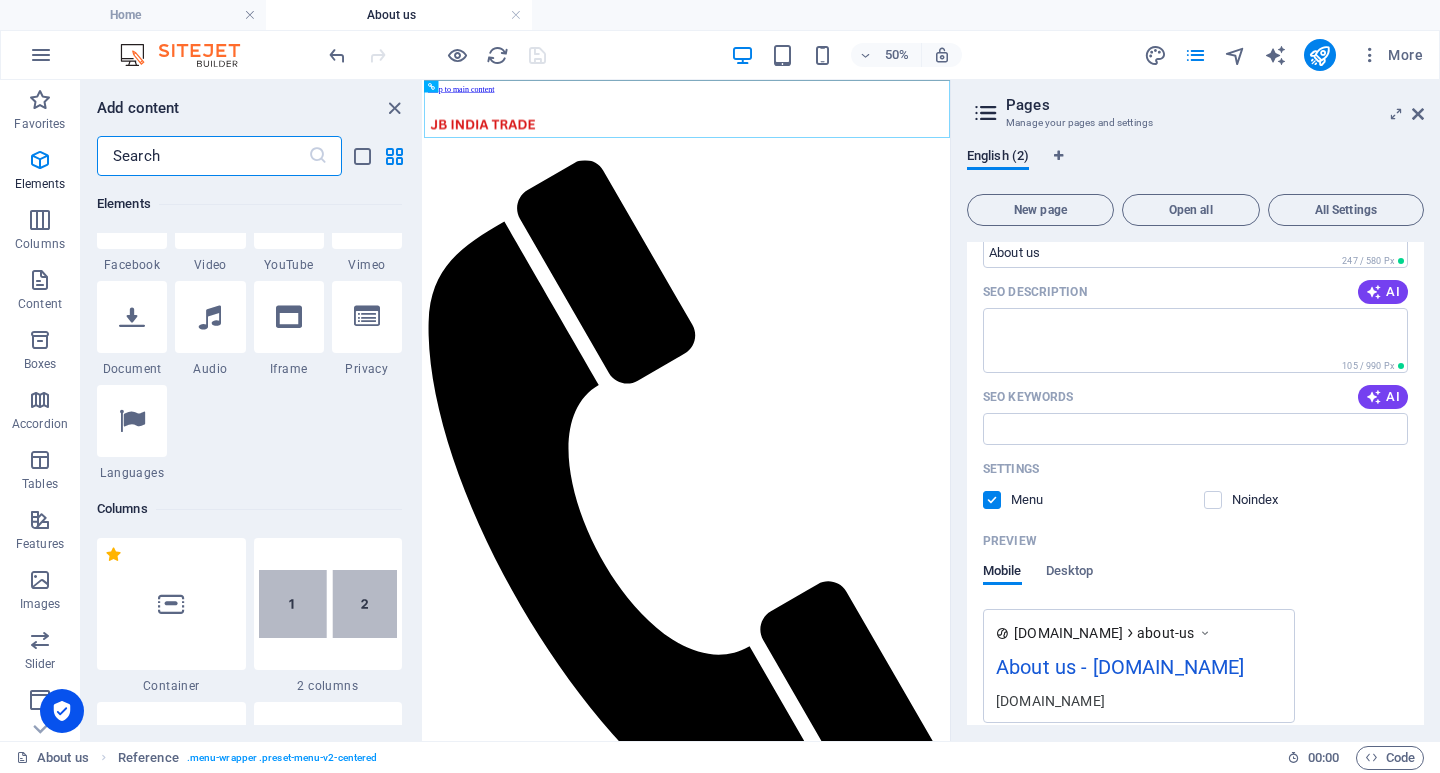 scroll, scrollTop: 800, scrollLeft: 0, axis: vertical 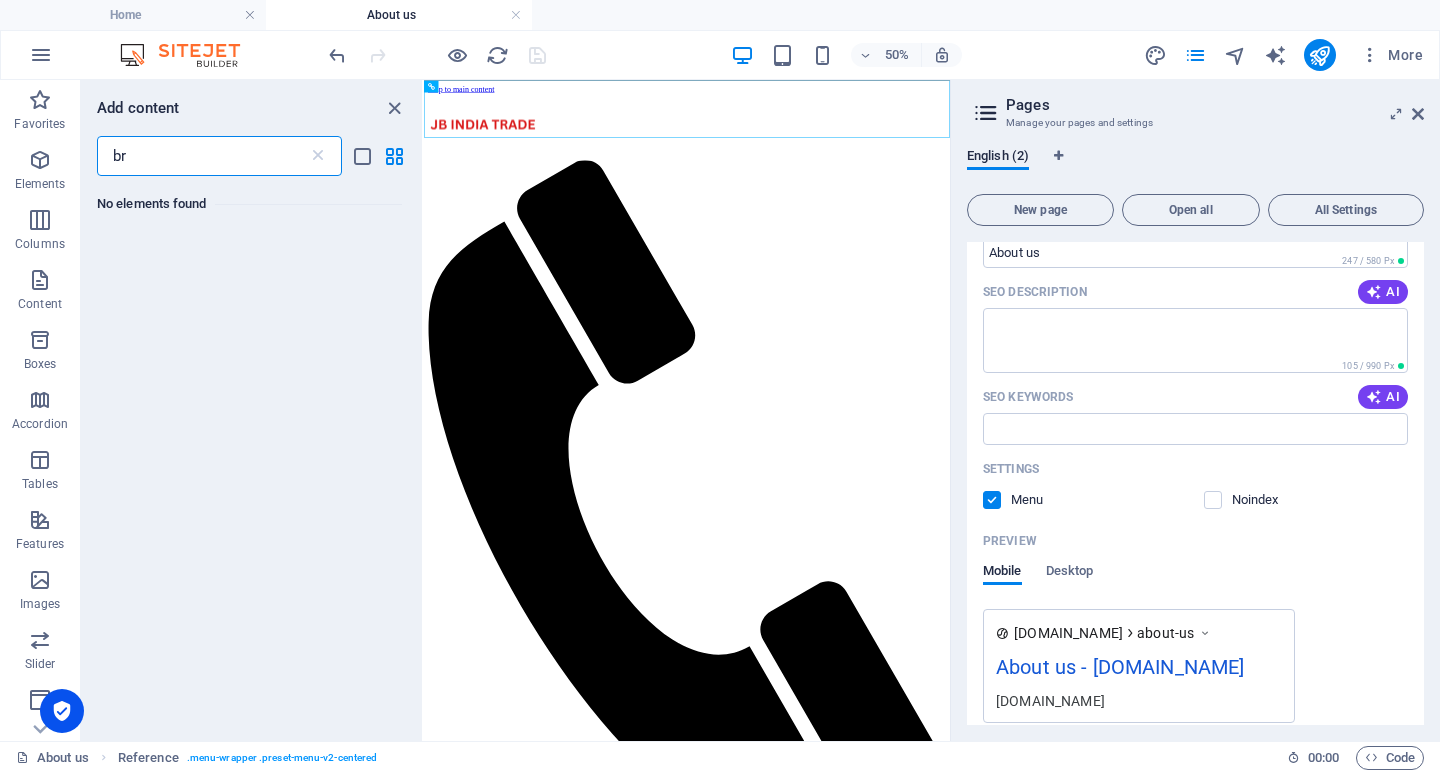 type on "b" 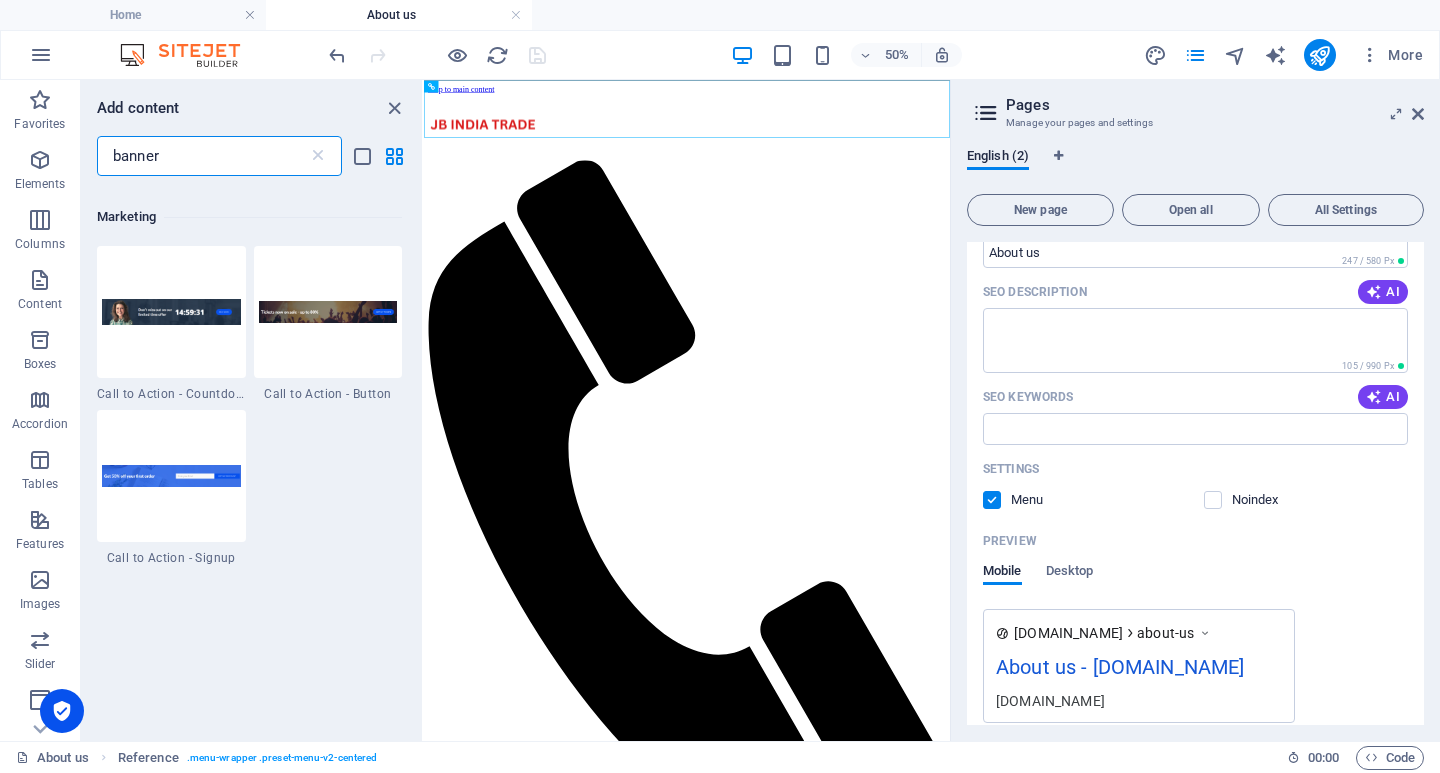 scroll, scrollTop: 0, scrollLeft: 0, axis: both 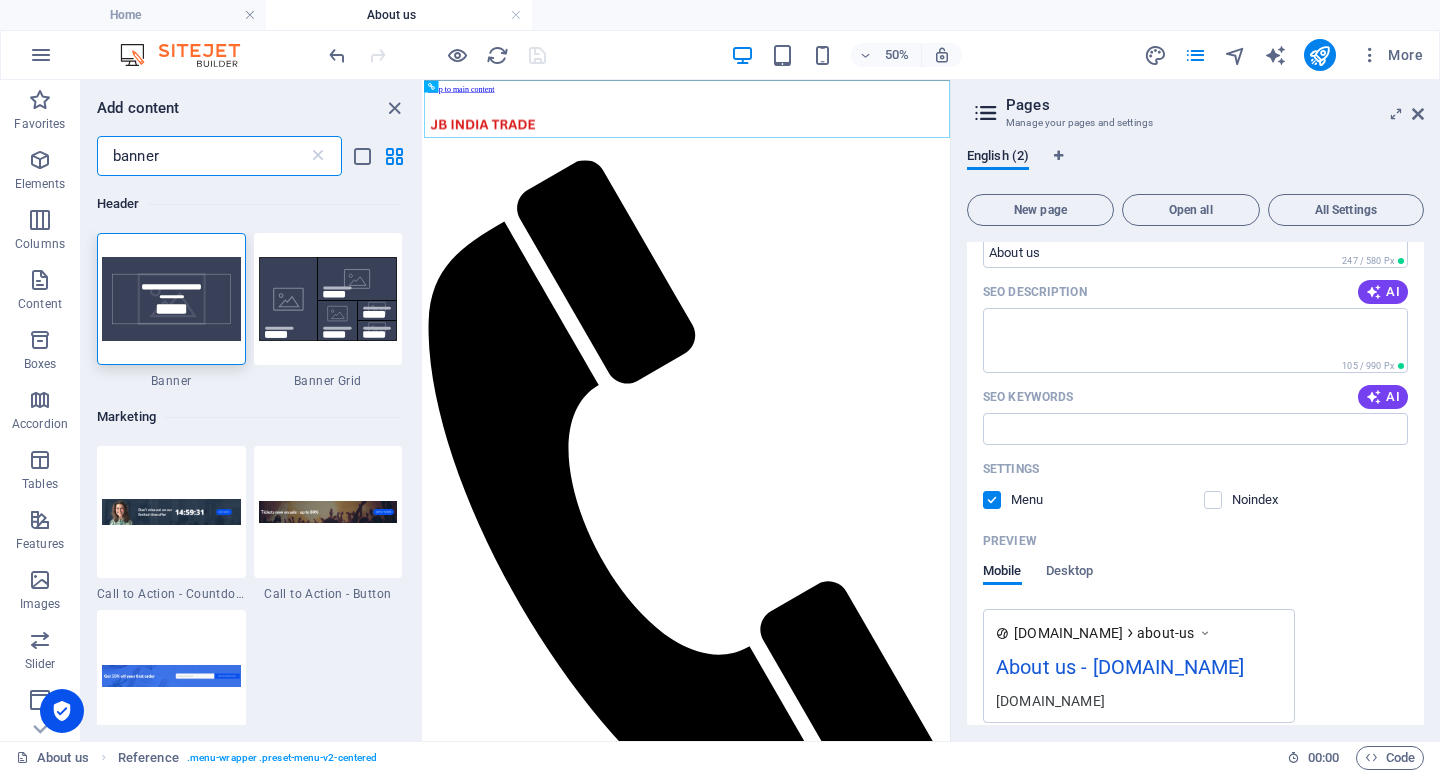 type on "banner" 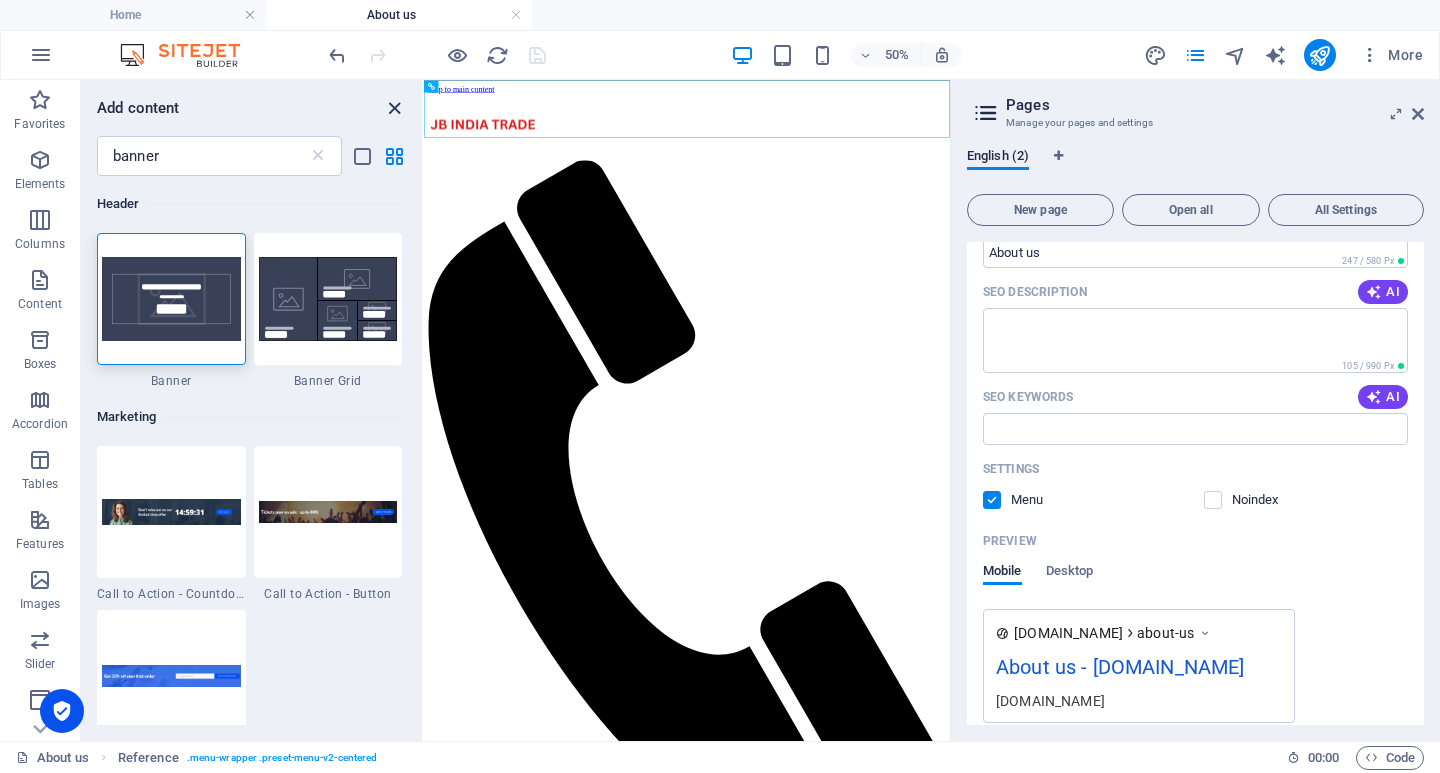 click at bounding box center [394, 108] 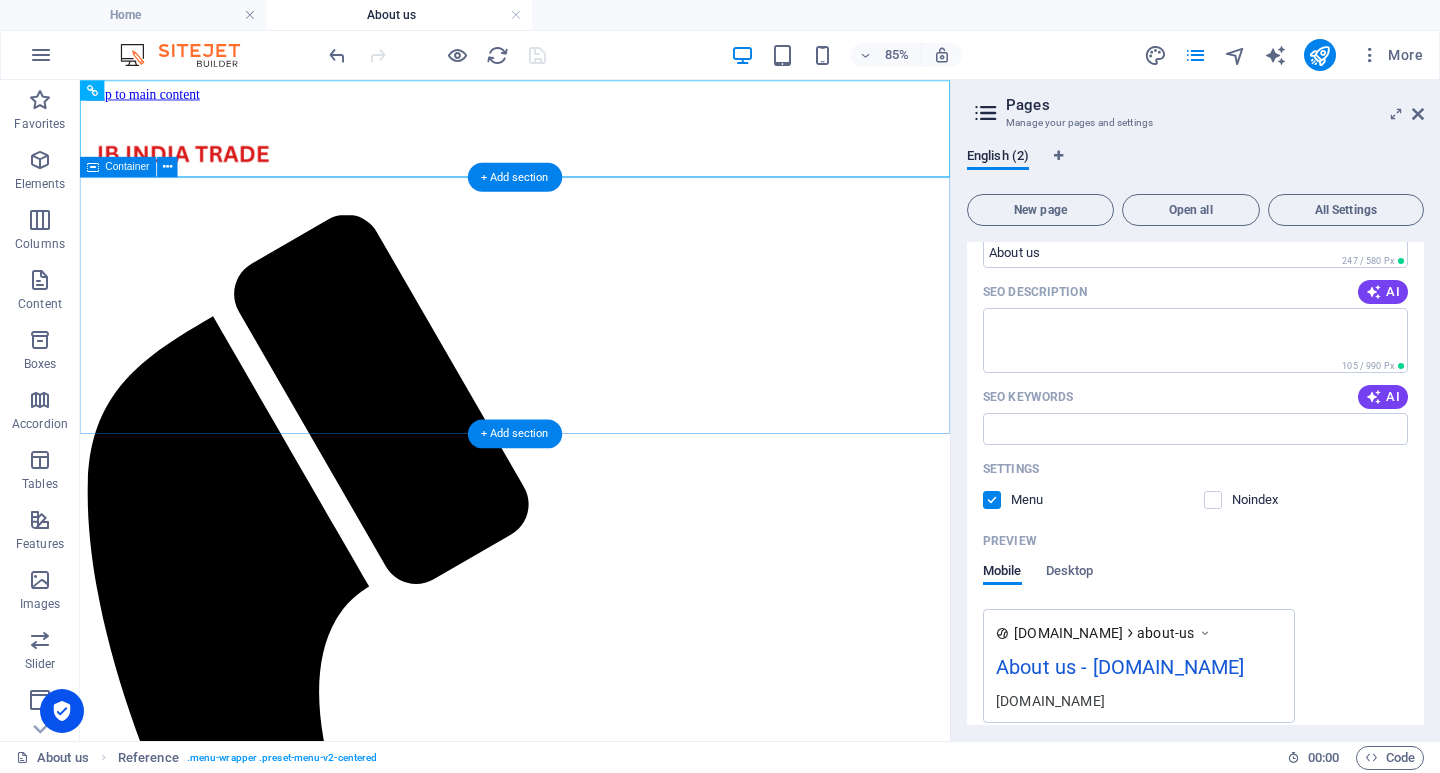 click at bounding box center (492, 1822) 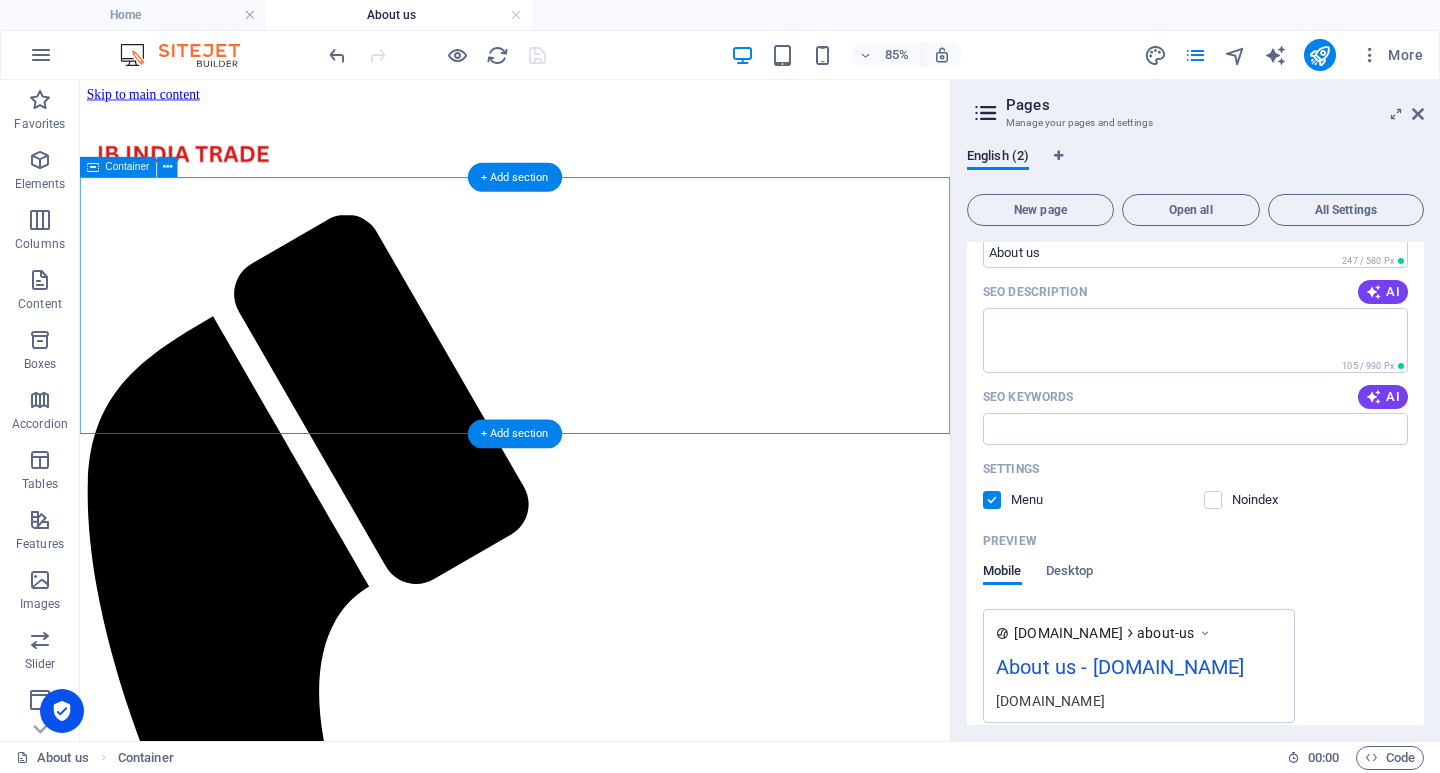 click on "Add elements" at bounding box center (533, 1822) 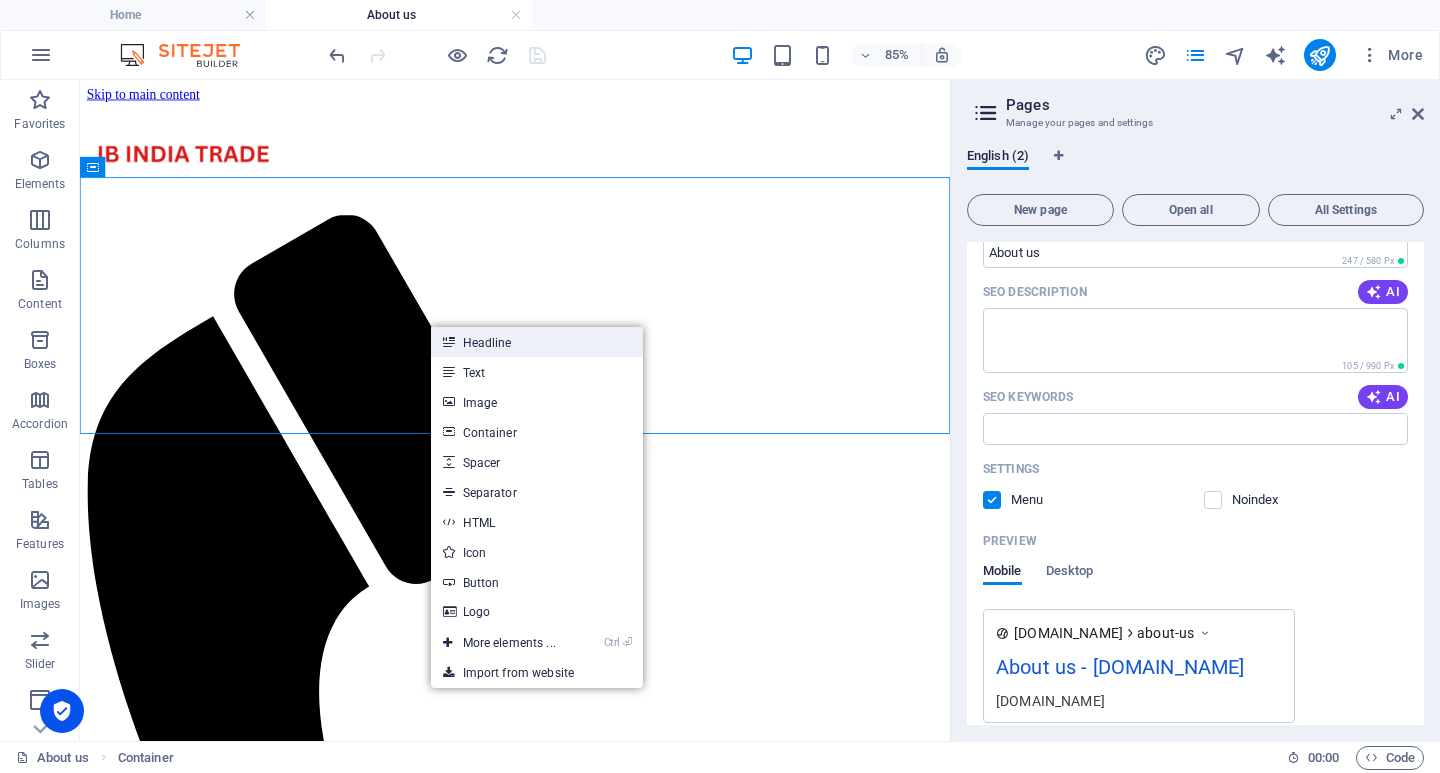 click on "Headline" at bounding box center [537, 342] 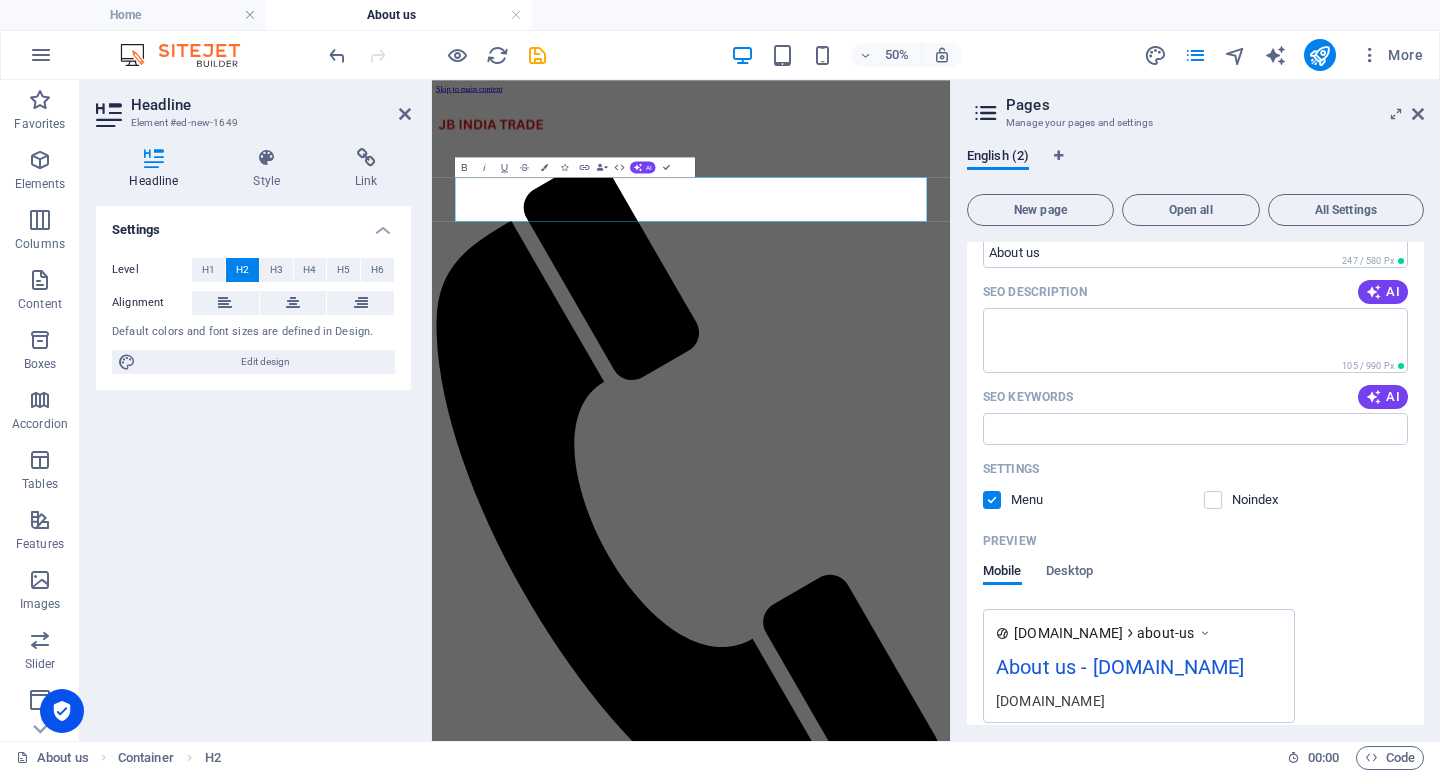 type 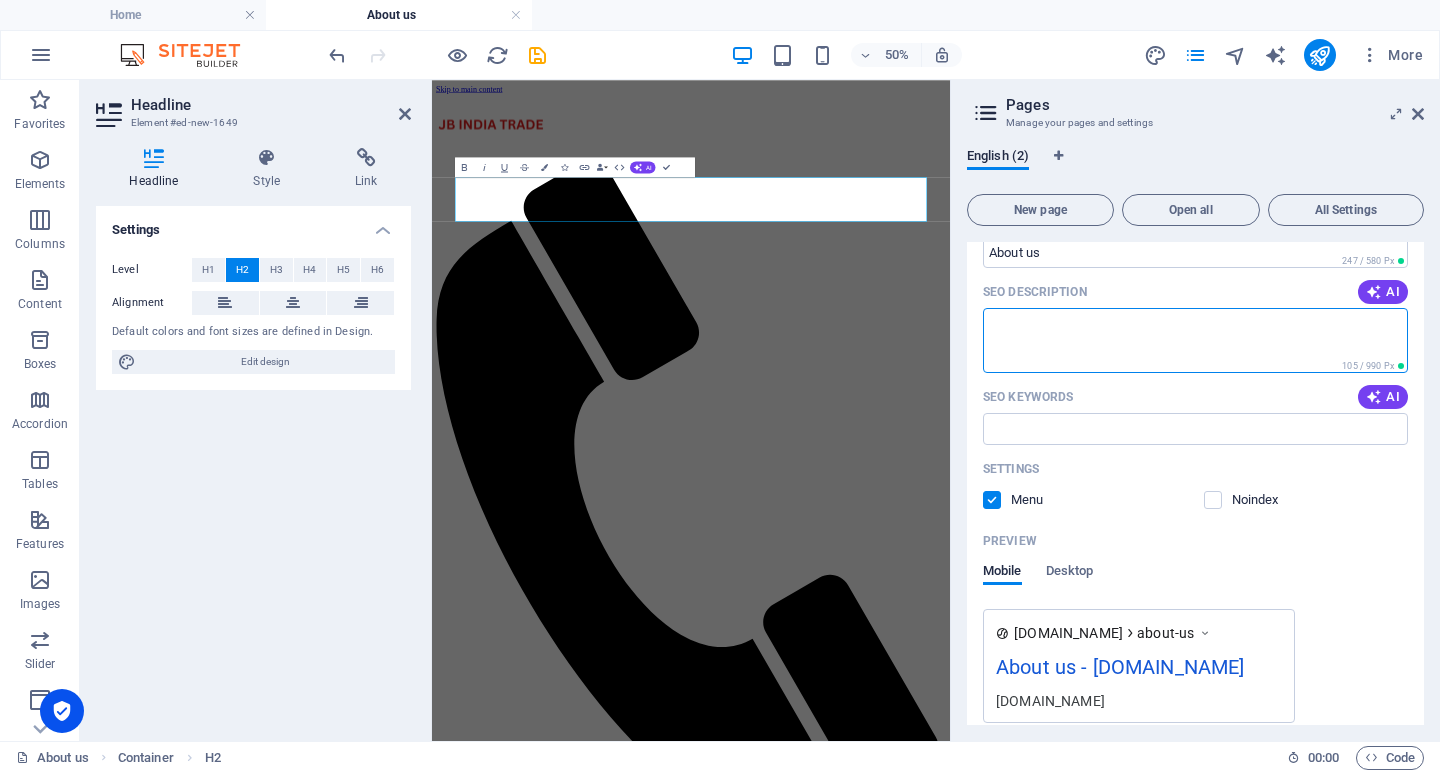 click on "SEO Description" at bounding box center (1195, 340) 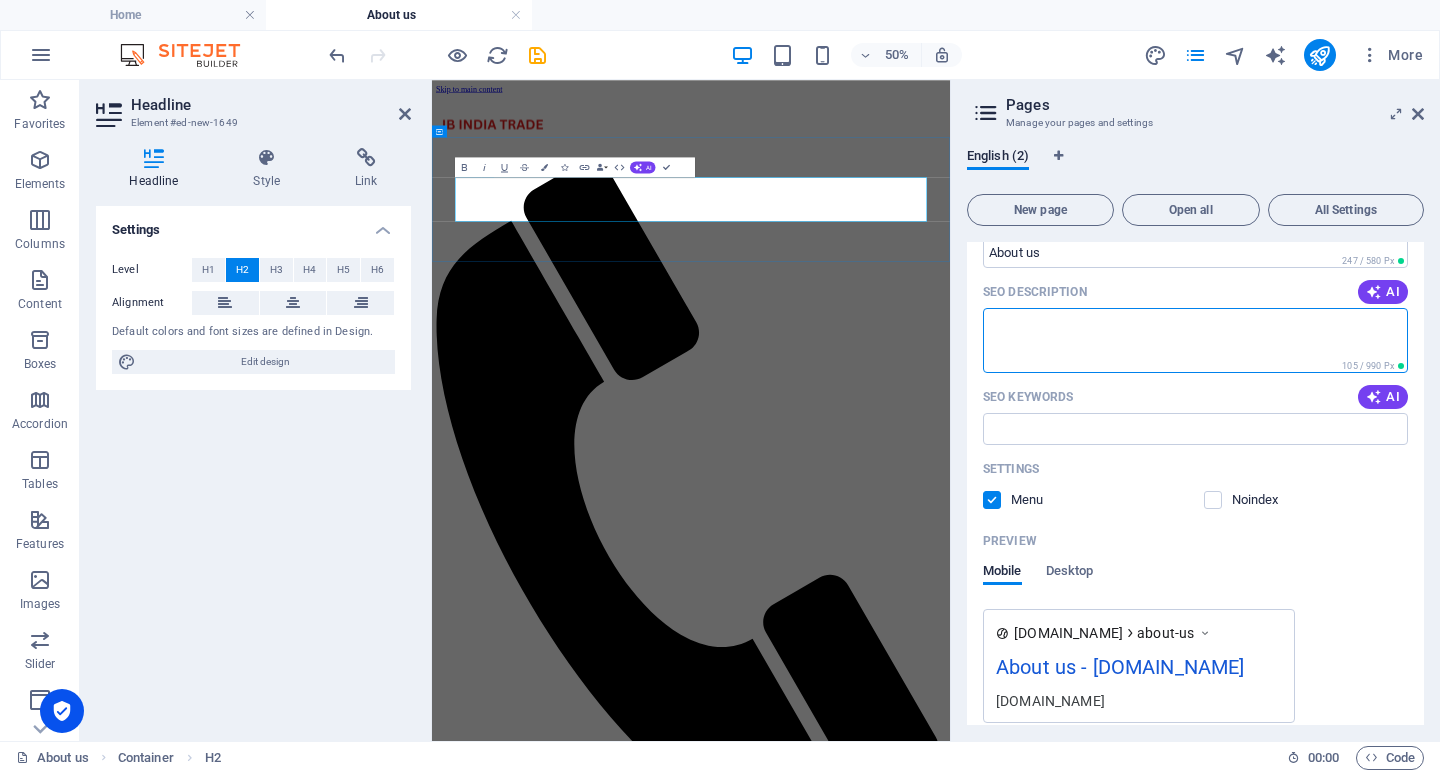 click on "About Jb India Trade" at bounding box center (950, 1754) 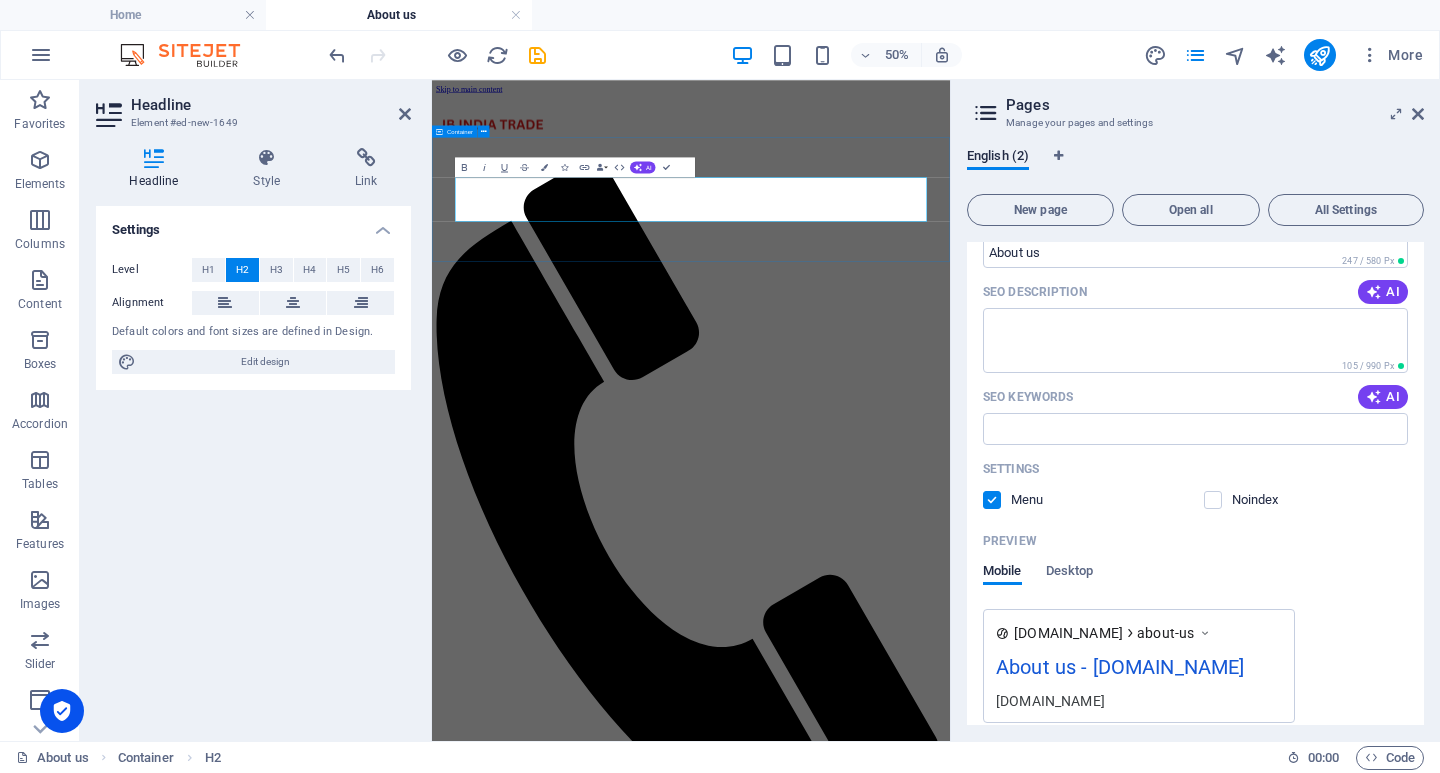 click on "About Jb India Trade" at bounding box center (950, 1754) 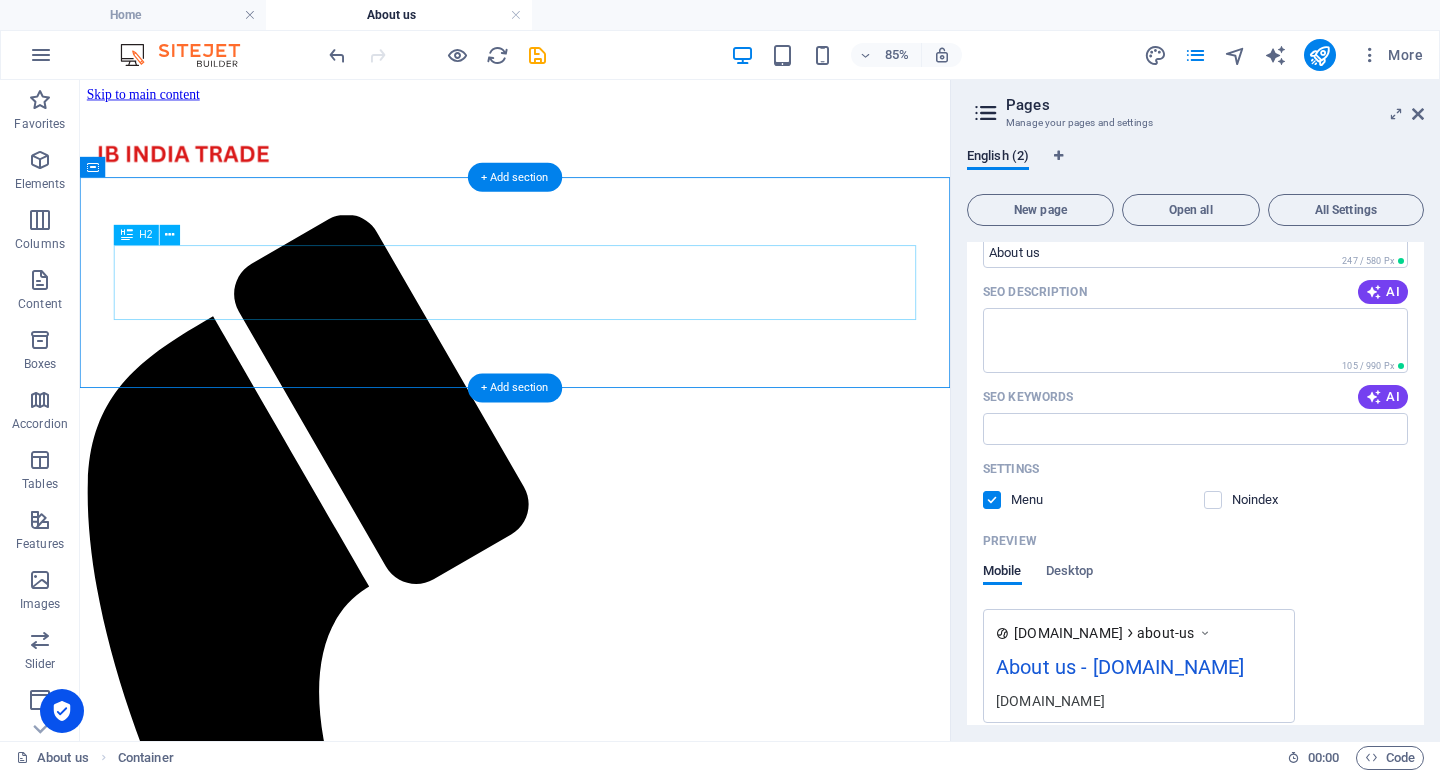 click on "About Jb India Trade" at bounding box center (592, 1738) 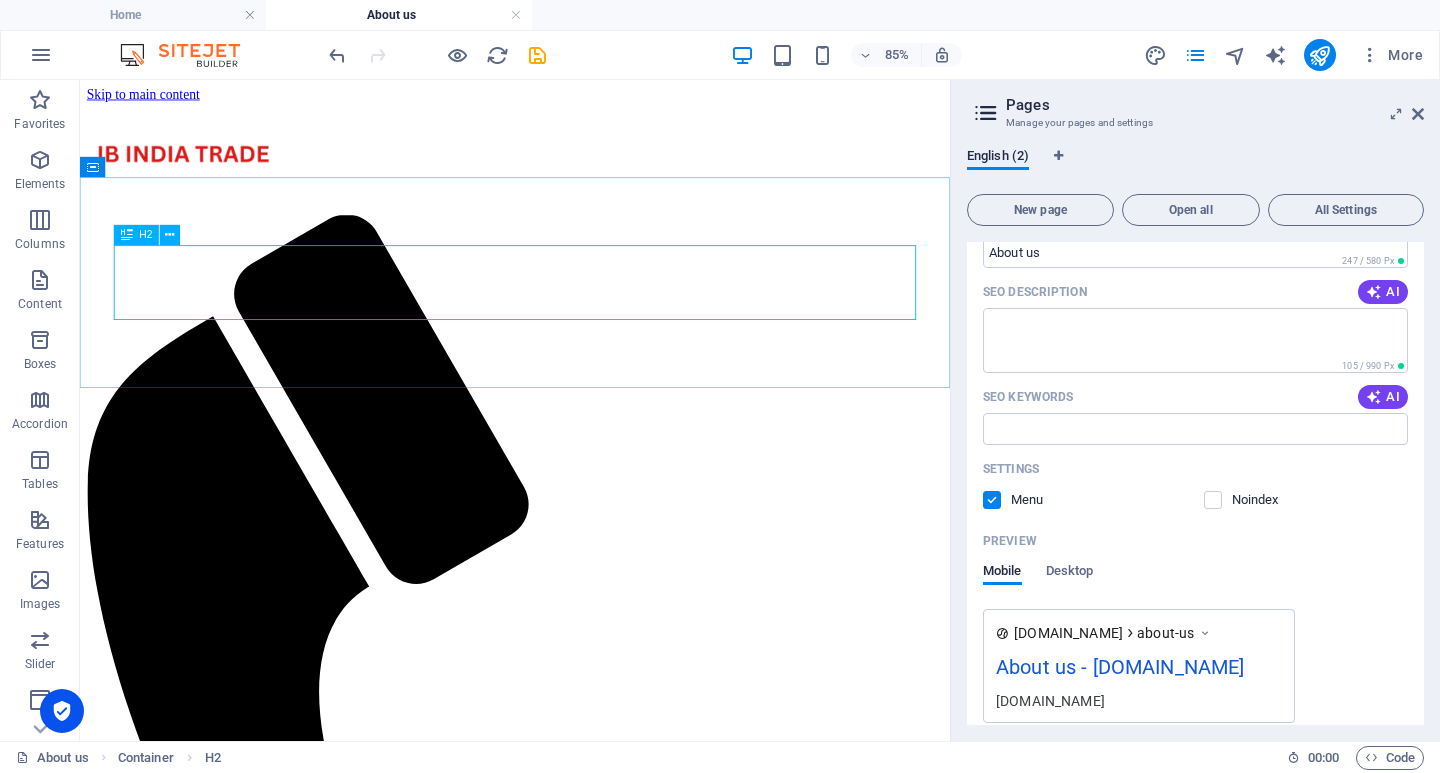 click at bounding box center [127, 235] 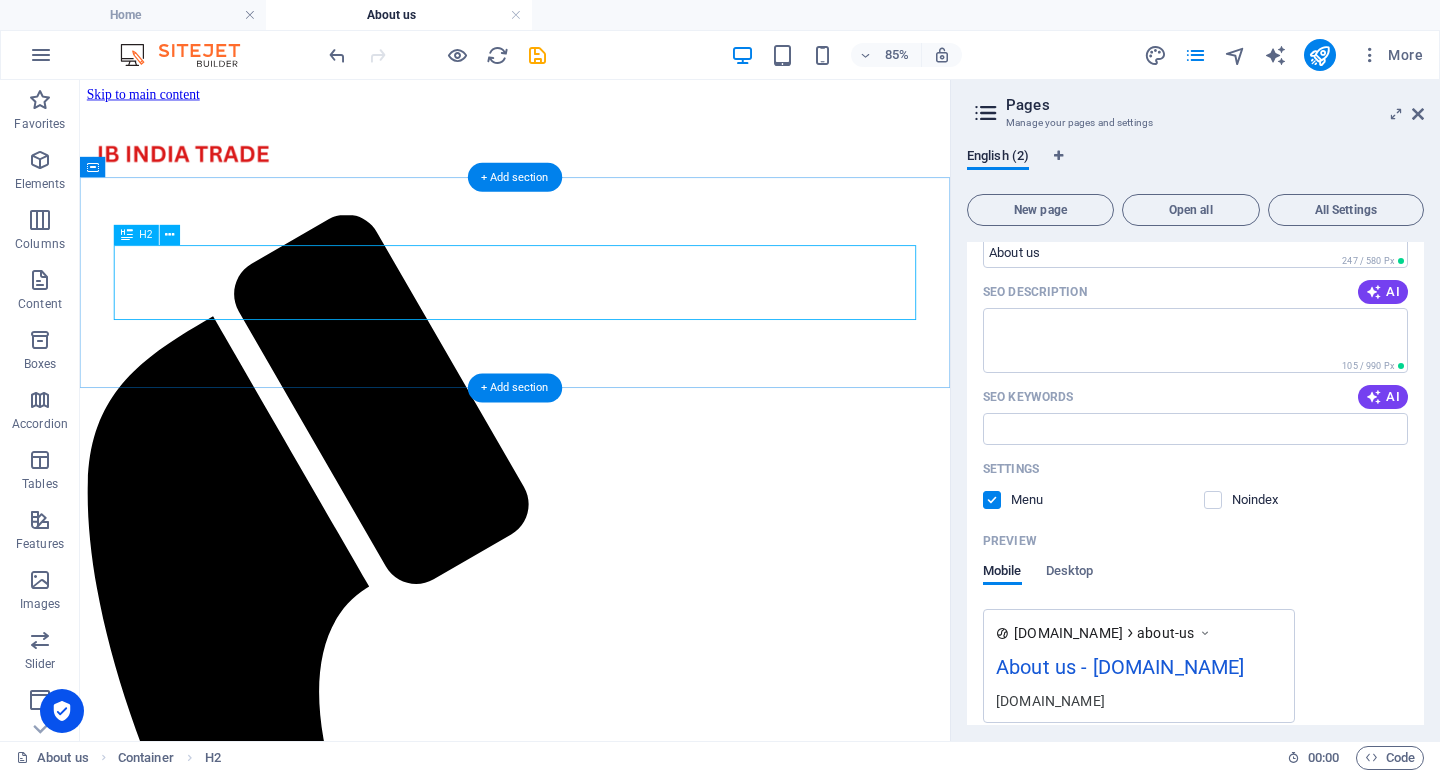 click on "About Jb India Trade" at bounding box center [592, 1738] 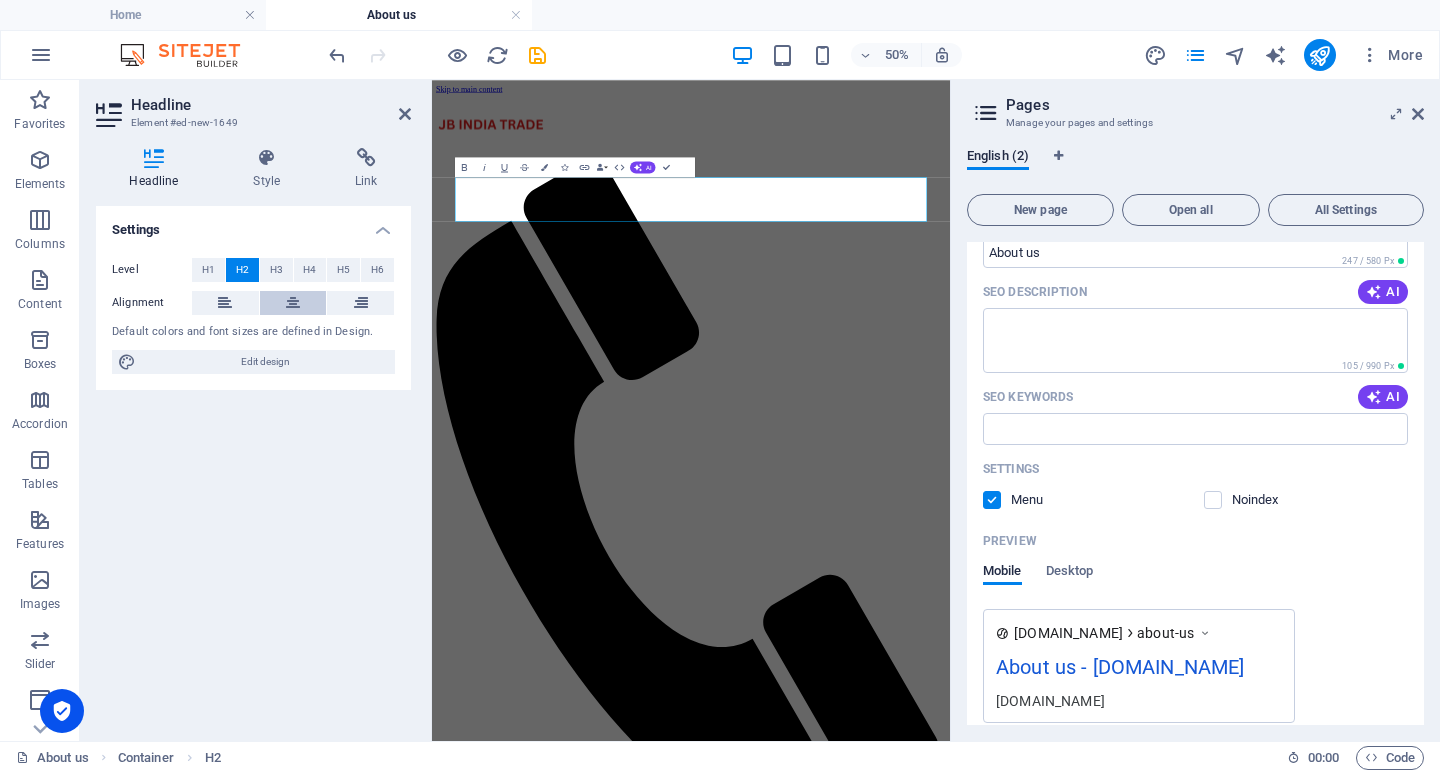 click at bounding box center (293, 303) 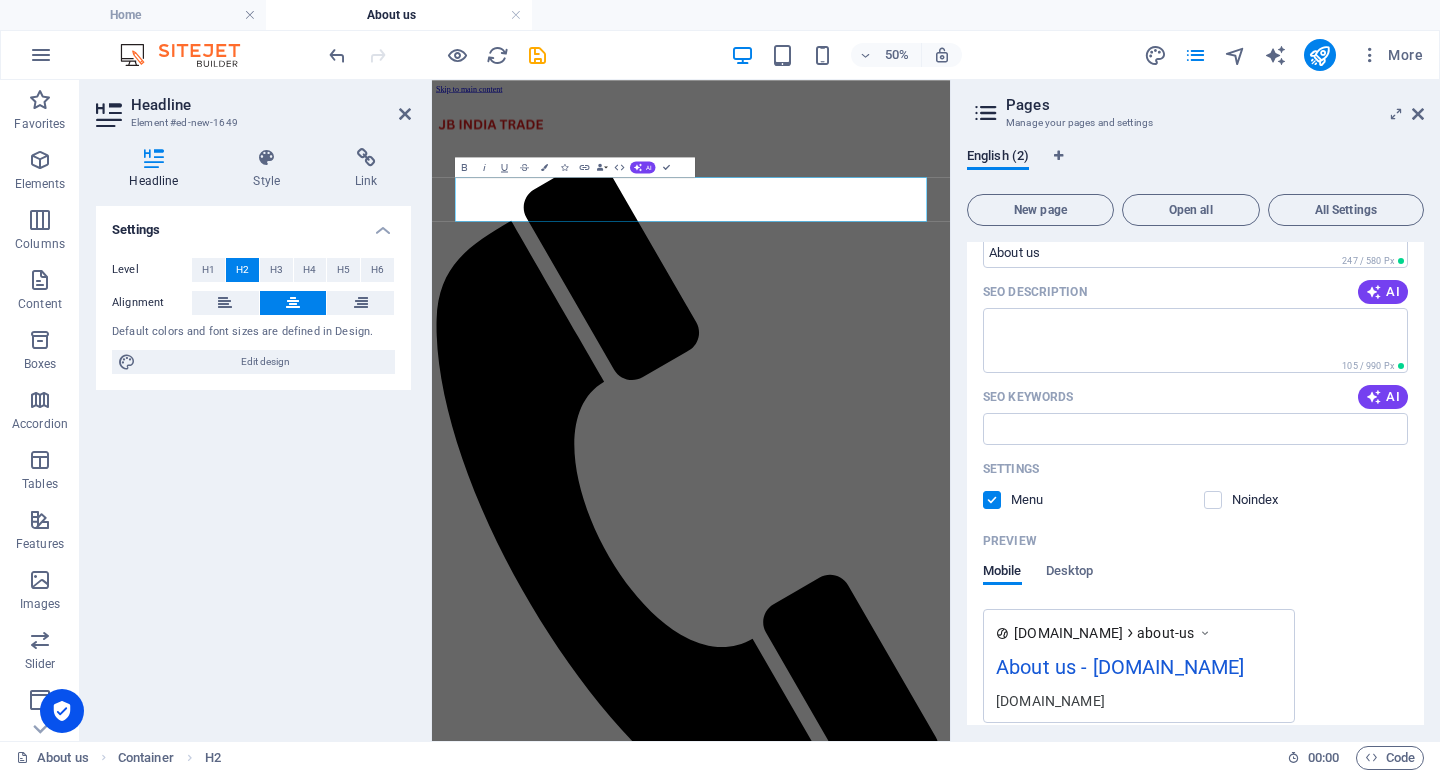 click on "Skip to main content
Menu Home Our Farm Our Products Services Partners Contact About Jb India Trade" at bounding box center (950, 934) 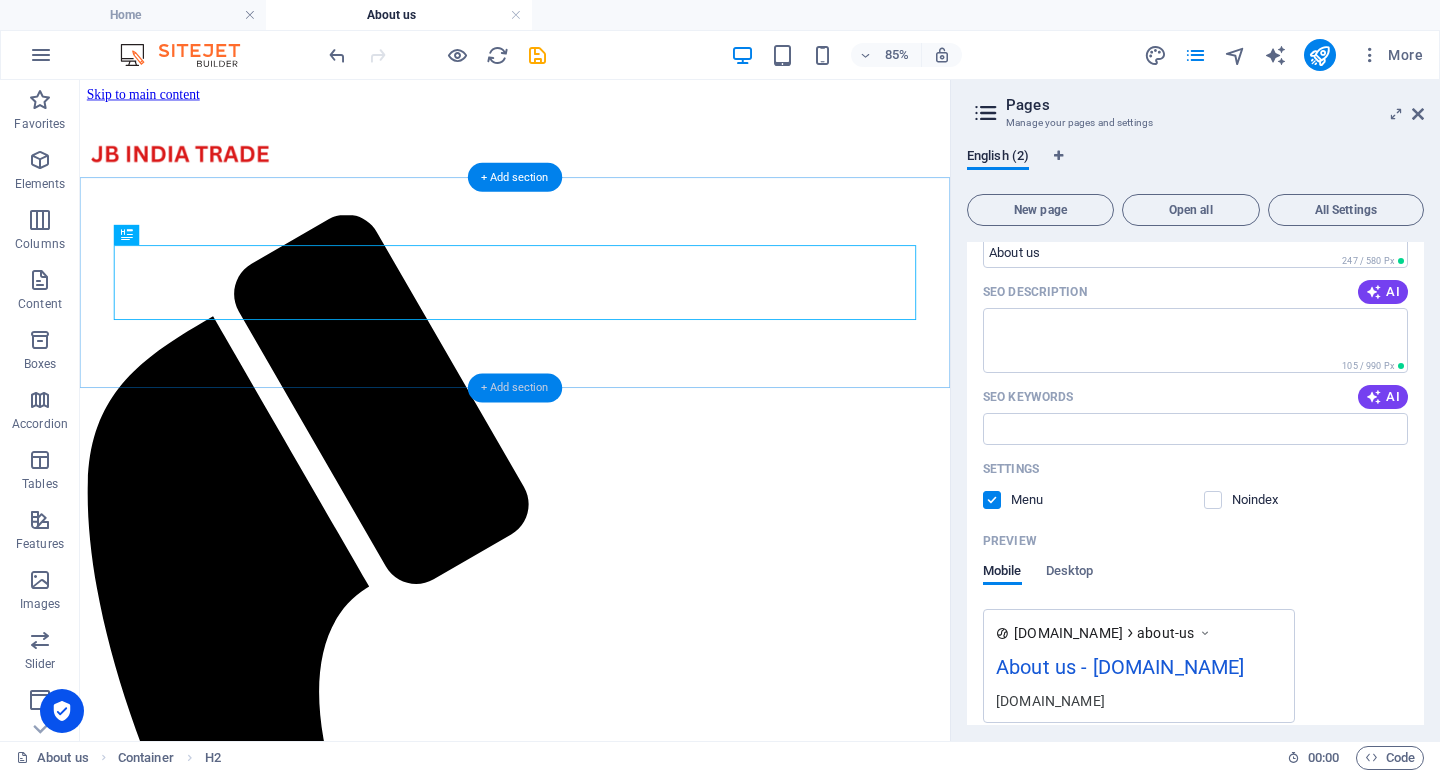 click on "+ Add section" at bounding box center [515, 387] 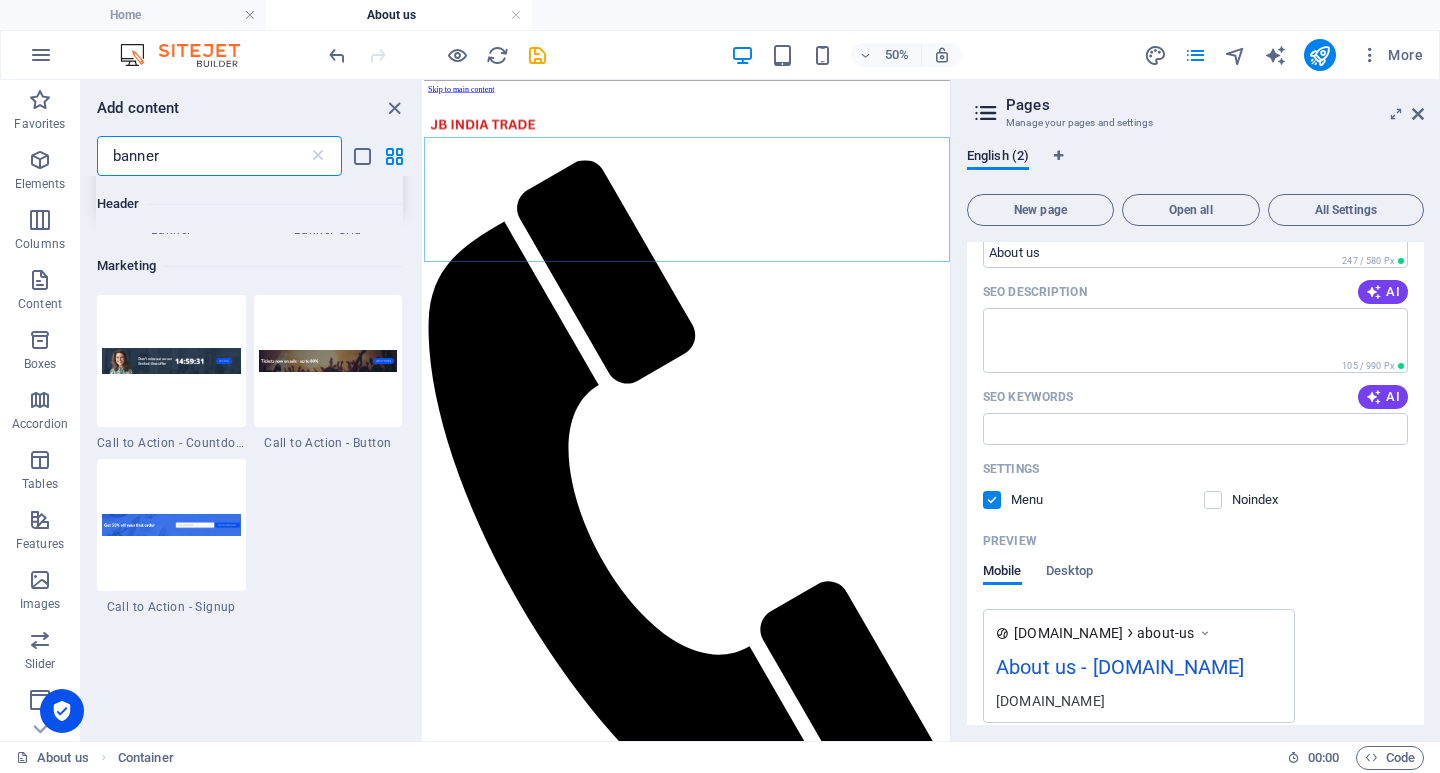 scroll, scrollTop: 0, scrollLeft: 0, axis: both 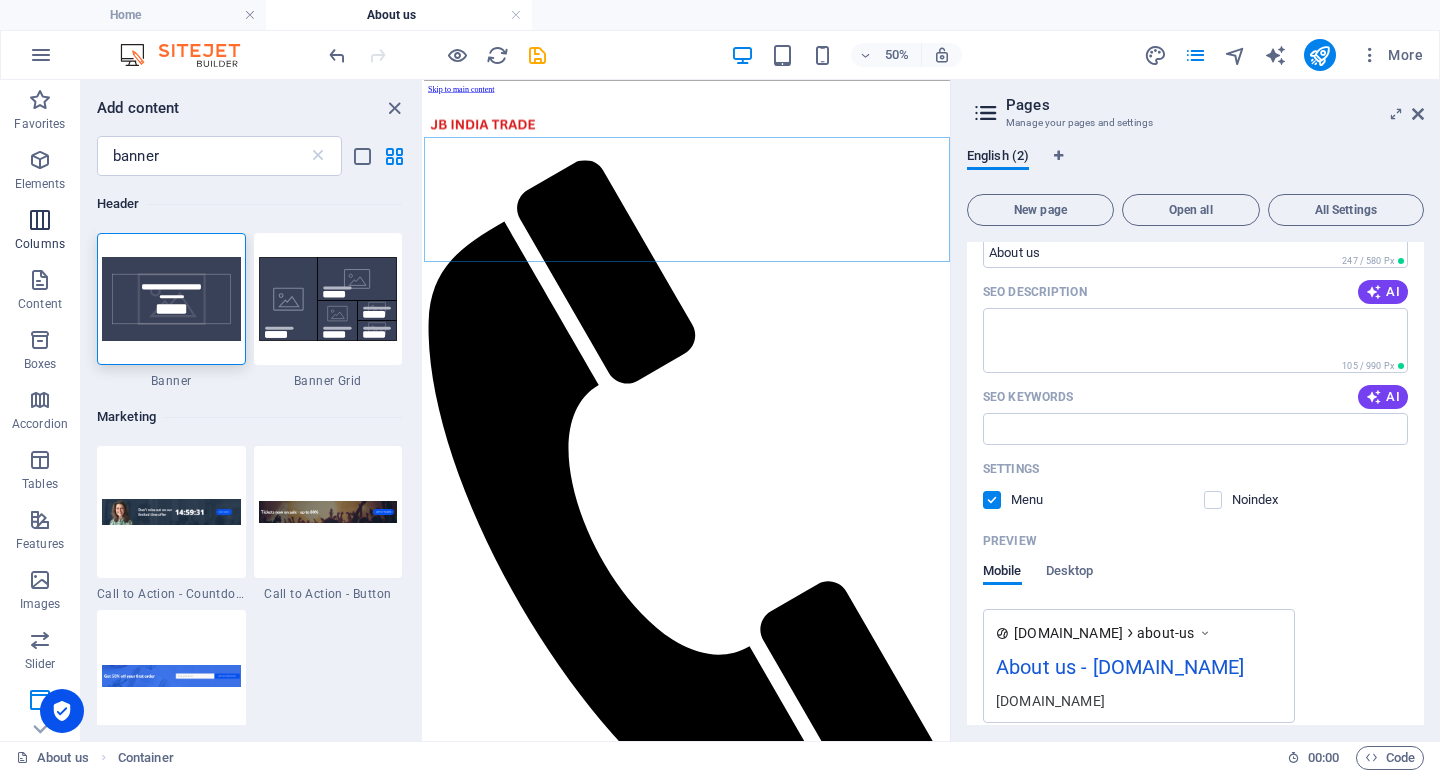 click at bounding box center (40, 220) 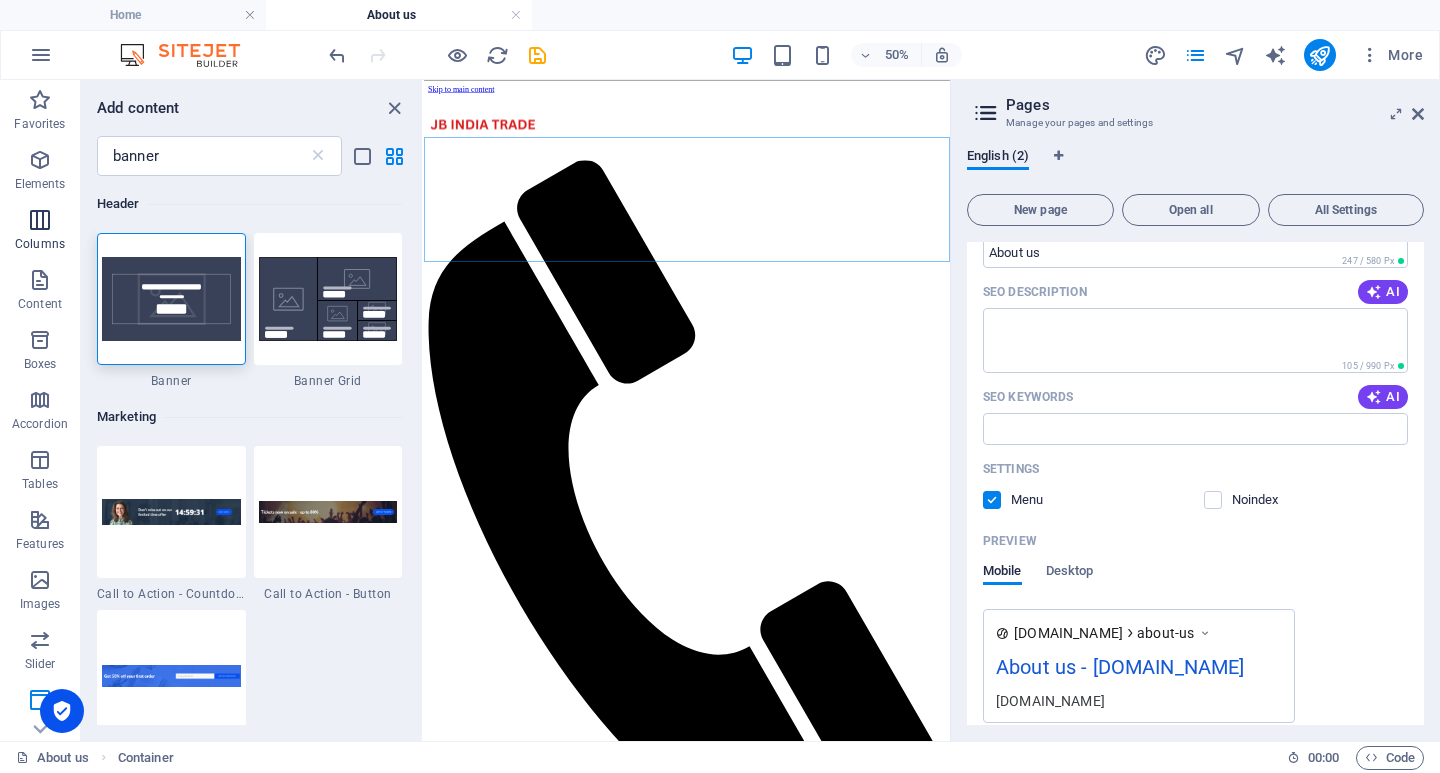type 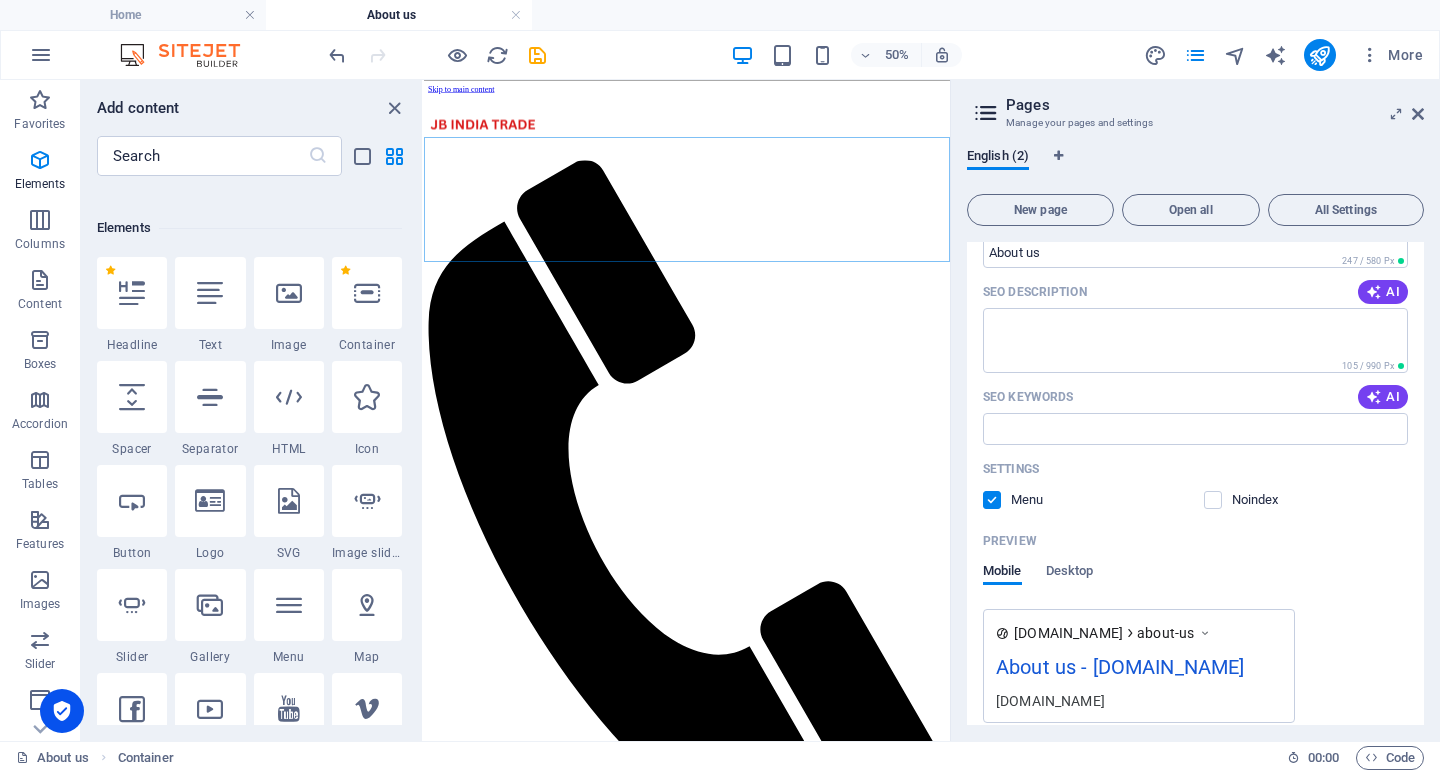scroll, scrollTop: 200, scrollLeft: 0, axis: vertical 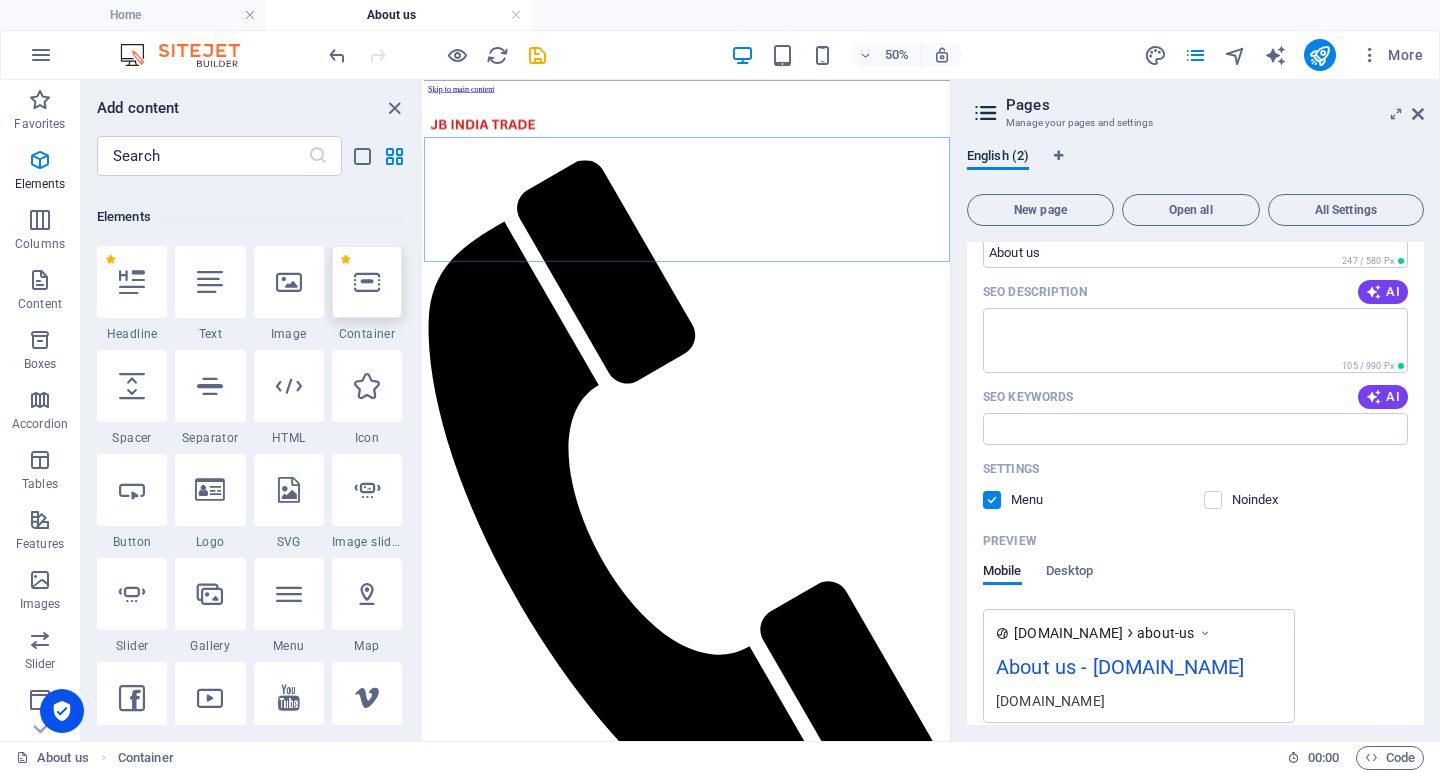click at bounding box center (367, 282) 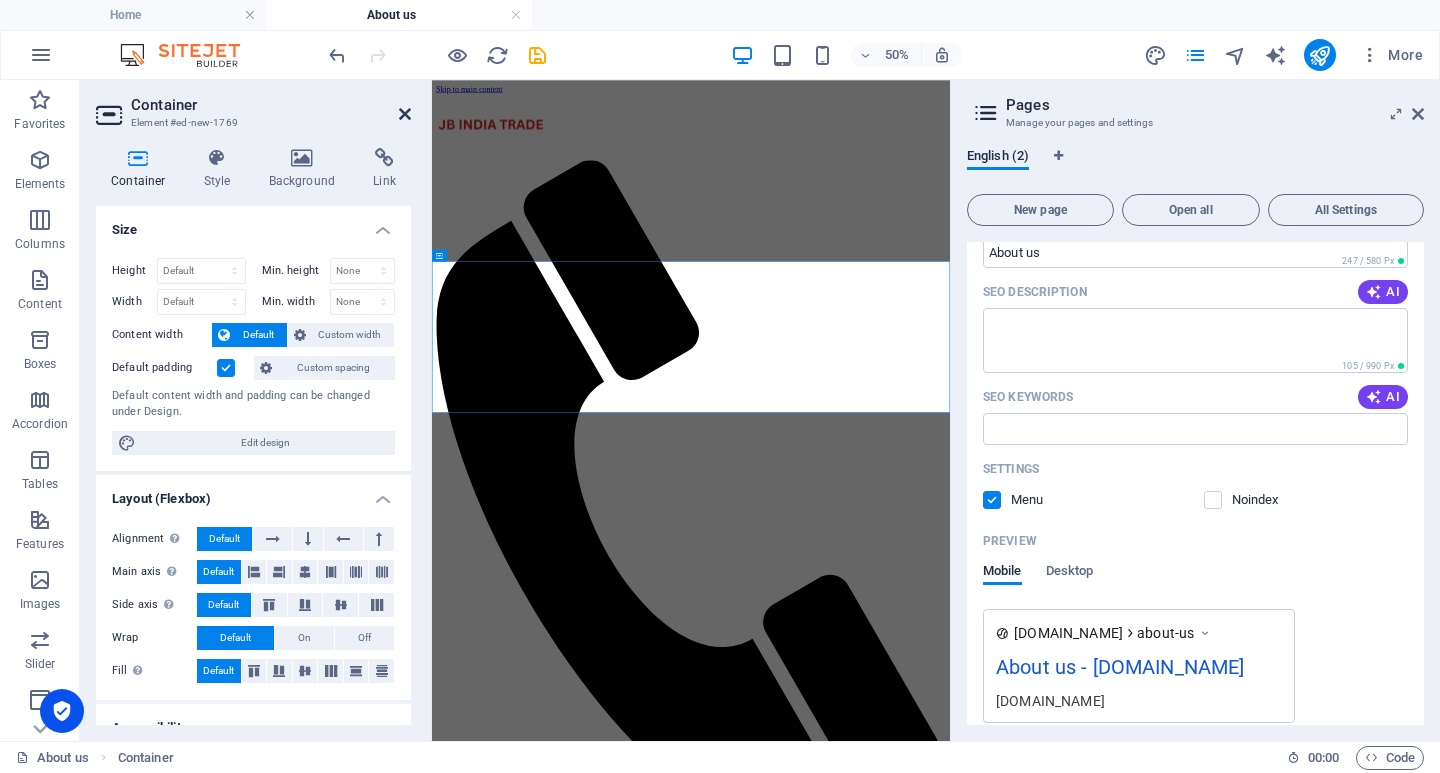 click at bounding box center [405, 114] 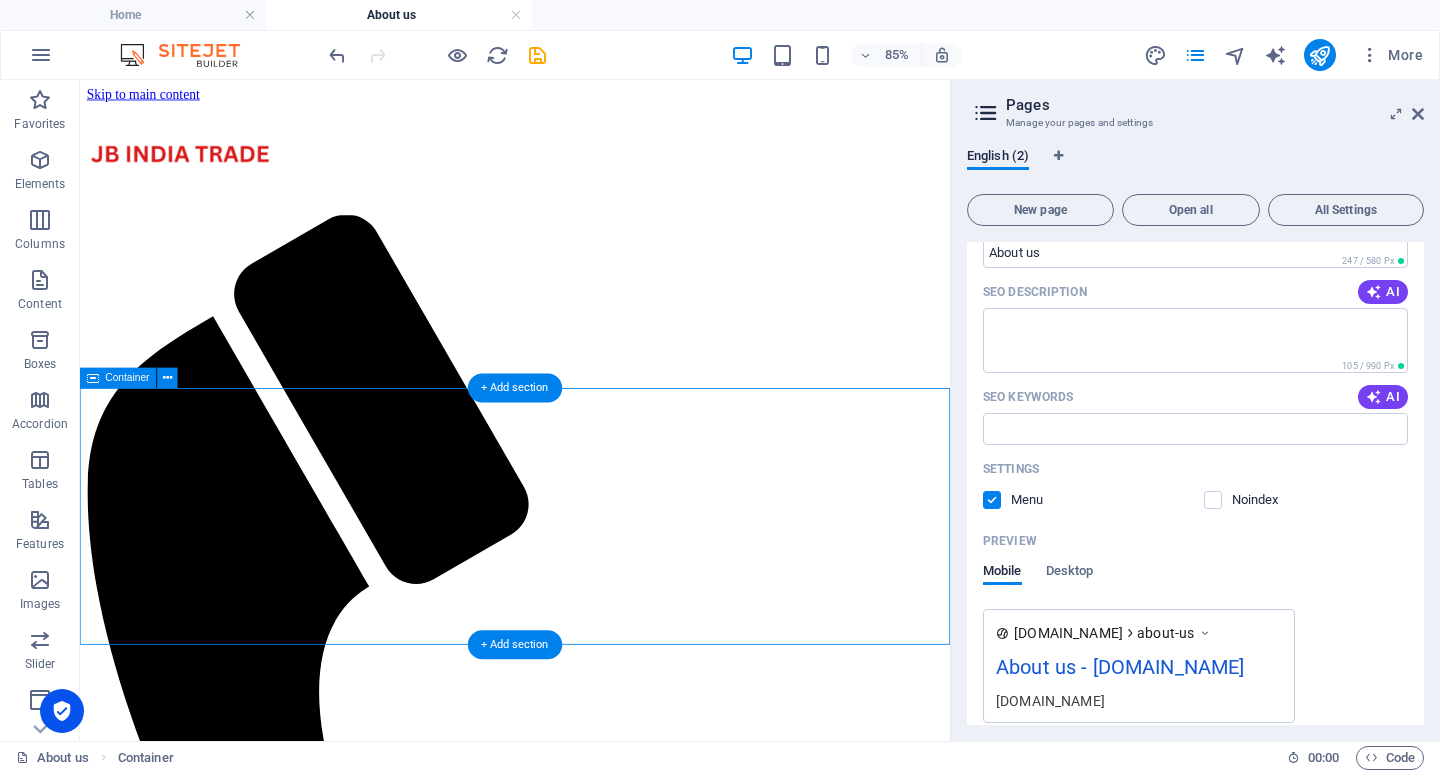 click on "Add elements" at bounding box center (533, 1873) 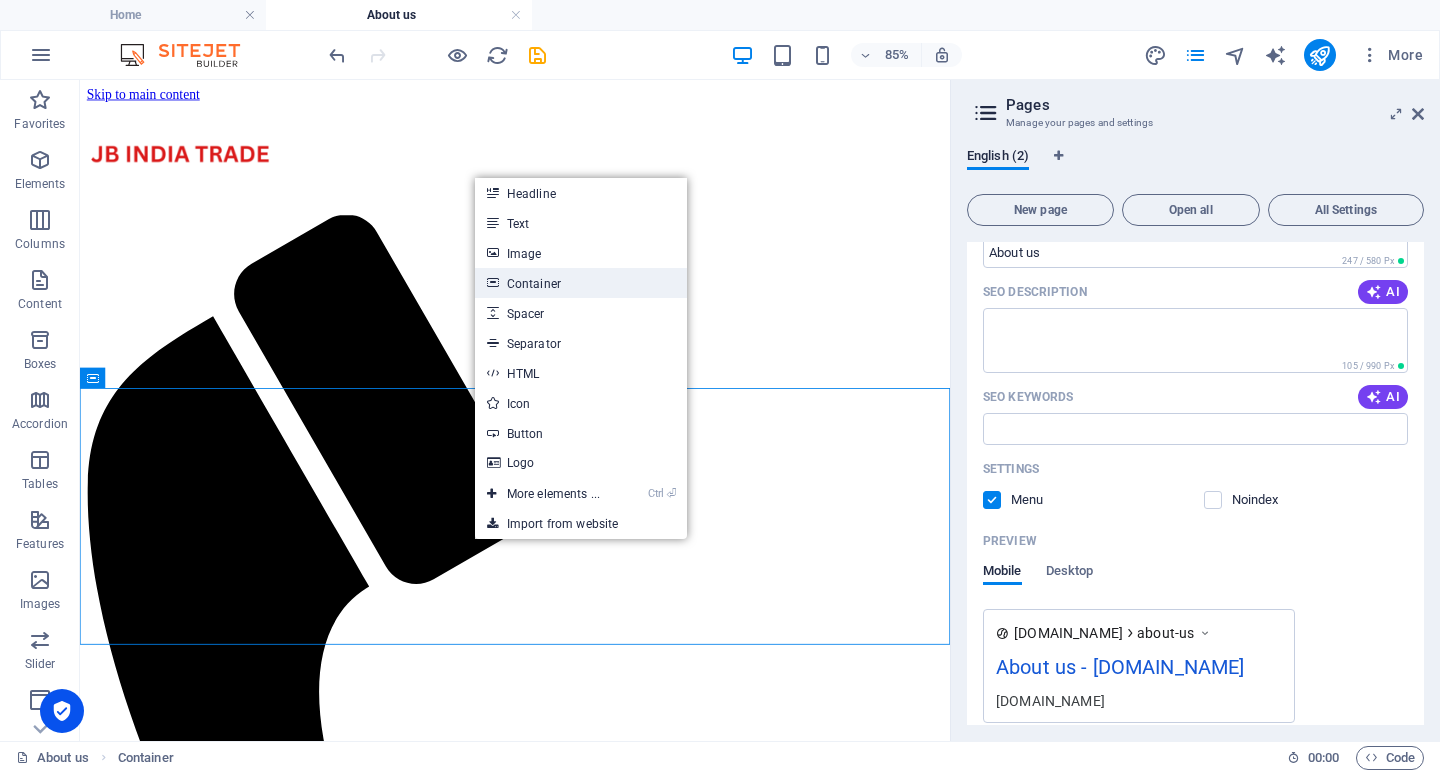 click on "Container" at bounding box center [581, 283] 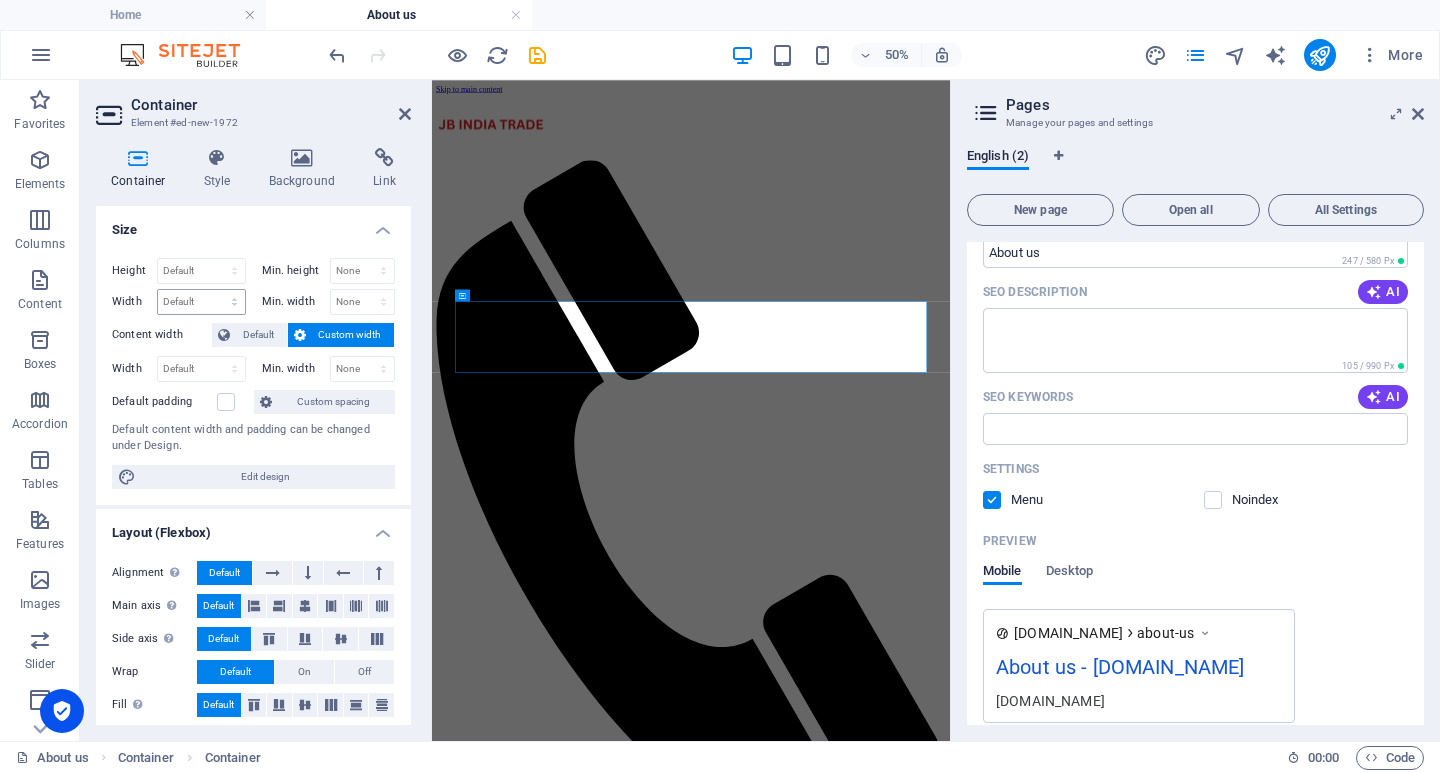 scroll, scrollTop: 290, scrollLeft: 0, axis: vertical 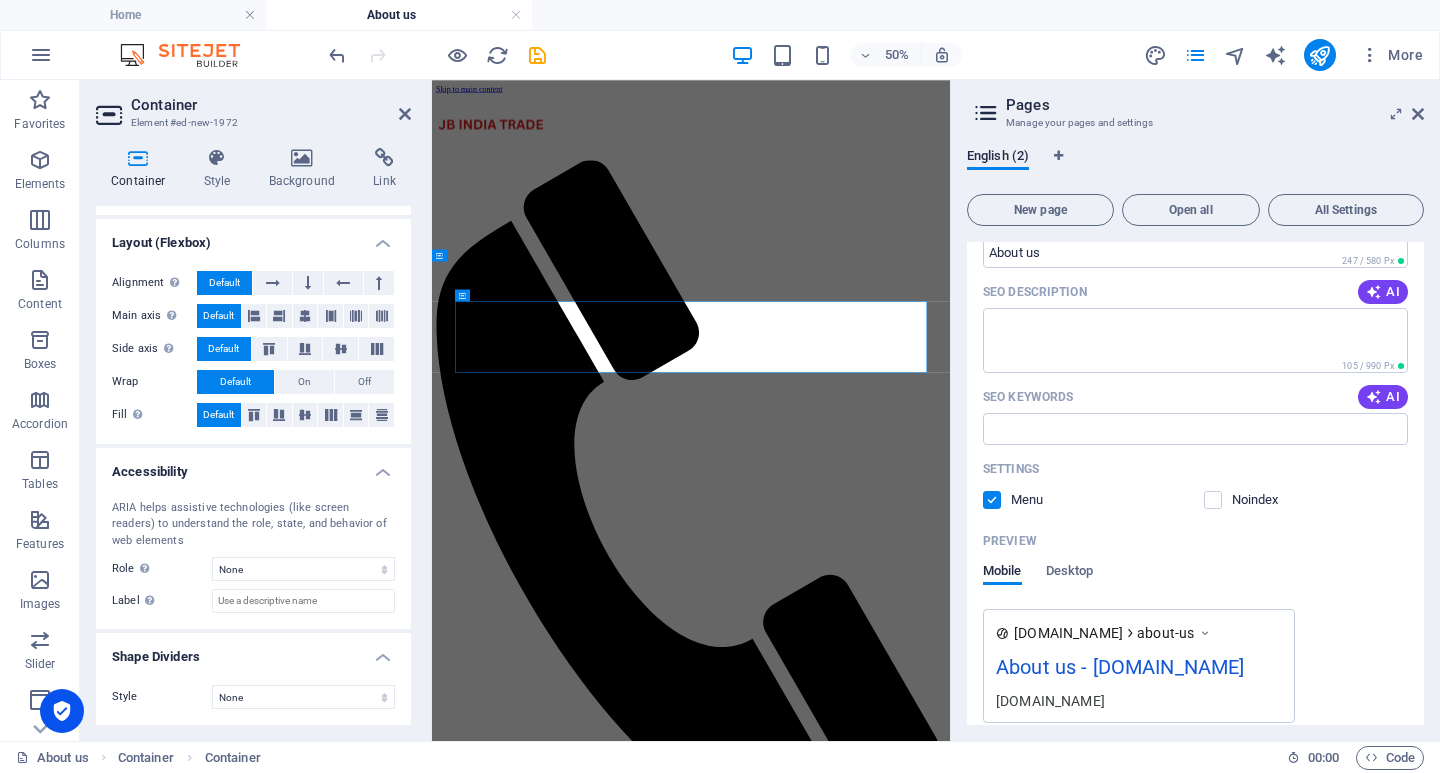 click on "Skip to main content
Menu Home Our Farm Our Products Services Partners Contact About Jb India Trade Drop content here or  Add elements  Paste clipboard" at bounding box center [950, 1009] 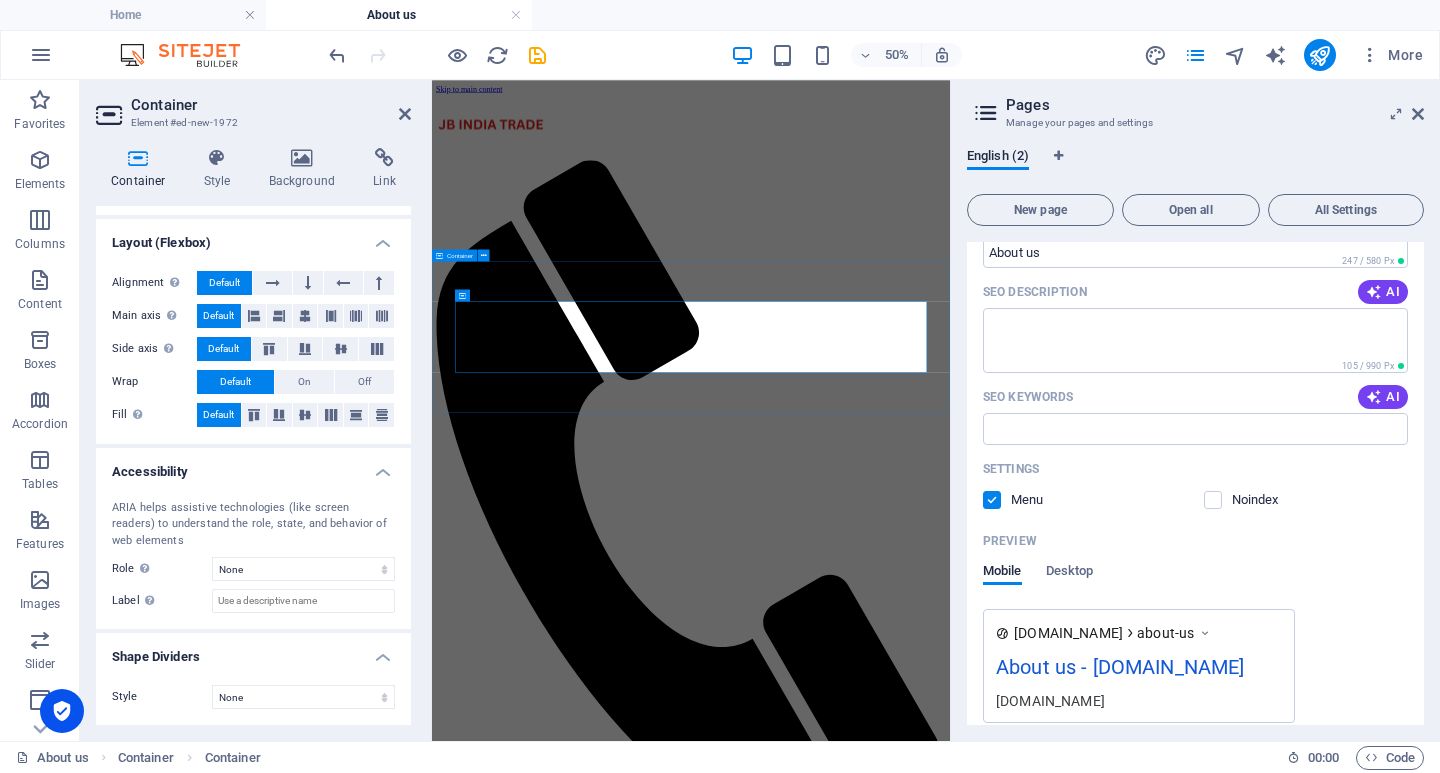 click on "Drop content here or  Add elements  Paste clipboard" at bounding box center [950, 1859] 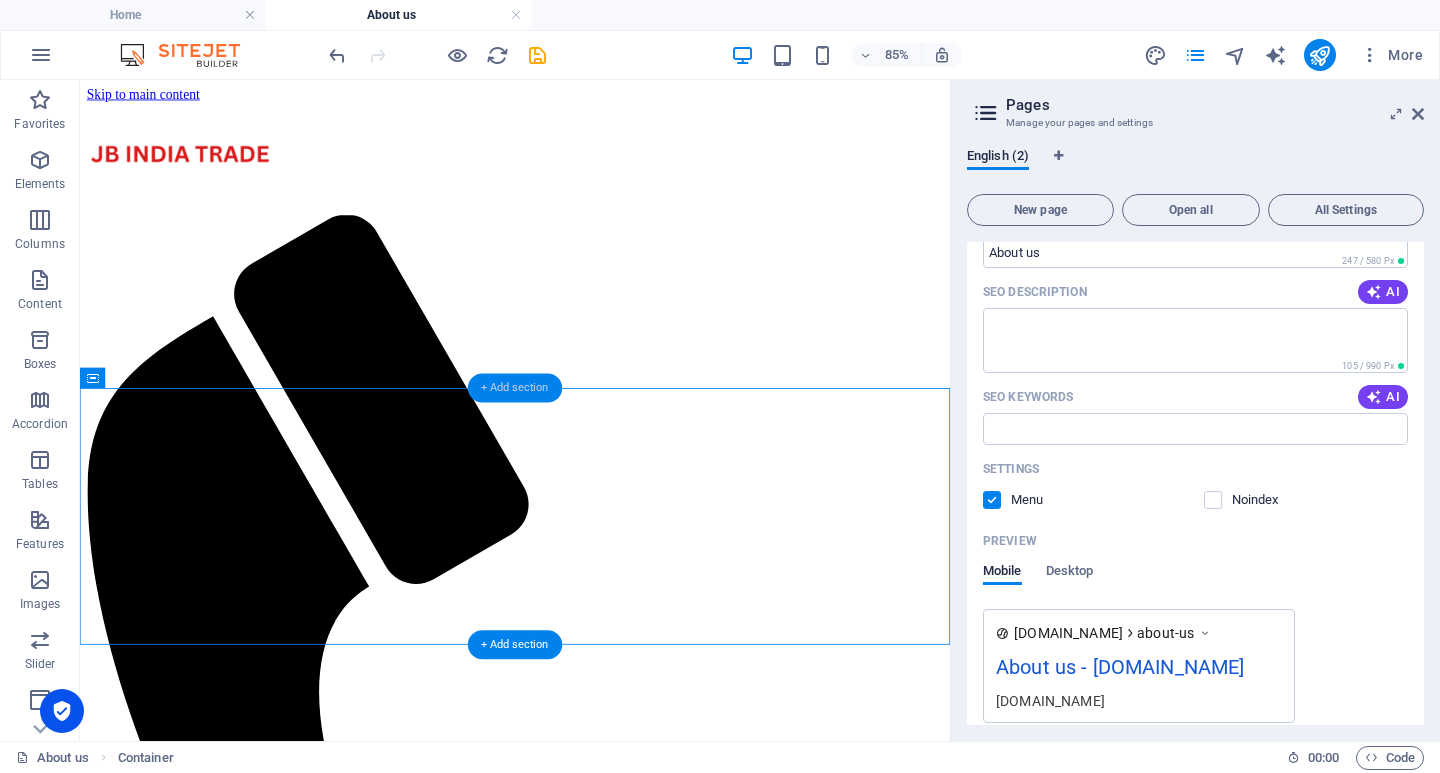 click on "+ Add section" at bounding box center (515, 387) 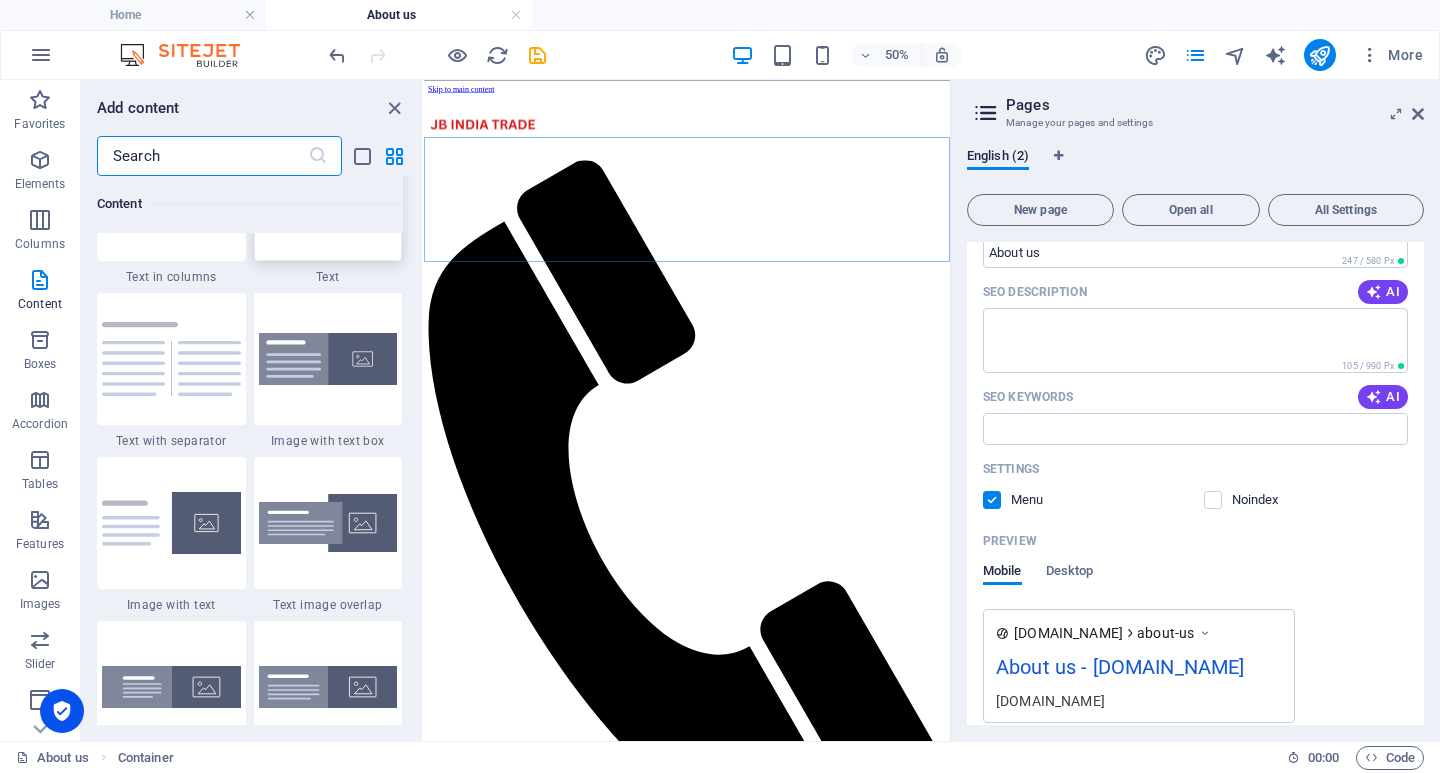 scroll, scrollTop: 3699, scrollLeft: 0, axis: vertical 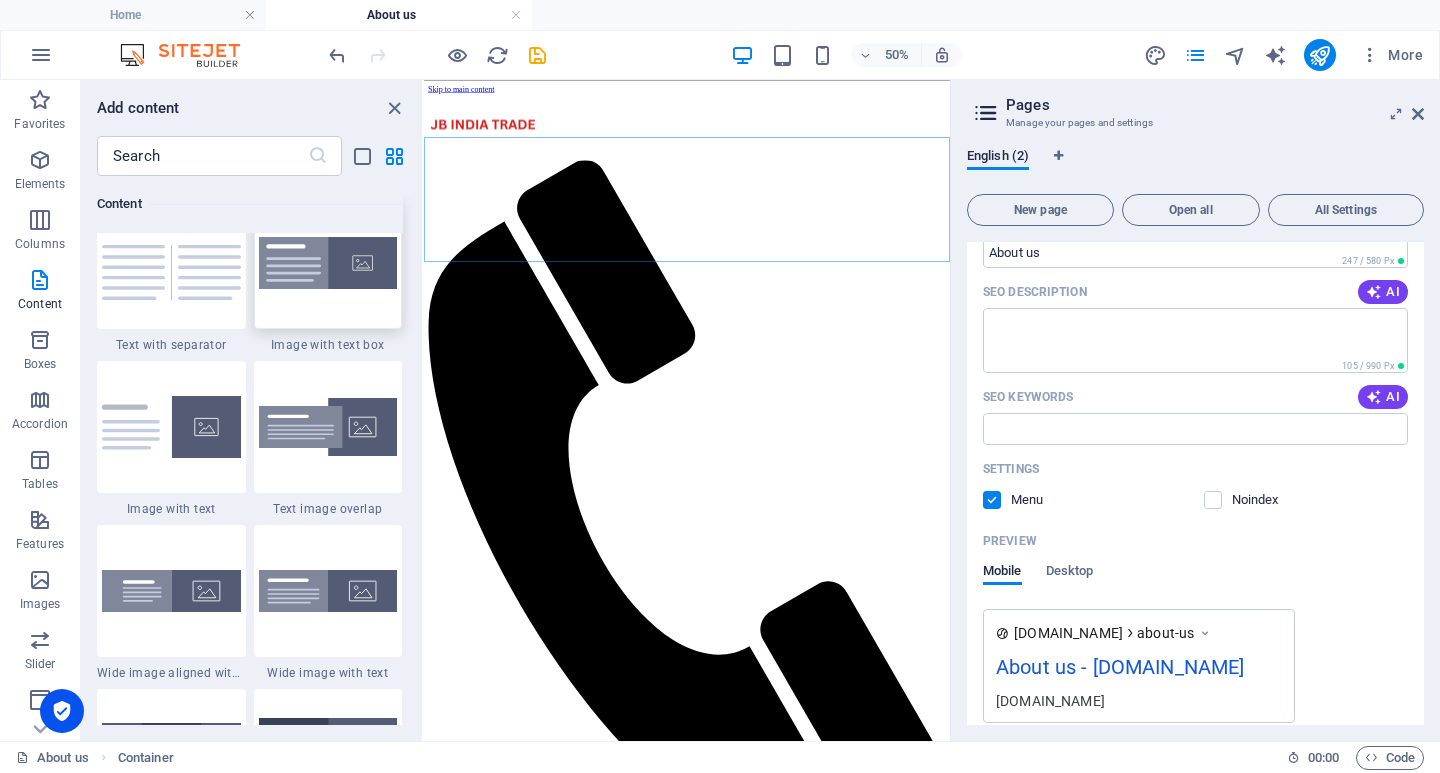 drag, startPoint x: 313, startPoint y: 294, endPoint x: 1329, endPoint y: 1435, distance: 1527.7883 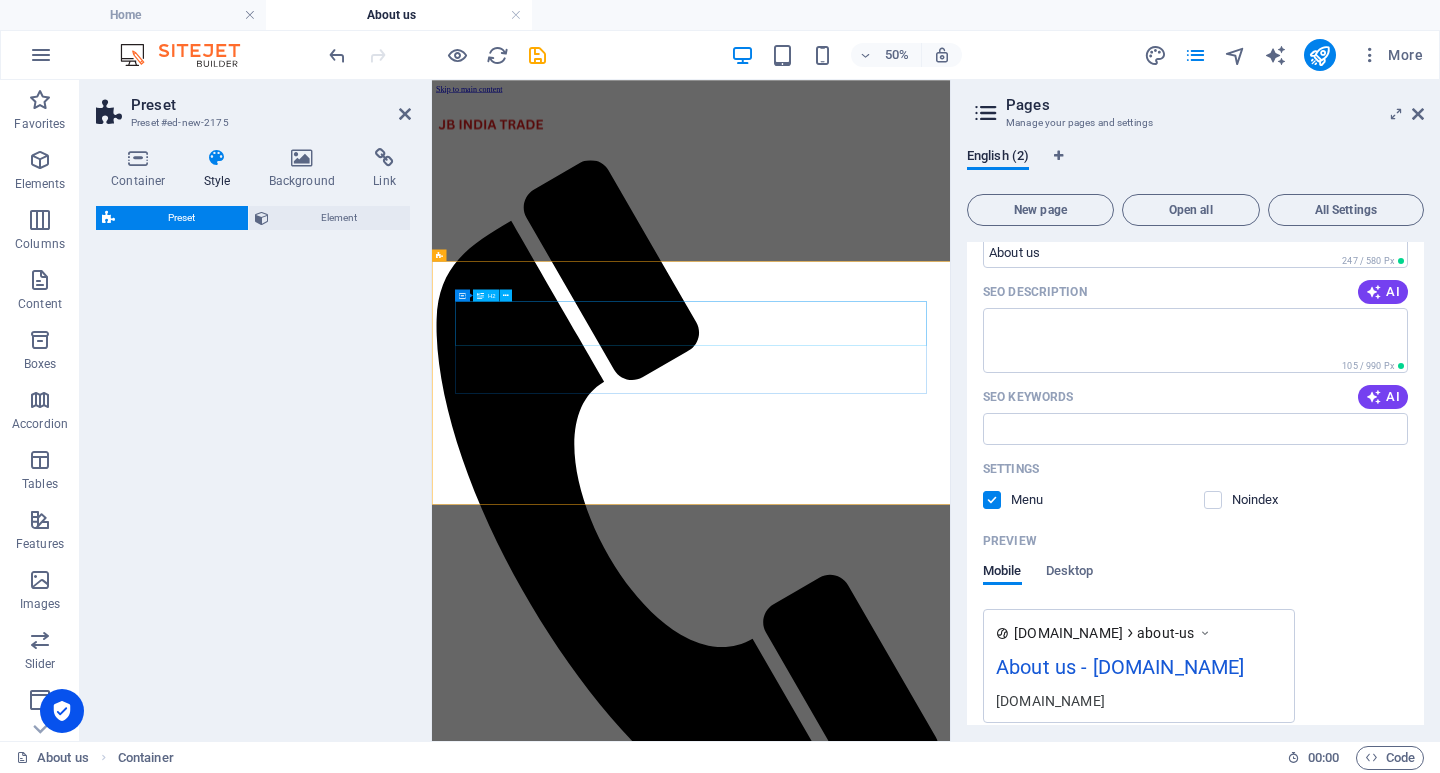 select on "rem" 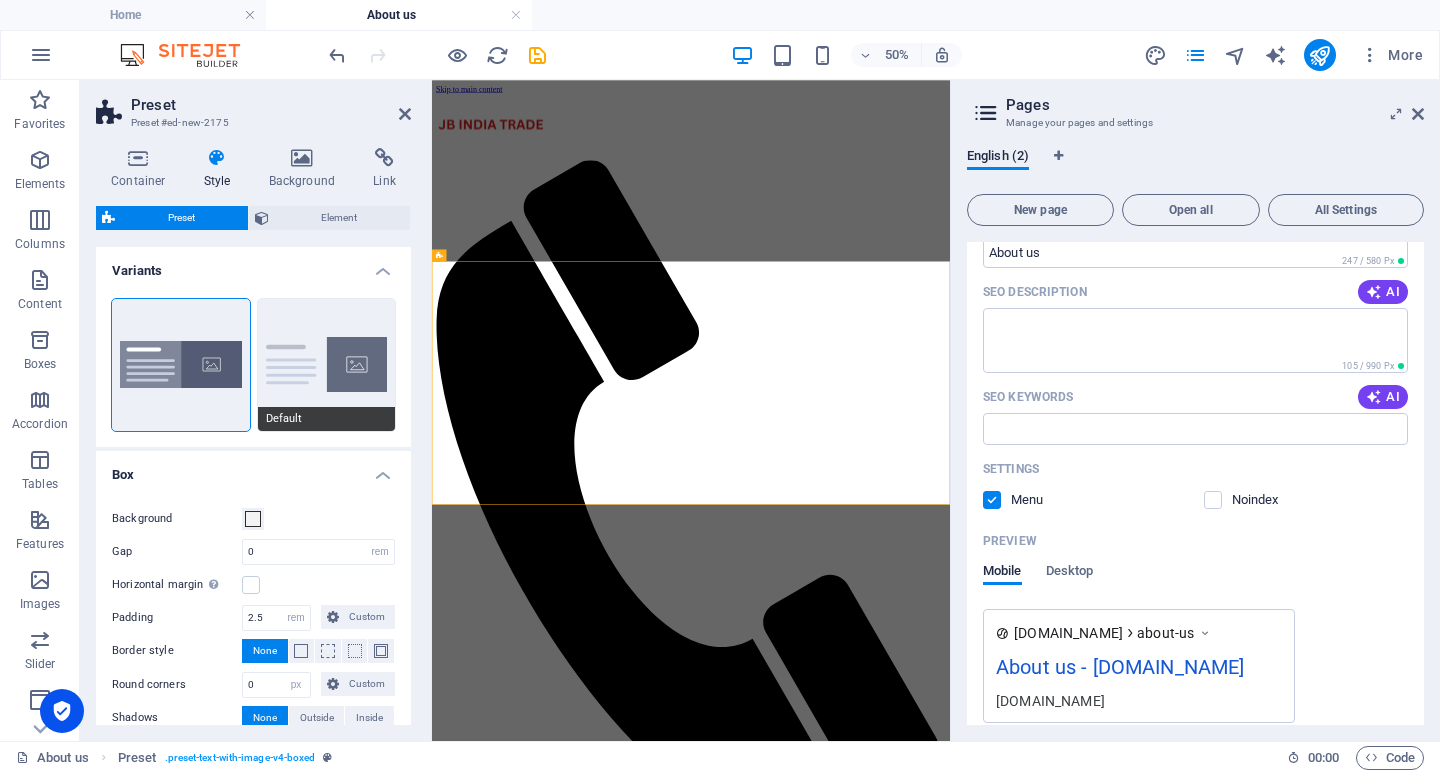 click on "Default" at bounding box center (327, 365) 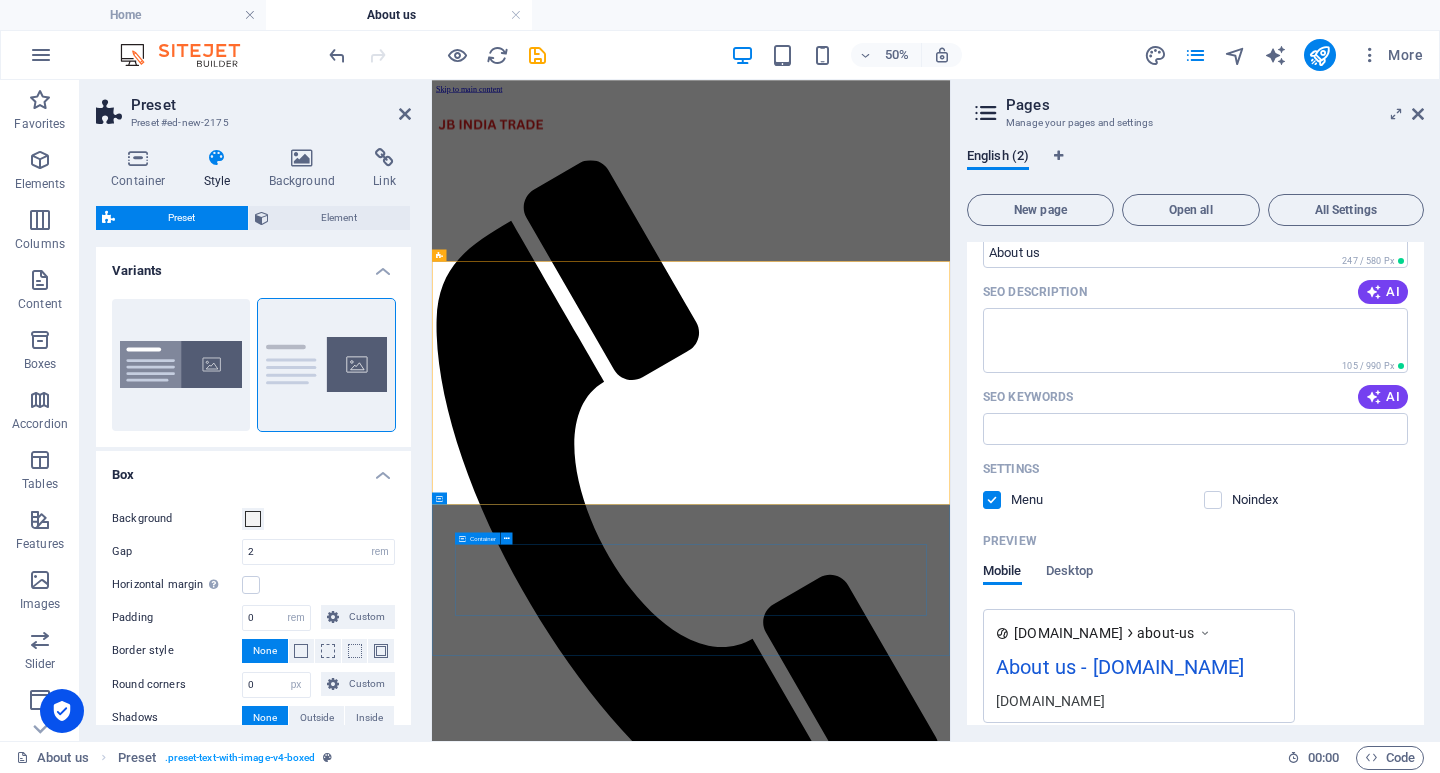 click on "Drop content here or  Add elements  Paste clipboard" at bounding box center [950, 2260] 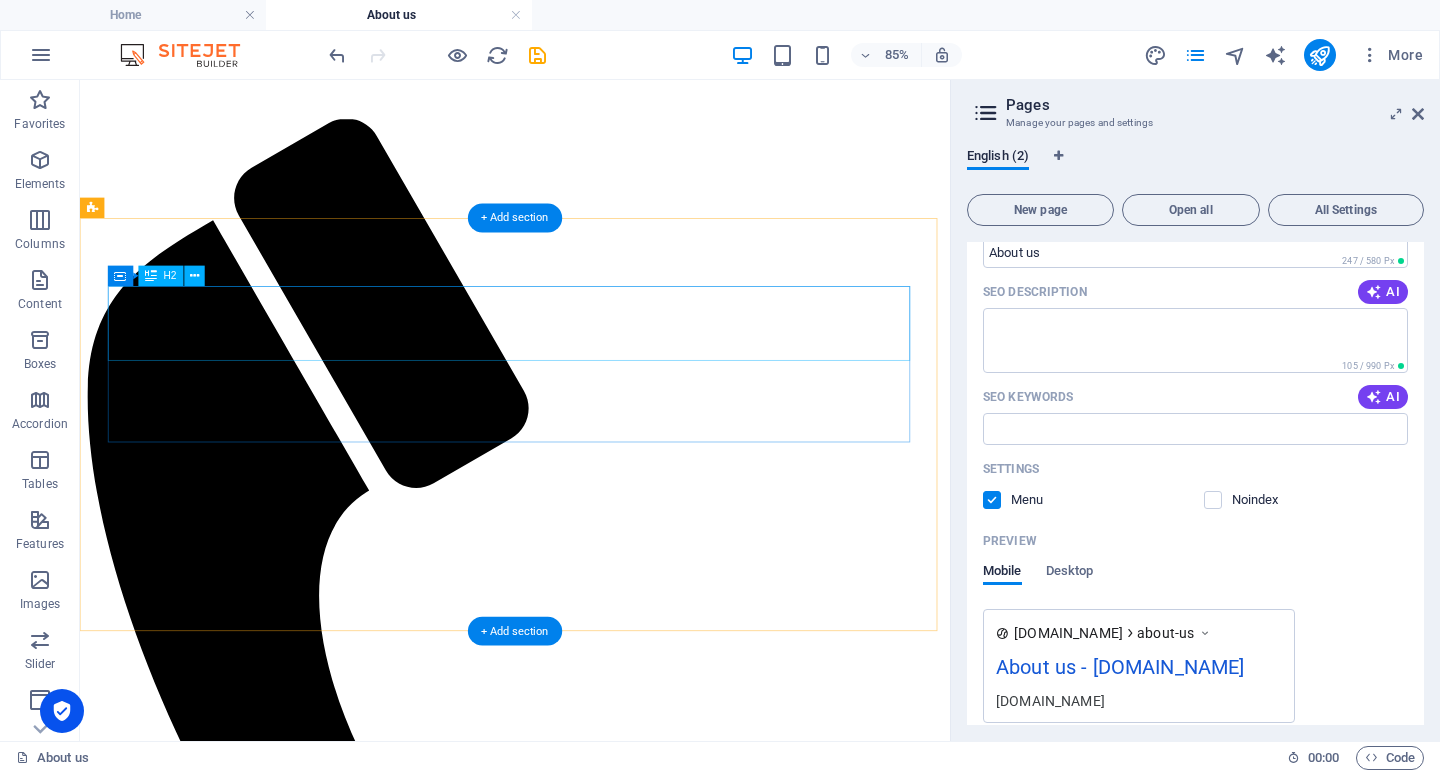 scroll, scrollTop: 200, scrollLeft: 0, axis: vertical 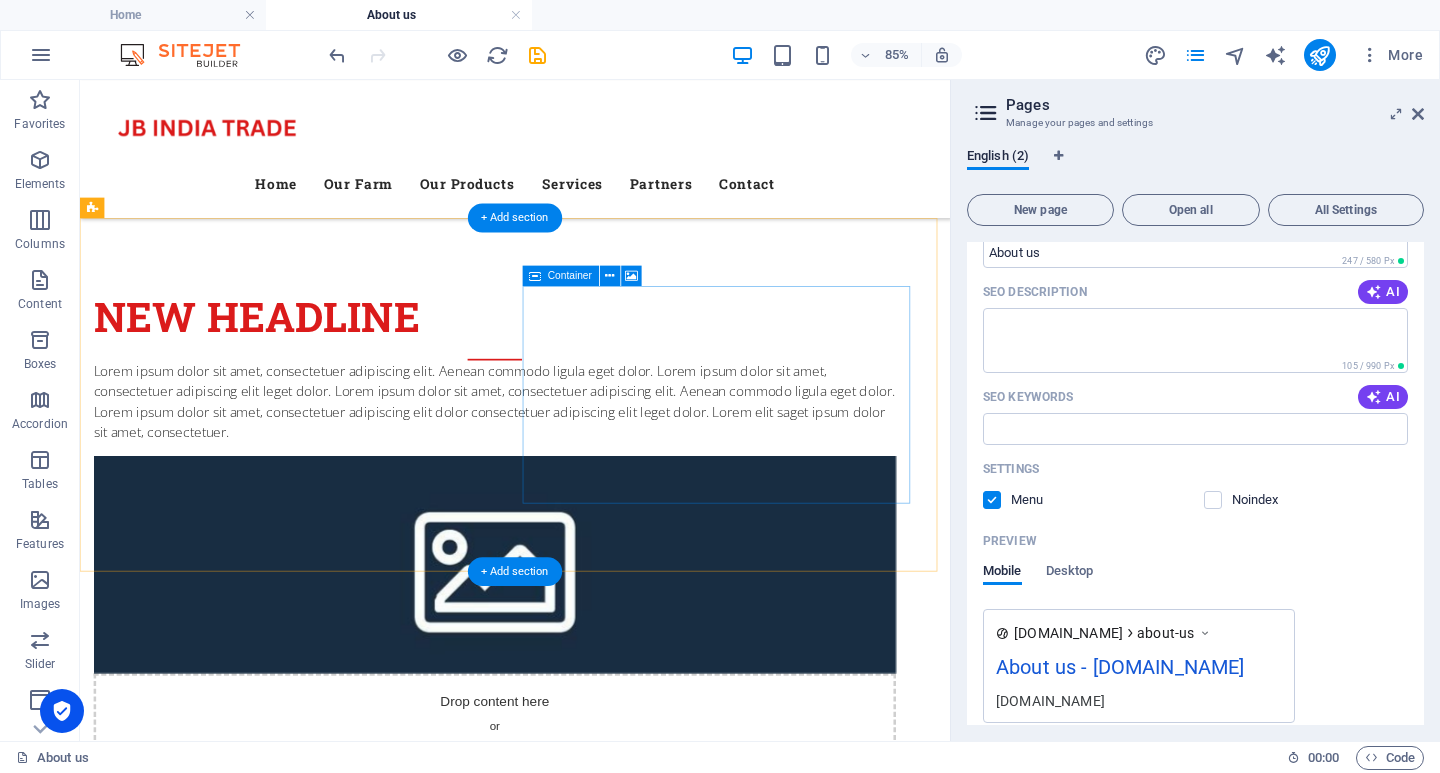 click on "Drop content here or  Add elements  Paste clipboard" at bounding box center (568, 849) 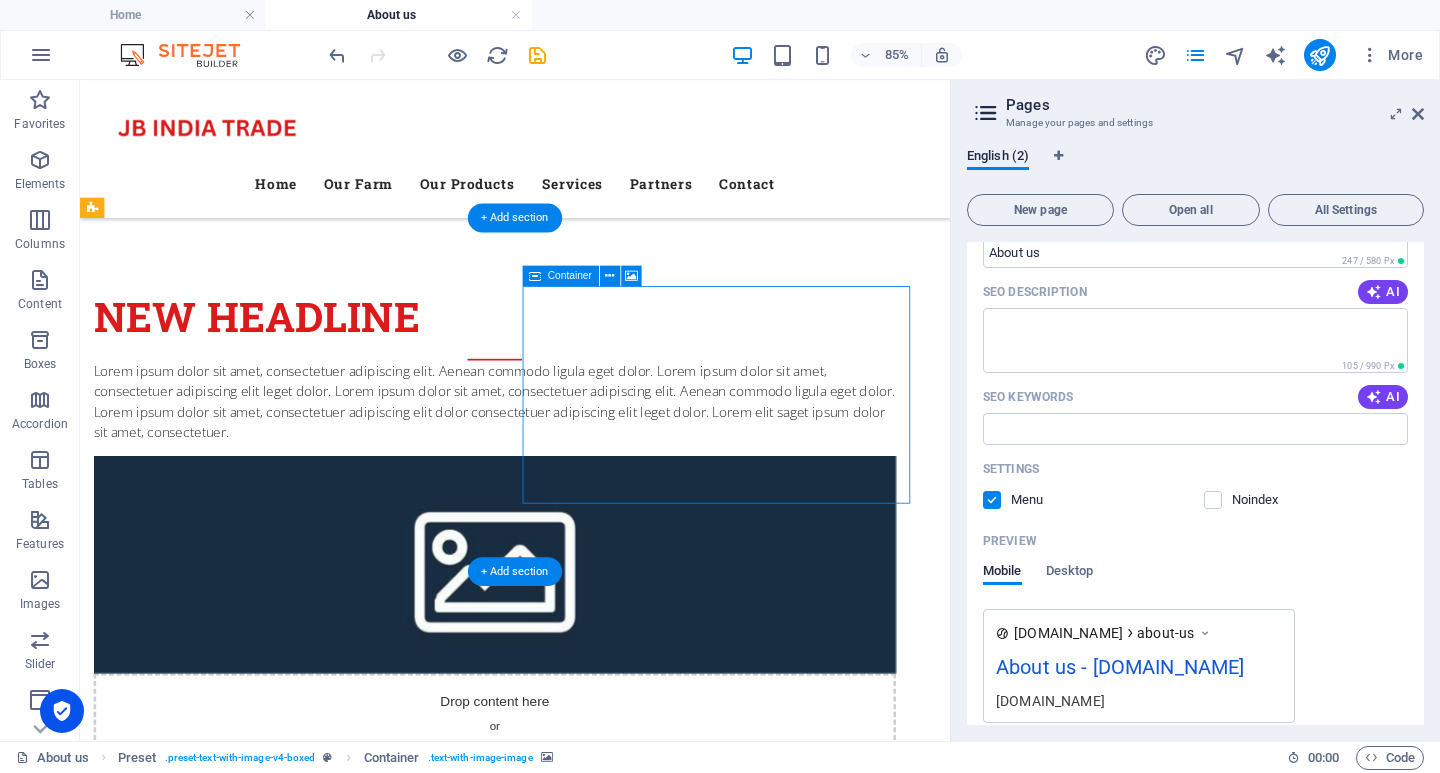 click on "Add elements" at bounding box center [509, 879] 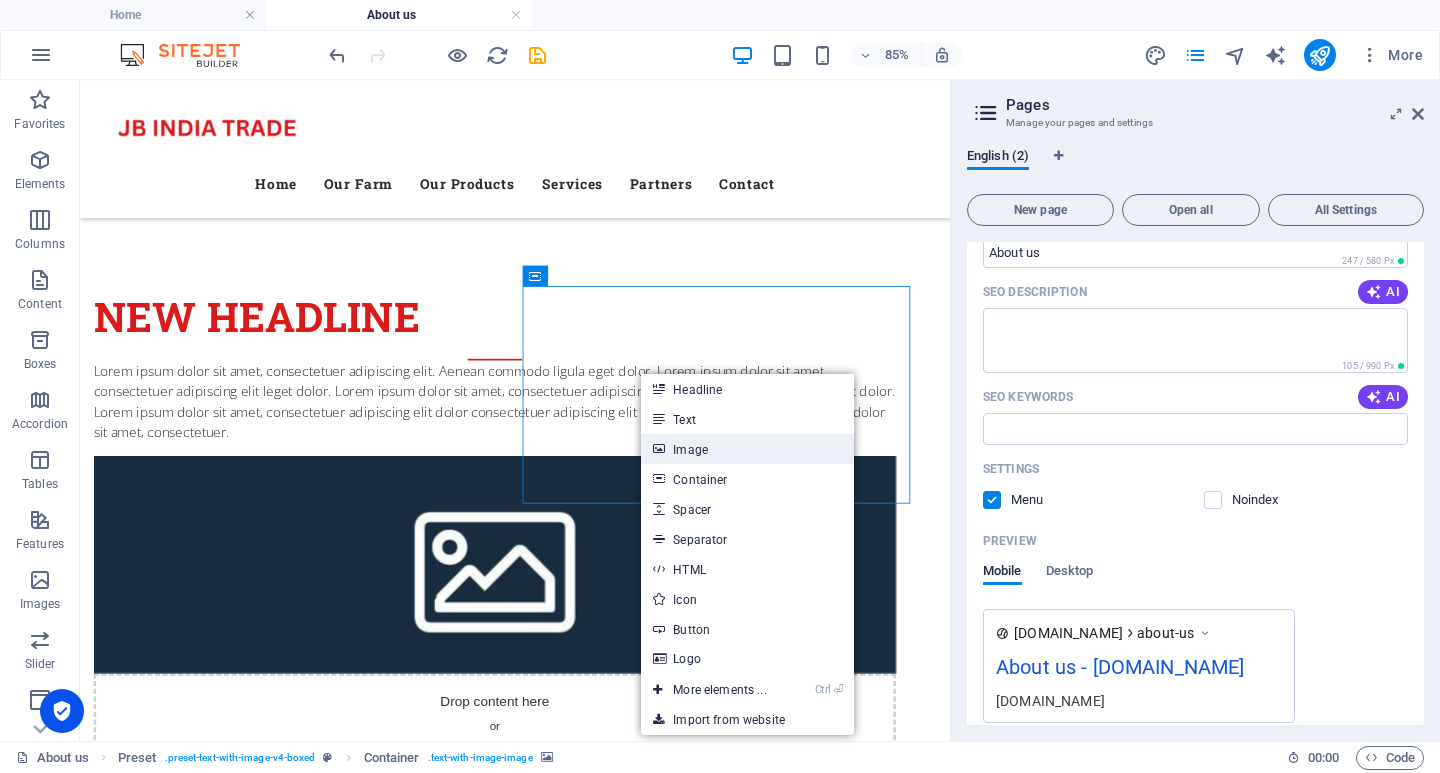 click on "Image" at bounding box center [747, 449] 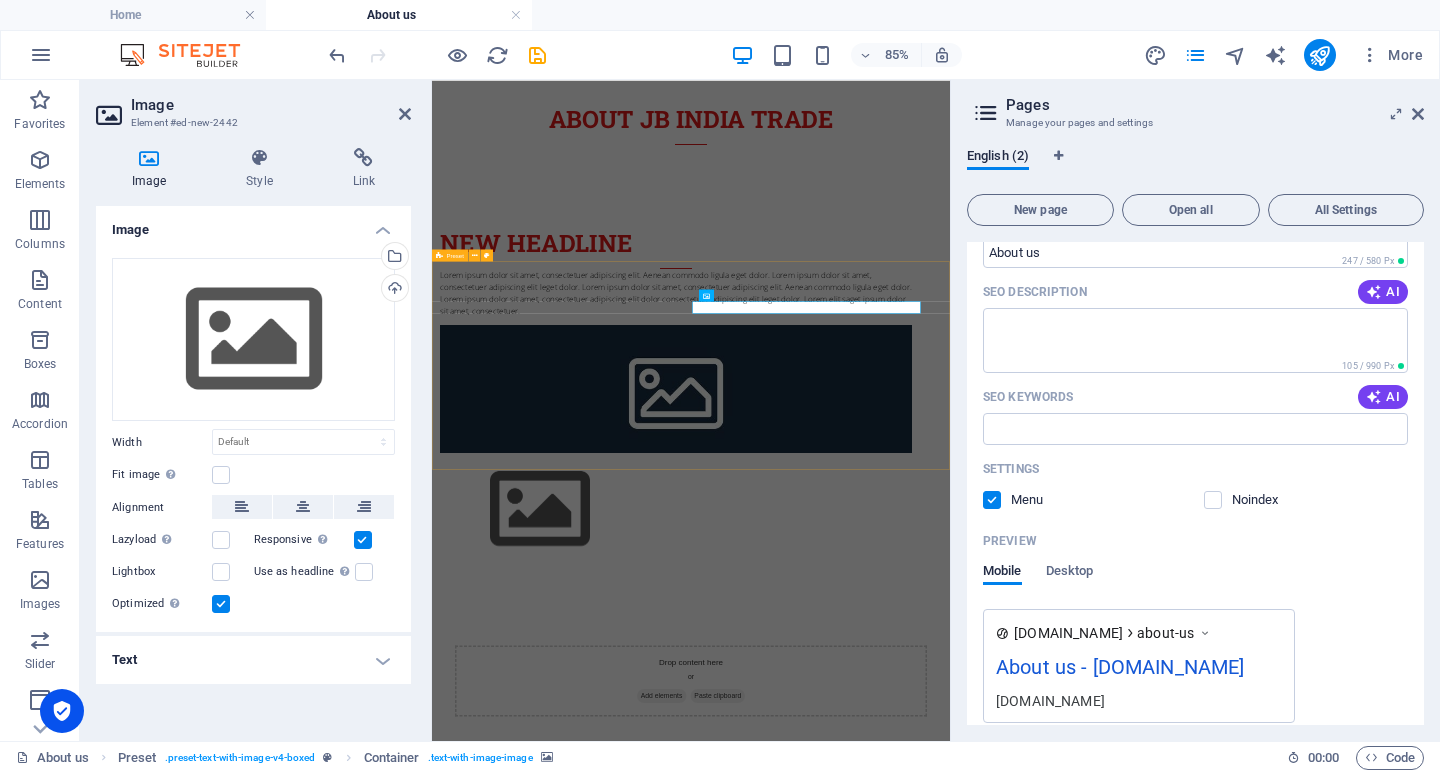 scroll, scrollTop: 0, scrollLeft: 0, axis: both 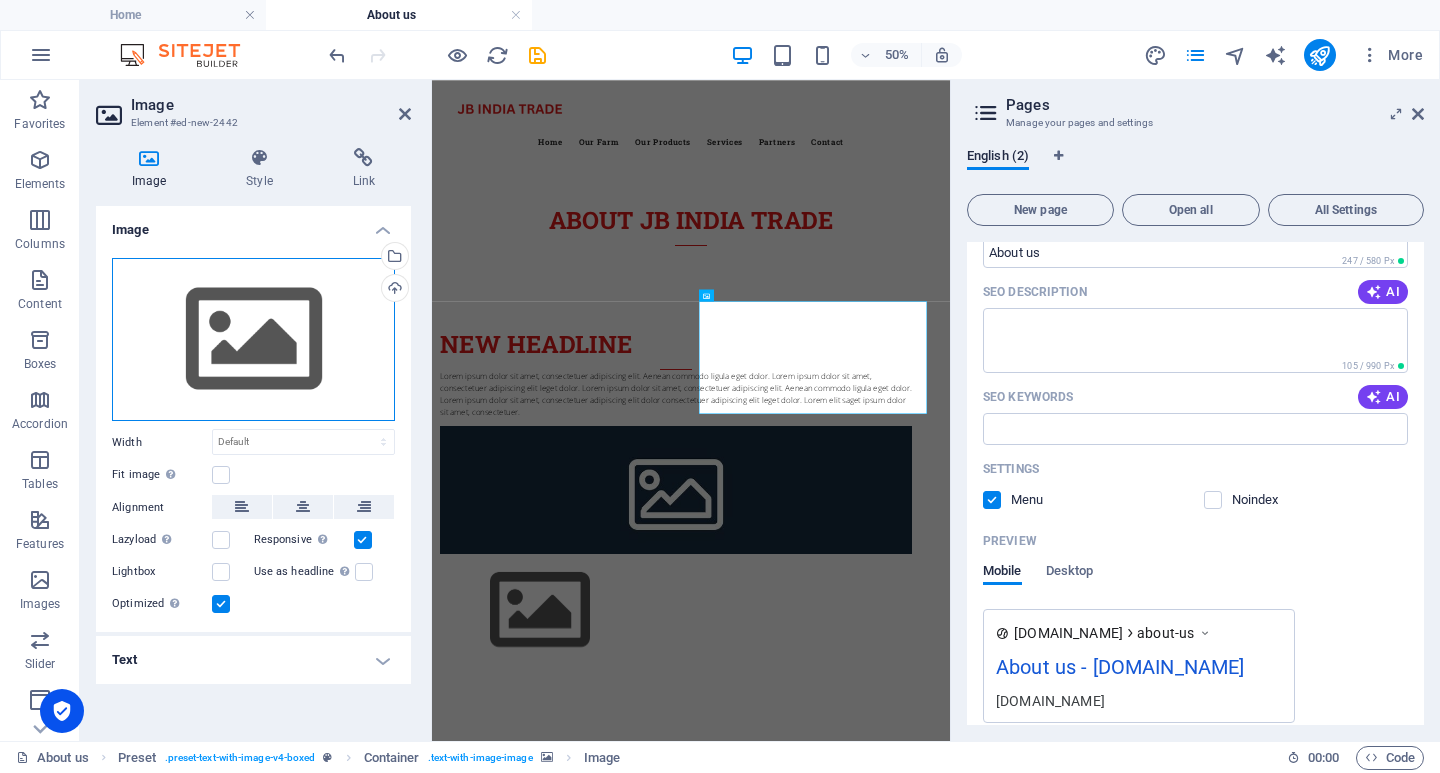 click on "Drag files here, click to choose files or select files from Files or our free stock photos & videos" at bounding box center [253, 340] 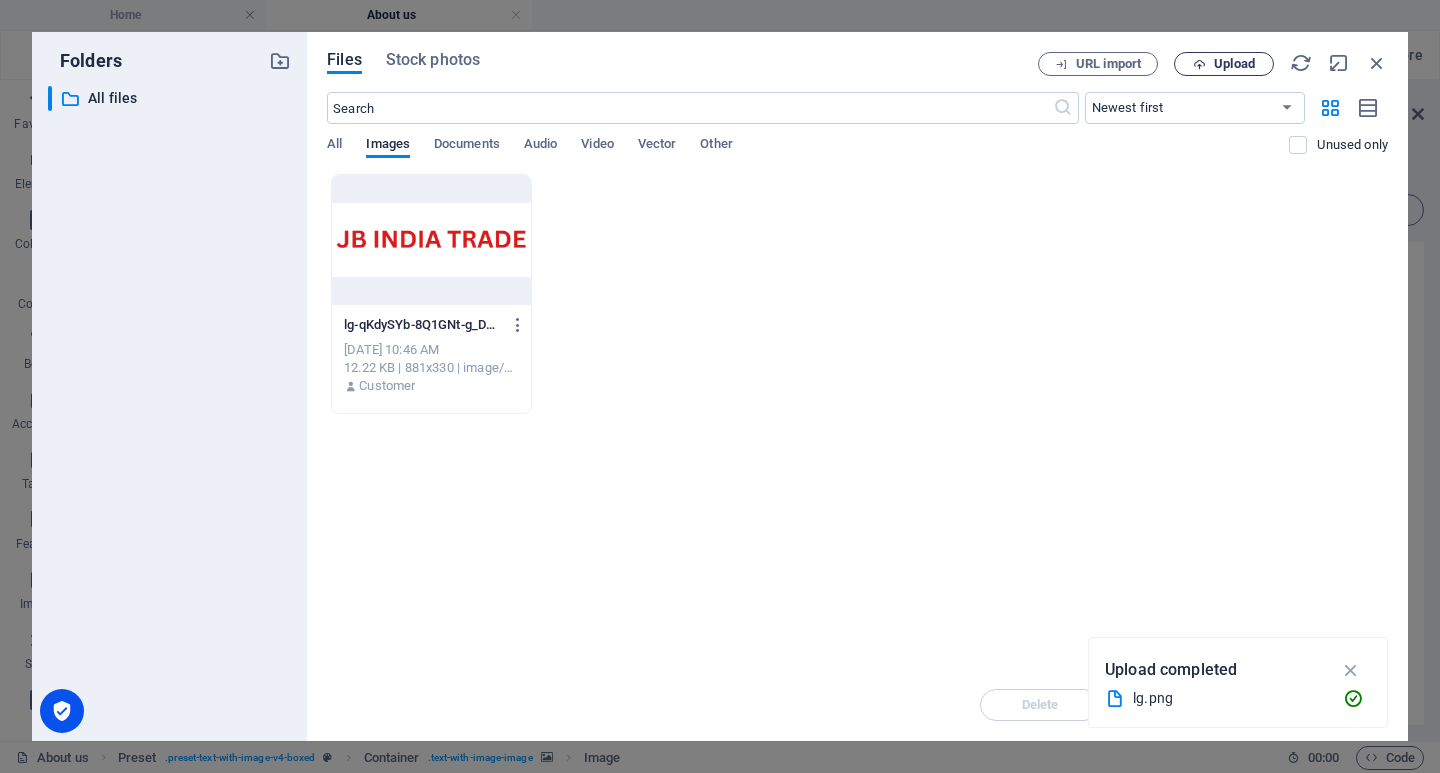 click on "Upload" at bounding box center (1224, 64) 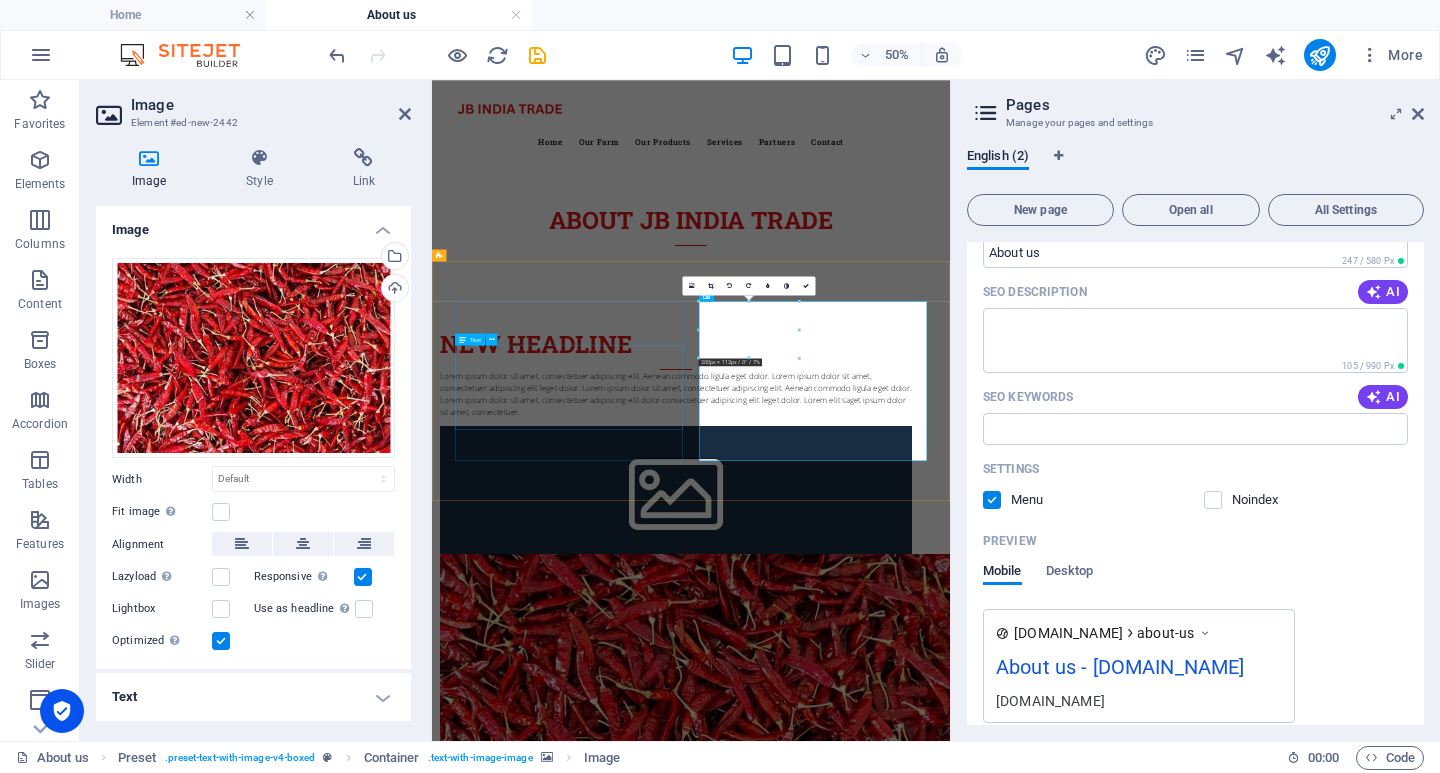 click on "Lorem ipsum dolor sit amet, consectetuer adipiscing elit. Aenean commodo ligula eget dolor. Lorem ipsum dolor sit amet, consectetuer adipiscing elit leget dolor. Lorem ipsum dolor sit amet, consectetuer adipiscing elit. Aenean commodo ligula eget dolor. Lorem ipsum dolor sit amet, consectetuer adipiscing elit dolor consectetuer adipiscing elit leget dolor. Lorem elit saget ipsum dolor sit amet, consectetuer." at bounding box center [920, 706] 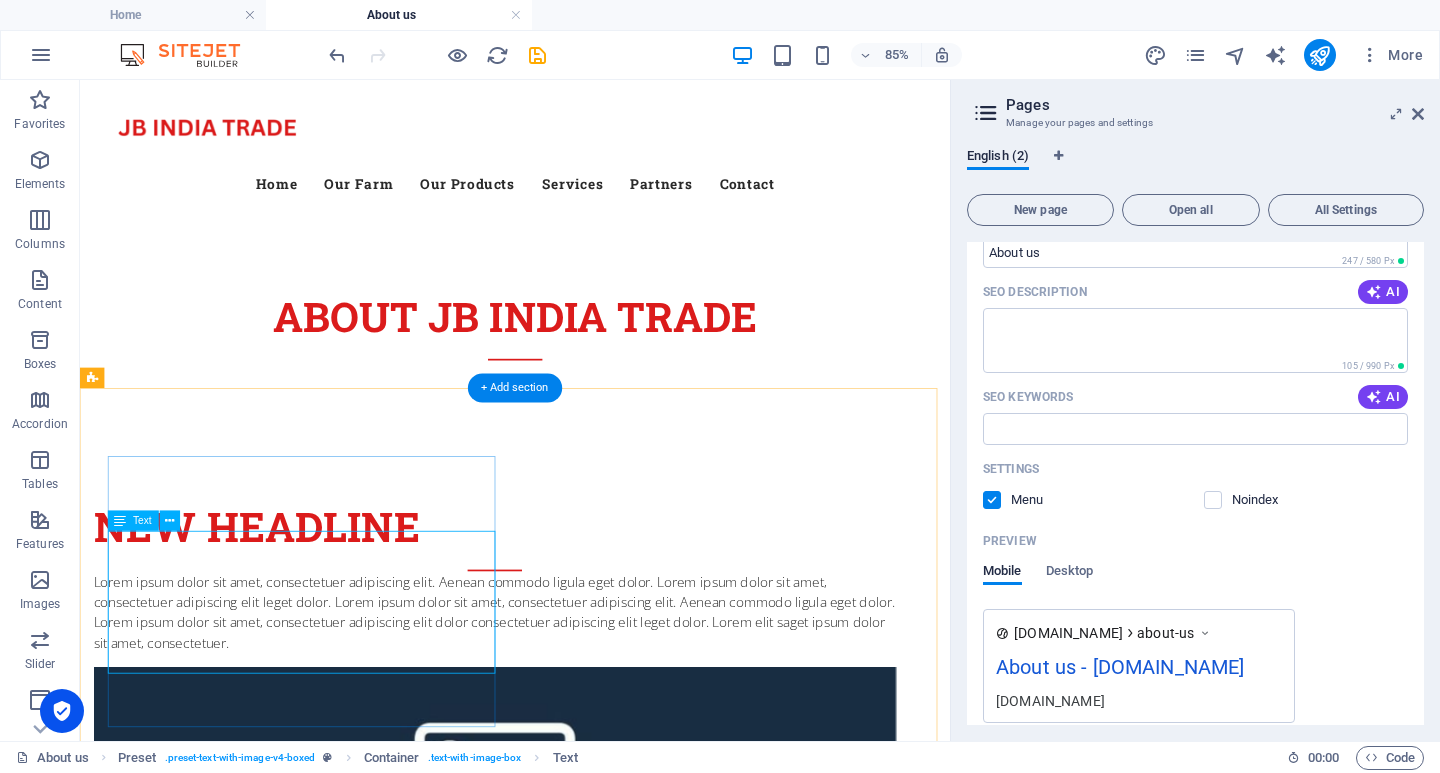 click on "Lorem ipsum dolor sit amet, consectetuer adipiscing elit. Aenean commodo ligula eget dolor. Lorem ipsum dolor sit amet, consectetuer adipiscing elit leget dolor. Lorem ipsum dolor sit amet, consectetuer adipiscing elit. Aenean commodo ligula eget dolor. Lorem ipsum dolor sit amet, consectetuer adipiscing elit dolor consectetuer adipiscing elit leget dolor. Lorem elit saget ipsum dolor sit amet, consectetuer." at bounding box center [568, 706] 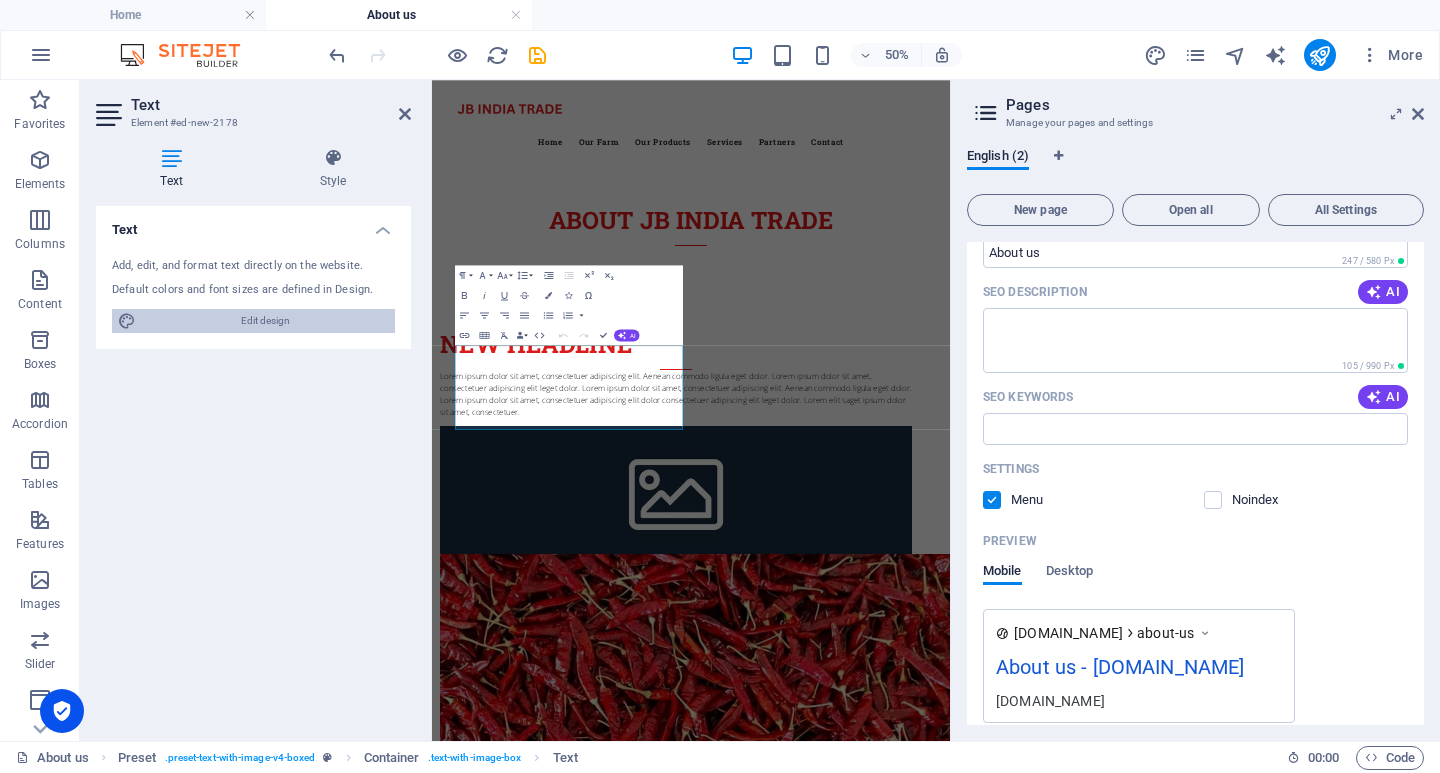 click on "Edit design" at bounding box center [265, 321] 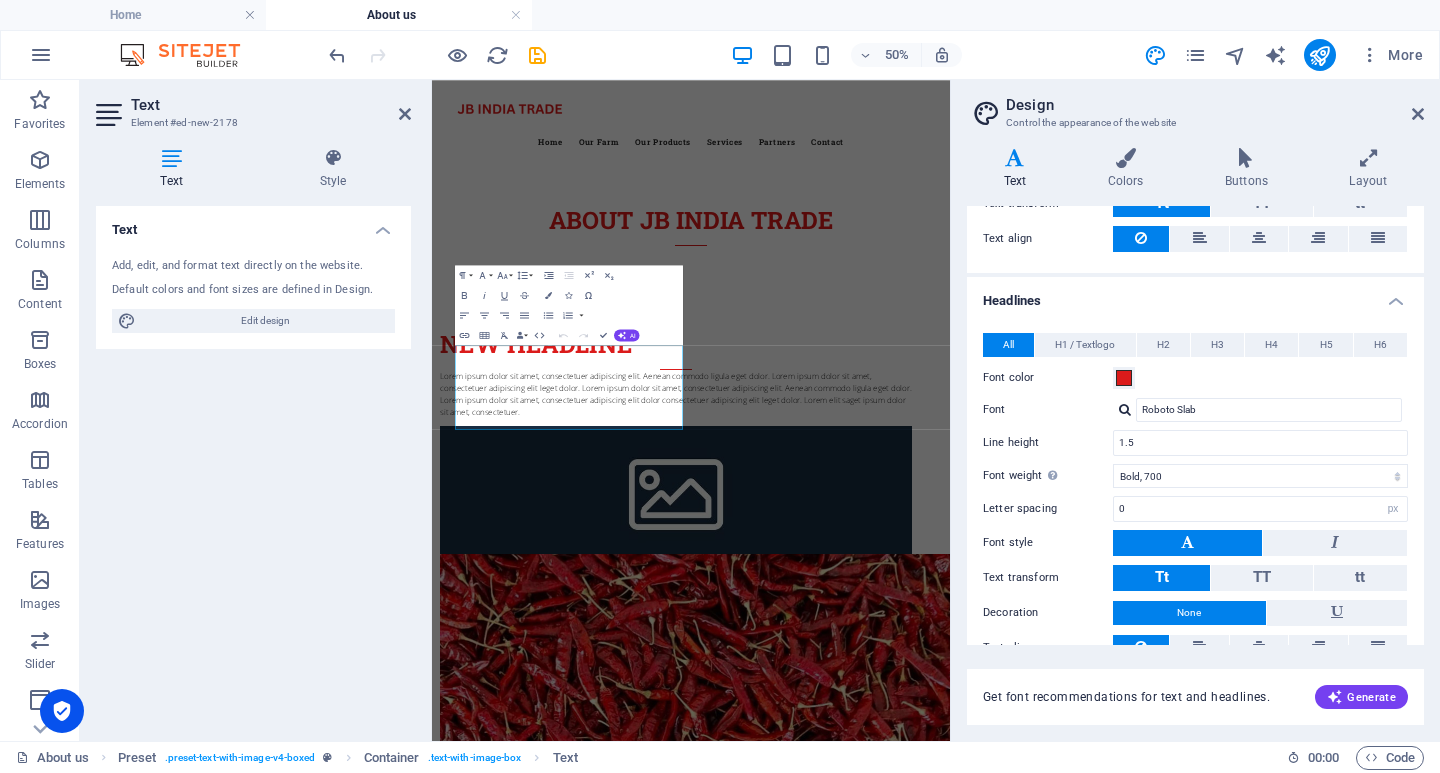 scroll, scrollTop: 408, scrollLeft: 0, axis: vertical 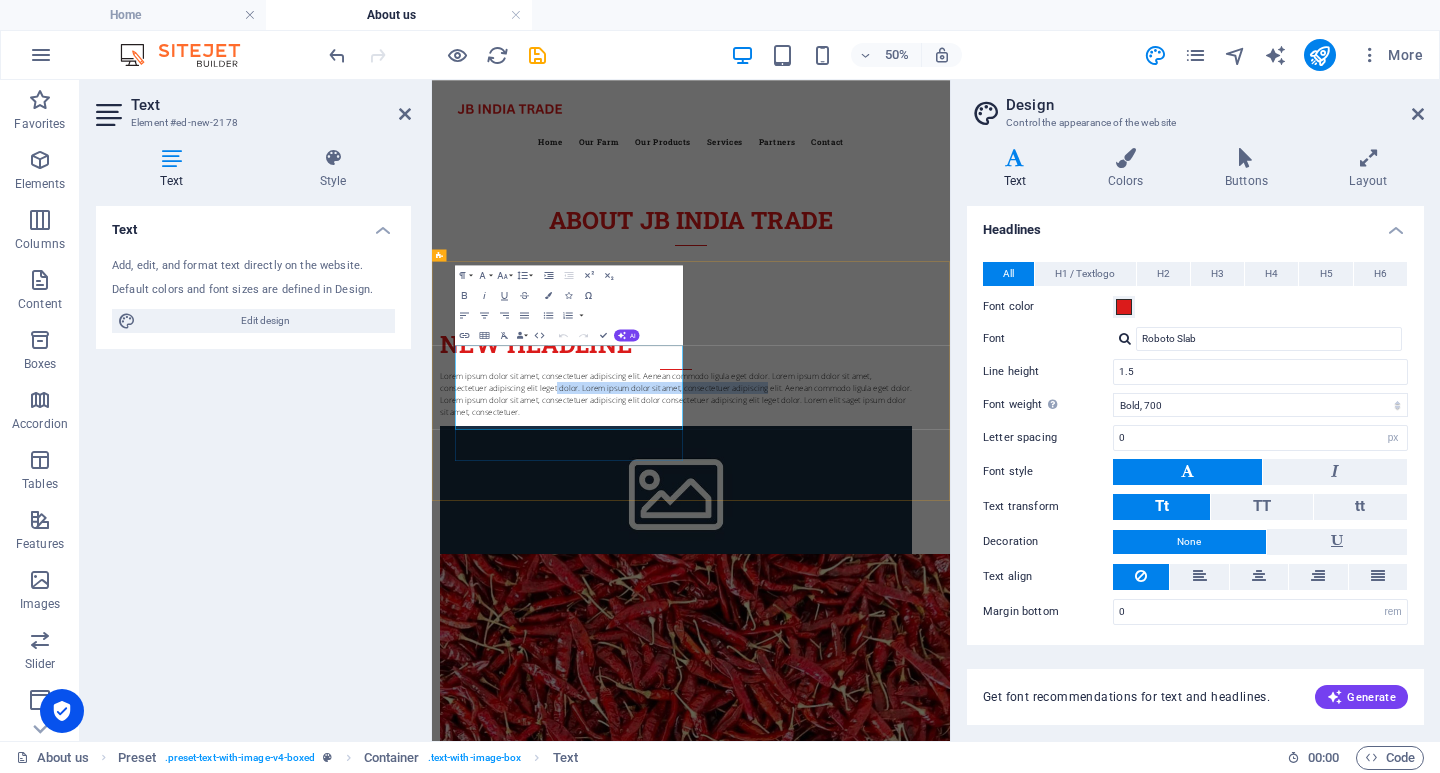 click on "Lorem ipsum dolor sit amet, consectetuer adipiscing elit. Aenean commodo ligula eget dolor. Lorem ipsum dolor sit amet, consectetuer adipiscing elit leget dolor. Lorem ipsum dolor sit amet, consectetuer adipiscing elit. Aenean commodo ligula eget dolor. Lorem ipsum dolor sit amet, consectetuer adipiscing elit dolor consectetuer adipiscing elit leget dolor. Lorem elit saget ipsum dolor sit amet, consectetuer." at bounding box center [920, 706] 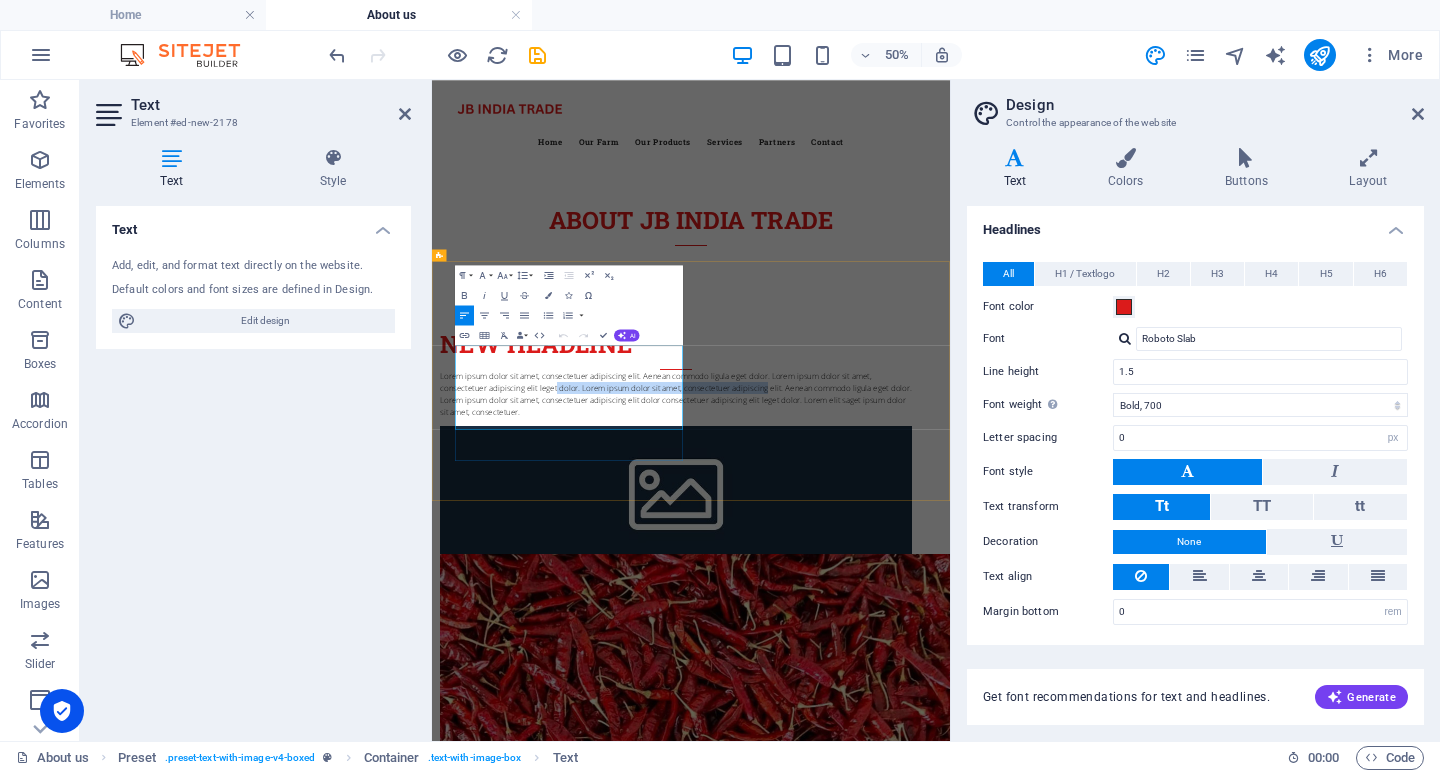 click on "Lorem ipsum dolor sit amet, consectetuer adipiscing elit. Aenean commodo ligula eget dolor. Lorem ipsum dolor sit amet, consectetuer adipiscing elit leget dolor. Lorem ipsum dolor sit amet, consectetuer adipiscing elit. Aenean commodo ligula eget dolor. Lorem ipsum dolor sit amet, consectetuer adipiscing elit dolor consectetuer adipiscing elit leget dolor. Lorem elit saget ipsum dolor sit amet, consectetuer." at bounding box center (920, 706) 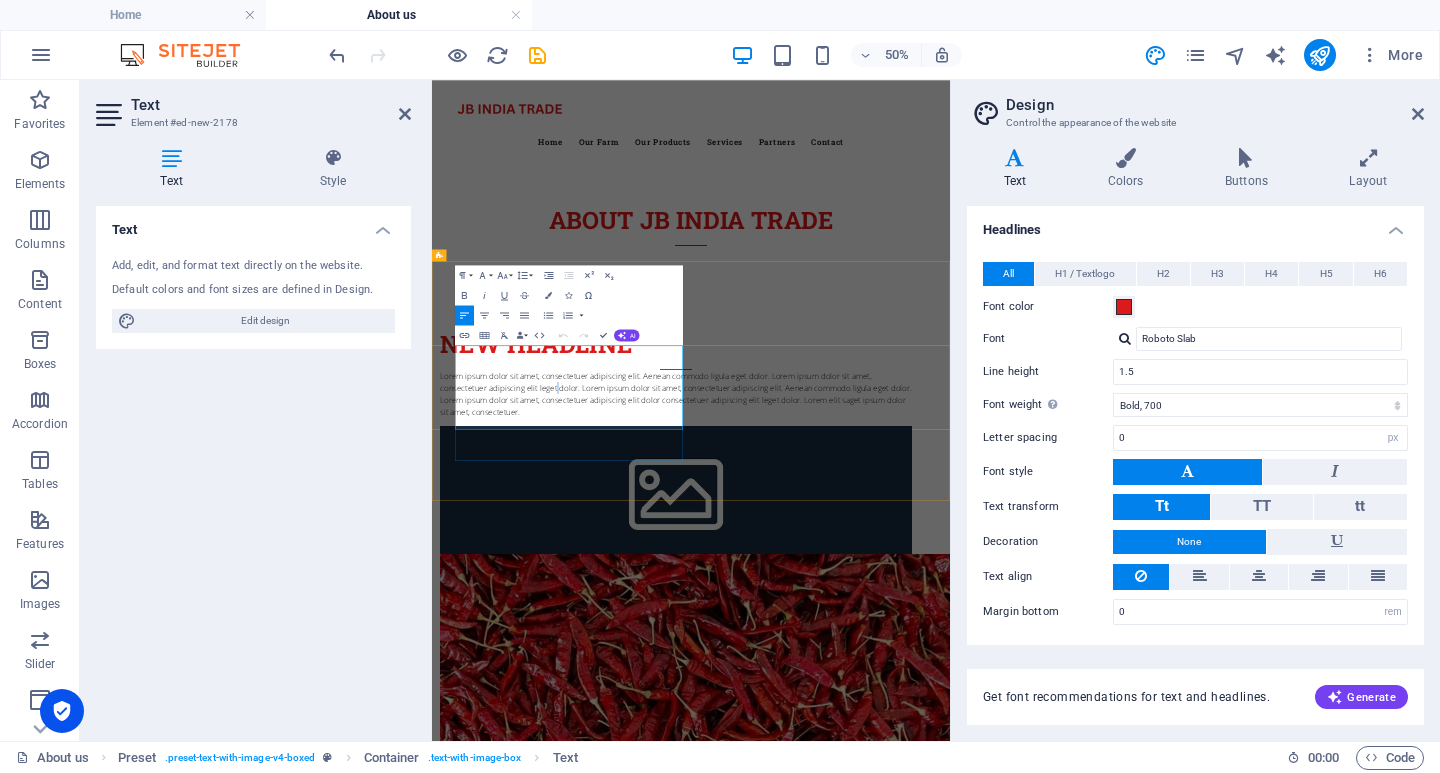 click on "Lorem ipsum dolor sit amet, consectetuer adipiscing elit. Aenean commodo ligula eget dolor. Lorem ipsum dolor sit amet, consectetuer adipiscing elit leget dolor. Lorem ipsum dolor sit amet, consectetuer adipiscing elit. Aenean commodo ligula eget dolor. Lorem ipsum dolor sit amet, consectetuer adipiscing elit dolor consectetuer adipiscing elit leget dolor. Lorem elit saget ipsum dolor sit amet, consectetuer." at bounding box center (920, 706) 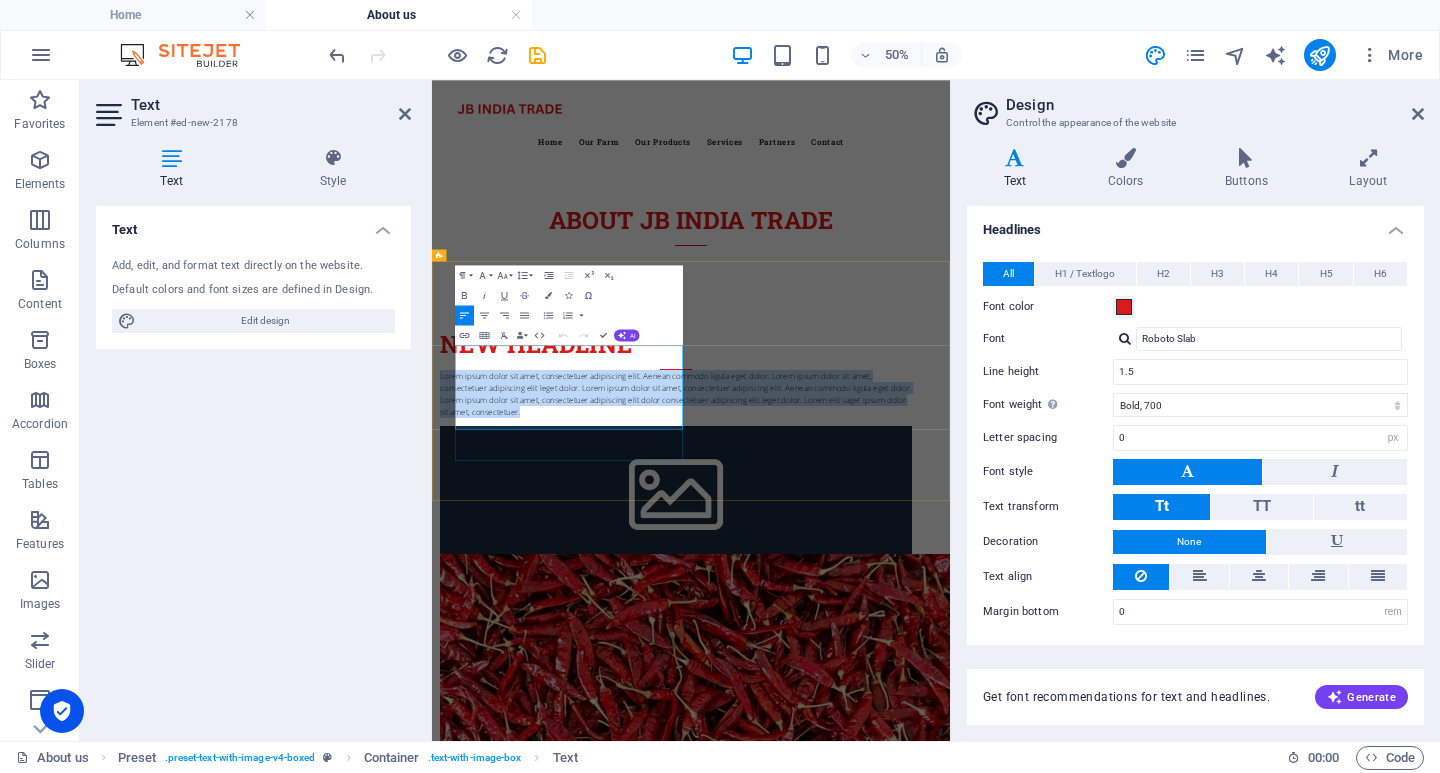 click on "Lorem ipsum dolor sit amet, consectetuer adipiscing elit. Aenean commodo ligula eget dolor. Lorem ipsum dolor sit amet, consectetuer adipiscing elit leget dolor. Lorem ipsum dolor sit amet, consectetuer adipiscing elit. Aenean commodo ligula eget dolor. Lorem ipsum dolor sit amet, consectetuer adipiscing elit dolor consectetuer adipiscing elit leget dolor. Lorem elit saget ipsum dolor sit amet, consectetuer." at bounding box center (920, 706) 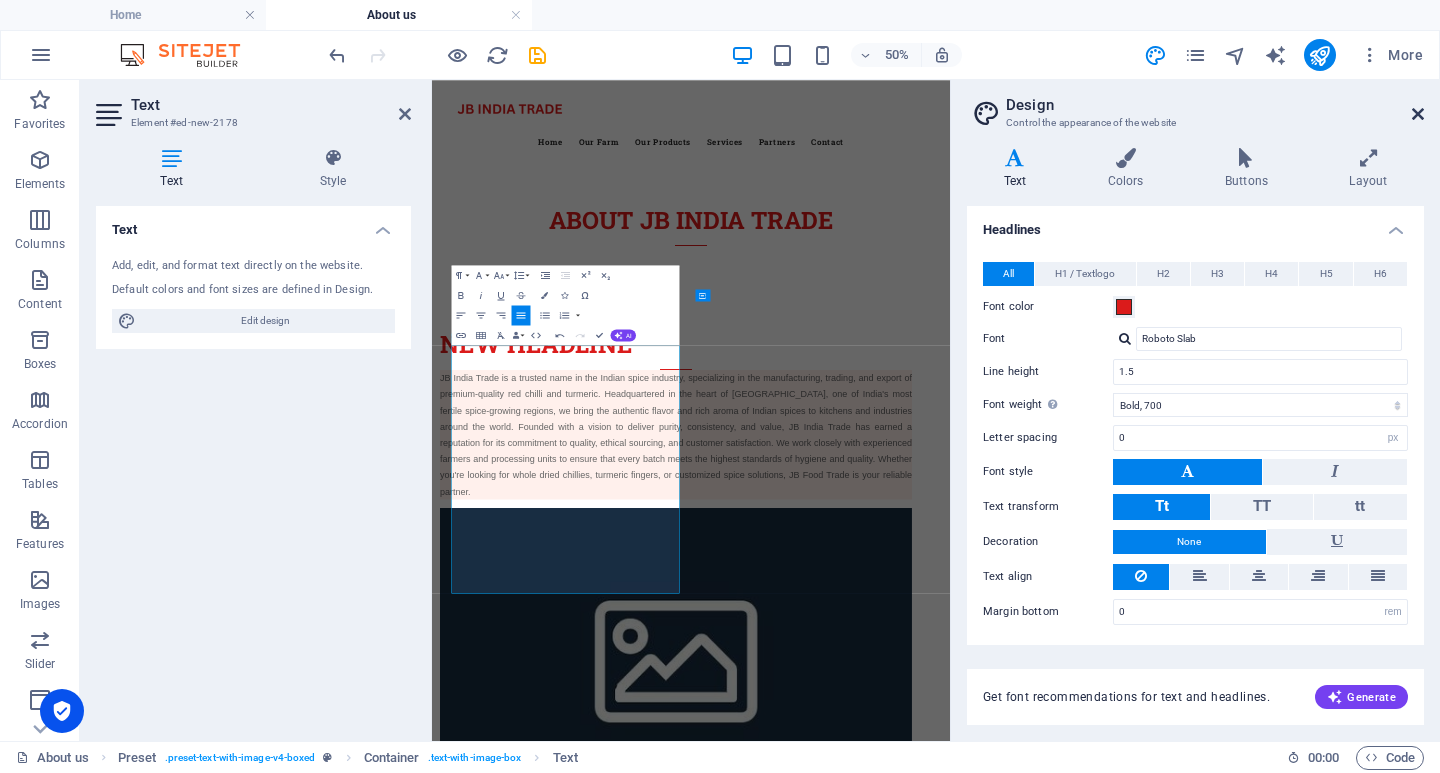 click at bounding box center [1418, 114] 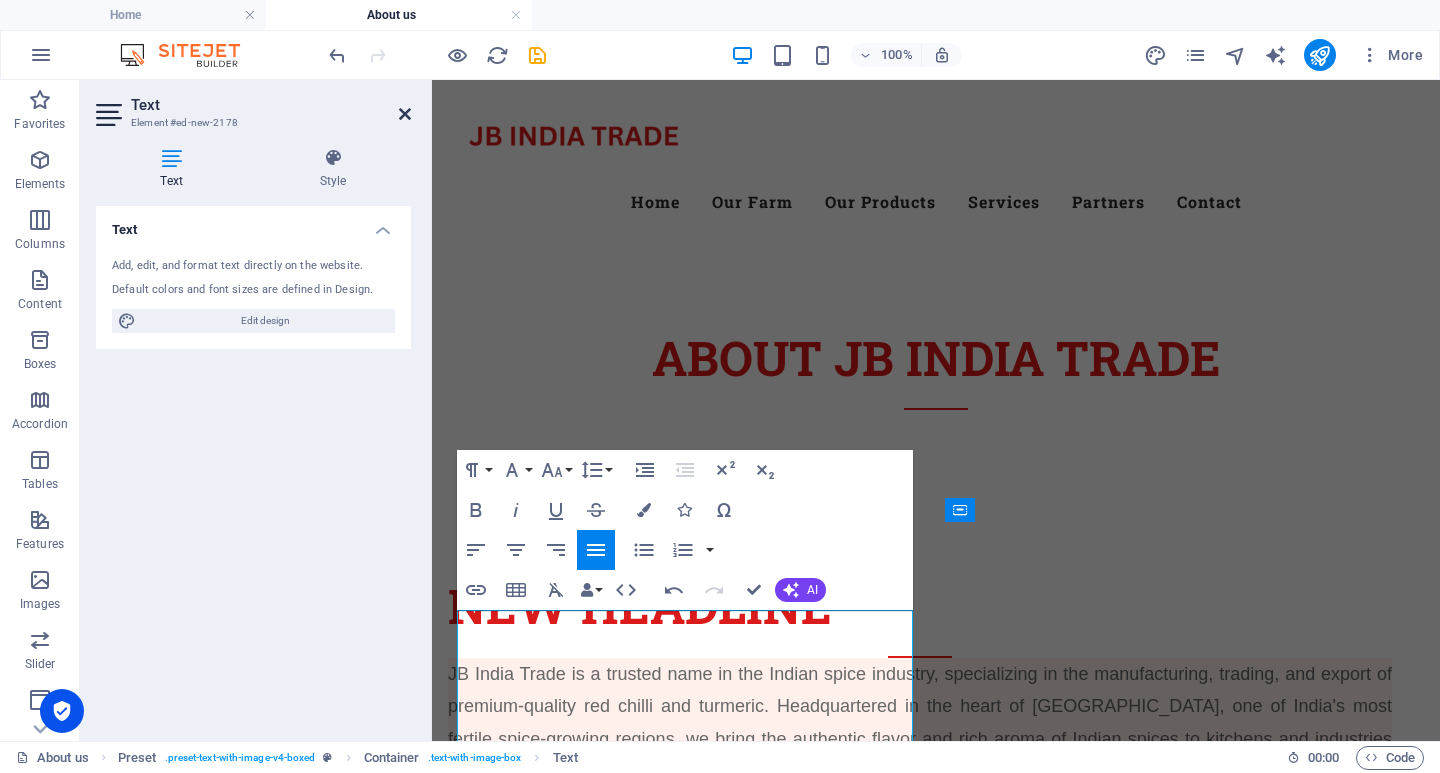 drag, startPoint x: 408, startPoint y: 110, endPoint x: 329, endPoint y: 30, distance: 112.432205 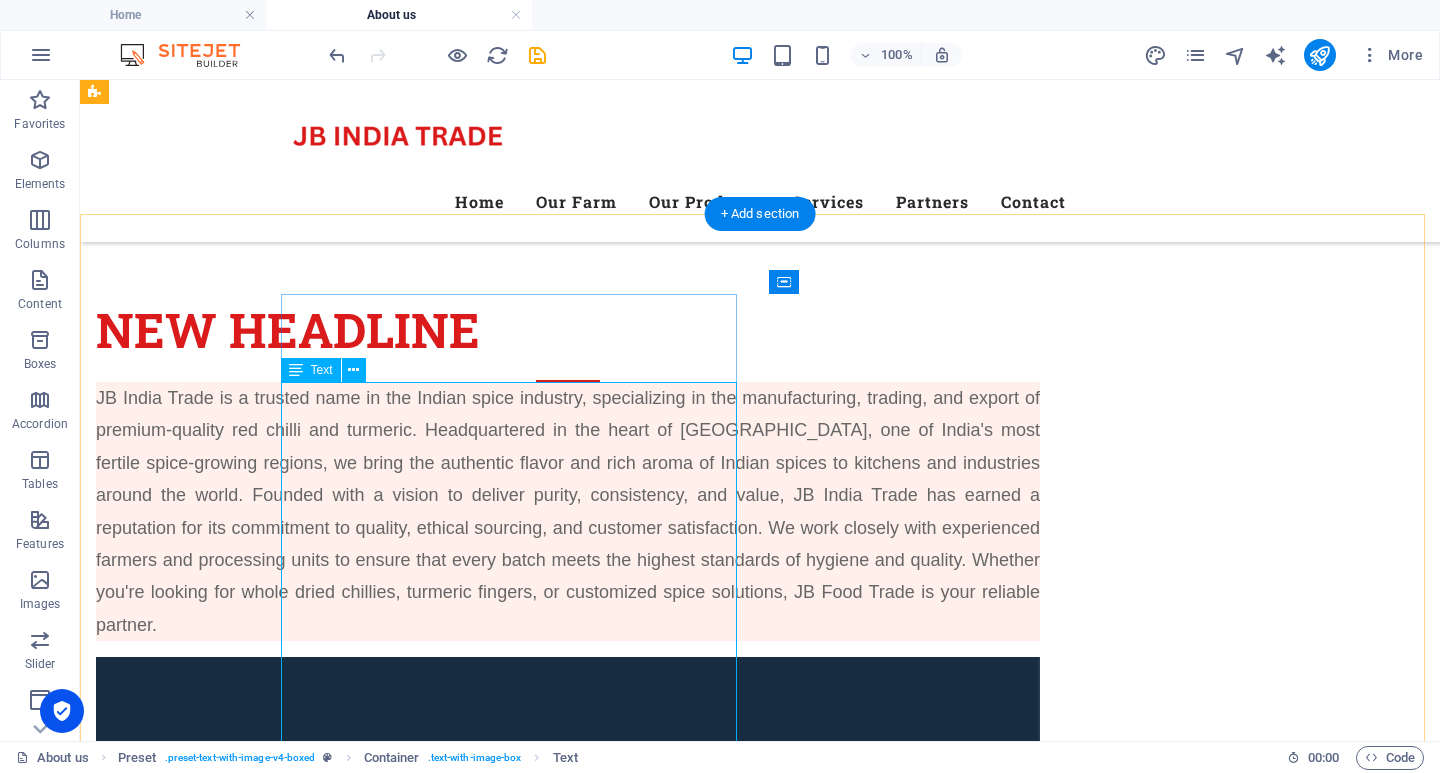 scroll, scrollTop: 100, scrollLeft: 0, axis: vertical 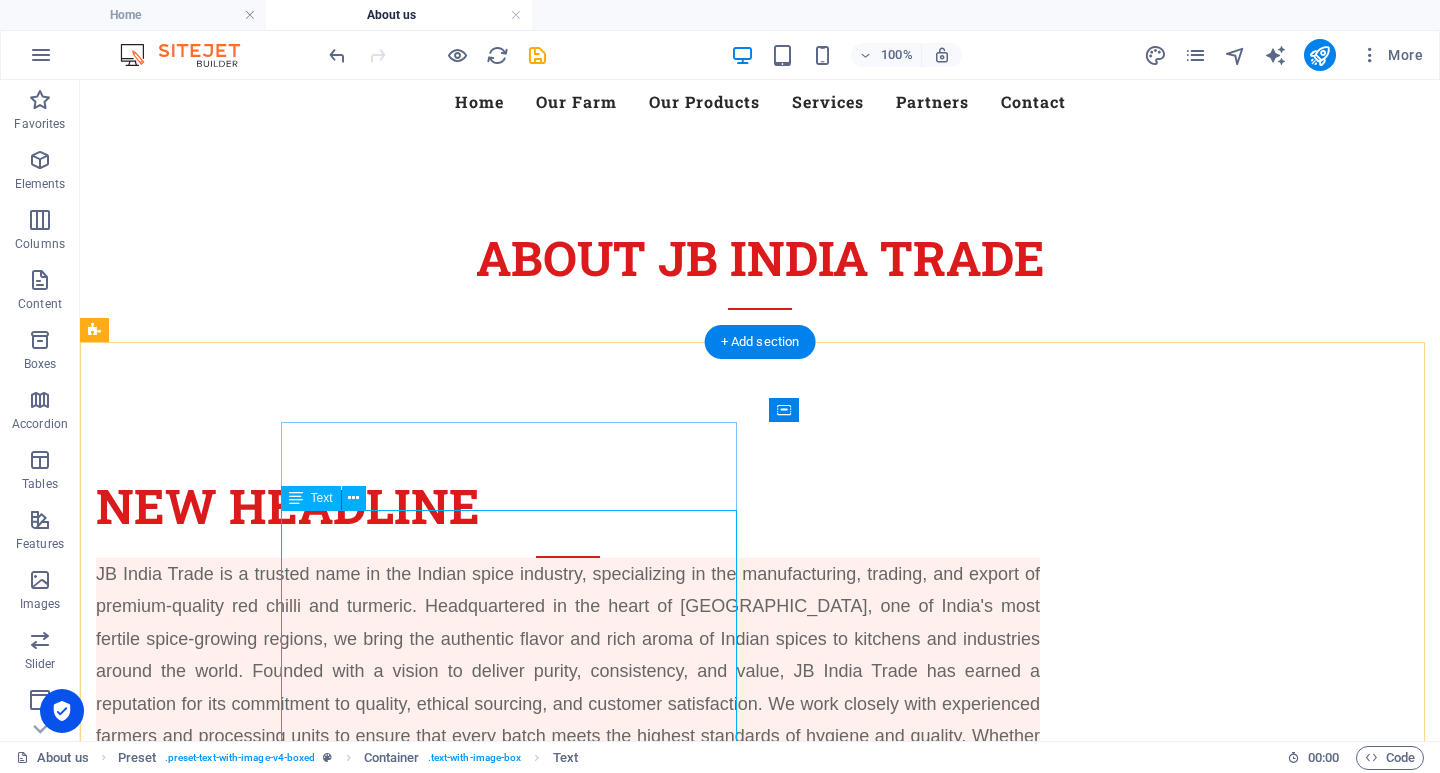 click on "JB India Trade is a trusted name in the Indian spice industry, specializing in the manufacturing, trading, and export of premium-quality red chilli and turmeric. Headquartered in the heart of [GEOGRAPHIC_DATA], one of India's most fertile spice-growing regions, we bring the authentic flavor and rich aroma of Indian spices to kitchens and industries around the world. Founded with a vision to deliver purity, consistency, and value, JB India Trade has earned a reputation for its commitment to quality, ethical sourcing, and customer satisfaction. We work closely with experienced farmers and processing units to ensure that every batch meets the highest standards of hygiene and quality. Whether you're looking for whole dried chillies, turmeric fingers, or customized spice solutions, JB Food Trade is your reliable partner." at bounding box center (568, 687) 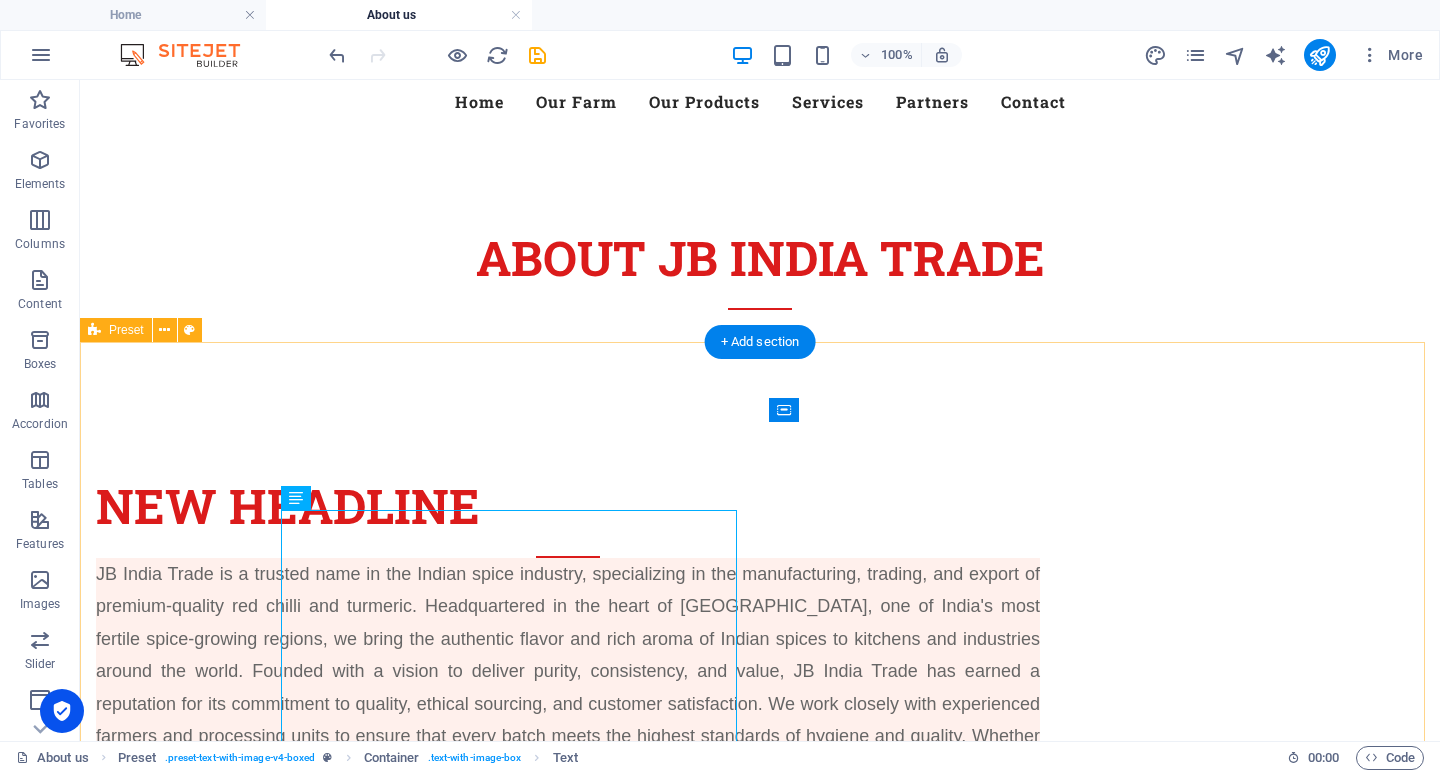 click on "New headline JB India Trade is a trusted name in the Indian spice industry, specializing in the manufacturing, trading, and export of premium-quality red chilli and turmeric. Headquartered in the heart of [GEOGRAPHIC_DATA], one of India's most fertile spice-growing regions, we bring the authentic flavor and rich aroma of Indian spices to kitchens and industries around the world. Founded with a vision to deliver purity, consistency, and value, JB India Trade has earned a reputation for its commitment to quality, ethical sourcing, and customer satisfaction. We work closely with experienced farmers and processing units to ensure that every batch meets the highest standards of hygiene and quality. Whether you're looking for whole dried chillies, turmeric fingers, or customized spice solutions, JB Food Trade is your reliable partner." at bounding box center [760, 1302] 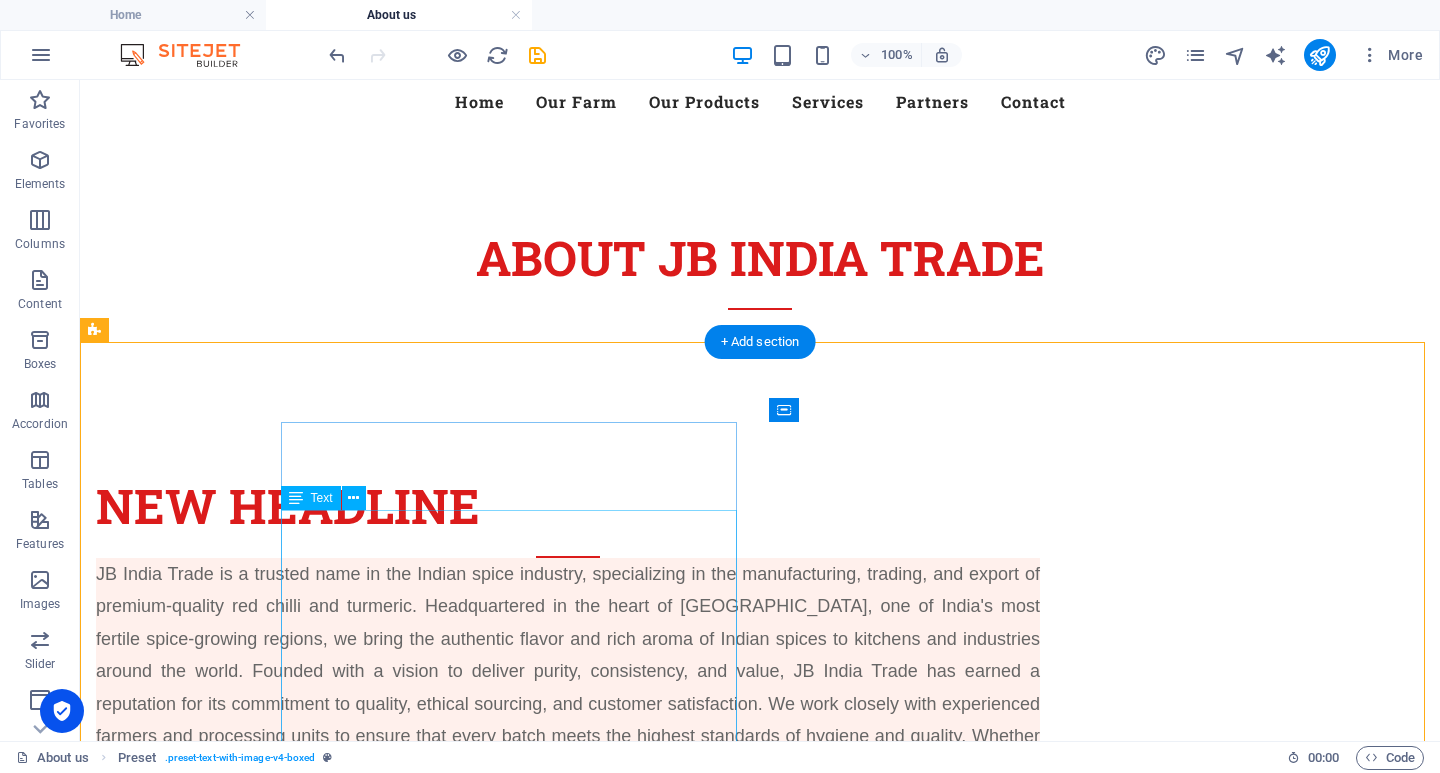 click on "JB India Trade is a trusted name in the Indian spice industry, specializing in the manufacturing, trading, and export of premium-quality red chilli and turmeric. Headquartered in the heart of [GEOGRAPHIC_DATA], one of India's most fertile spice-growing regions, we bring the authentic flavor and rich aroma of Indian spices to kitchens and industries around the world. Founded with a vision to deliver purity, consistency, and value, JB India Trade has earned a reputation for its commitment to quality, ethical sourcing, and customer satisfaction. We work closely with experienced farmers and processing units to ensure that every batch meets the highest standards of hygiene and quality. Whether you're looking for whole dried chillies, turmeric fingers, or customized spice solutions, JB Food Trade is your reliable partner." at bounding box center (568, 687) 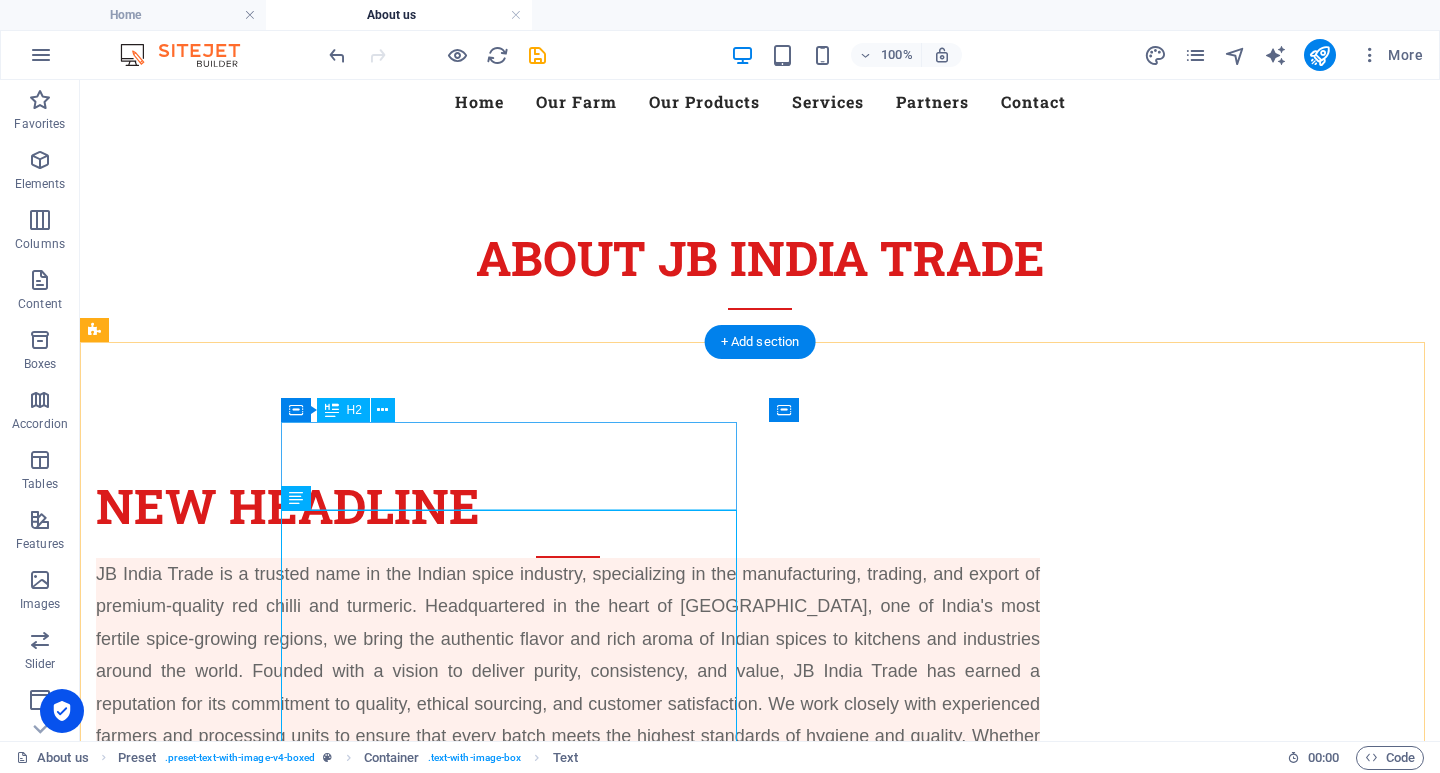 click on "New headline" at bounding box center (568, 514) 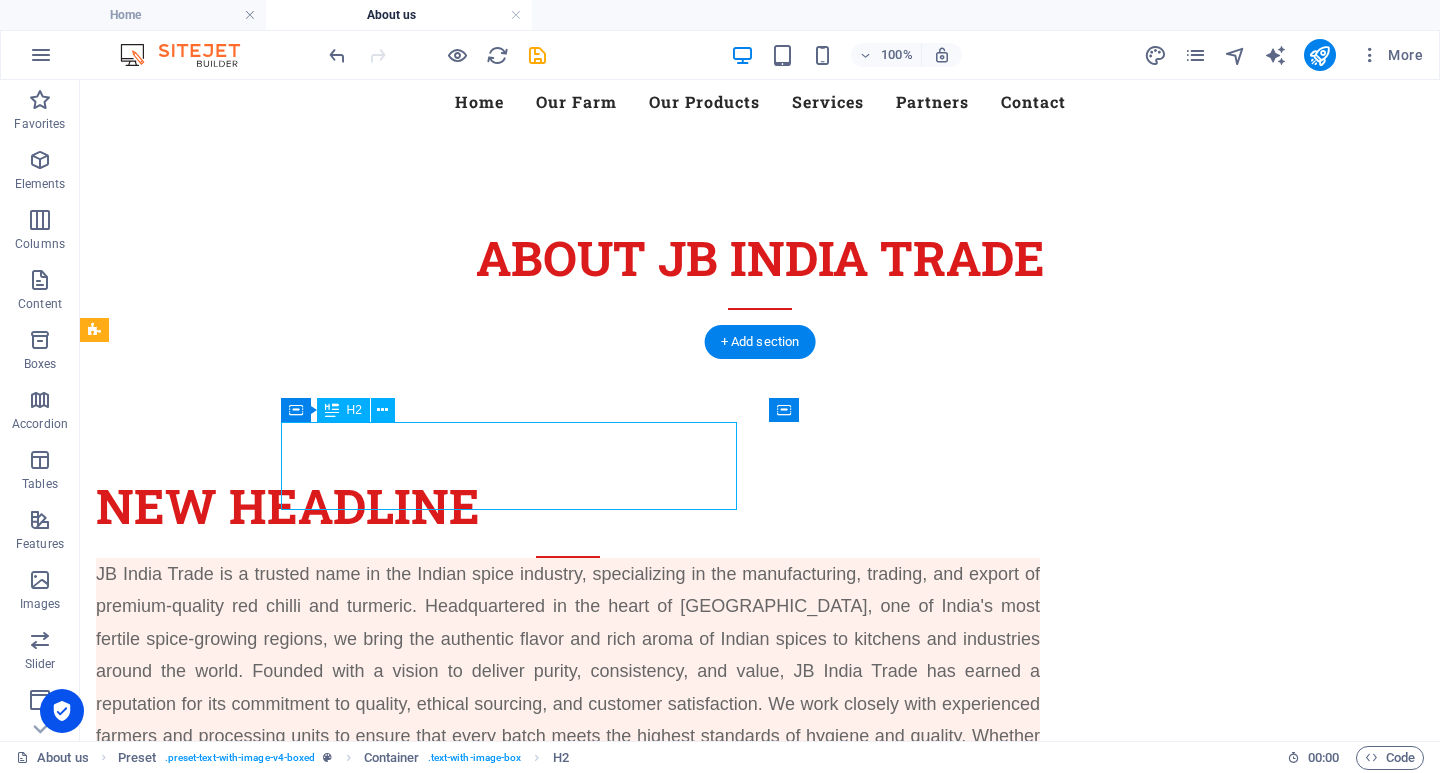 click on "New headline" at bounding box center [568, 514] 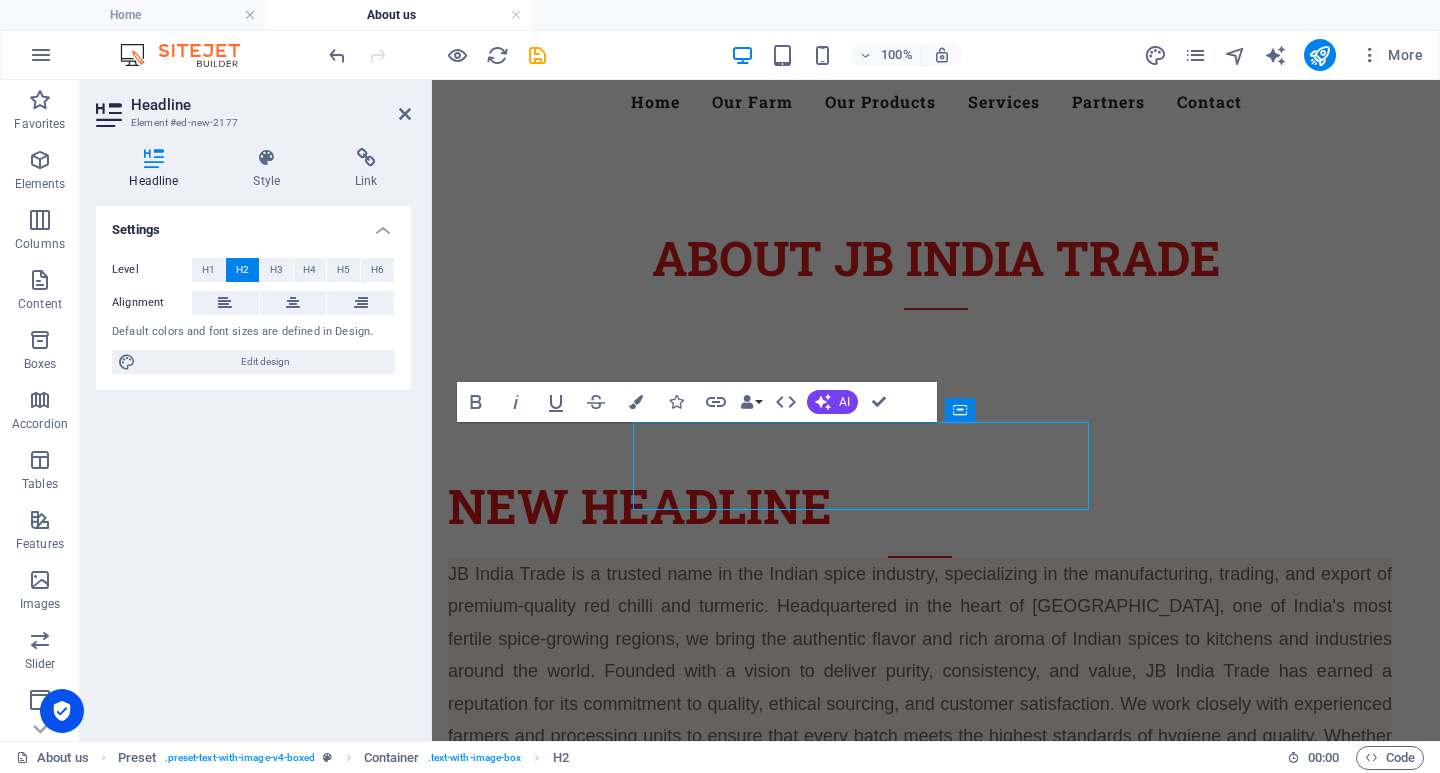click at bounding box center (429, 410) 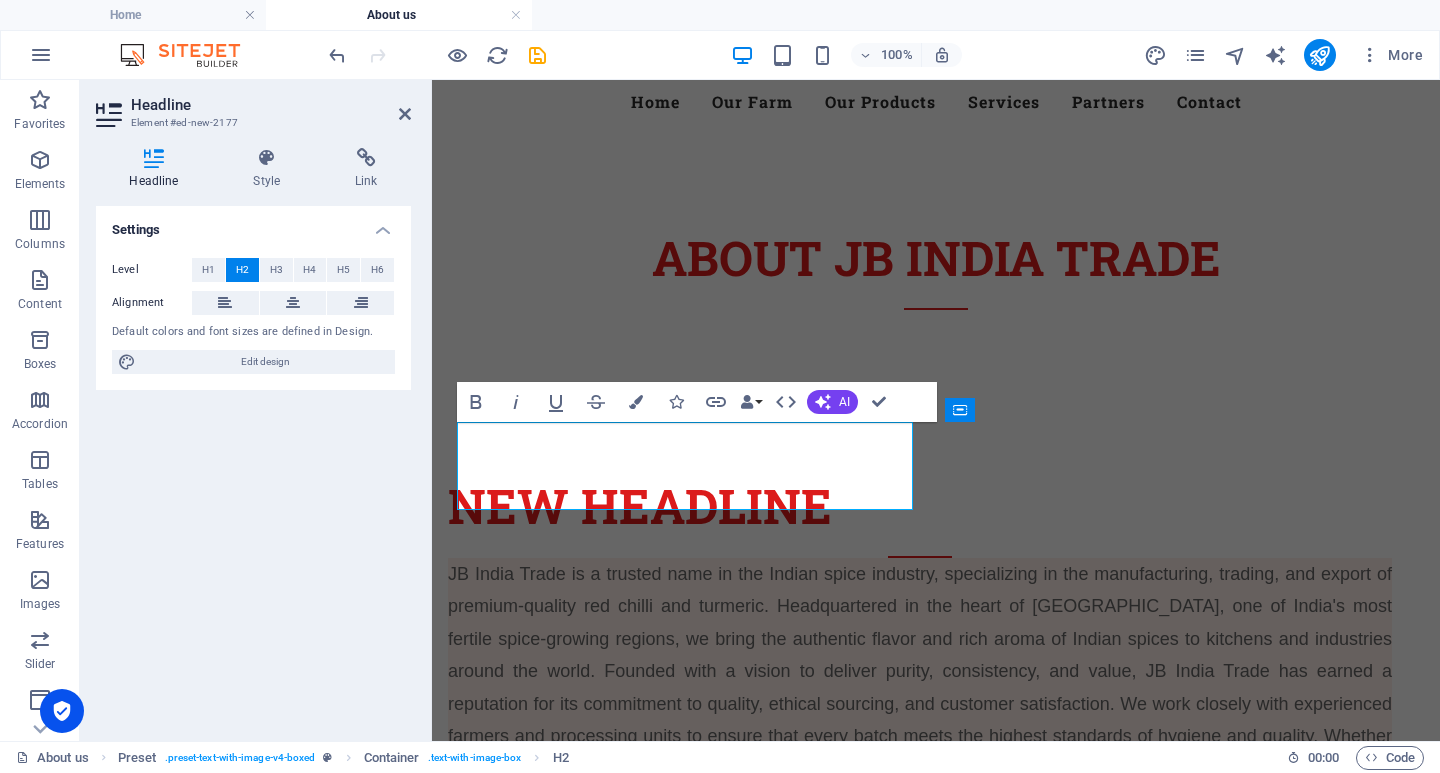 type 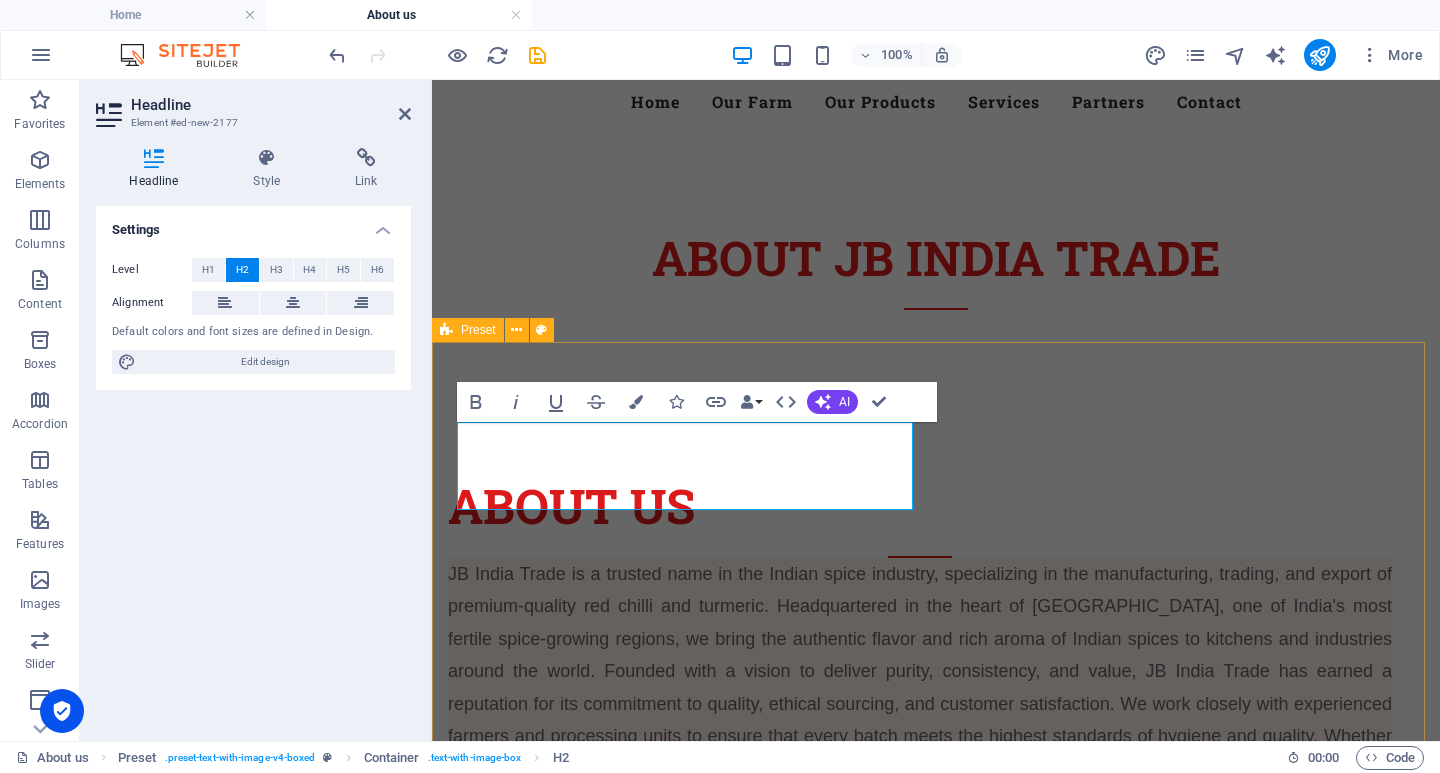 click on "About us JB India Trade is a trusted name in the Indian spice industry, specializing in the manufacturing, trading, and export of premium-quality red chilli and turmeric. Headquartered in the heart of [GEOGRAPHIC_DATA], one of India's most fertile spice-growing regions, we bring the authentic flavor and rich aroma of Indian spices to kitchens and industries around the world. Founded with a vision to deliver purity, consistency, and value, JB India Trade has earned a reputation for its commitment to quality, ethical sourcing, and customer satisfaction. We work closely with experienced farmers and processing units to ensure that every batch meets the highest standards of hygiene and quality. Whether you're looking for whole dried chillies, turmeric fingers, or customized spice solutions, JB Food Trade is your reliable partner." at bounding box center [936, 1302] 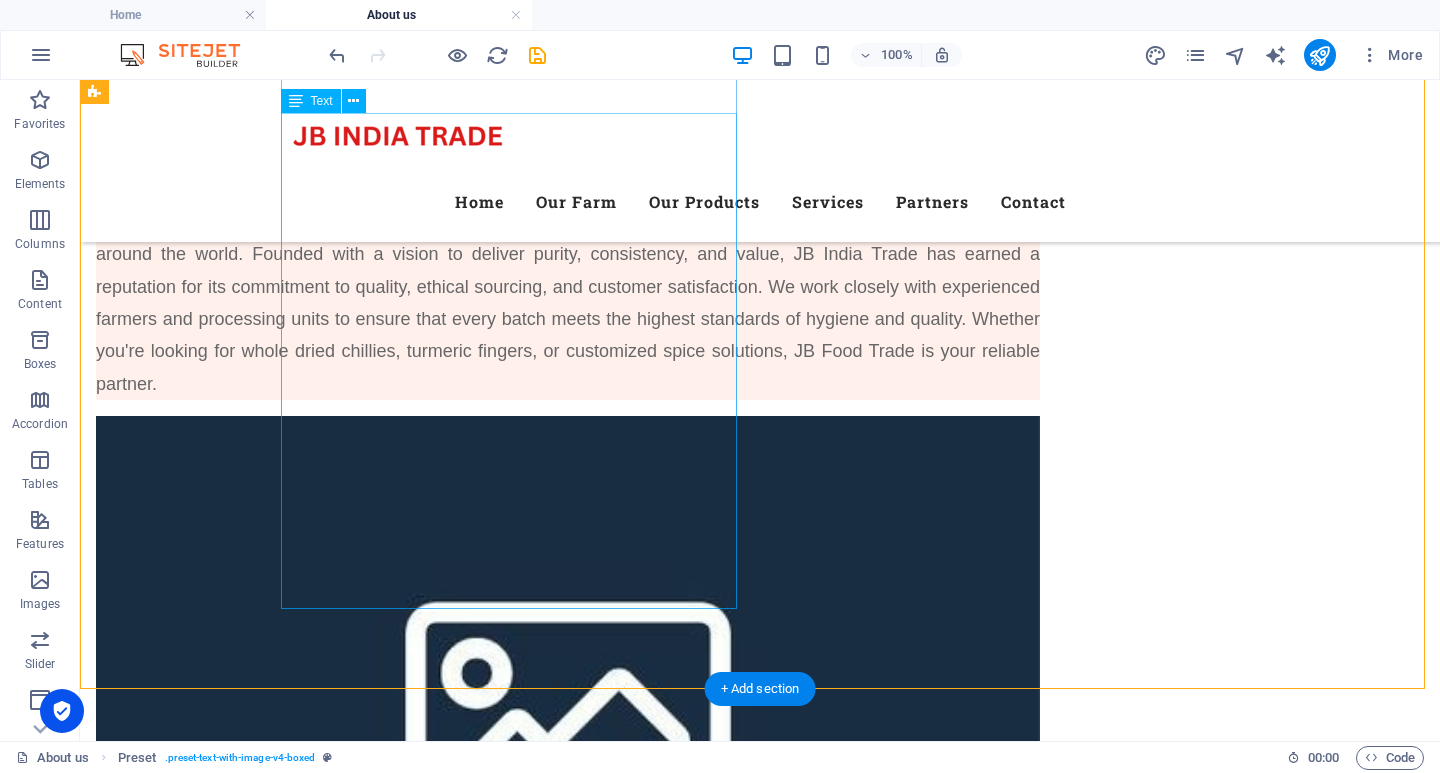 scroll, scrollTop: 500, scrollLeft: 0, axis: vertical 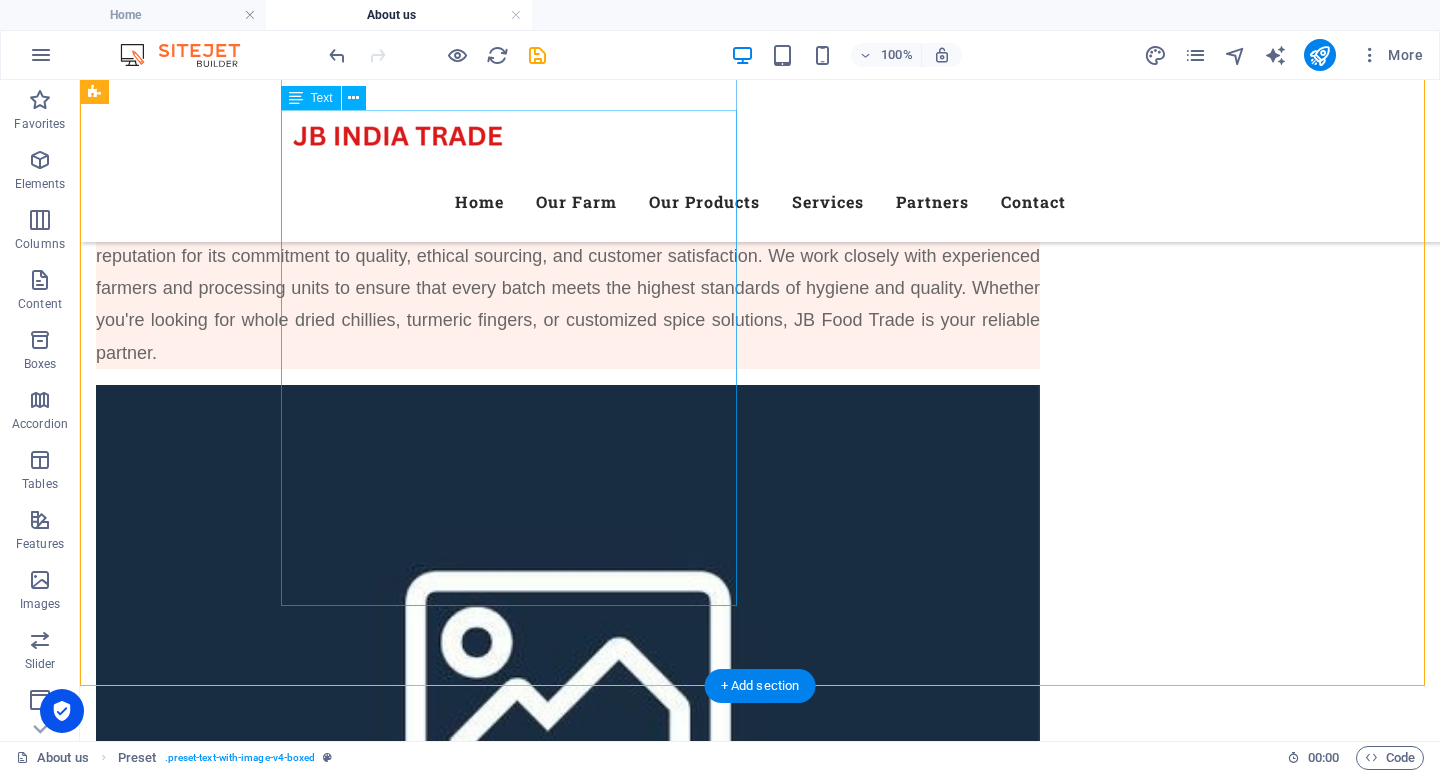 click on "JB India Trade is a trusted name in the Indian spice industry, specializing in the manufacturing, trading, and export of premium-quality red chilli and turmeric. Headquartered in the heart of [GEOGRAPHIC_DATA], one of India's most fertile spice-growing regions, we bring the authentic flavor and rich aroma of Indian spices to kitchens and industries around the world. Founded with a vision to deliver purity, consistency, and value, JB India Trade has earned a reputation for its commitment to quality, ethical sourcing, and customer satisfaction. We work closely with experienced farmers and processing units to ensure that every batch meets the highest standards of hygiene and quality. Whether you're looking for whole dried chillies, turmeric fingers, or customized spice solutions, JB Food Trade is your reliable partner." at bounding box center [568, 239] 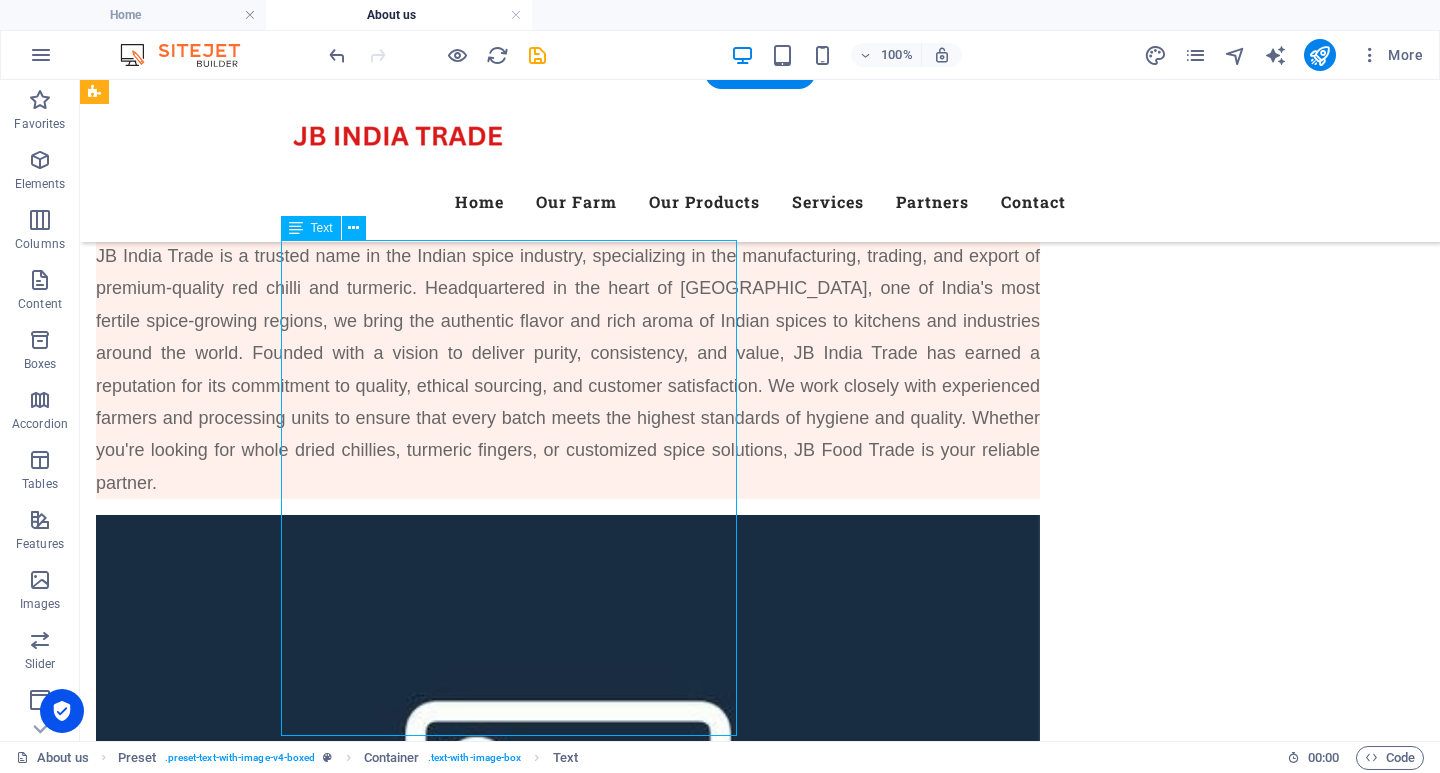 scroll, scrollTop: 200, scrollLeft: 0, axis: vertical 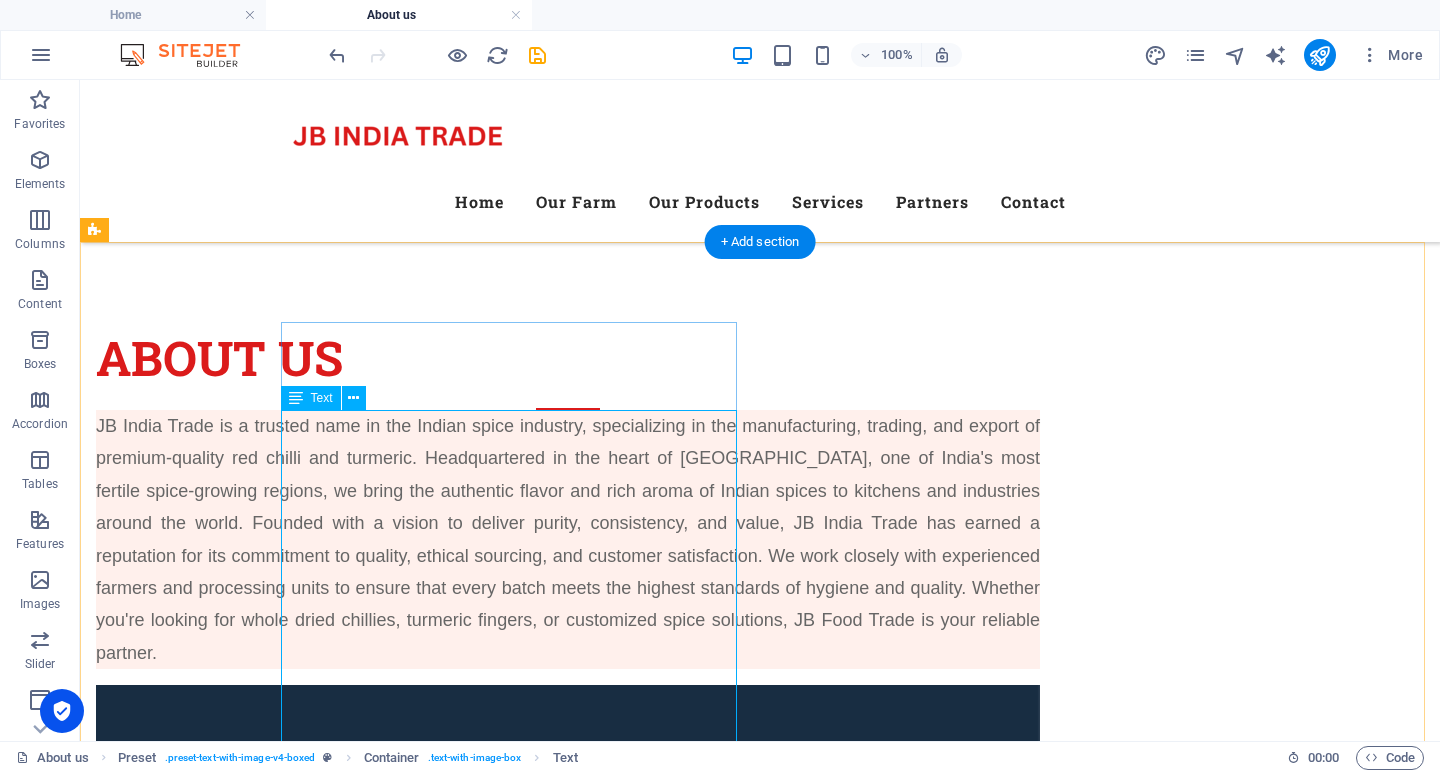 click on "JB India Trade is a trusted name in the Indian spice industry, specializing in the manufacturing, trading, and export of premium-quality red chilli and turmeric. Headquartered in the heart of [GEOGRAPHIC_DATA], one of India's most fertile spice-growing regions, we bring the authentic flavor and rich aroma of Indian spices to kitchens and industries around the world. Founded with a vision to deliver purity, consistency, and value, JB India Trade has earned a reputation for its commitment to quality, ethical sourcing, and customer satisfaction. We work closely with experienced farmers and processing units to ensure that every batch meets the highest standards of hygiene and quality. Whether you're looking for whole dried chillies, turmeric fingers, or customized spice solutions, JB Food Trade is your reliable partner." at bounding box center [568, 539] 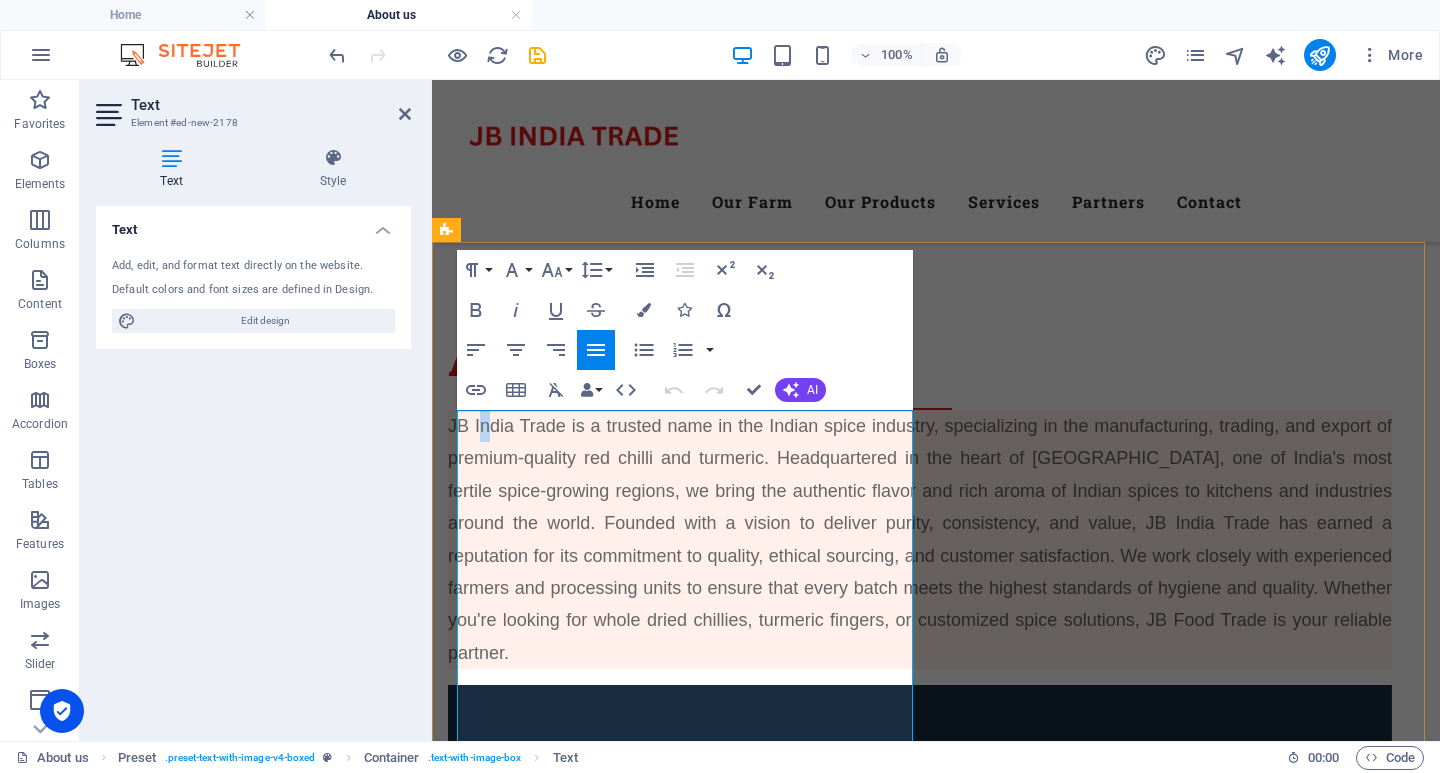click on "JB India Trade is a trusted name in the Indian spice industry, specializing in the manufacturing, trading, and export of premium-quality red chilli and turmeric. Headquartered in the heart of [GEOGRAPHIC_DATA], one of India's most fertile spice-growing regions, we bring the authentic flavor and rich aroma of Indian spices to kitchens and industries around the world. Founded with a vision to deliver purity, consistency, and value, JB India Trade has earned a reputation for its commitment to quality, ethical sourcing, and customer satisfaction. We work closely with experienced farmers and processing units to ensure that every batch meets the highest standards of hygiene and quality. Whether you're looking for whole dried chillies, turmeric fingers, or customized spice solutions, JB Food Trade is your reliable partner." at bounding box center [920, 539] 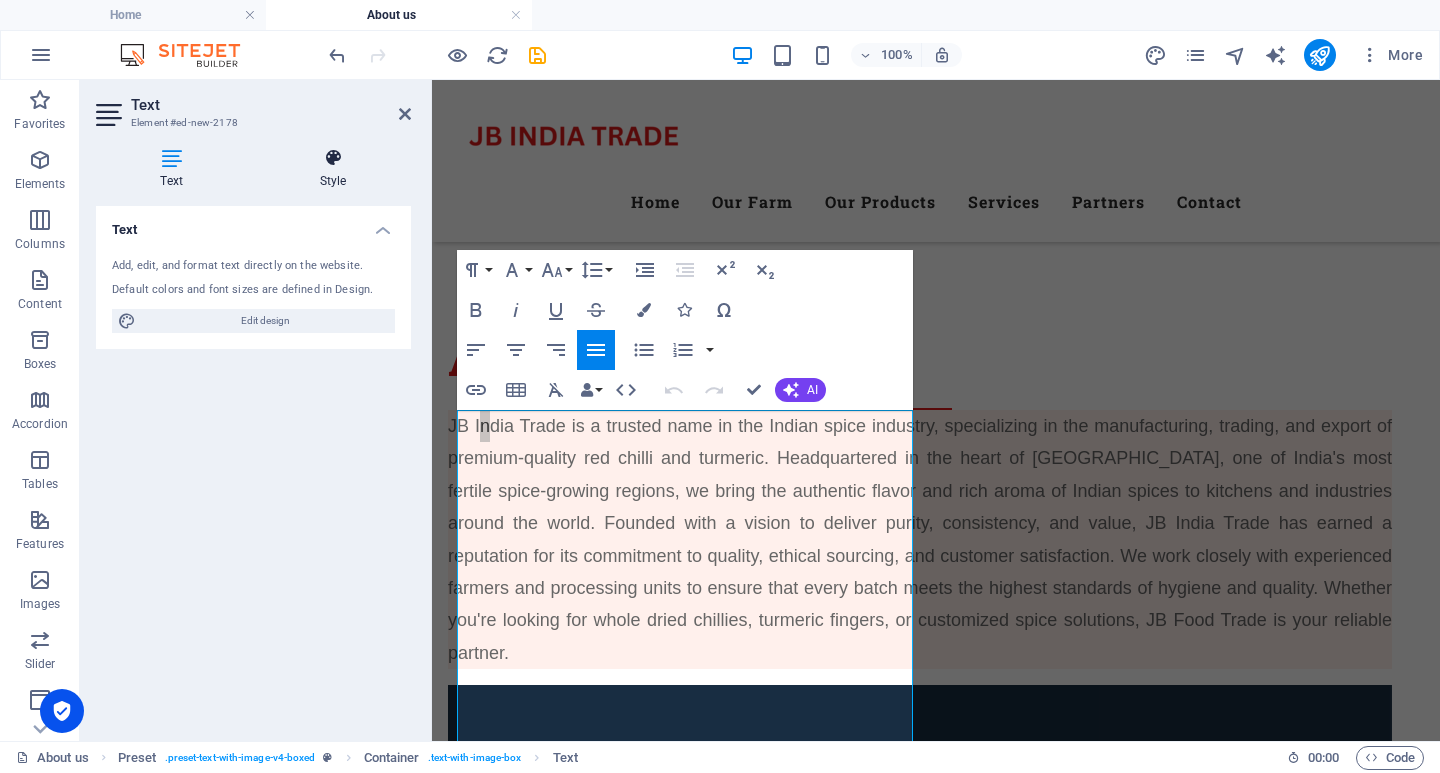 click on "Style" at bounding box center [333, 169] 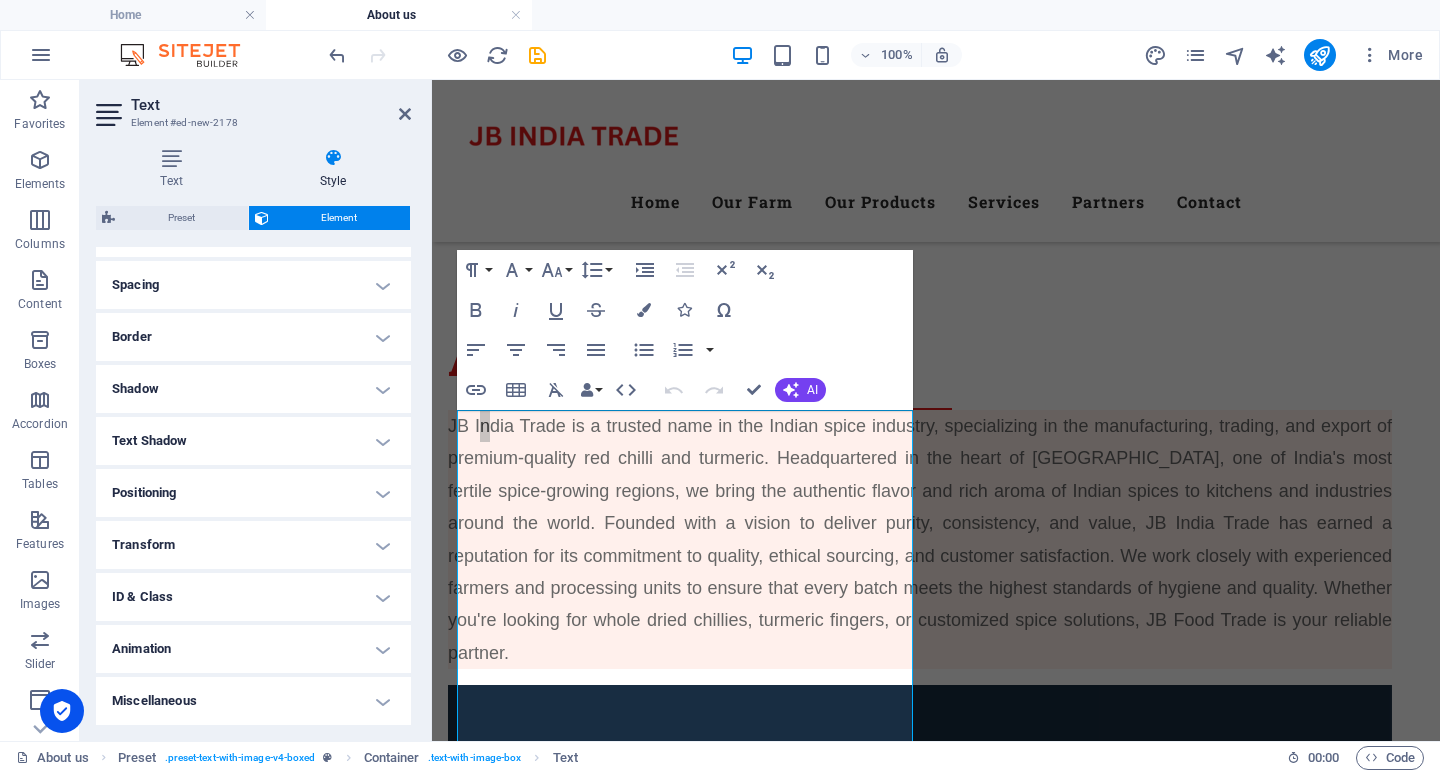 scroll, scrollTop: 0, scrollLeft: 0, axis: both 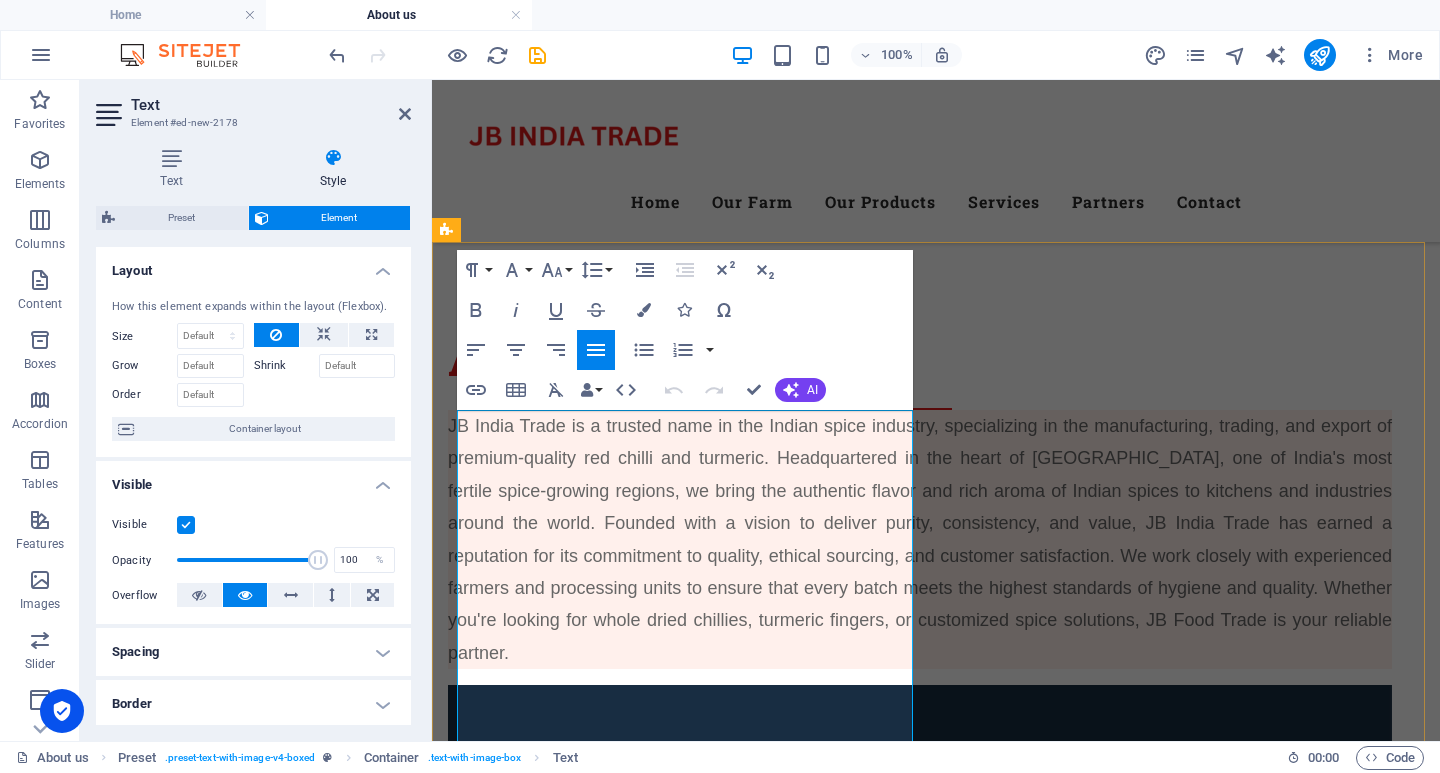 click on "JB India Trade is a trusted name in the Indian spice industry, specializing in the manufacturing, trading, and export of premium-quality red chilli and turmeric. Headquartered in the heart of [GEOGRAPHIC_DATA], one of India's most fertile spice-growing regions, we bring the authentic flavor and rich aroma of Indian spices to kitchens and industries around the world. Founded with a vision to deliver purity, consistency, and value, JB India Trade has earned a reputation for its commitment to quality, ethical sourcing, and customer satisfaction. We work closely with experienced farmers and processing units to ensure that every batch meets the highest standards of hygiene and quality. Whether you're looking for whole dried chillies, turmeric fingers, or customized spice solutions, JB Food Trade is your reliable partner." at bounding box center (920, 539) 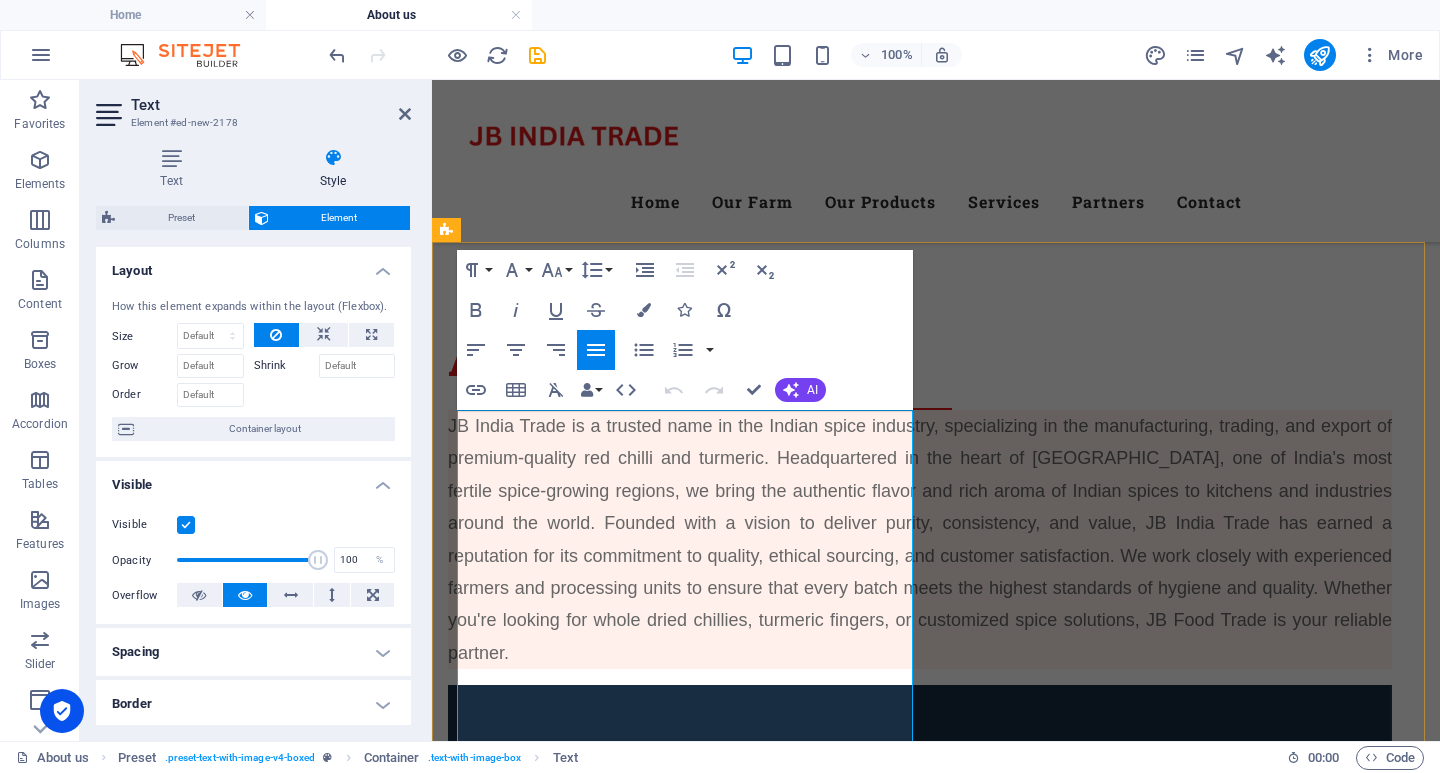 click on "JB India Trade is a trusted name in the Indian spice industry, specializing in the manufacturing, trading, and export of premium-quality red chilli and turmeric. Headquartered in the heart of [GEOGRAPHIC_DATA], one of India's most fertile spice-growing regions, we bring the authentic flavor and rich aroma of Indian spices to kitchens and industries around the world. Founded with a vision to deliver purity, consistency, and value, JB India Trade has earned a reputation for its commitment to quality, ethical sourcing, and customer satisfaction. We work closely with experienced farmers and processing units to ensure that every batch meets the highest standards of hygiene and quality. Whether you're looking for whole dried chillies, turmeric fingers, or customized spice solutions, JB Food Trade is your reliable partner." at bounding box center [920, 539] 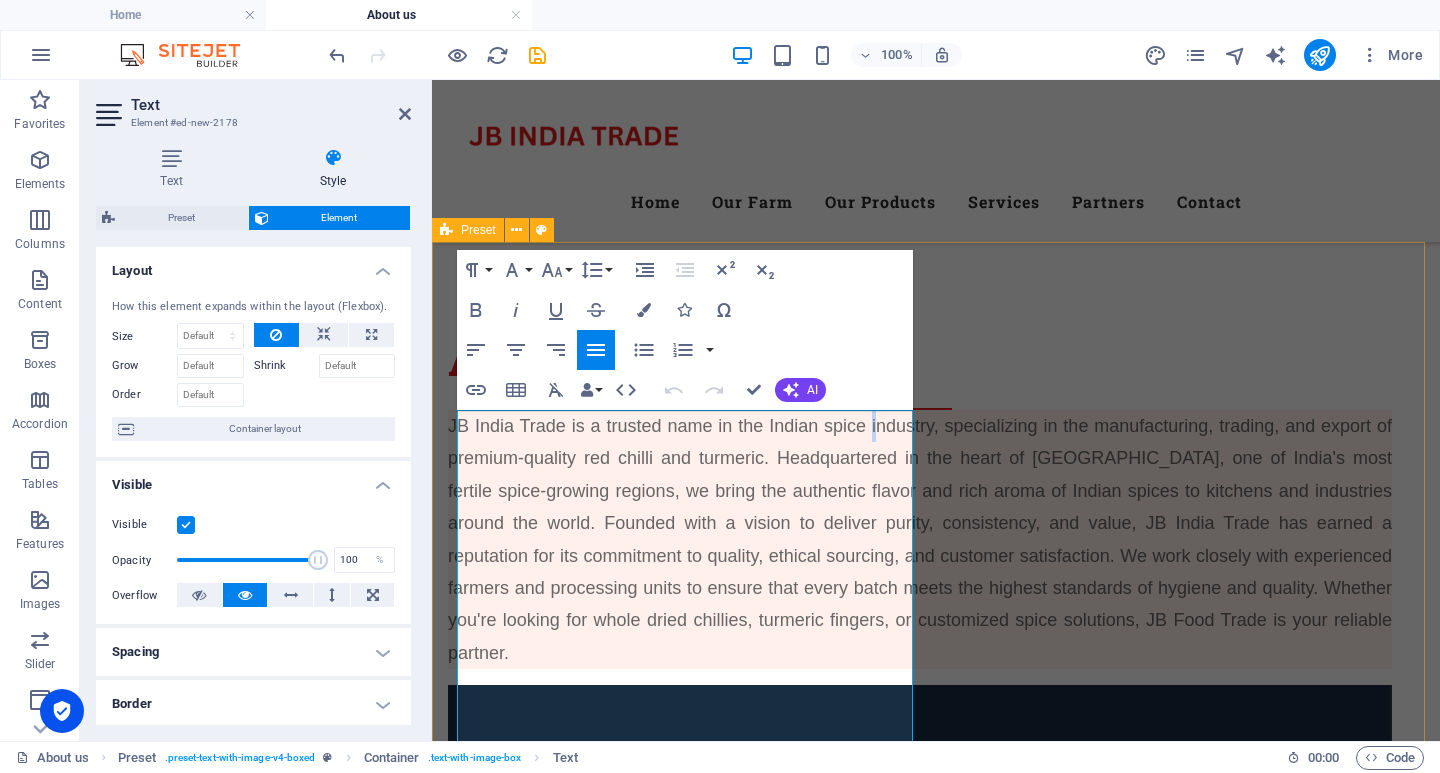 drag, startPoint x: 459, startPoint y: 445, endPoint x: 448, endPoint y: 445, distance: 11 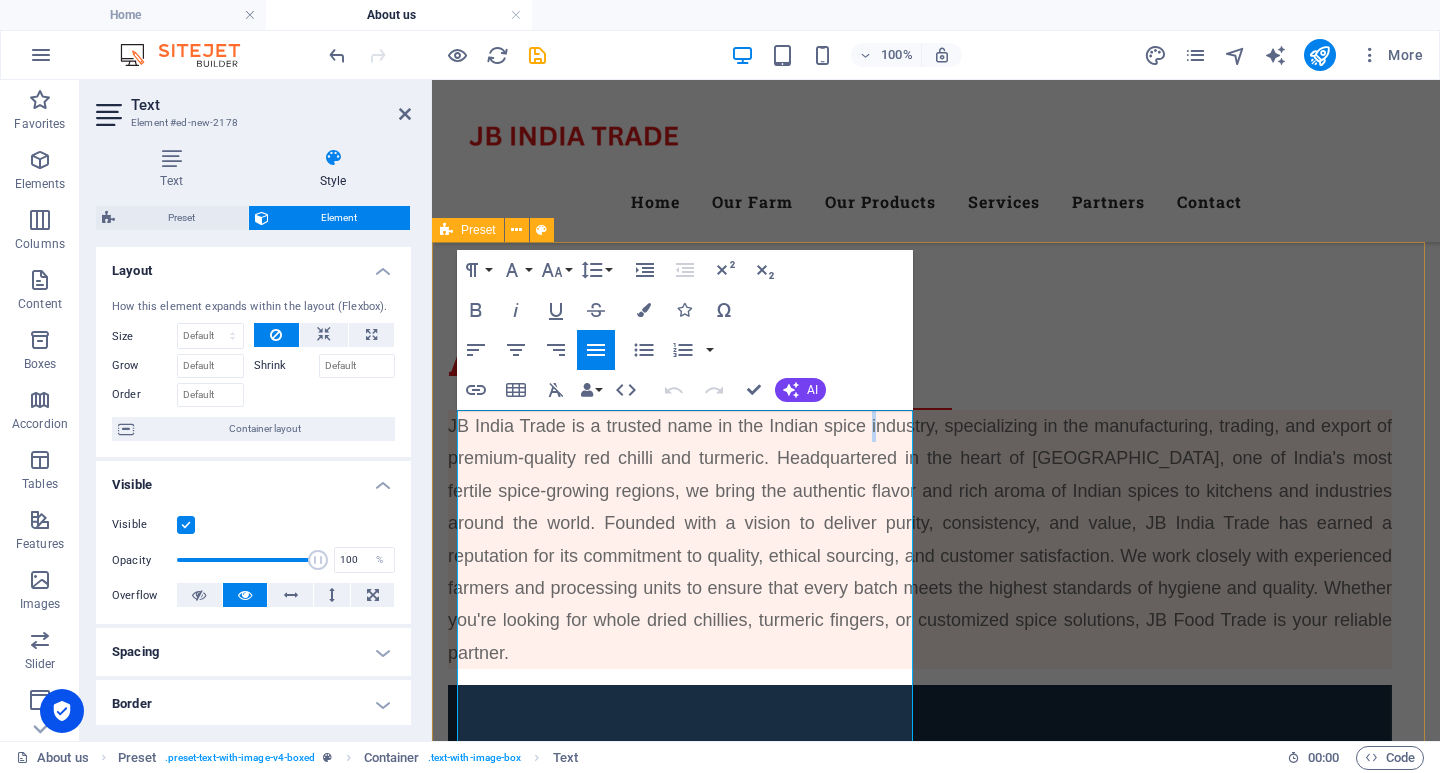 click on "About us JB India Trade is a trusted name in the Indian spice industry, specializing in the manufacturing, trading, and export of premium-quality red chilli and turmeric. Headquartered in the heart of [GEOGRAPHIC_DATA], one of India's most fertile spice-growing regions, we bring the authentic flavor and rich aroma of Indian spices to kitchens and industries around the world. Founded with a vision to deliver purity, consistency, and value, JB India Trade has earned a reputation for its commitment to quality, ethical sourcing, and customer satisfaction. We work closely with experienced farmers and processing units to ensure that every batch meets the highest standards of hygiene and quality. Whether you're looking for whole dried chillies, turmeric fingers, or customized spice solutions, JB Food Trade is your reliable partner." at bounding box center [936, 1154] 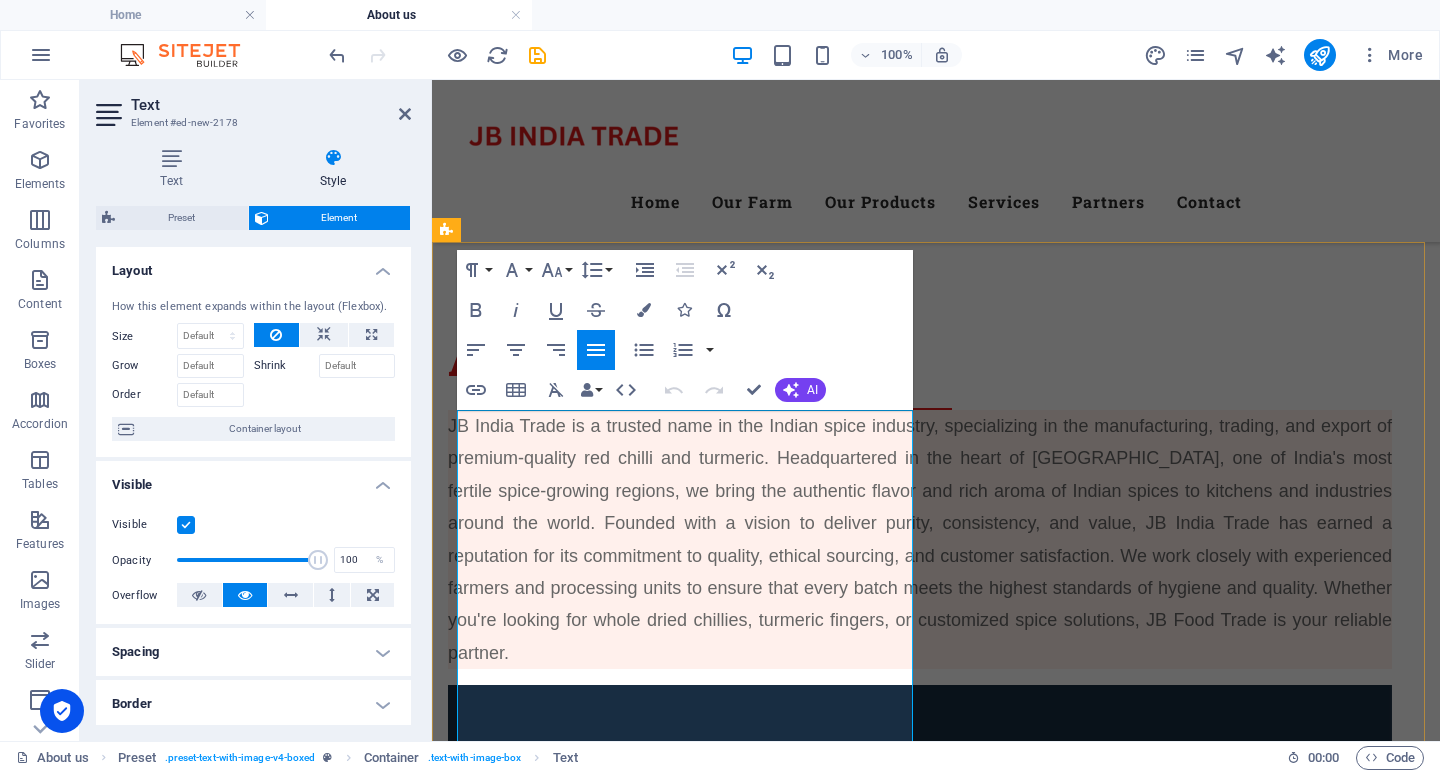 click on "JB India Trade is a trusted name in the Indian spice industry, specializing in the manufacturing, trading, and export of premium-quality red chilli and turmeric. Headquartered in the heart of [GEOGRAPHIC_DATA], one of India's most fertile spice-growing regions, we bring the authentic flavor and rich aroma of Indian spices to kitchens and industries around the world. Founded with a vision to deliver purity, consistency, and value, JB India Trade has earned a reputation for its commitment to quality, ethical sourcing, and customer satisfaction. We work closely with experienced farmers and processing units to ensure that every batch meets the highest standards of hygiene and quality. Whether you're looking for whole dried chillies, turmeric fingers, or customized spice solutions, JB Food Trade is your reliable partner." at bounding box center (920, 539) 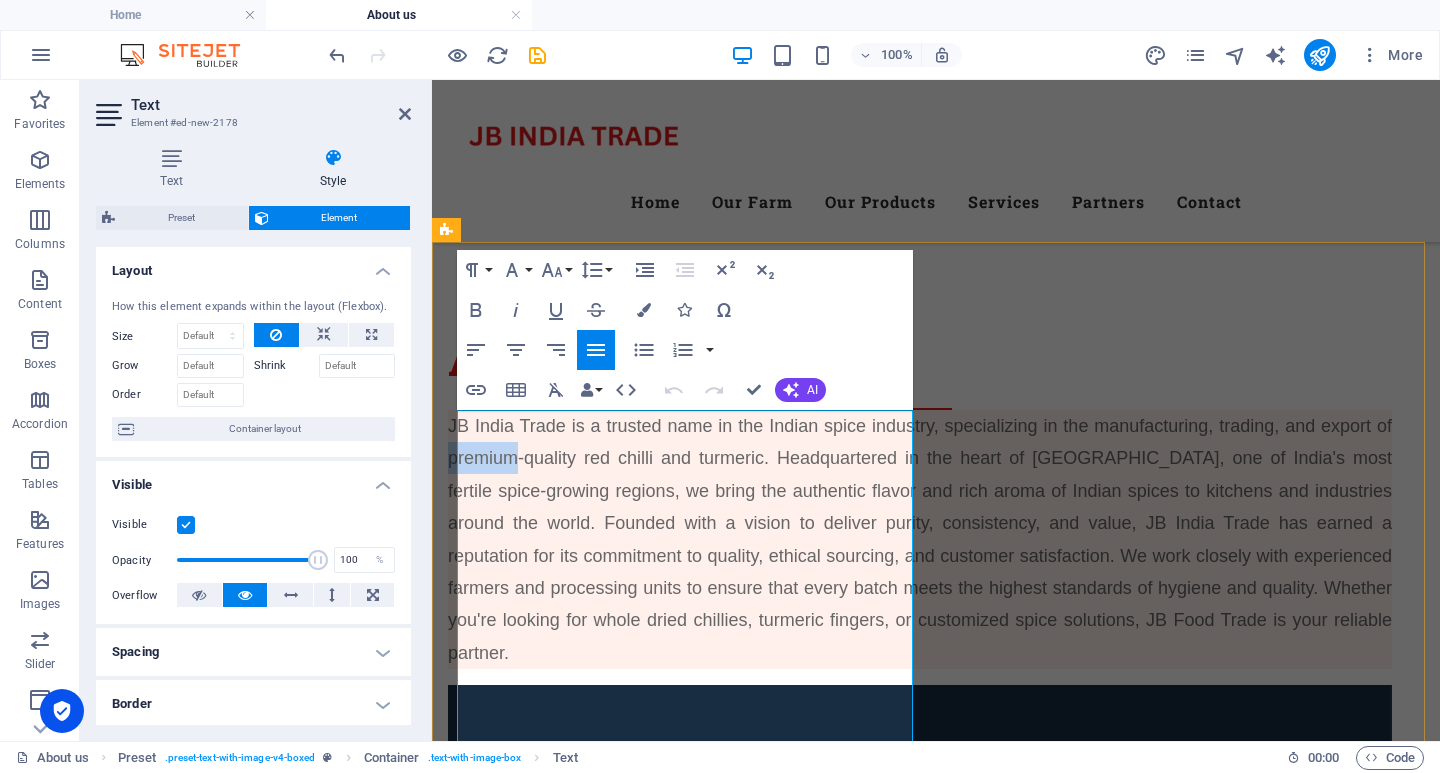 click on "JB India Trade is a trusted name in the Indian spice industry, specializing in the manufacturing, trading, and export of premium-quality red chilli and turmeric. Headquartered in the heart of [GEOGRAPHIC_DATA], one of India's most fertile spice-growing regions, we bring the authentic flavor and rich aroma of Indian spices to kitchens and industries around the world. Founded with a vision to deliver purity, consistency, and value, JB India Trade has earned a reputation for its commitment to quality, ethical sourcing, and customer satisfaction. We work closely with experienced farmers and processing units to ensure that every batch meets the highest standards of hygiene and quality. Whether you're looking for whole dried chillies, turmeric fingers, or customized spice solutions, JB Food Trade is your reliable partner." at bounding box center [920, 539] 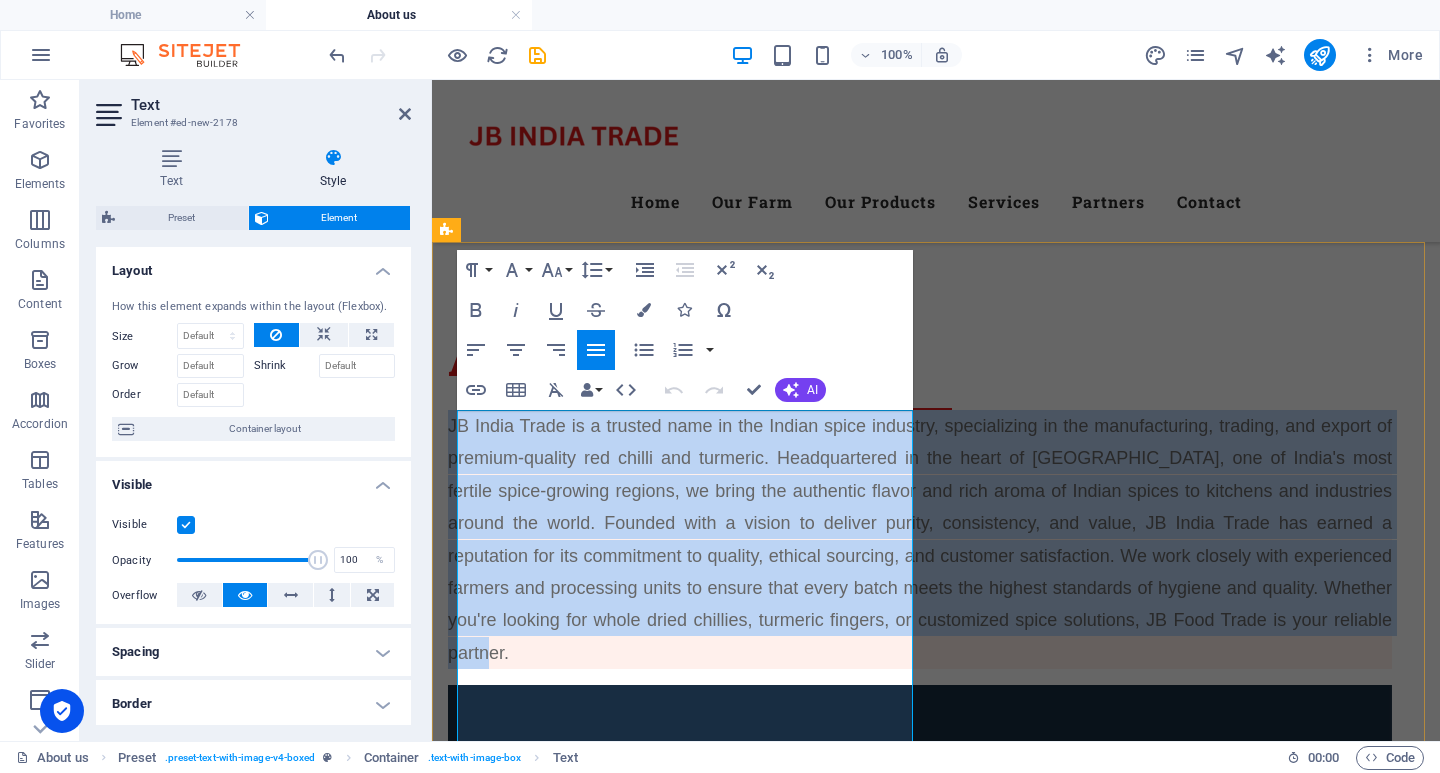 click on "JB India Trade is a trusted name in the Indian spice industry, specializing in the manufacturing, trading, and export of premium-quality red chilli and turmeric. Headquartered in the heart of [GEOGRAPHIC_DATA], one of India's most fertile spice-growing regions, we bring the authentic flavor and rich aroma of Indian spices to kitchens and industries around the world. Founded with a vision to deliver purity, consistency, and value, JB India Trade has earned a reputation for its commitment to quality, ethical sourcing, and customer satisfaction. We work closely with experienced farmers and processing units to ensure that every batch meets the highest standards of hygiene and quality. Whether you're looking for whole dried chillies, turmeric fingers, or customized spice solutions, JB Food Trade is your reliable partner." at bounding box center [920, 539] 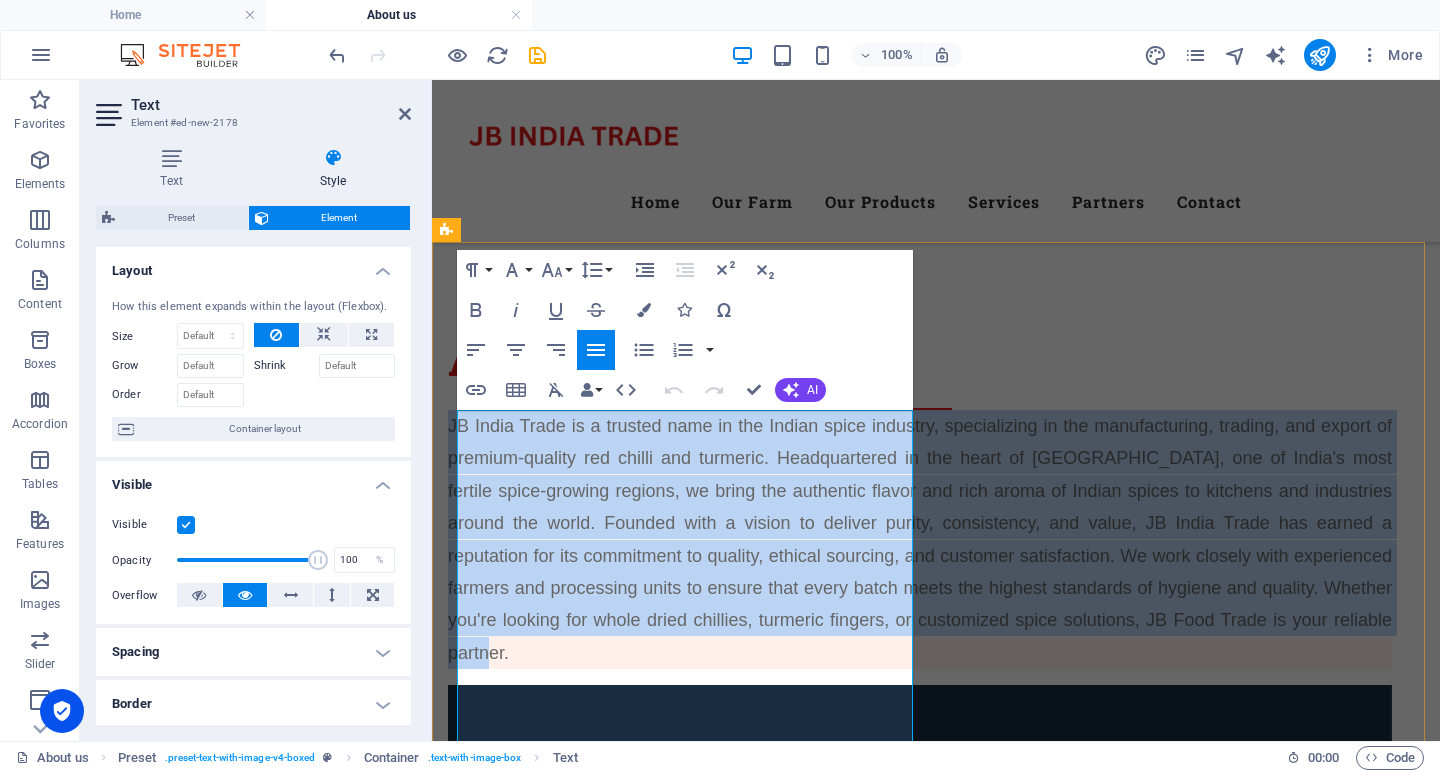 click on "JB India Trade is a trusted name in the Indian spice industry, specializing in the manufacturing, trading, and export of premium-quality red chilli and turmeric. Headquartered in the heart of [GEOGRAPHIC_DATA], one of India's most fertile spice-growing regions, we bring the authentic flavor and rich aroma of Indian spices to kitchens and industries around the world. Founded with a vision to deliver purity, consistency, and value, JB India Trade has earned a reputation for its commitment to quality, ethical sourcing, and customer satisfaction. We work closely with experienced farmers and processing units to ensure that every batch meets the highest standards of hygiene and quality. Whether you're looking for whole dried chillies, turmeric fingers, or customized spice solutions, JB Food Trade is your reliable partner." at bounding box center (920, 539) 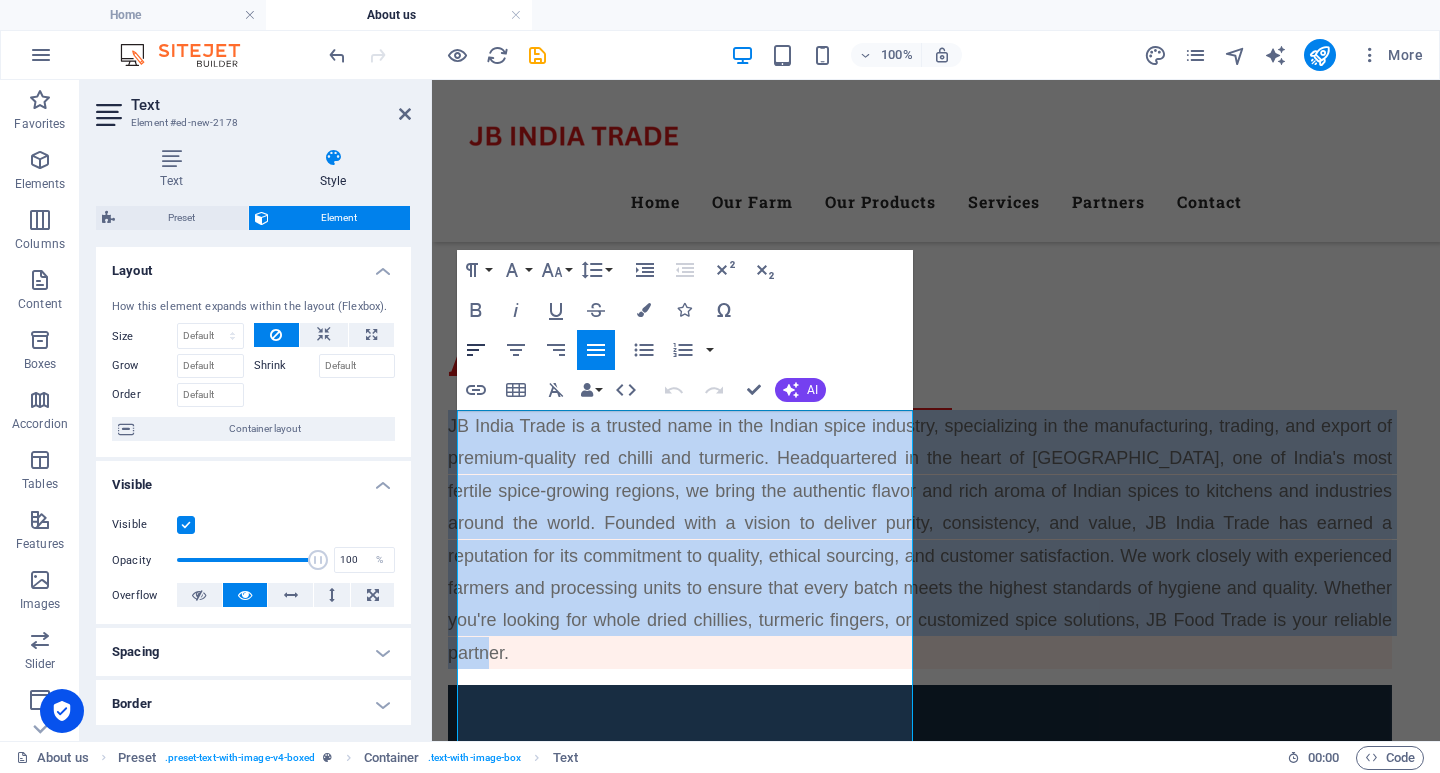 click 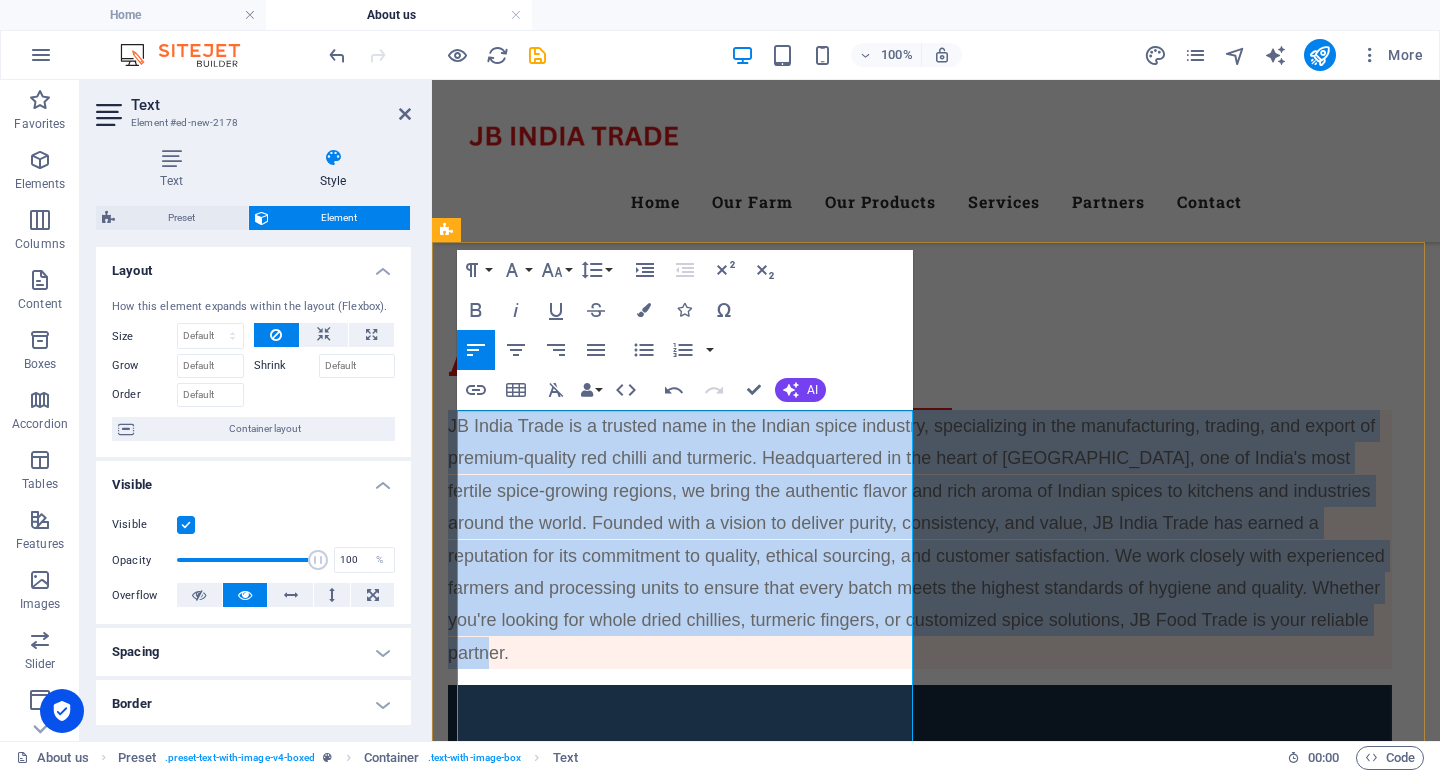 click on "JB India Trade is a trusted name in the Indian spice industry, specializing in the manufacturing, trading, and export of premium-quality red chilli and turmeric. Headquartered in the heart of [GEOGRAPHIC_DATA], one of India's most fertile spice-growing regions, we bring the authentic flavor and rich aroma of Indian spices to kitchens and industries around the world. Founded with a vision to deliver purity, consistency, and value, JB India Trade has earned a reputation for its commitment to quality, ethical sourcing, and customer satisfaction. We work closely with experienced farmers and processing units to ensure that every batch meets the highest standards of hygiene and quality. Whether you're looking for whole dried chillies, turmeric fingers, or customized spice solutions, JB Food Trade is your reliable partner." at bounding box center (920, 539) 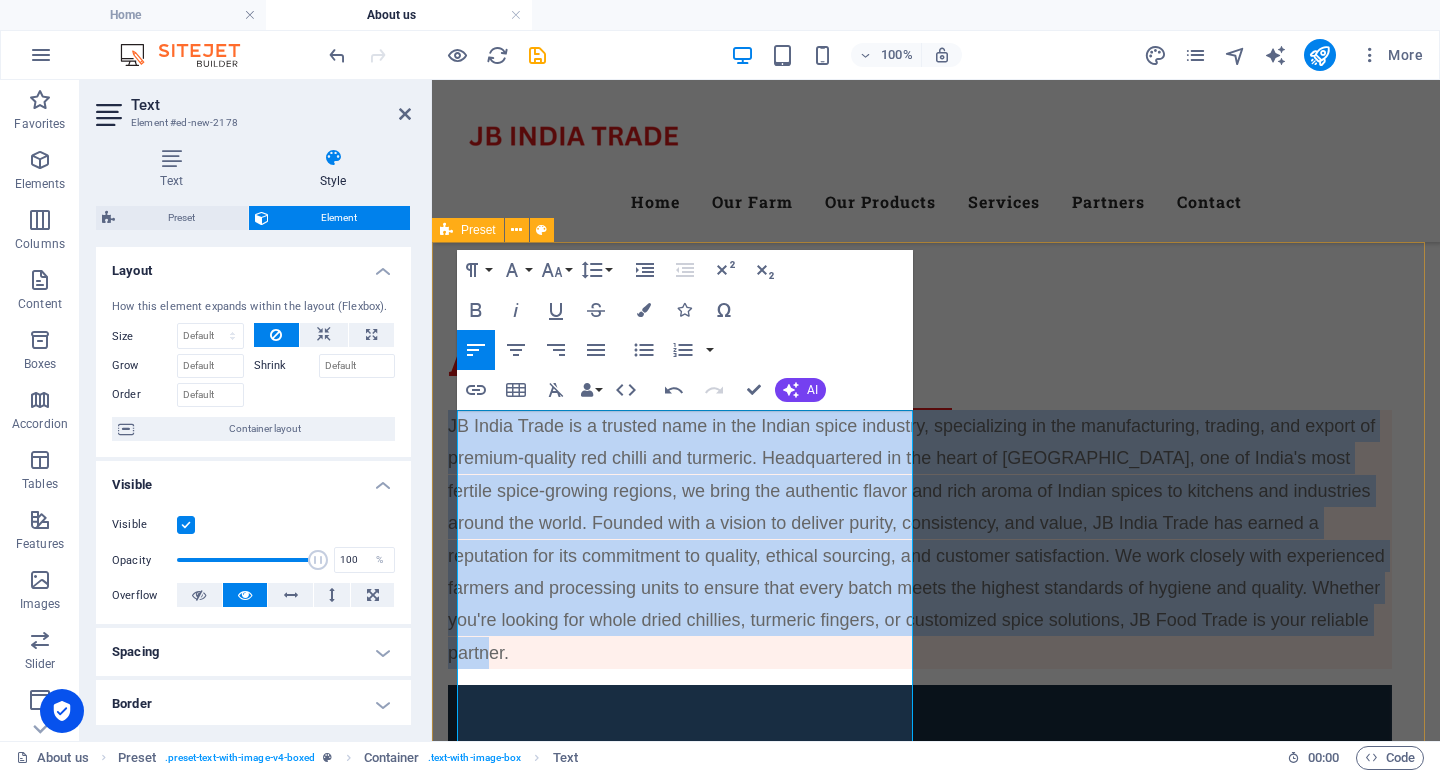 click on "About us JB India Trade is a trusted name in the Indian spice industry, specializing in the manufacturing, trading, and export of premium-quality red chilli and turmeric. Headquartered in the heart of [GEOGRAPHIC_DATA], one of India's most fertile spice-growing regions, we bring the authentic flavor and rich aroma of Indian spices to kitchens and industries around the world. Founded with a vision to deliver purity, consistency, and value, JB India Trade has earned a reputation for its commitment to quality, ethical sourcing, and customer satisfaction. We work closely with experienced farmers and processing units to ensure that every batch meets the highest standards of hygiene and quality. Whether you're looking for whole dried chillies, turmeric fingers, or customized spice solutions, JB Food Trade is your reliable partner." at bounding box center [936, 1154] 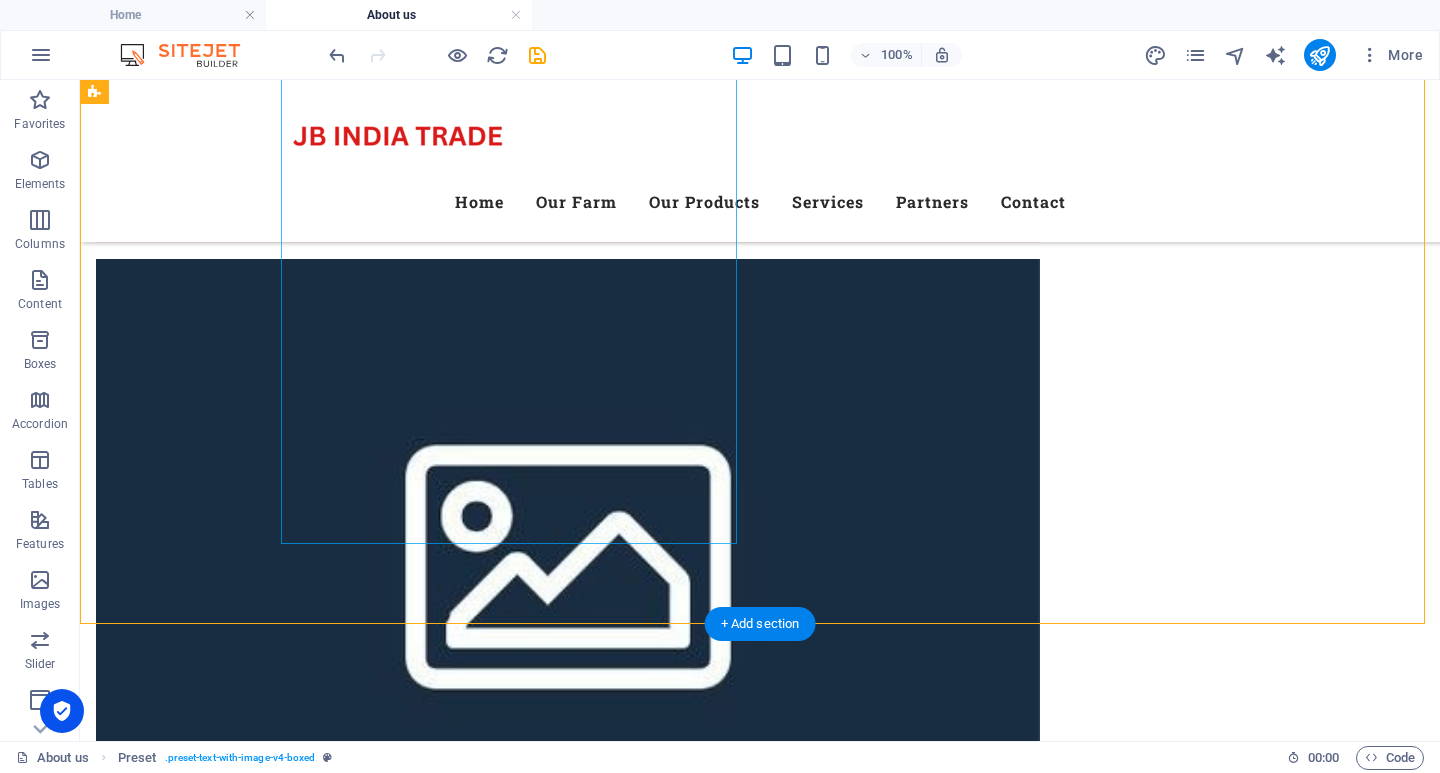scroll, scrollTop: 747, scrollLeft: 0, axis: vertical 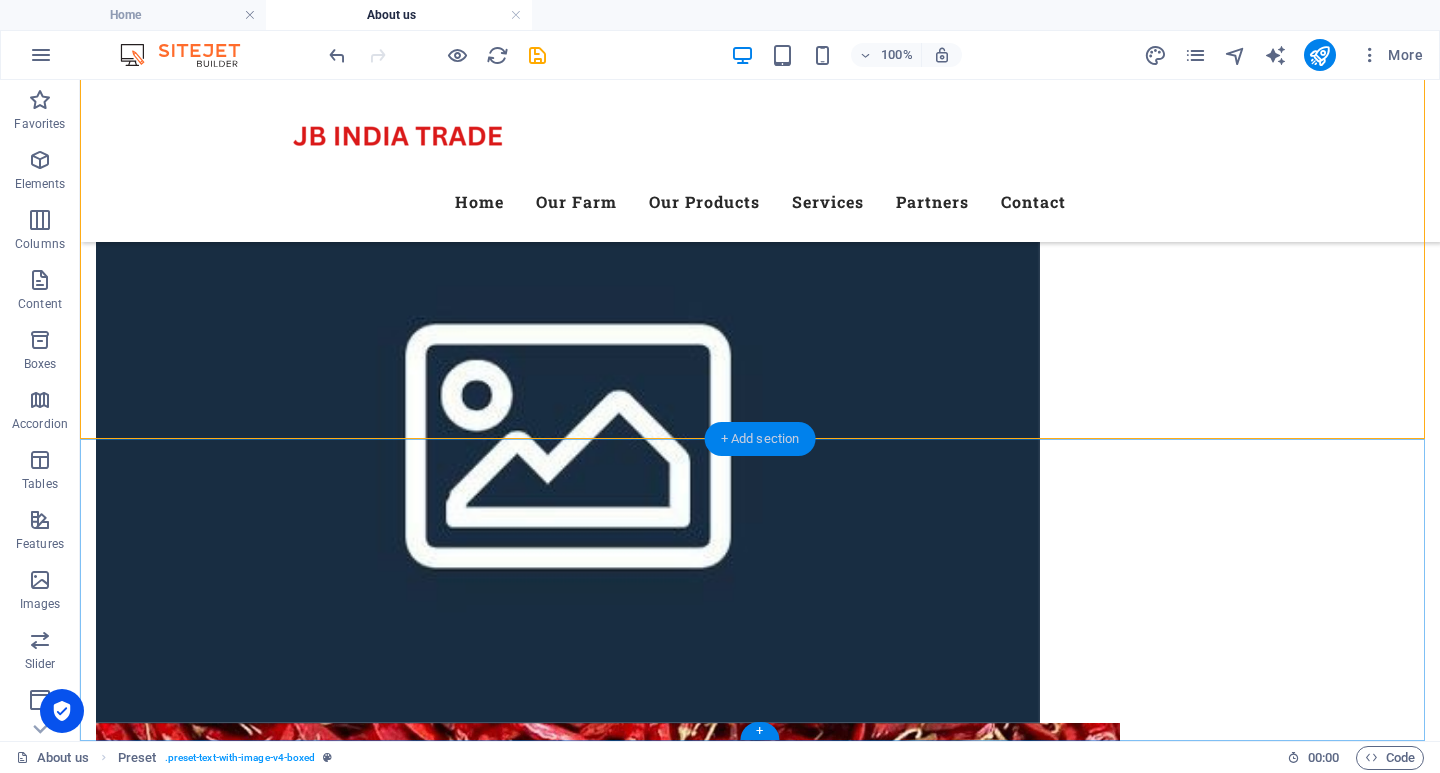 click on "+ Add section" at bounding box center (760, 439) 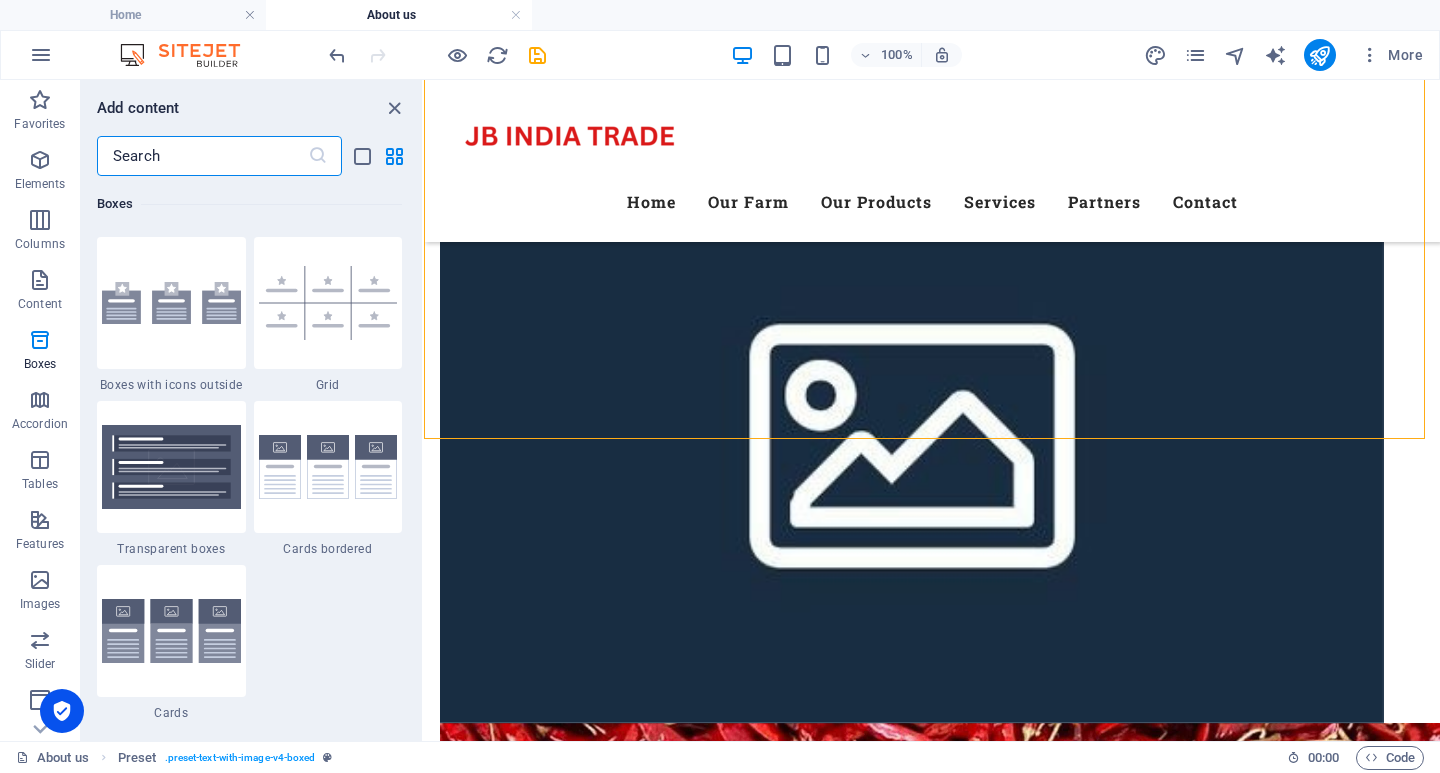 scroll, scrollTop: 5699, scrollLeft: 0, axis: vertical 